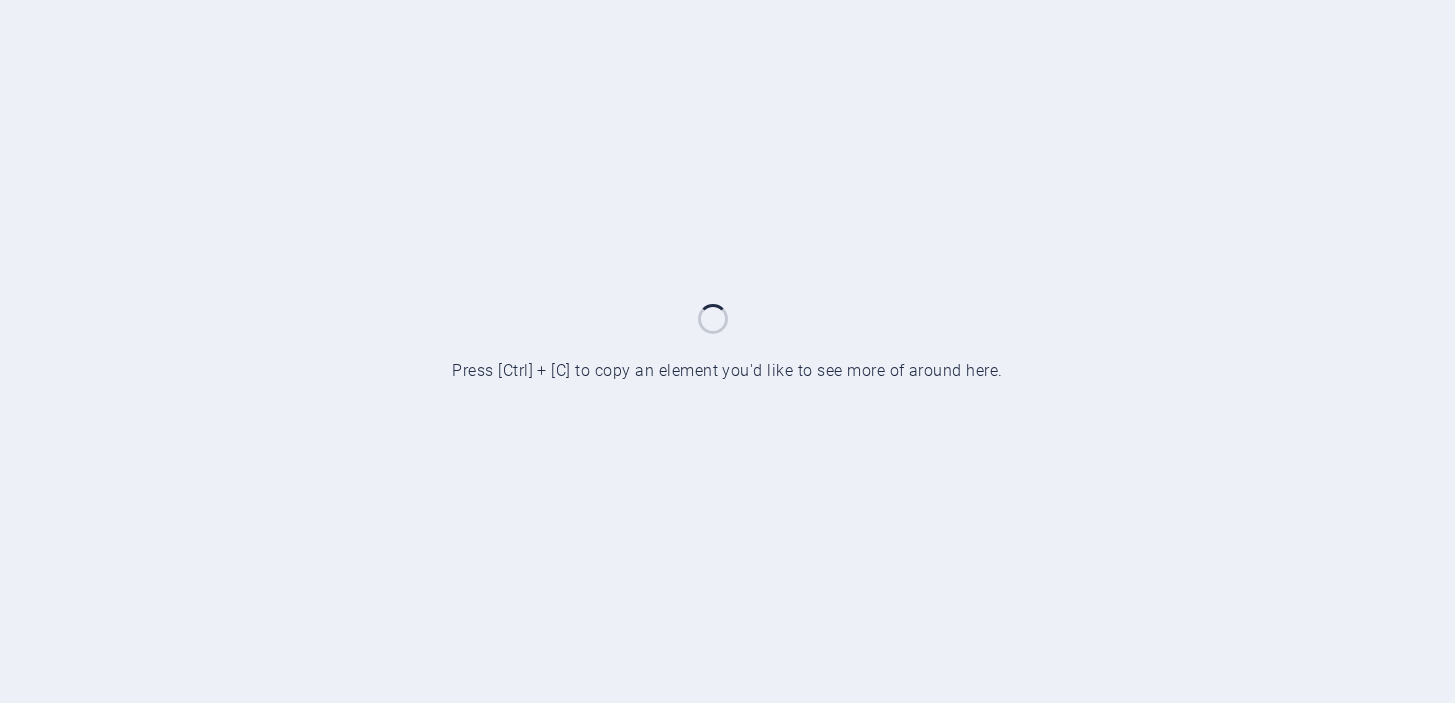 scroll, scrollTop: 0, scrollLeft: 0, axis: both 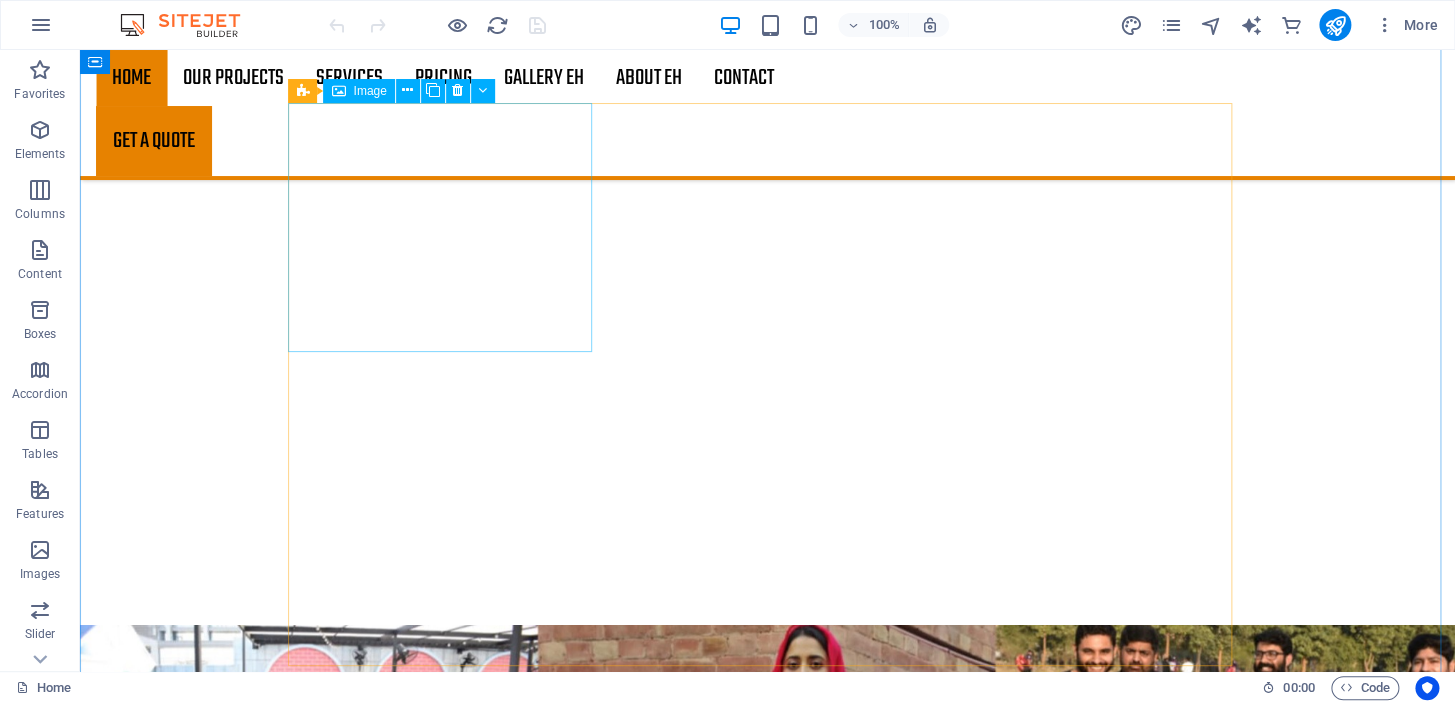 click on "Project 1: Tigran Foundation Tigran Foundation  is a humanitarian initiative founded and managed by  Elite Heaven Group . Dedicated to serving humanity, the foundation works to  uplift underprivileged communities  through  education ,  health , and  social welfare programs . Elite Heaven Group oversees all operational and digital aspects of the foundation, including branding, online outreach, content creation, and public engagement. Through this project, Elite Heaven Group reinforces its commitment to social responsibility by creating meaningful impact and fostering hope where it's needed most." at bounding box center (768, 4885) 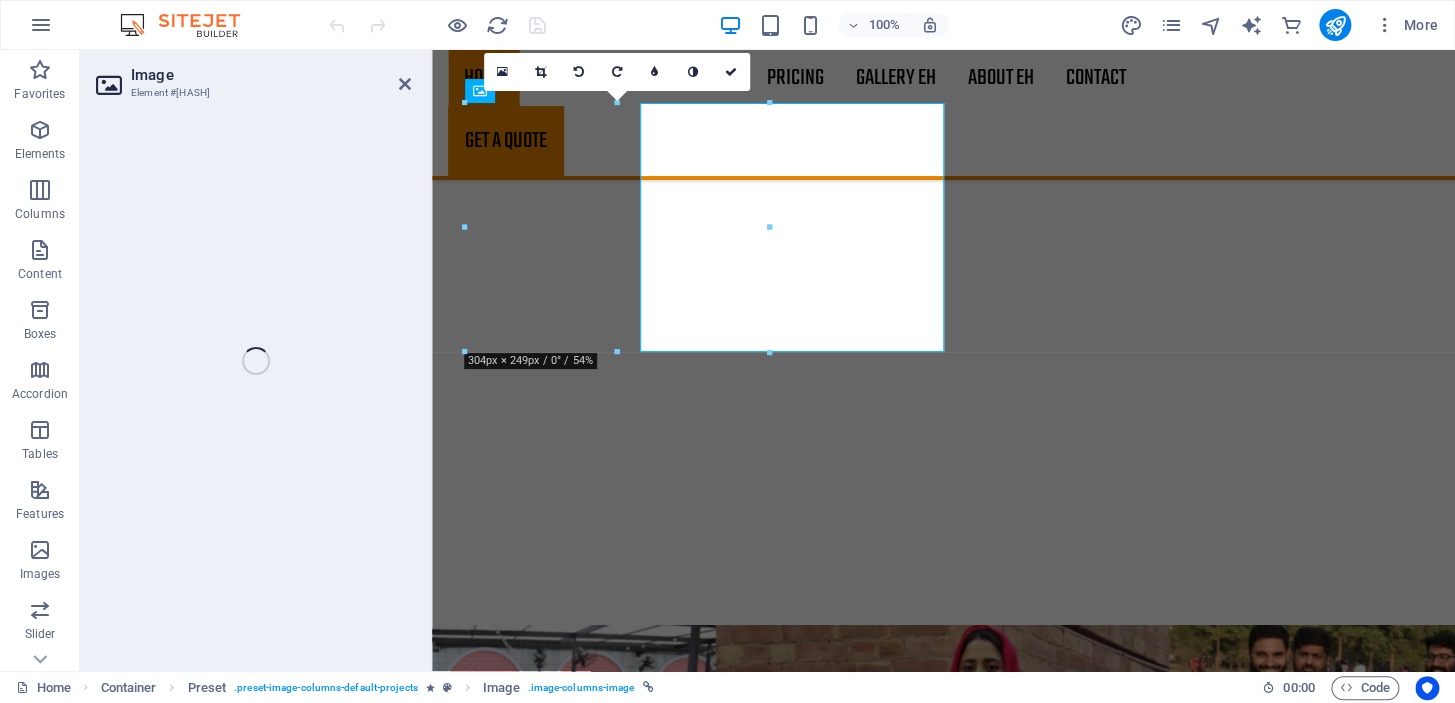select on "%" 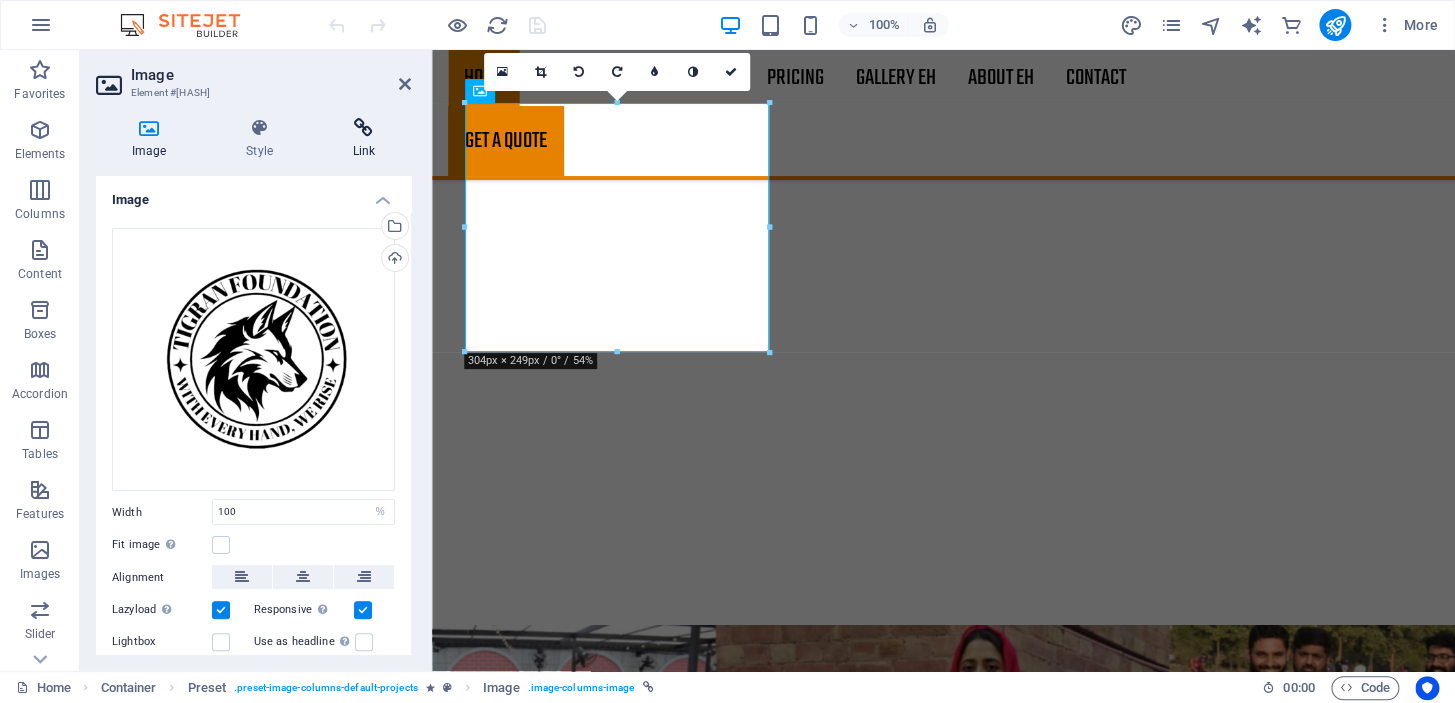 click at bounding box center [364, 128] 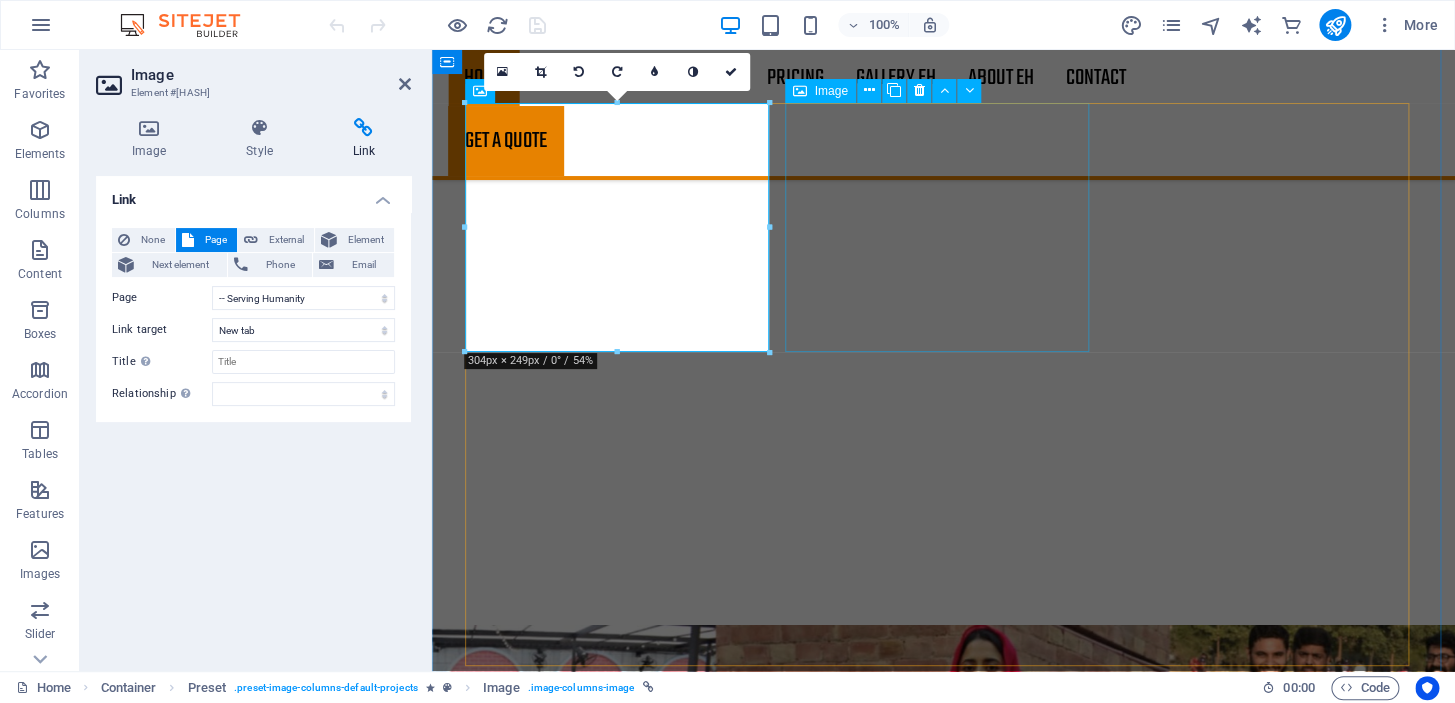 click on "Project 2: Elyvian Collections Elyvian Collections  is a  premium jewellery brand  initiative launched under the creative direction of  Elite Heaven Group . Focused on elegance and timeless beauty, this project marks the Group’s entry into the world of luxury fashion accessories. From brand identity to product photography, digital marketing, and e-commerce management, Elite Heaven Group handles every aspect of Elyvian Collections. The initiative aims to deliver exquisite, handcrafted jewellery pieces that reflect both modern trends and cultural richness, offering customers a unique blend of style and sophistication." at bounding box center [944, 5667] 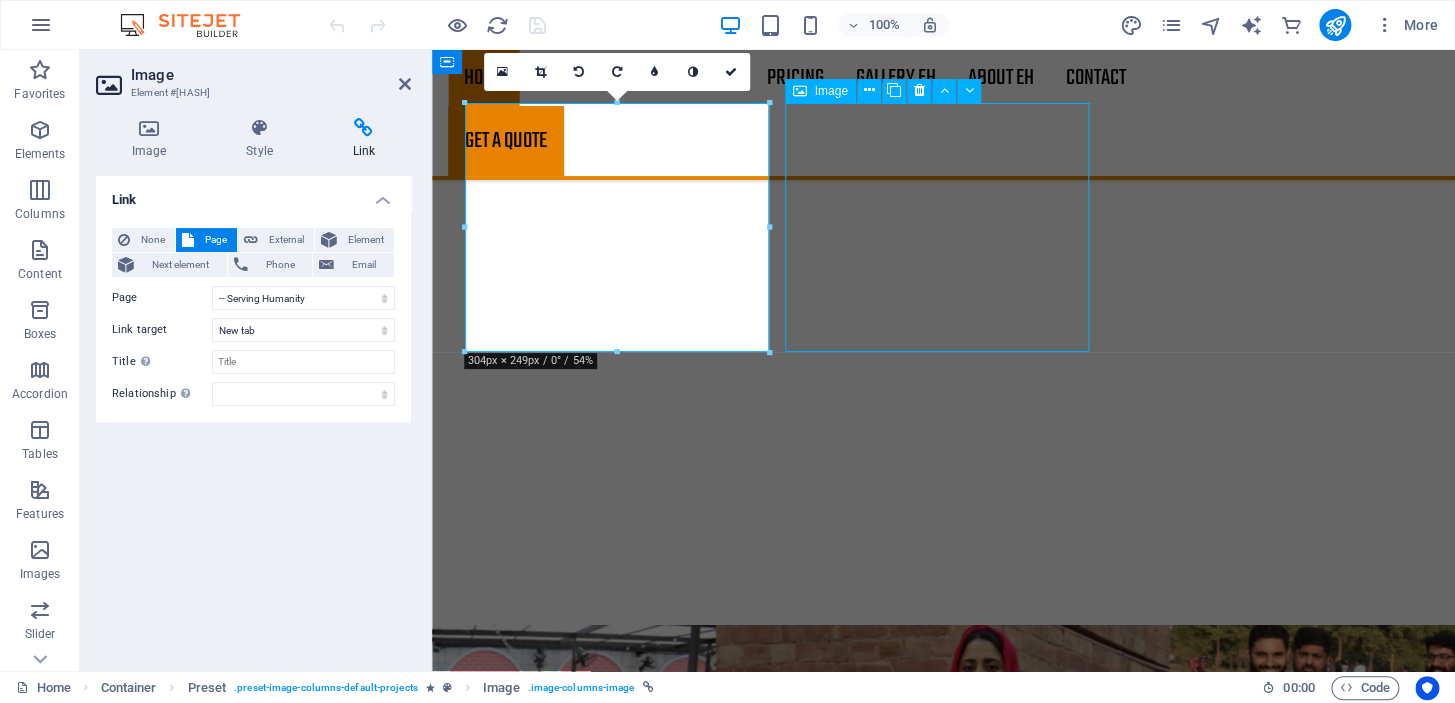 click on "Project 2: Elyvian Collections Elyvian Collections  is a  premium jewellery brand  initiative launched under the creative direction of  Elite Heaven Group . Focused on elegance and timeless beauty, this project marks the Group’s entry into the world of luxury fashion accessories. From brand identity to product photography, digital marketing, and e-commerce management, Elite Heaven Group handles every aspect of Elyvian Collections. The initiative aims to deliver exquisite, handcrafted jewellery pieces that reflect both modern trends and cultural richness, offering customers a unique blend of style and sophistication." at bounding box center [944, 5667] 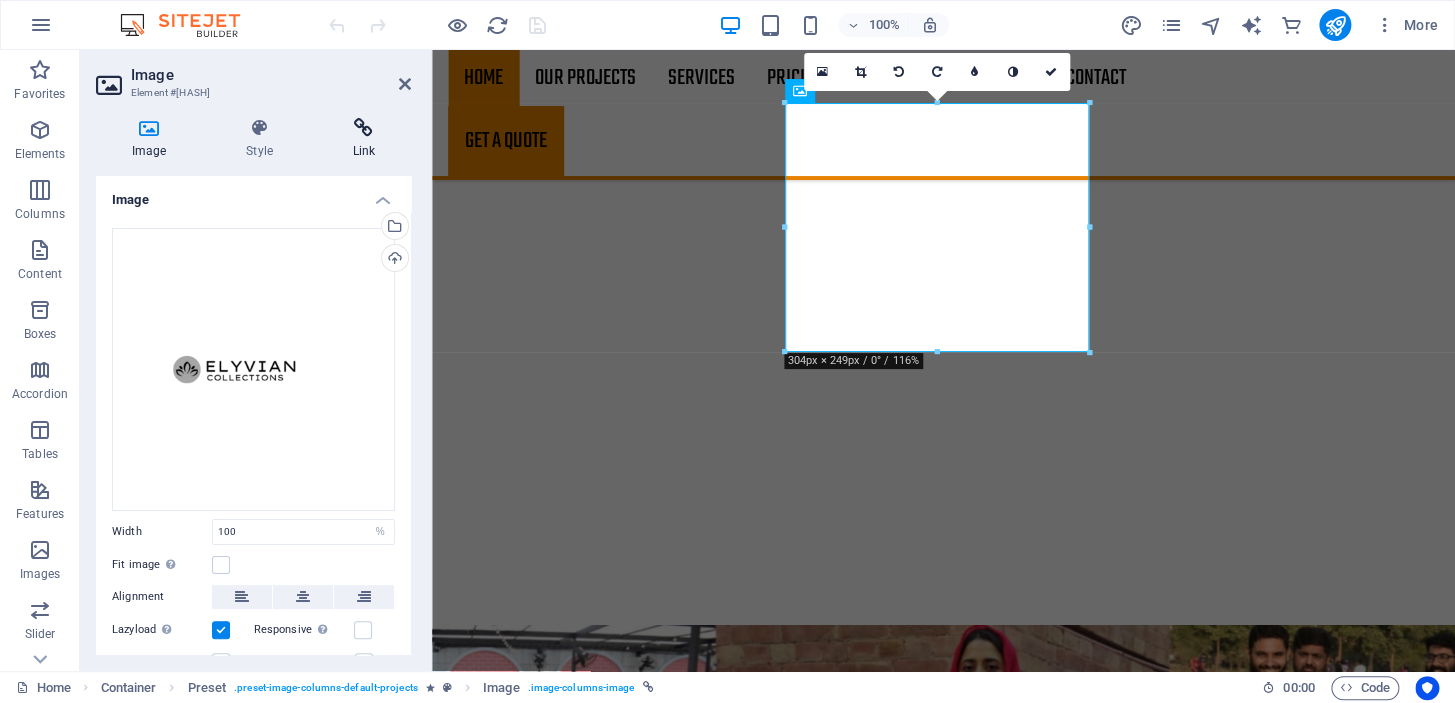 click at bounding box center (364, 128) 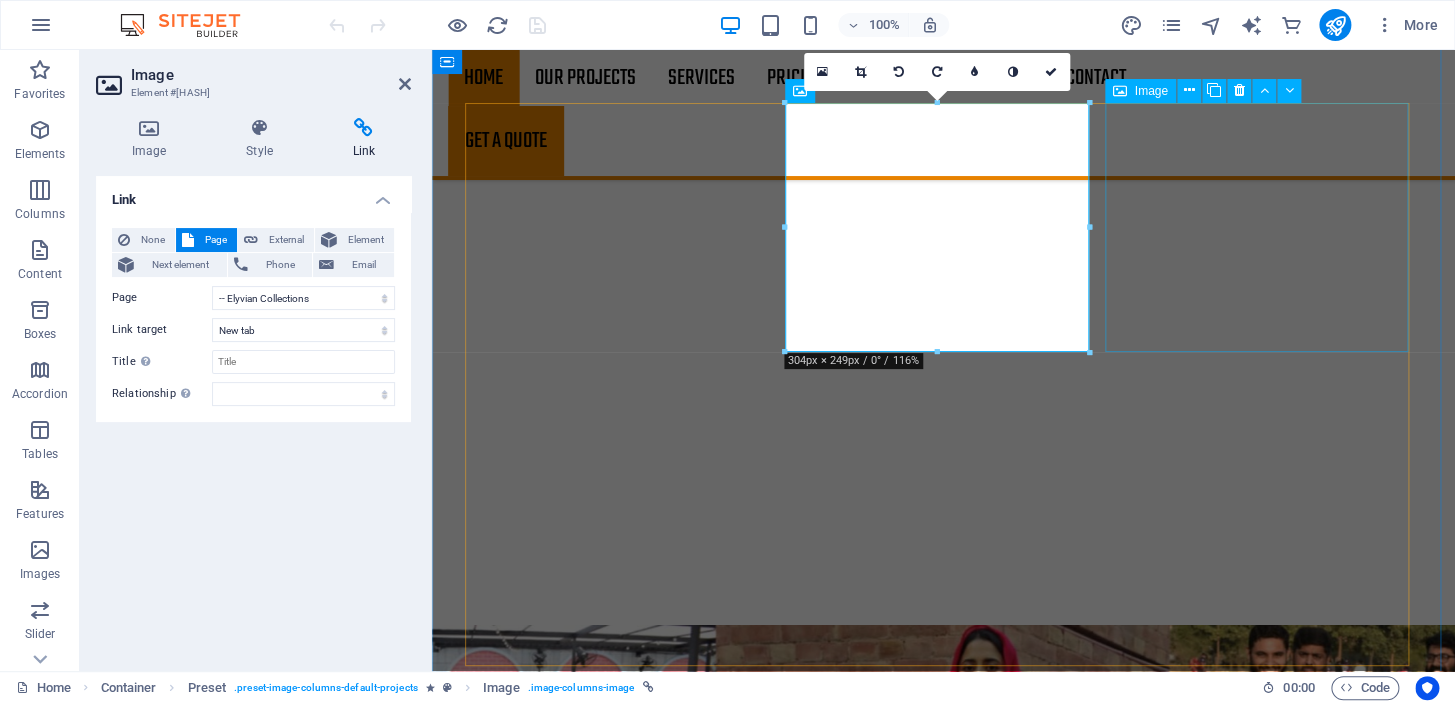 click on "[ORGANIZATION] [ORGANIZATION] is a dynamic platform powered by [ORGANIZATION], dedicated to empowering youth through digital literacy, media production, and technology-based learning. This project focuses on content creation, video production, graphic designing, and web development  SEO, and aspiring media professionals. [ORGANIZATION] manages the complete backend and strategic growth of [ORGANIZATION], ensuring impactful outreach, professional development, and meaningful digital transformation across educational and creative sectors." at bounding box center [944, 6448] 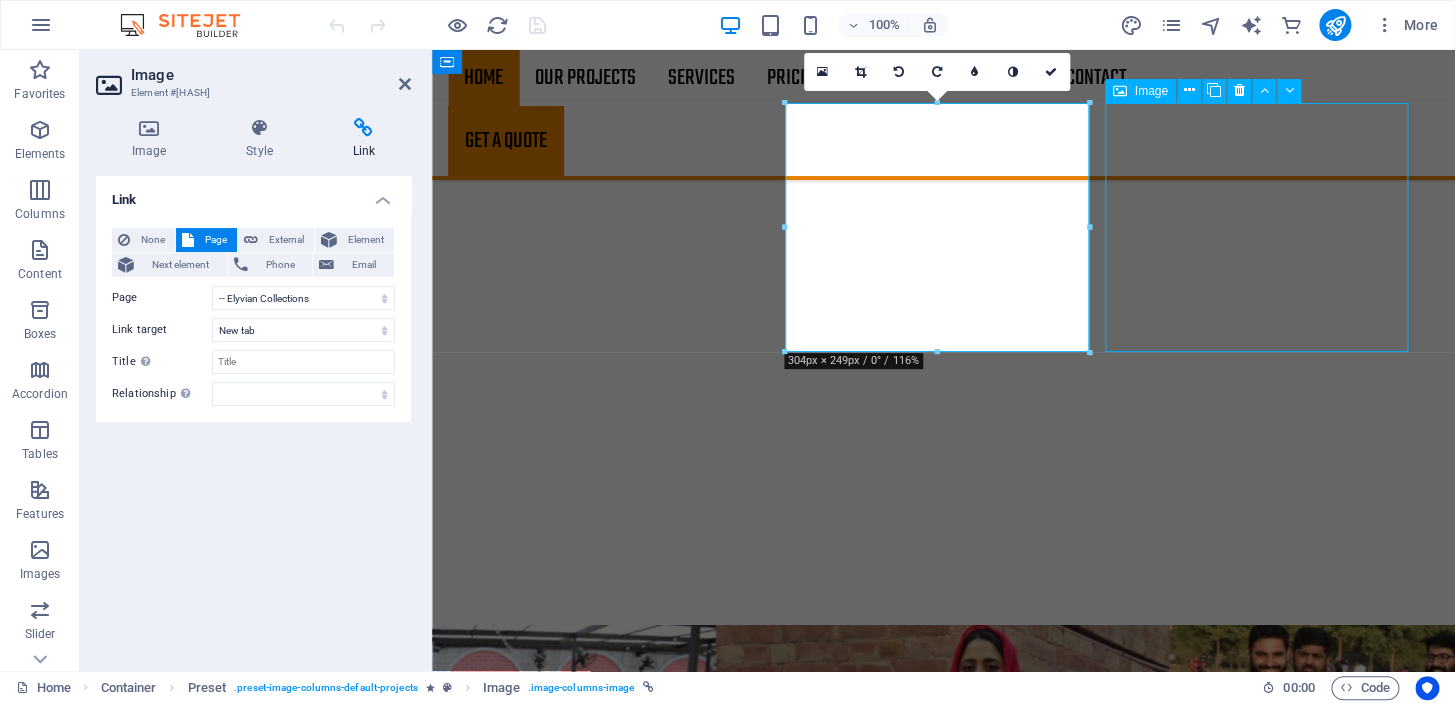 click on "[ORGANIZATION] [ORGANIZATION] is a dynamic platform powered by [ORGANIZATION], dedicated to empowering youth through digital literacy, media production, and technology-based learning. This project focuses on content creation, video production, graphic designing, and web development  SEO, and aspiring media professionals. [ORGANIZATION] manages the complete backend and strategic growth of [ORGANIZATION], ensuring impactful outreach, professional development, and meaningful digital transformation across educational and creative sectors." at bounding box center (944, 6448) 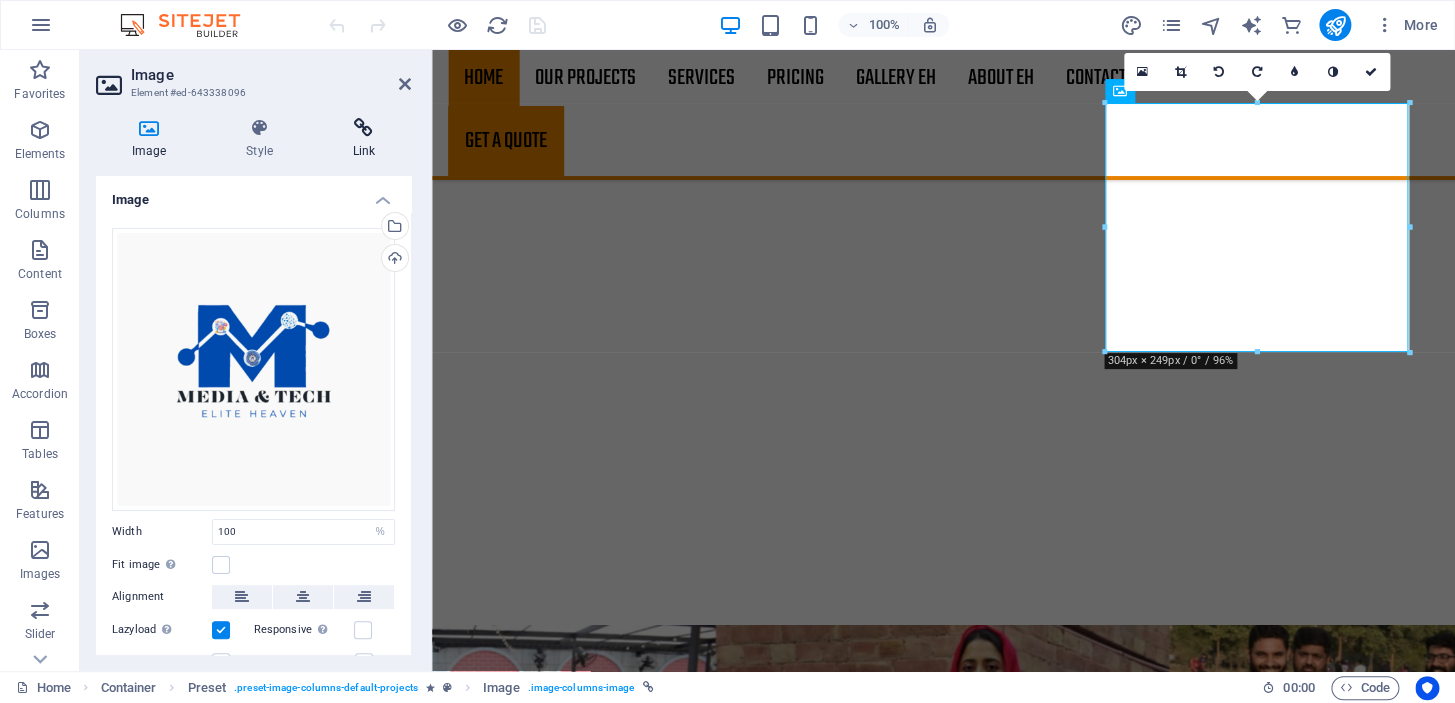 click on "Link" at bounding box center [364, 139] 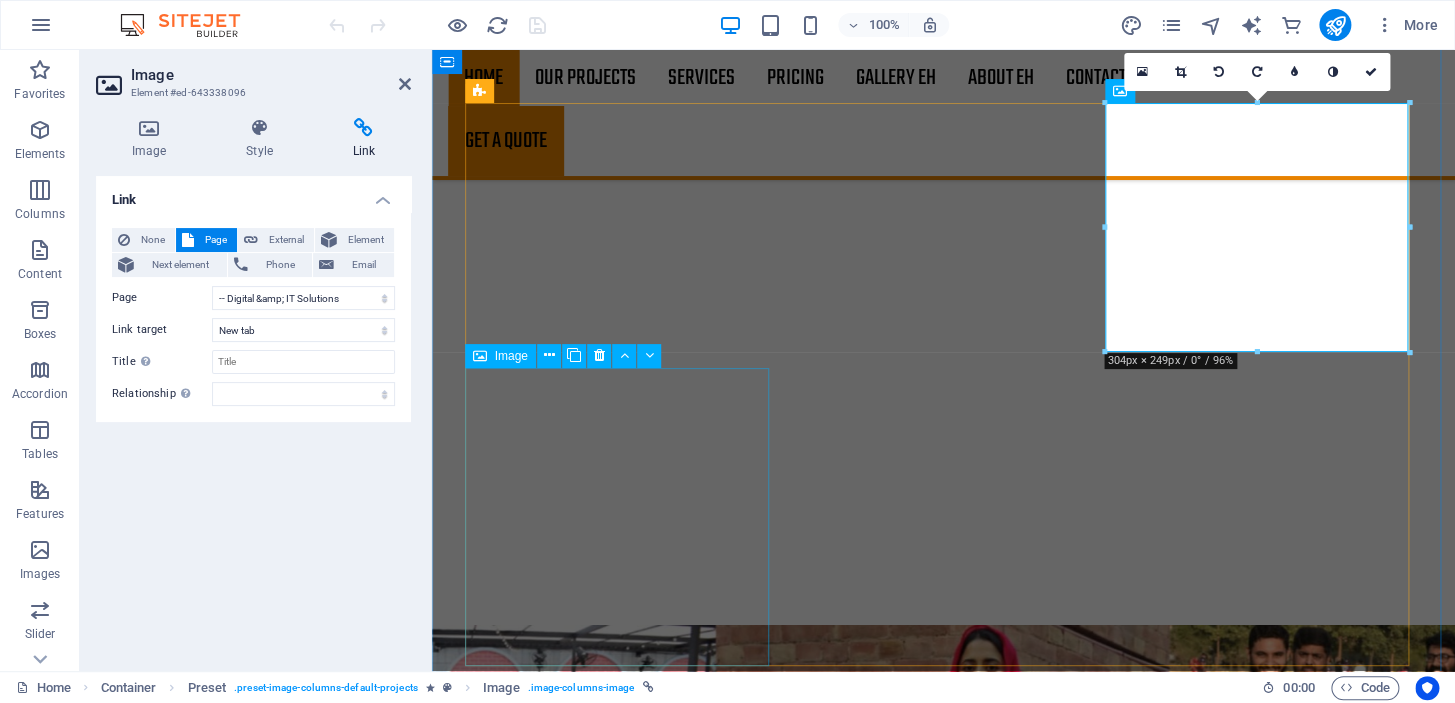 click on "Project 3: [ORGANIZATION] [ORGANIZATION] is an educational initiative launched by [ORGANIZATION], focused on nurturing skills, creativity, and professional growth among students and young professionals. The institute offers specialized training programs in digital media, communication, marketing, and entrepreneurship. From curriculum development to branding, and from digital infrastructure to online promotion, every aspect of the institute is managed by [ORGANIZATION]. This project reflects the Group’s vision to empower the next generation with knowledge, innovation, and real-world skills to succeed in the digital age." at bounding box center (944, 7304) 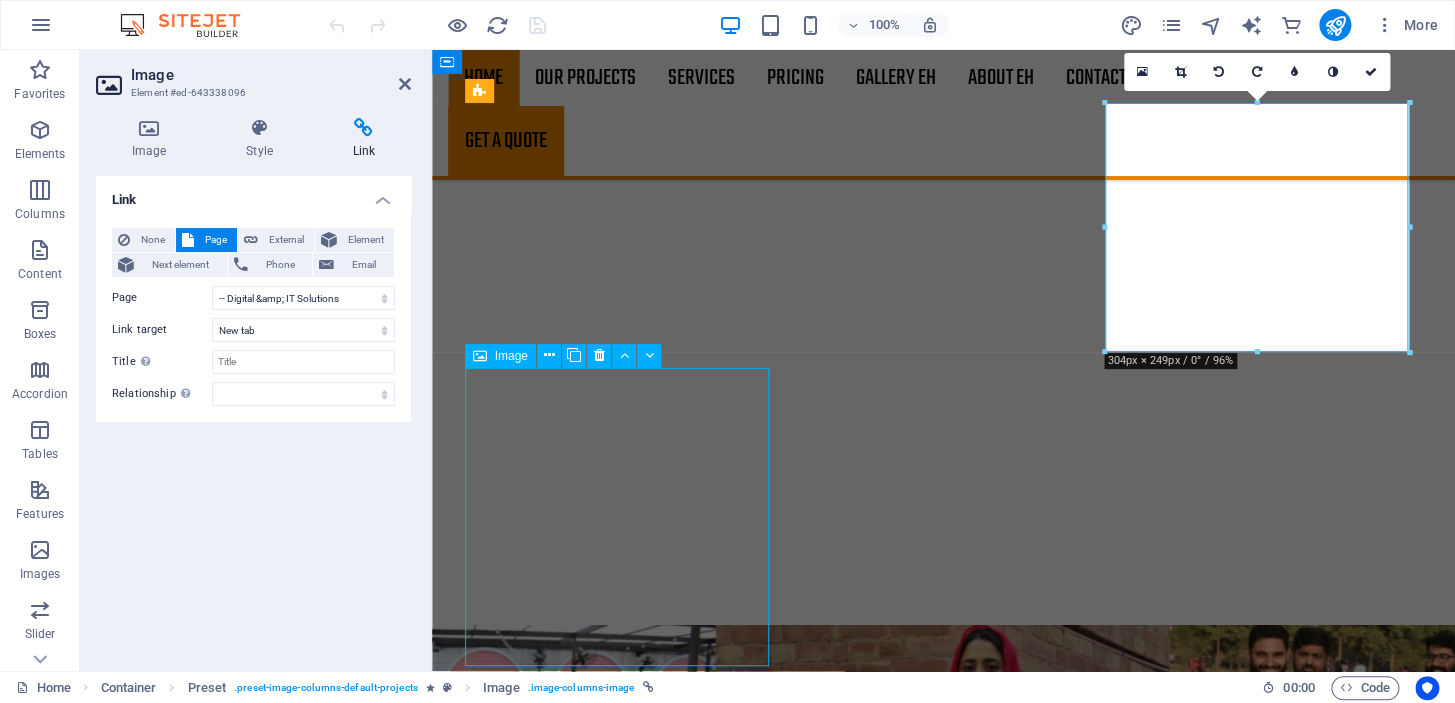 click on "Project 3: [ORGANIZATION] [ORGANIZATION] is an educational initiative launched by [ORGANIZATION], focused on nurturing skills, creativity, and professional growth among students and young professionals. The institute offers specialized training programs in digital media, communication, marketing, and entrepreneurship. From curriculum development to branding, and from digital infrastructure to online promotion, every aspect of the institute is managed by [ORGANIZATION]. This project reflects the Group’s vision to empower the next generation with knowledge, innovation, and real-world skills to succeed in the digital age." at bounding box center (944, 7304) 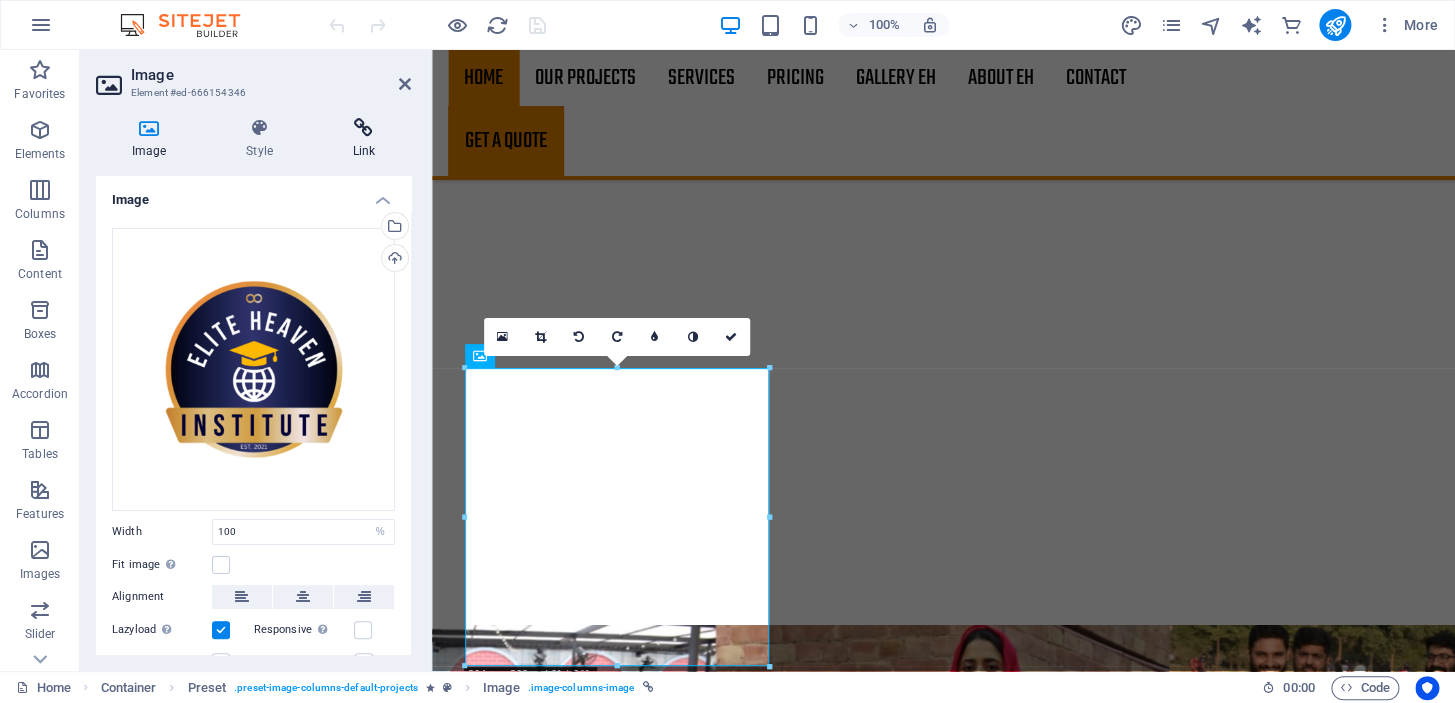 click on "Link" at bounding box center (364, 139) 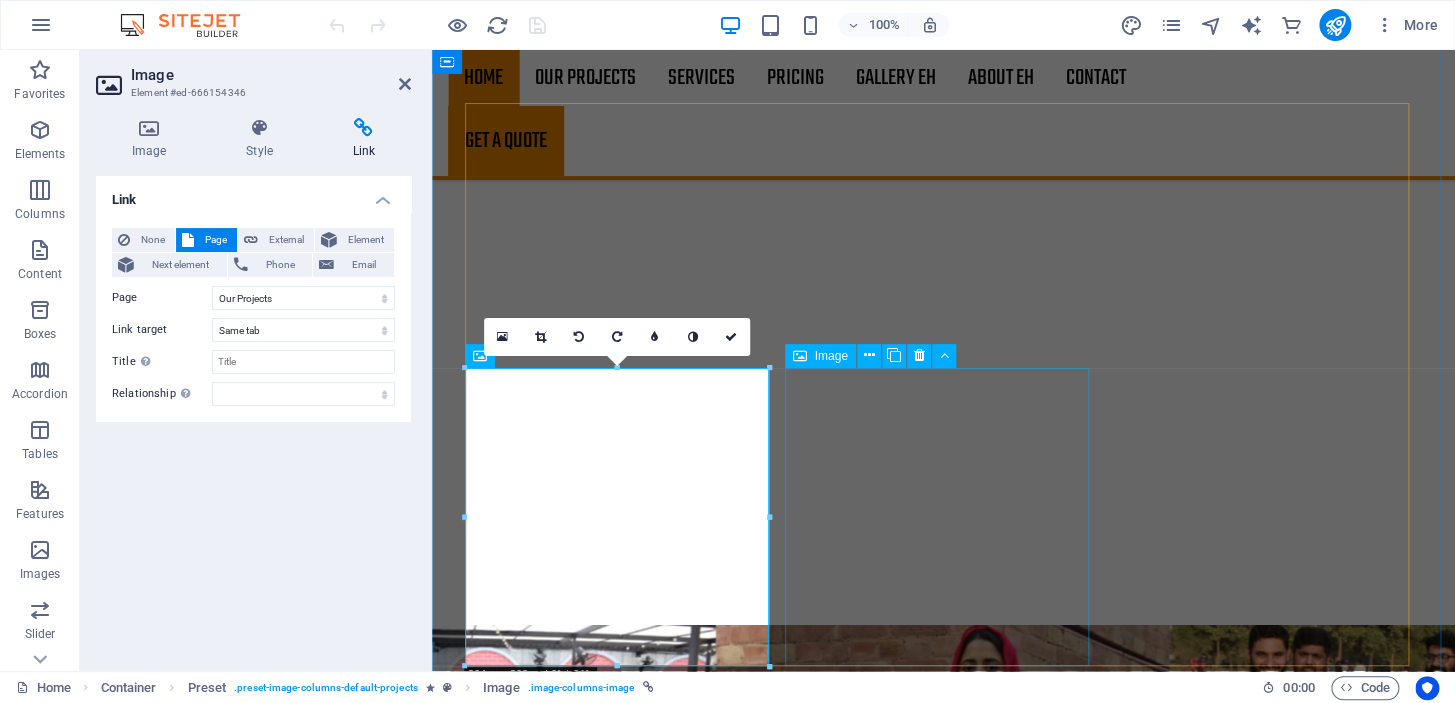 click on "Project 3: [ORGANIZATION] [ORGANIZATION] is a strategic arm of [ORGANIZATION] that offers expert guidance and tailored solutions to startups, entrepreneurs, and established businesses. This project focuses on business development, branding, digital transformation, and market strategy. From financial planning to digital marketing and operational streamlining, [ORGANIZATION] empowers clients to achieve sustainable growth and competitive advantage. With a vision to nurture innovation and drive success, [ORGANIZATION] ensures each client receives personalized attention and results-driven consultancy services." at bounding box center [944, 8236] 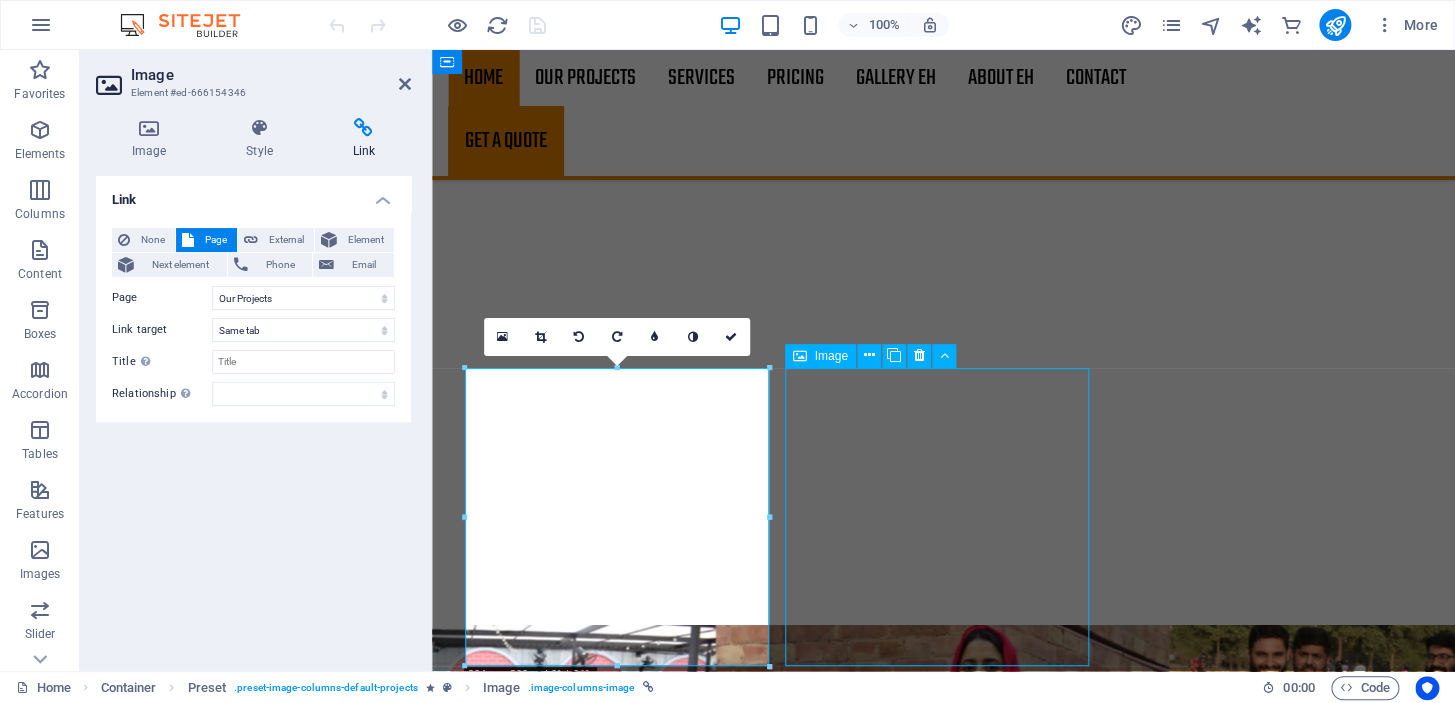 click on "Project 3: [ORGANIZATION] [ORGANIZATION] is a strategic arm of [ORGANIZATION] that offers expert guidance and tailored solutions to startups, entrepreneurs, and established businesses. This project focuses on business development, branding, digital transformation, and market strategy. From financial planning to digital marketing and operational streamlining, [ORGANIZATION] empowers clients to achieve sustainable growth and competitive advantage. With a vision to nurture innovation and drive success, [ORGANIZATION] ensures each client receives personalized attention and results-driven consultancy services." at bounding box center [944, 8236] 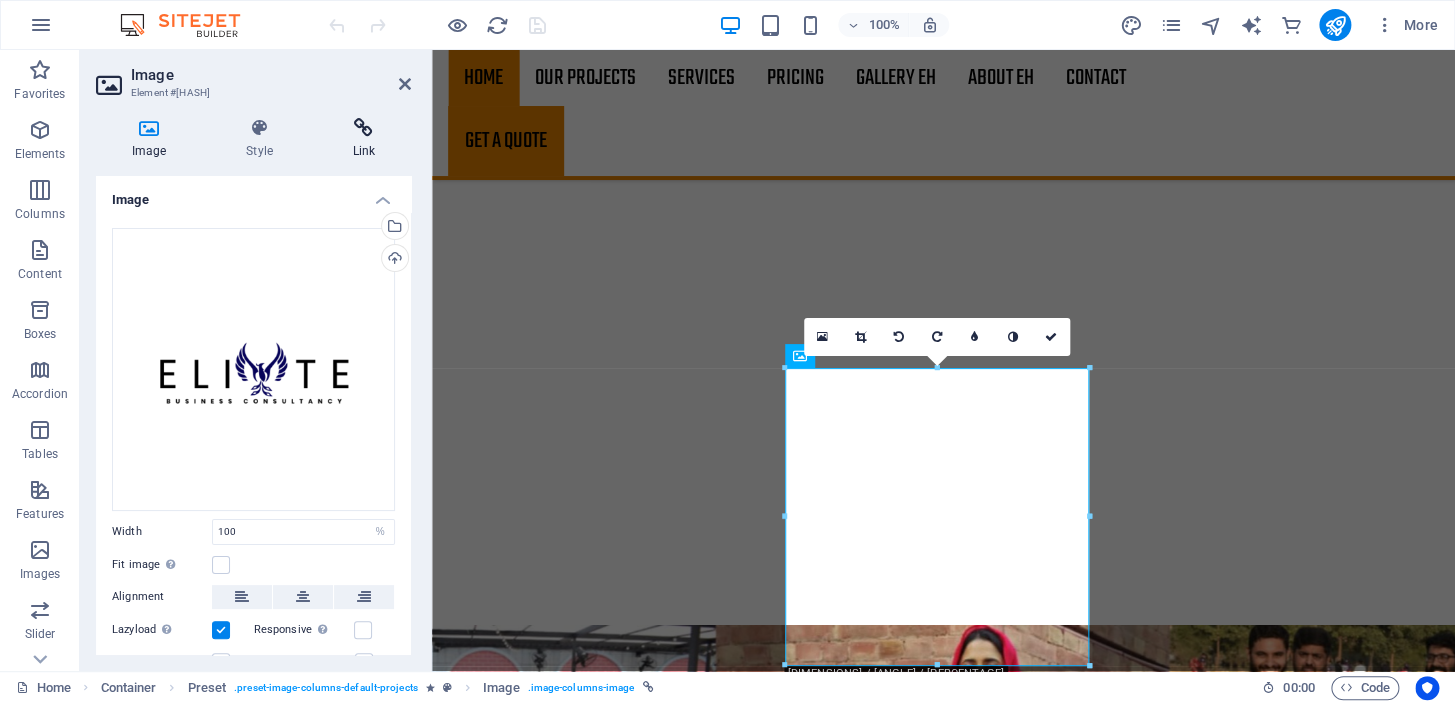 click at bounding box center [364, 128] 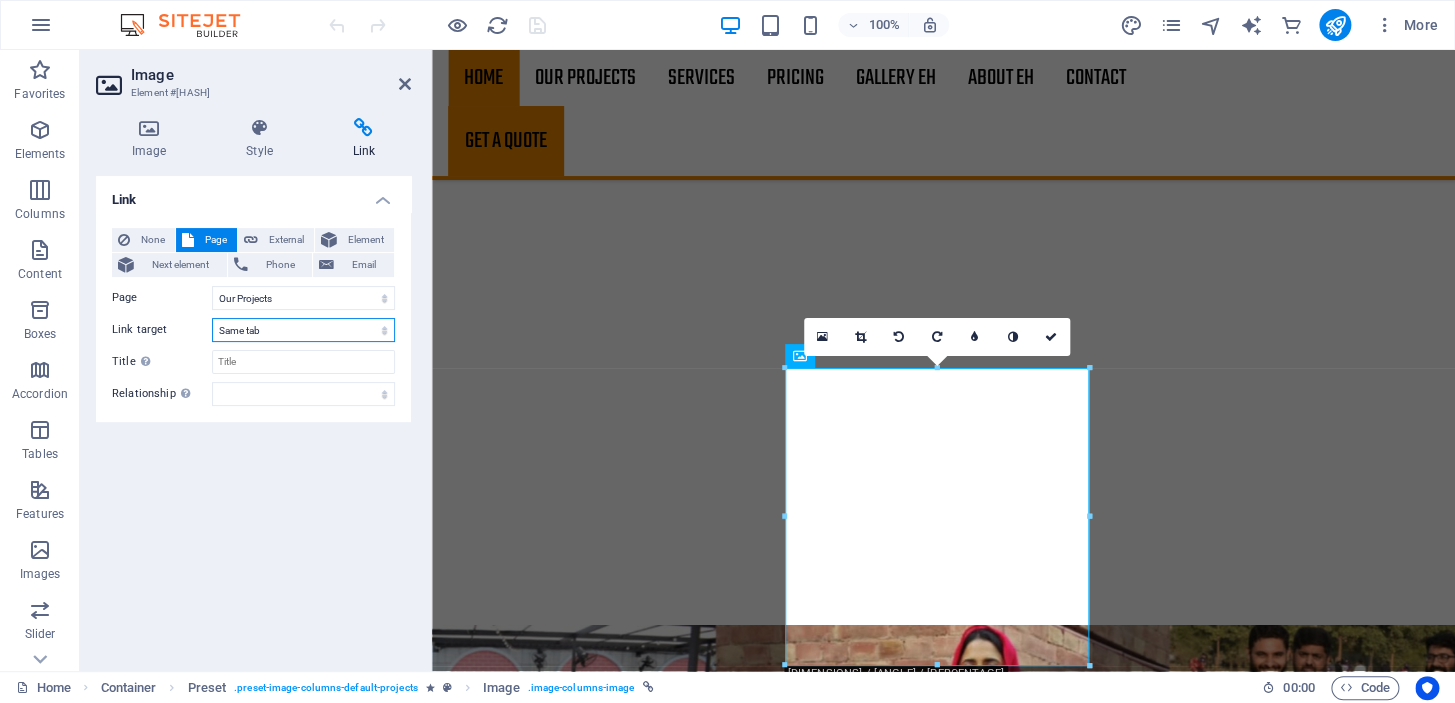 click on "New tab Same tab Overlay" at bounding box center [303, 330] 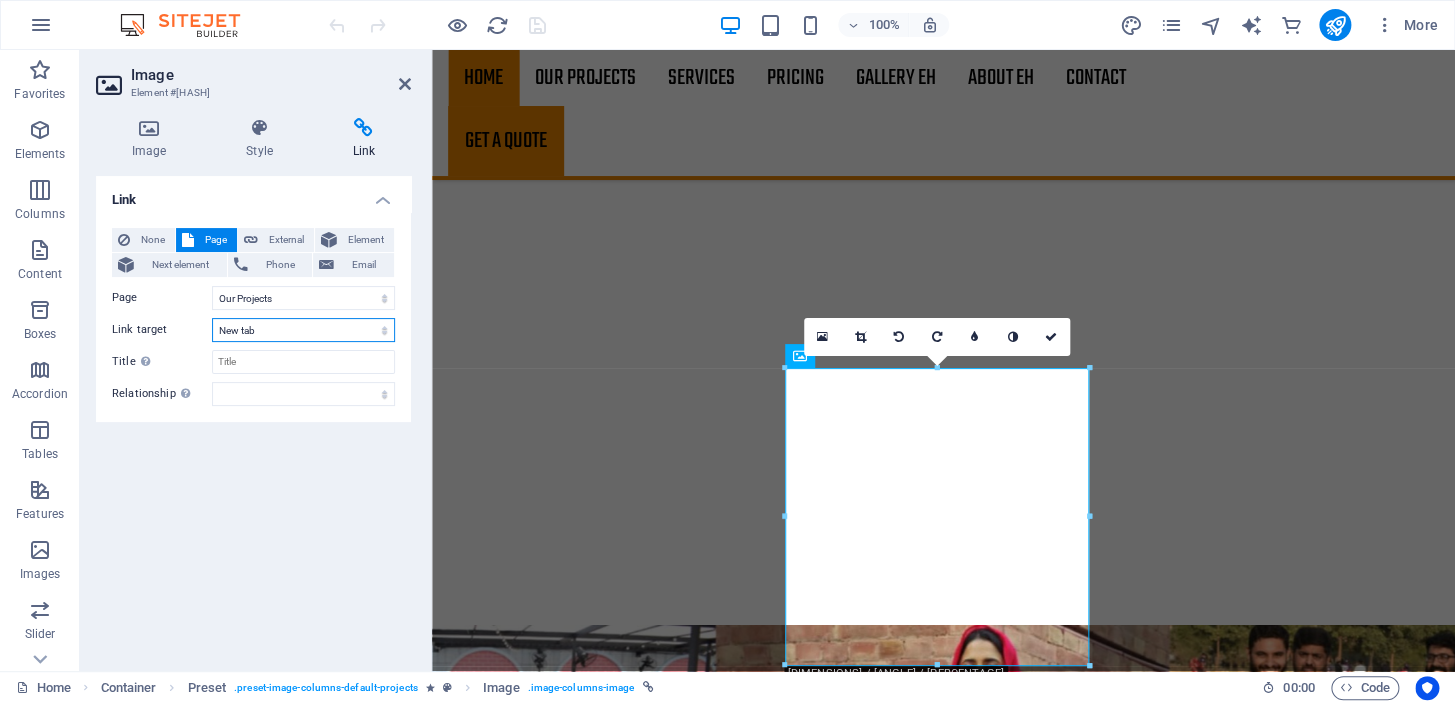 click on "New tab Same tab Overlay" at bounding box center [303, 330] 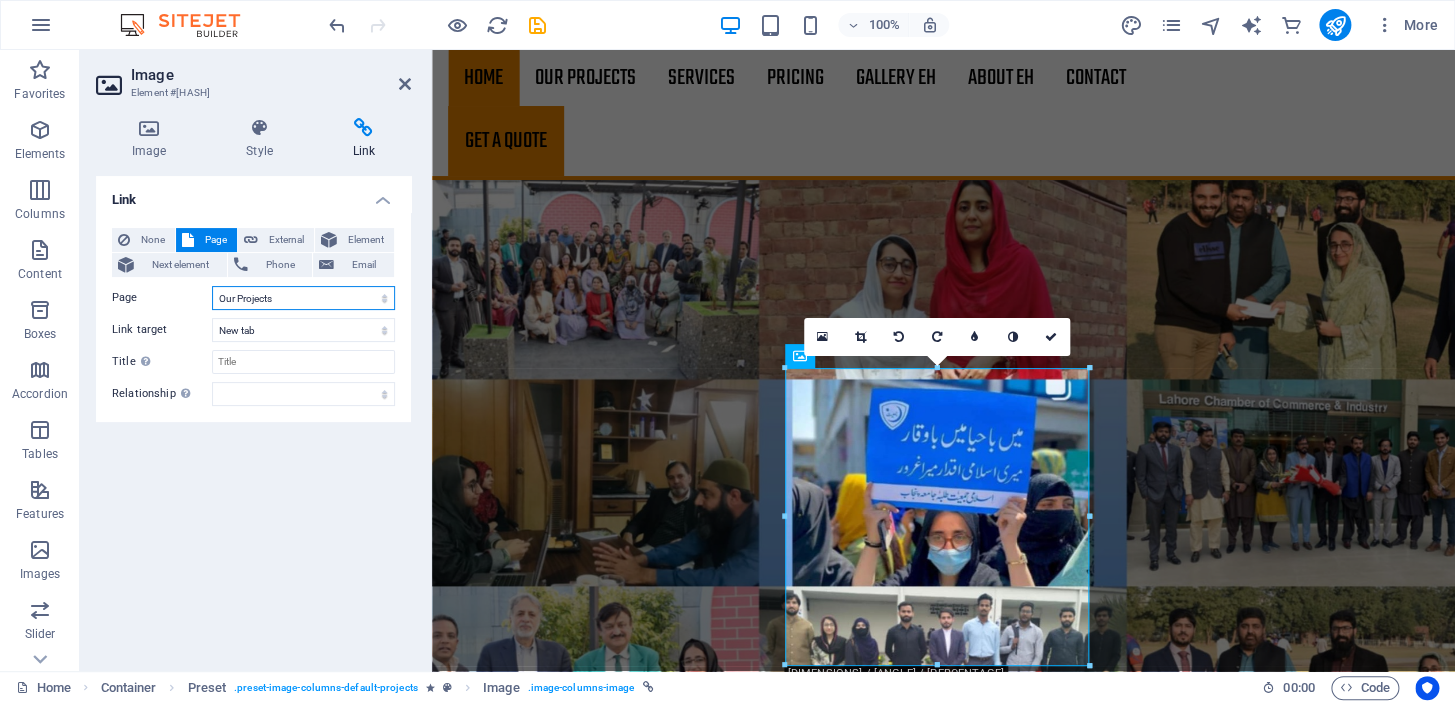 click on "Home Our Projects -- Serving Humanity -- Digital &amp; IT Solutions -- Elyvian Collections -- Elite Heaven Institute Services Pricing Gallery EH  About EH Contact Legal Notice Privacy" at bounding box center (303, 298) 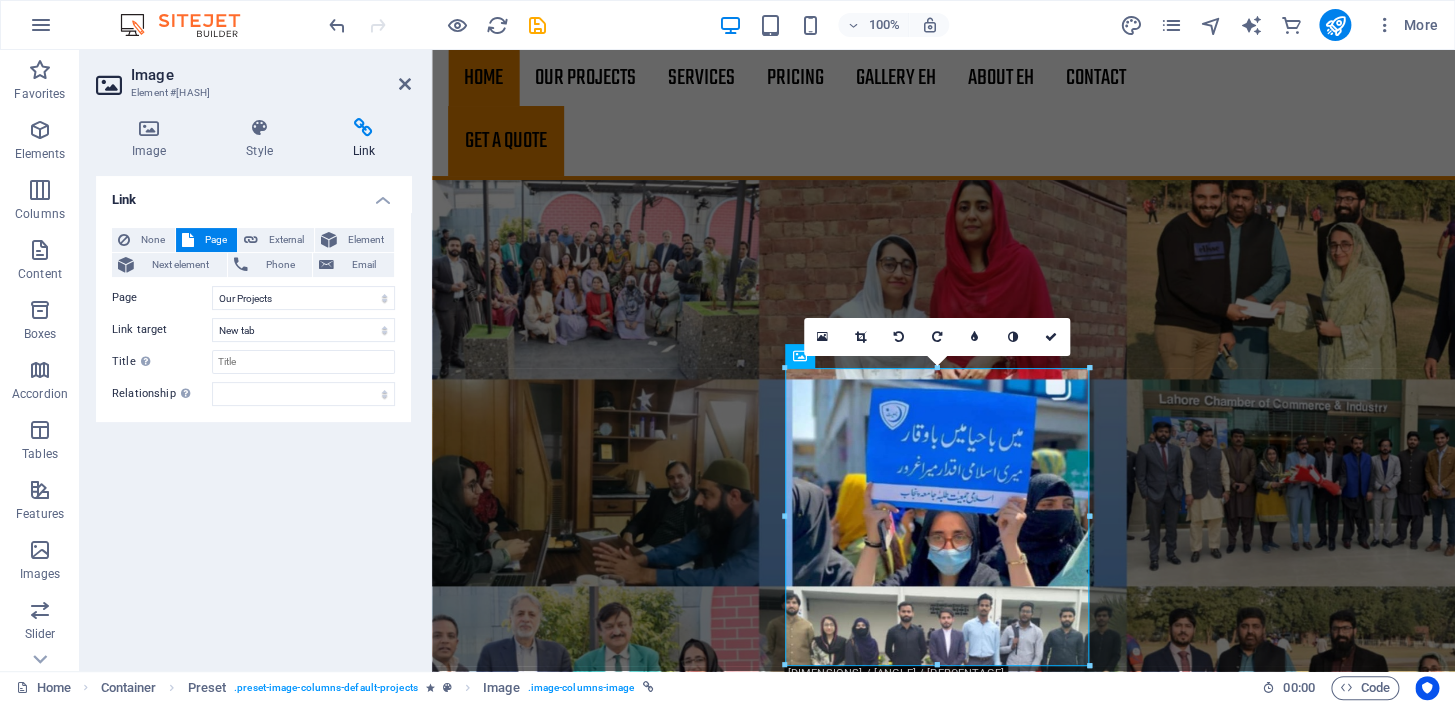 click on "Image Element #[HASH]" at bounding box center (253, 76) 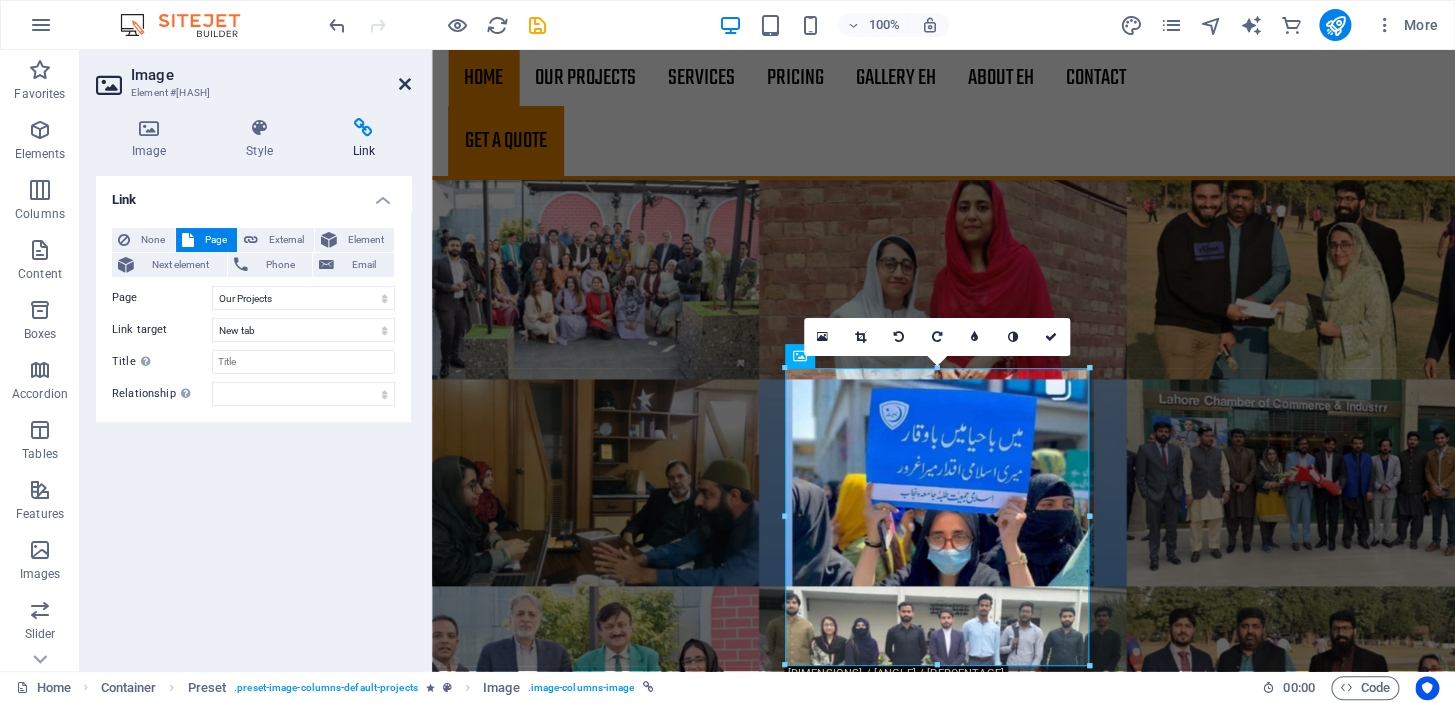 click at bounding box center [405, 84] 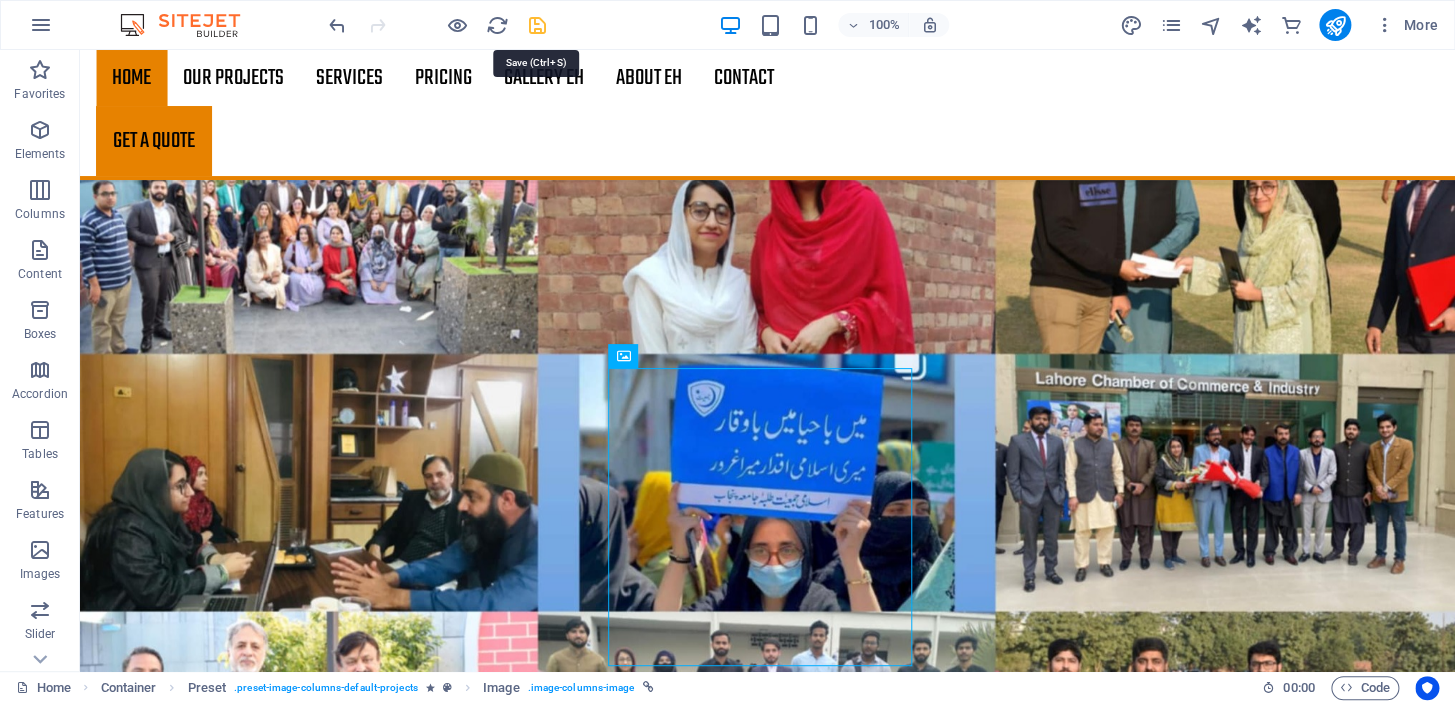 click at bounding box center (537, 25) 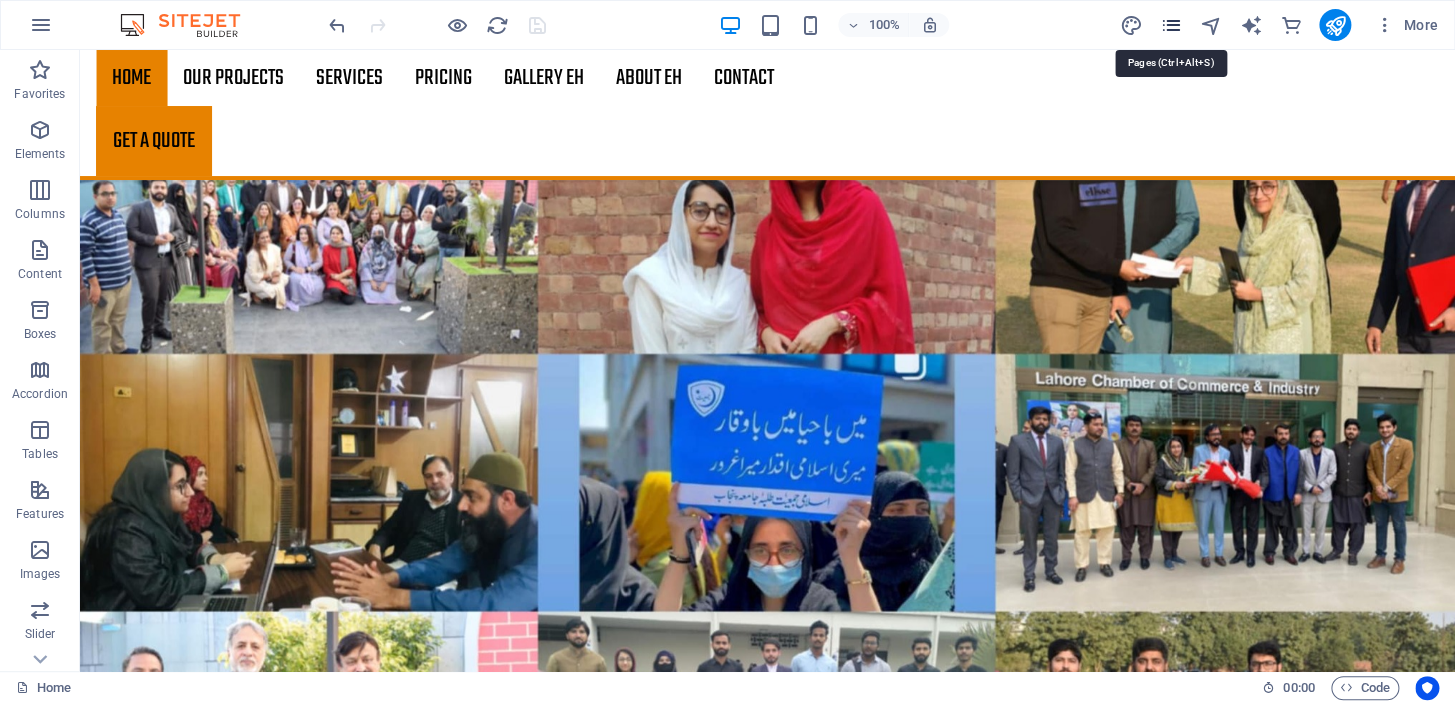 click at bounding box center [1170, 25] 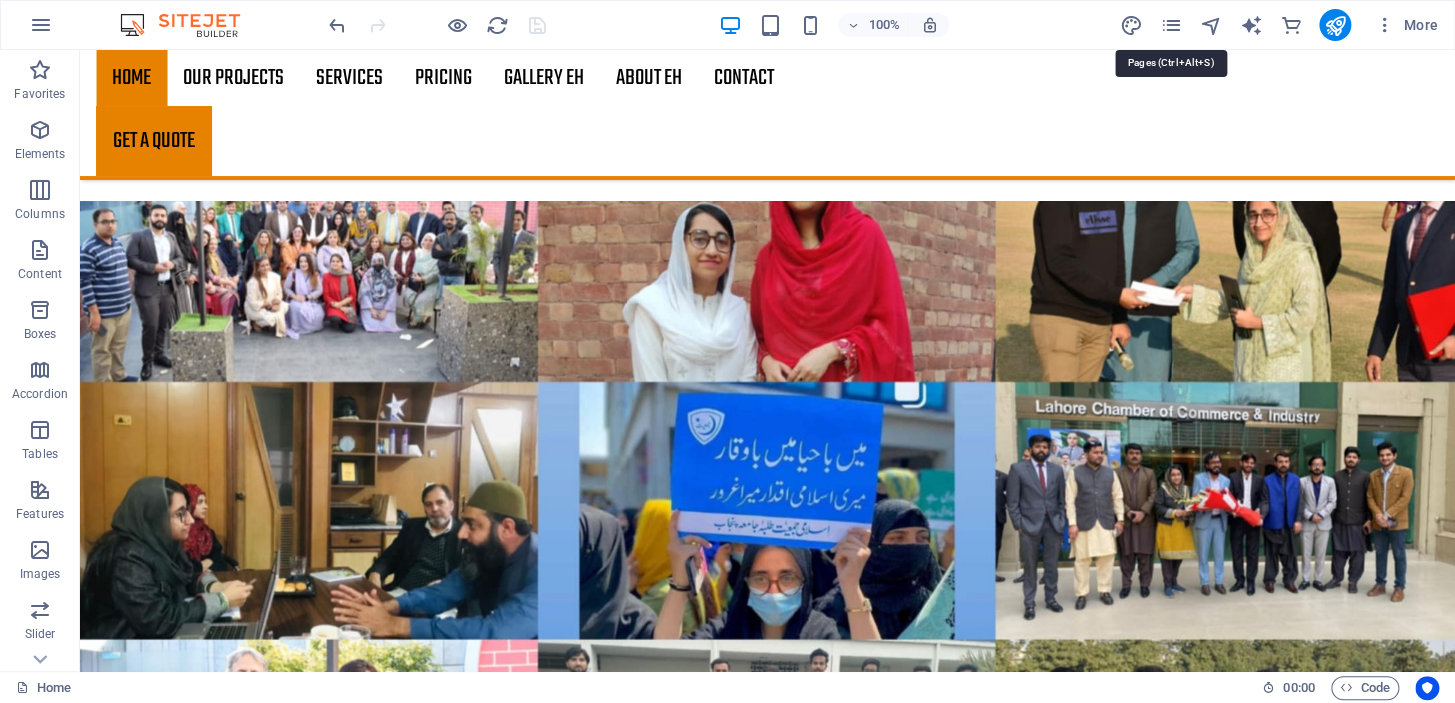 scroll, scrollTop: 2937, scrollLeft: 0, axis: vertical 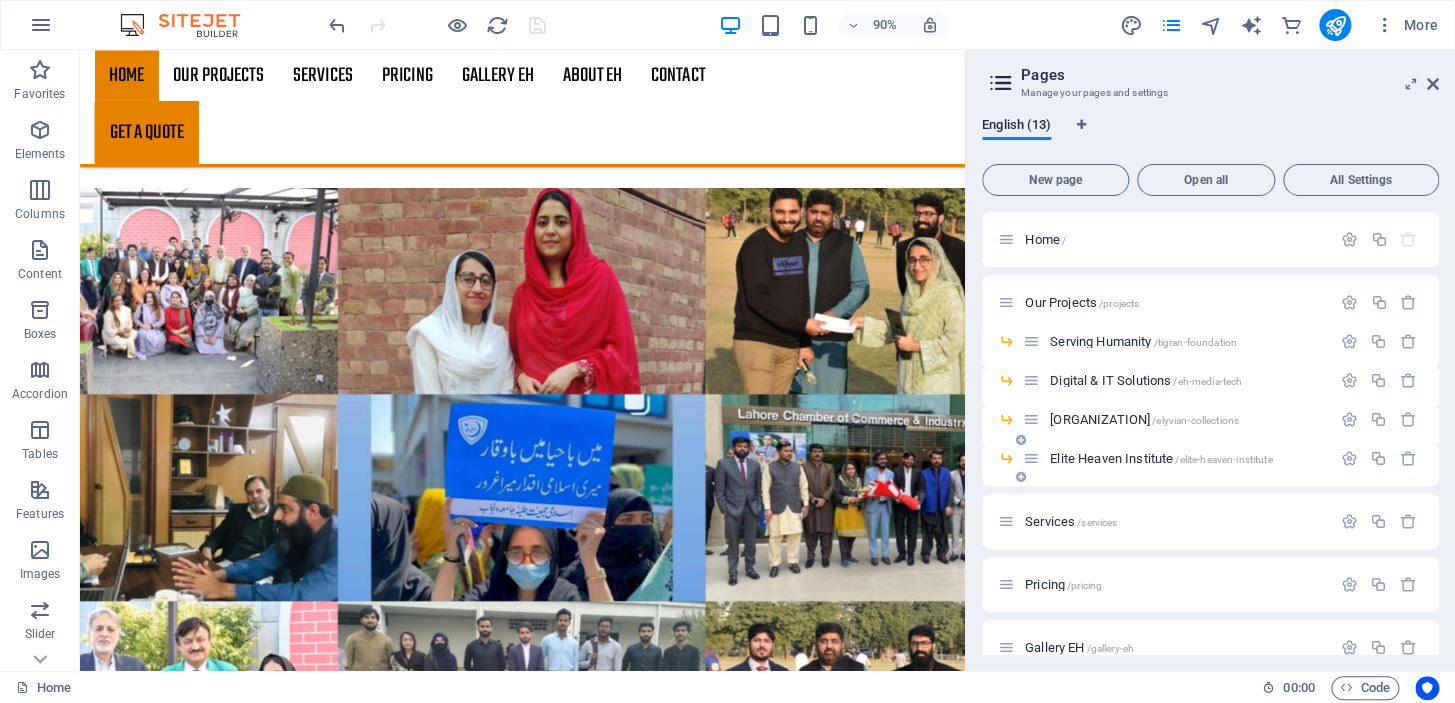 click at bounding box center [1021, 477] 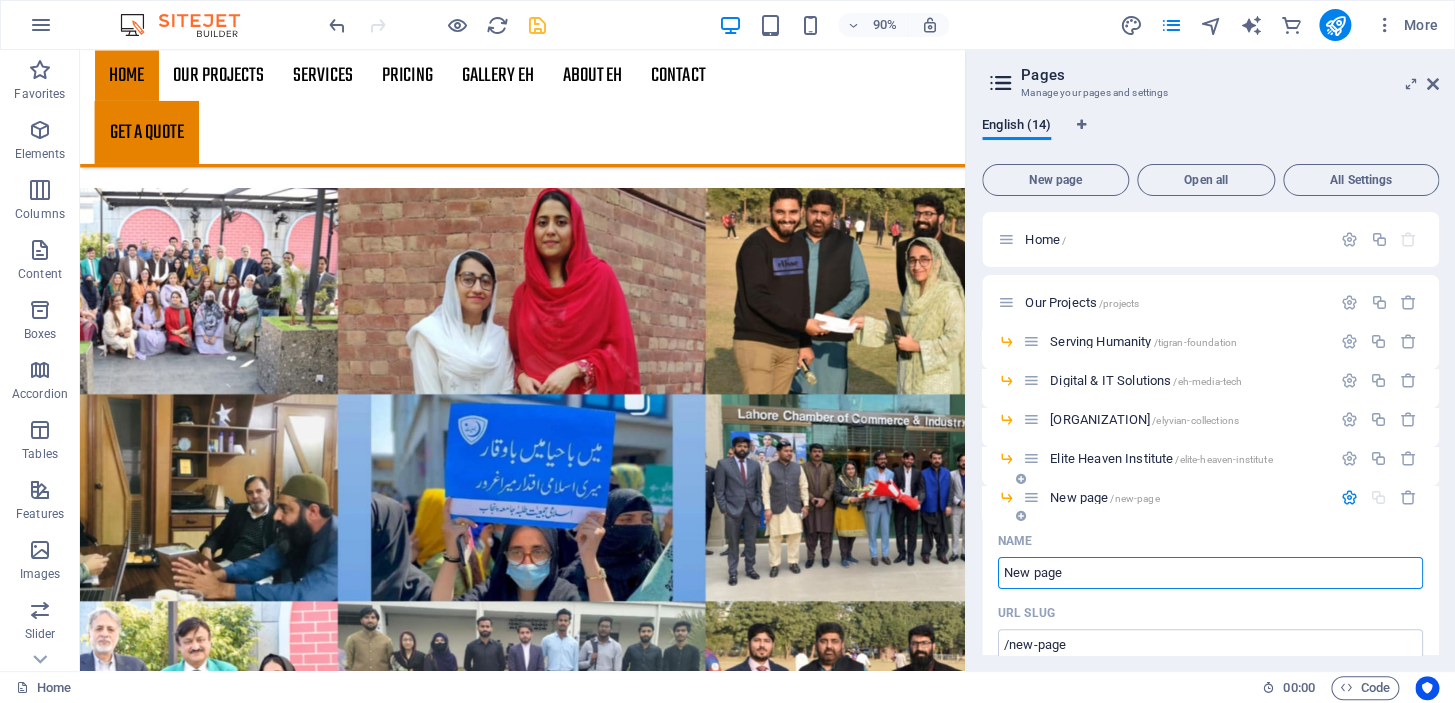 scroll, scrollTop: 90, scrollLeft: 0, axis: vertical 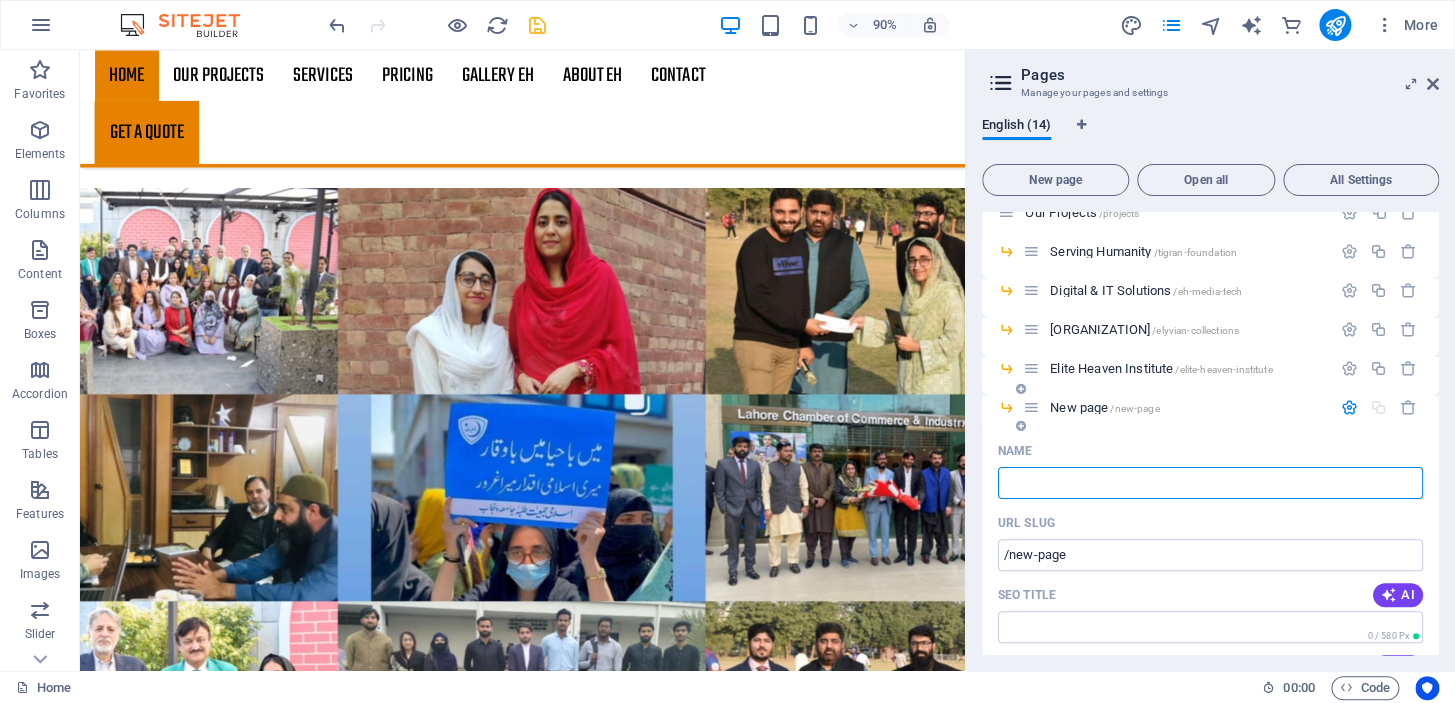 type 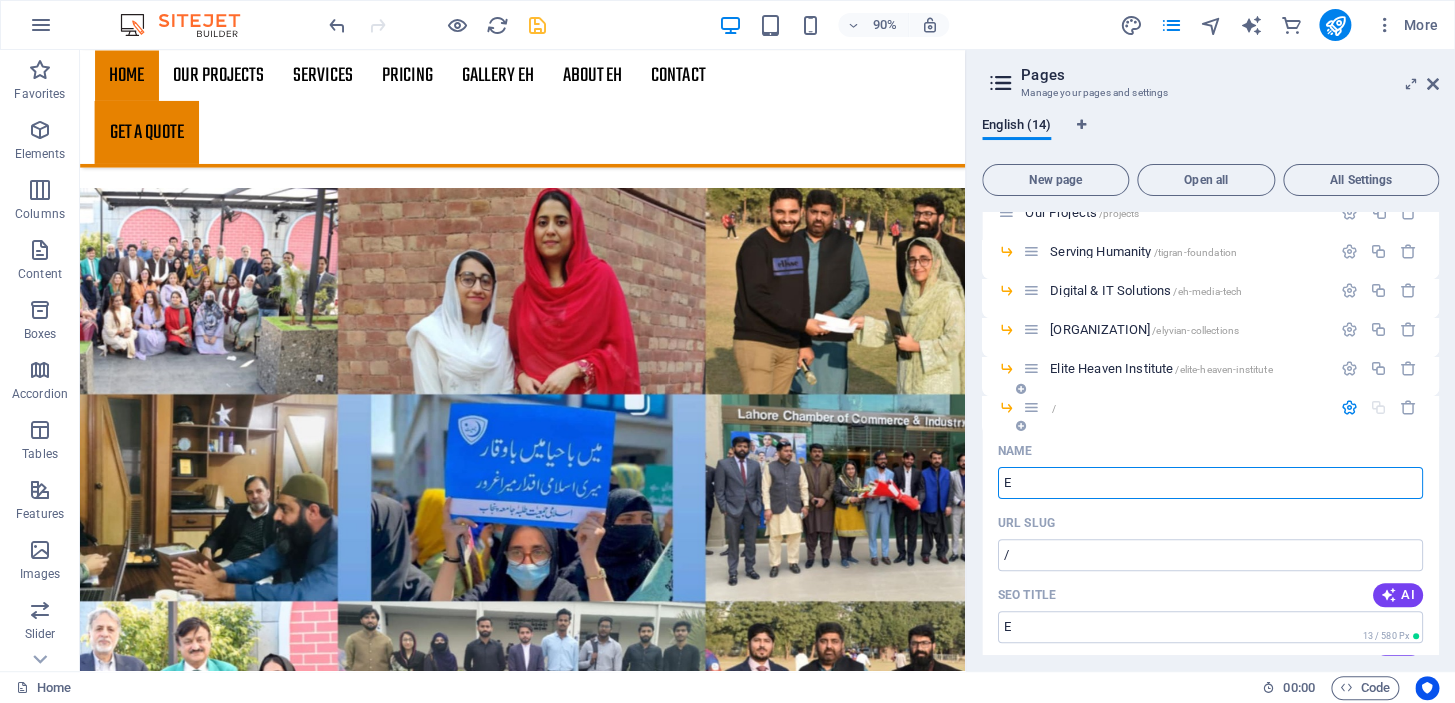 type on "E" 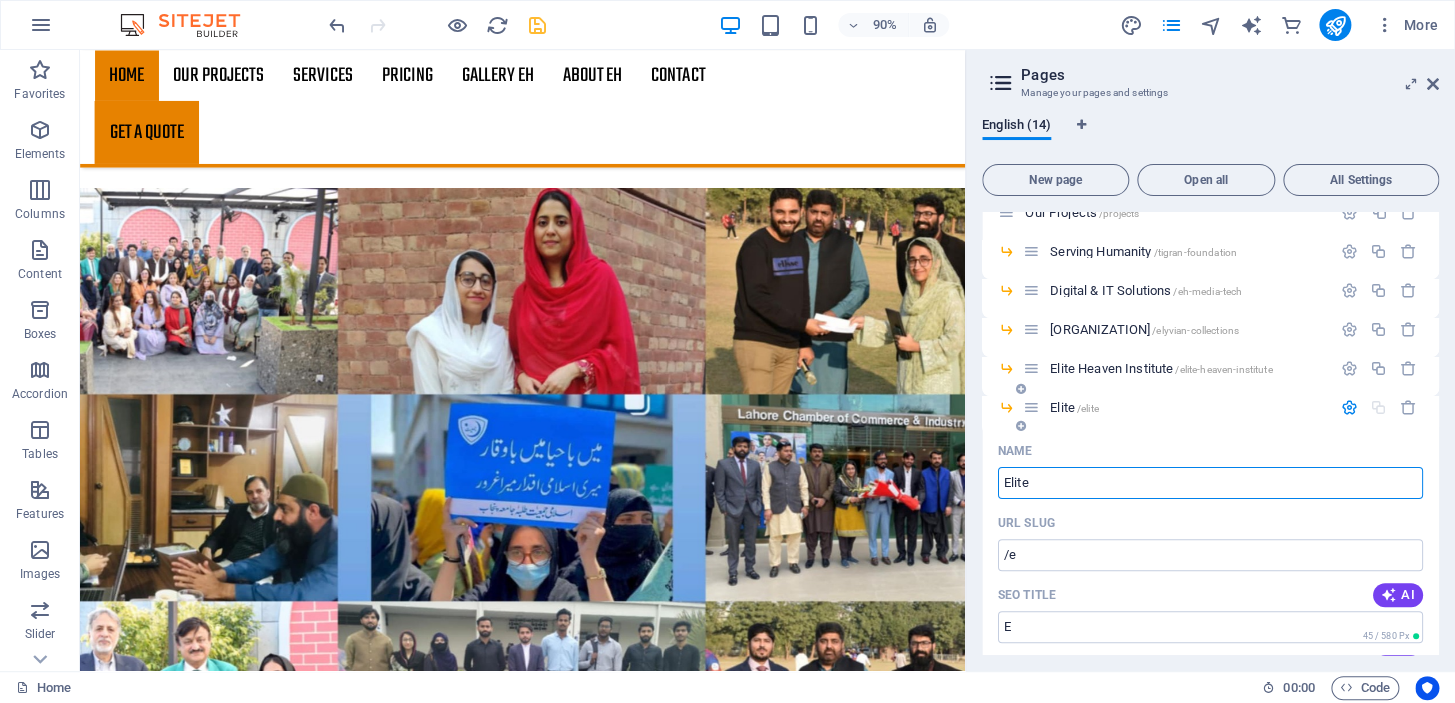 type on "Elite" 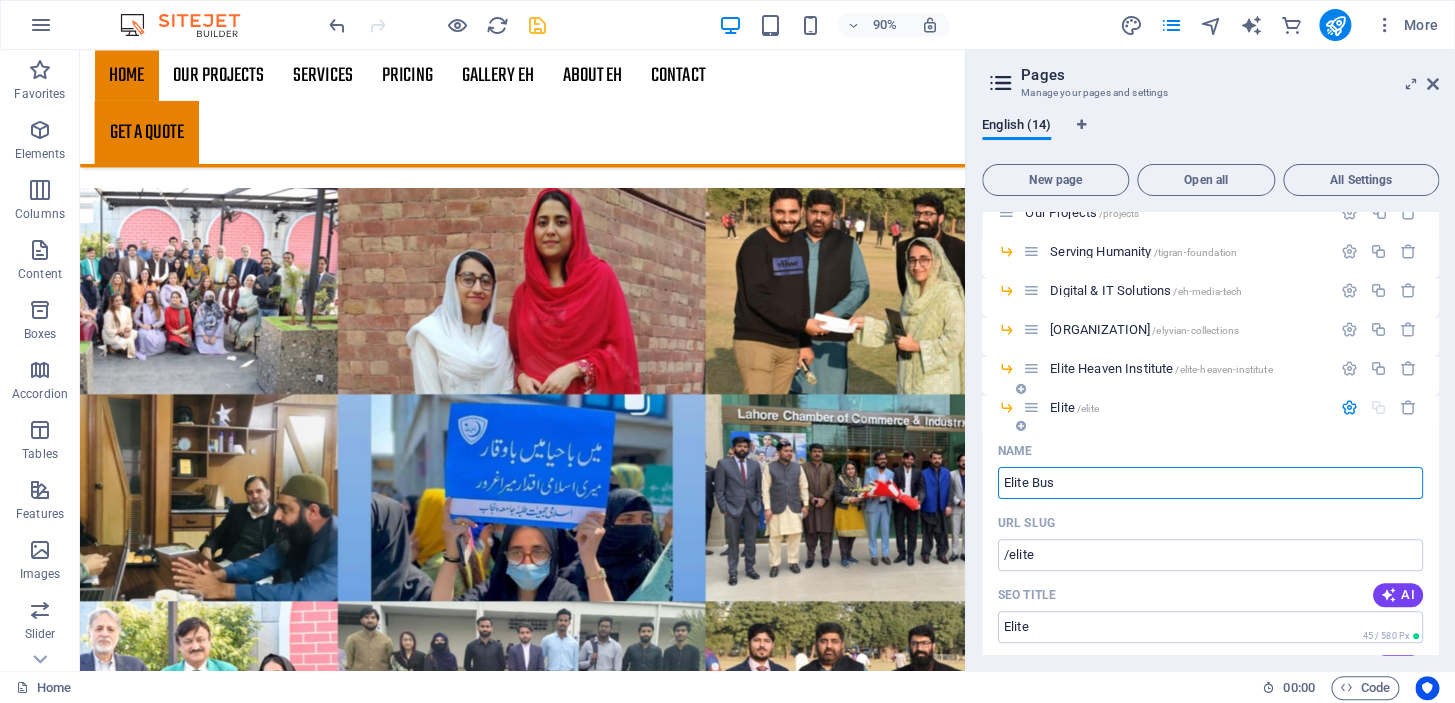 type on "Elite Busi" 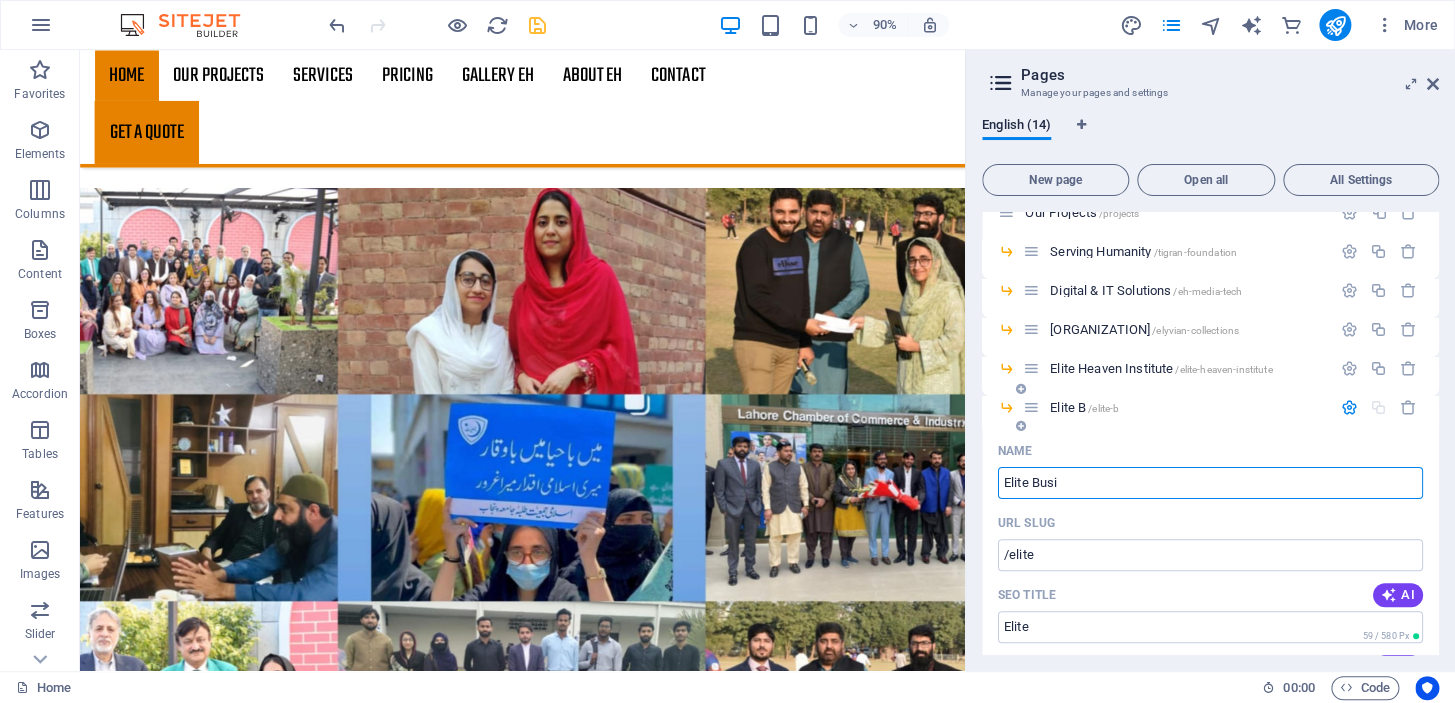 type on "/elite-b" 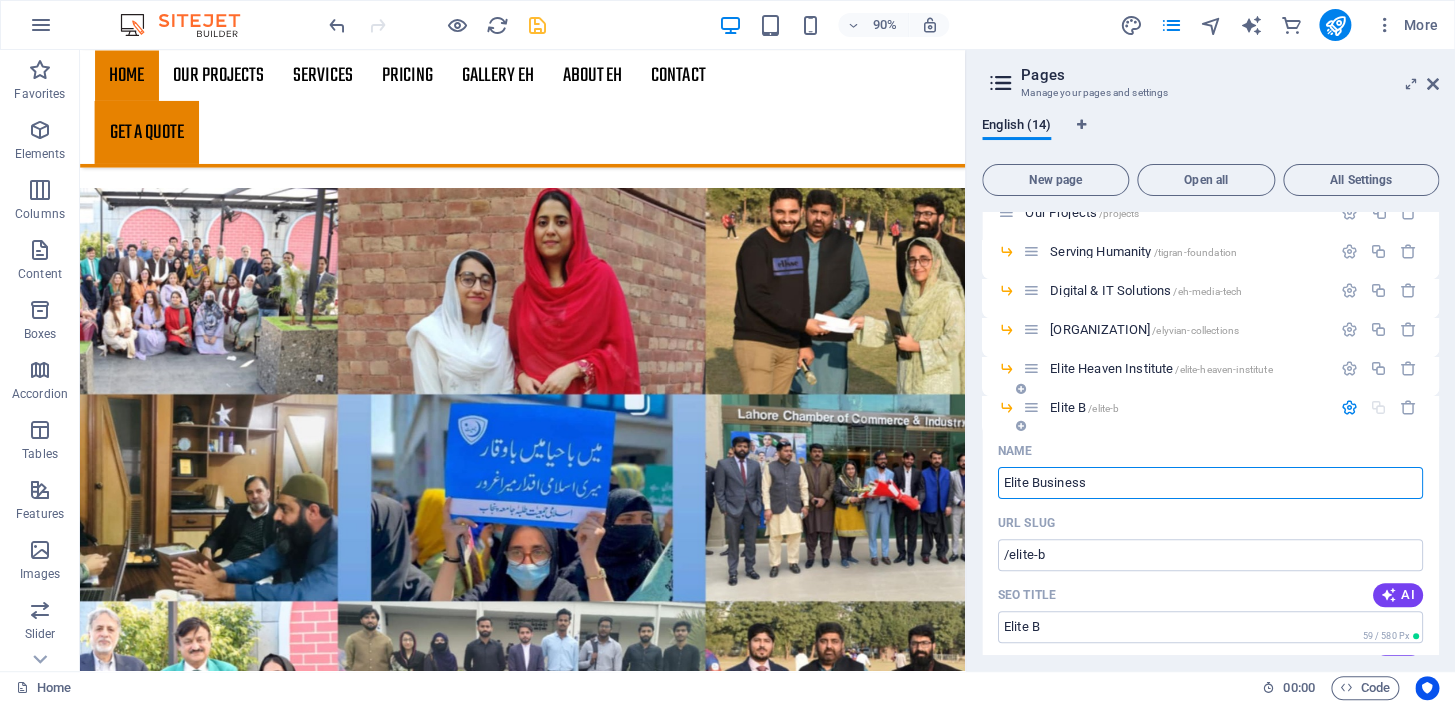 type on "Elite Business" 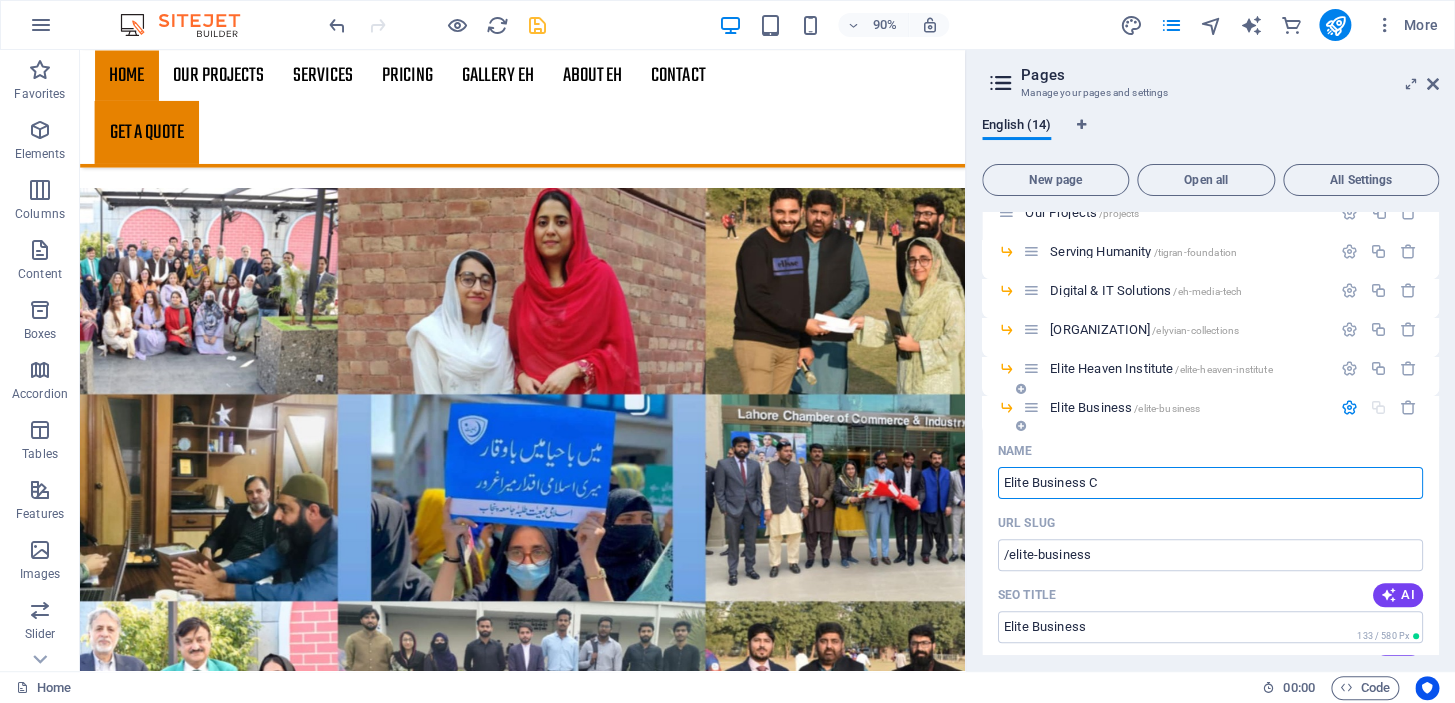 type on "Elite Business C" 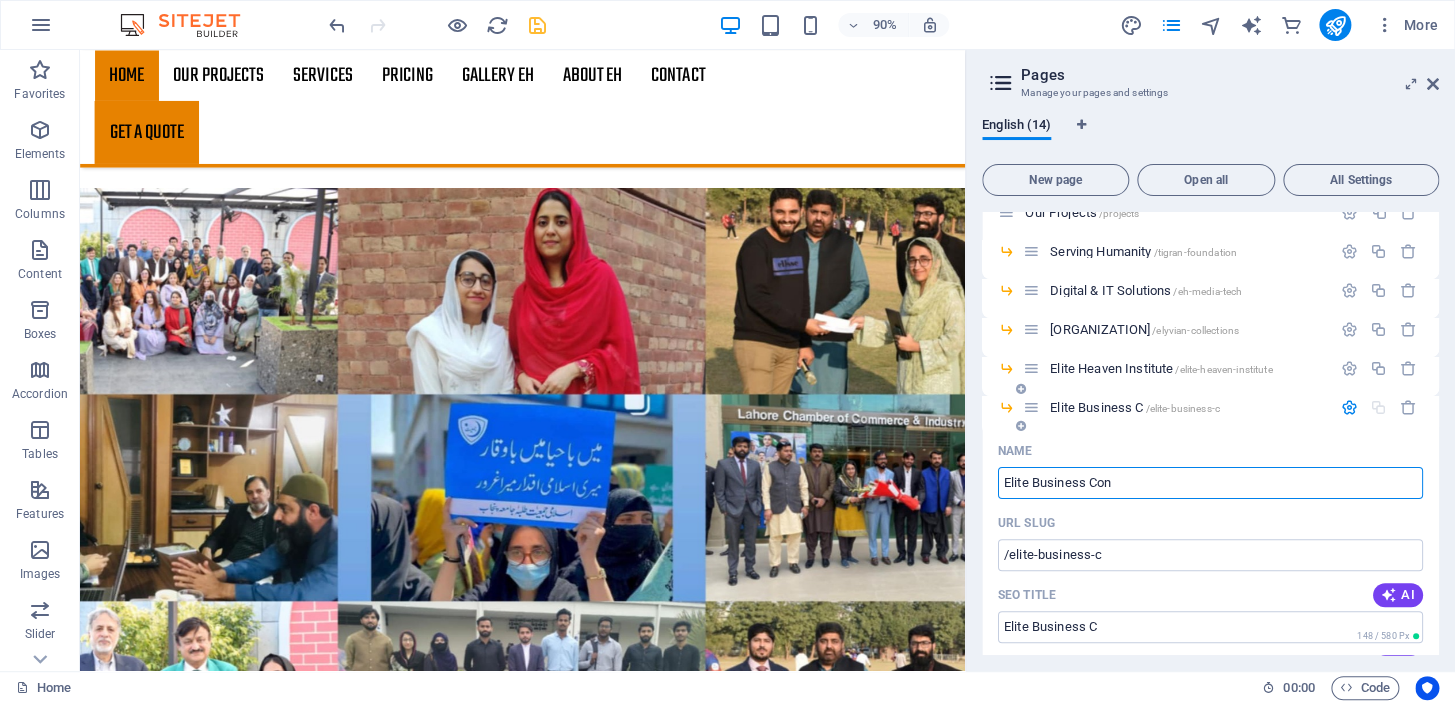 type on "Elite Business Cons" 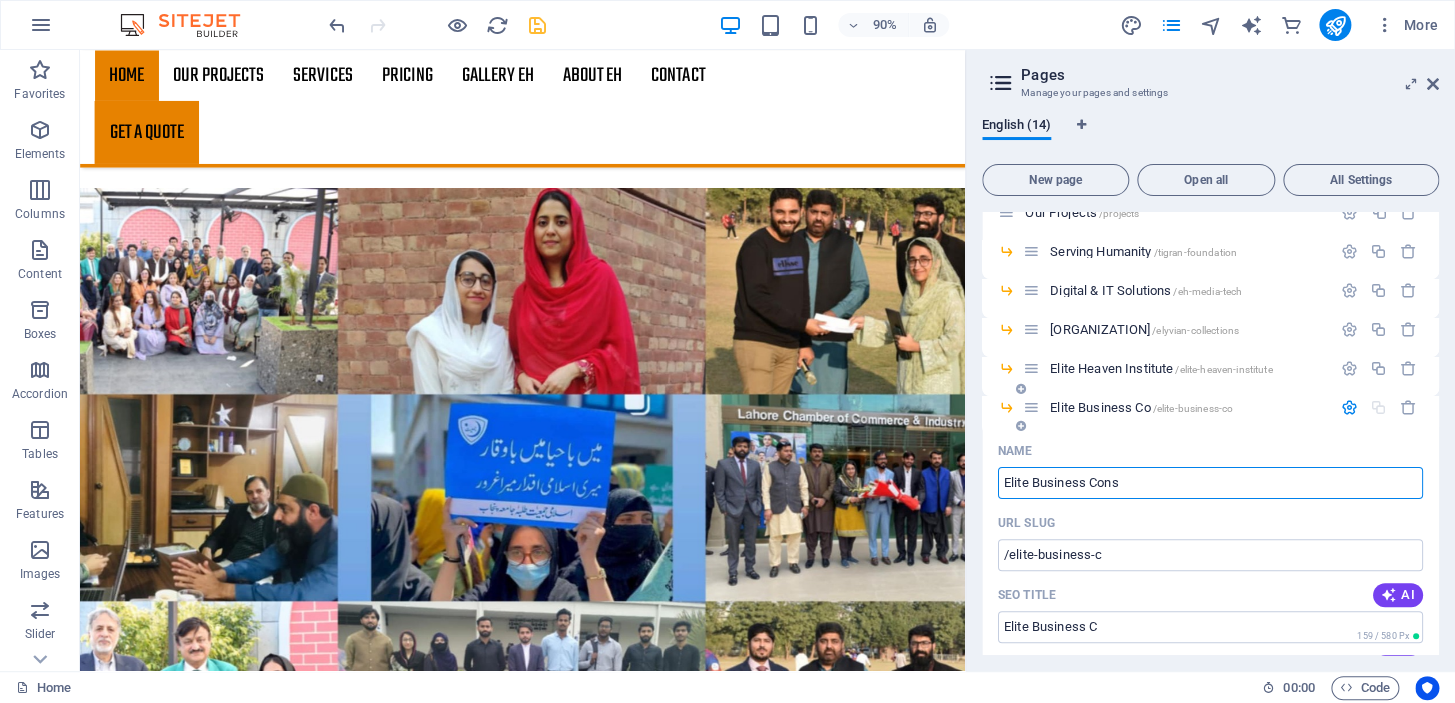 type on "/elite-business-co" 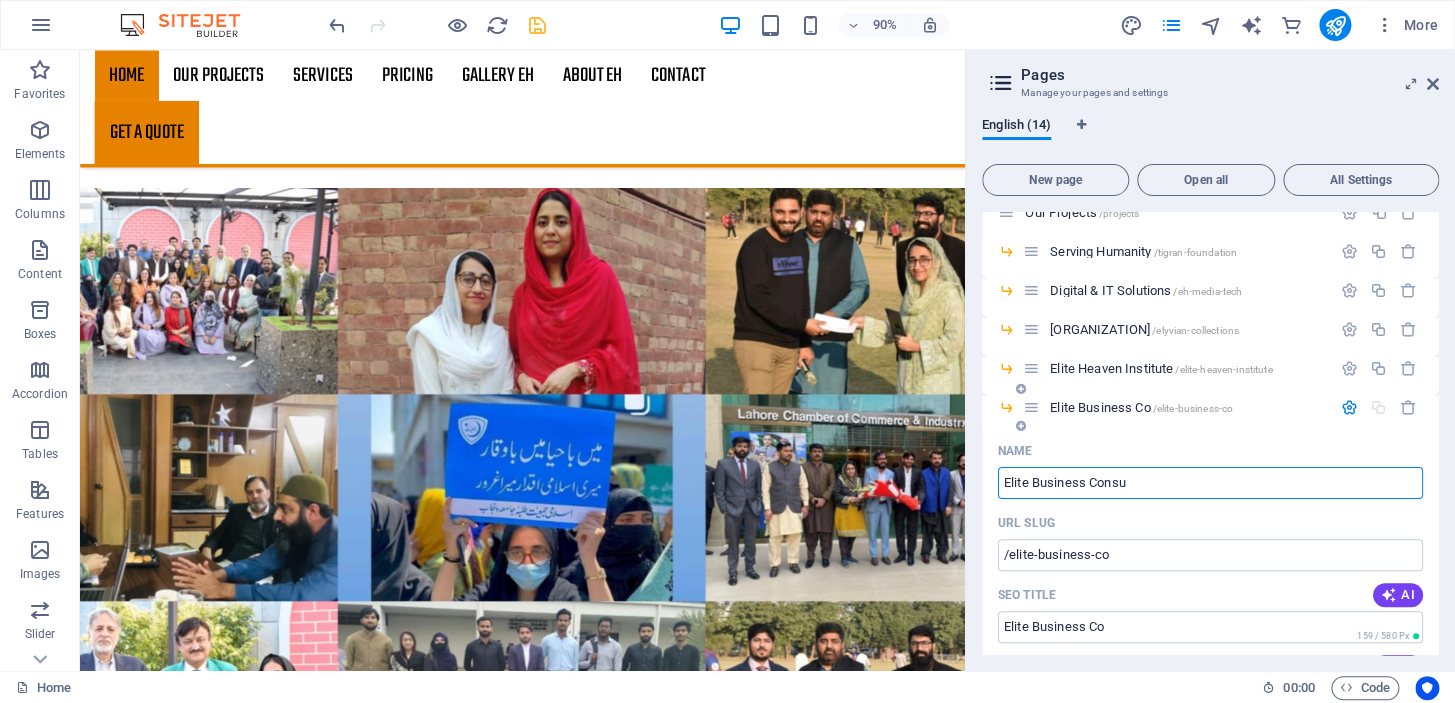 type on "Elite Business Consul" 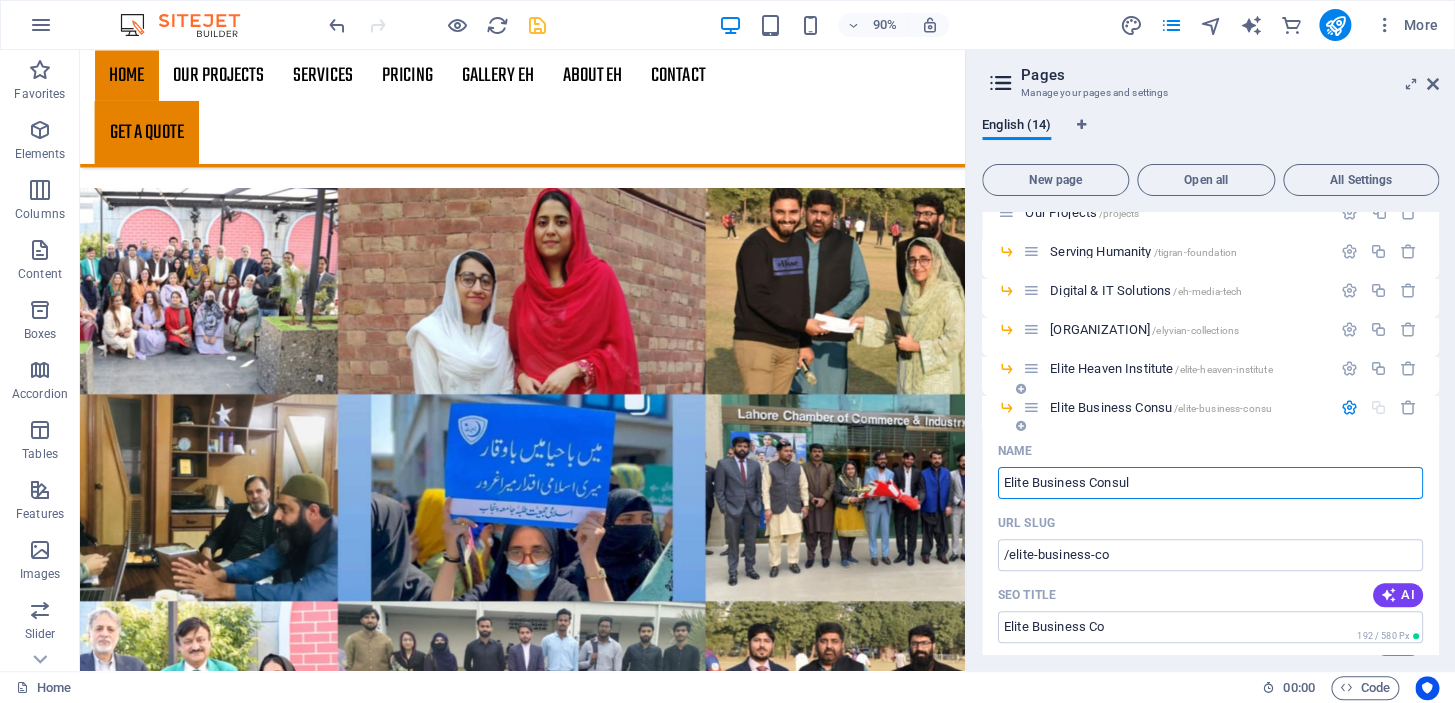 type on "/elite-business-consu" 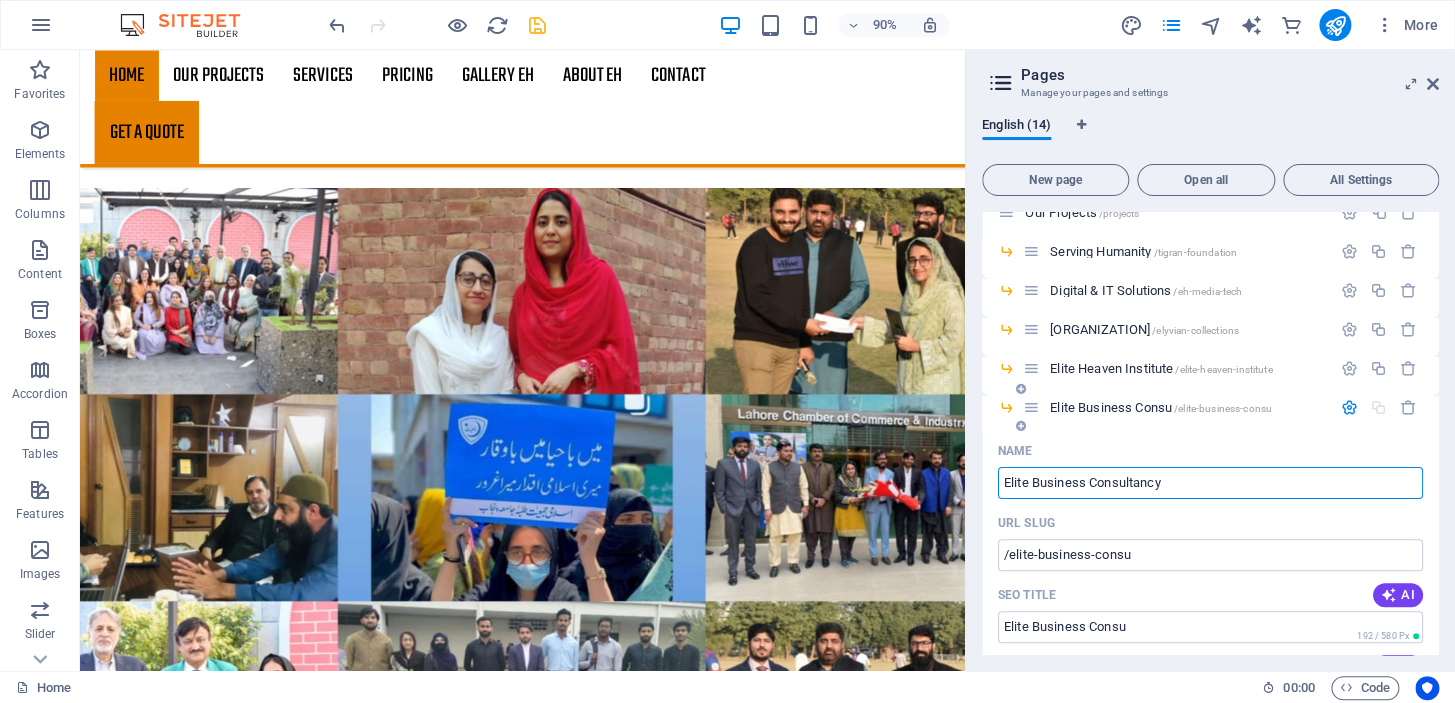 type on "Elite Business Consultancy" 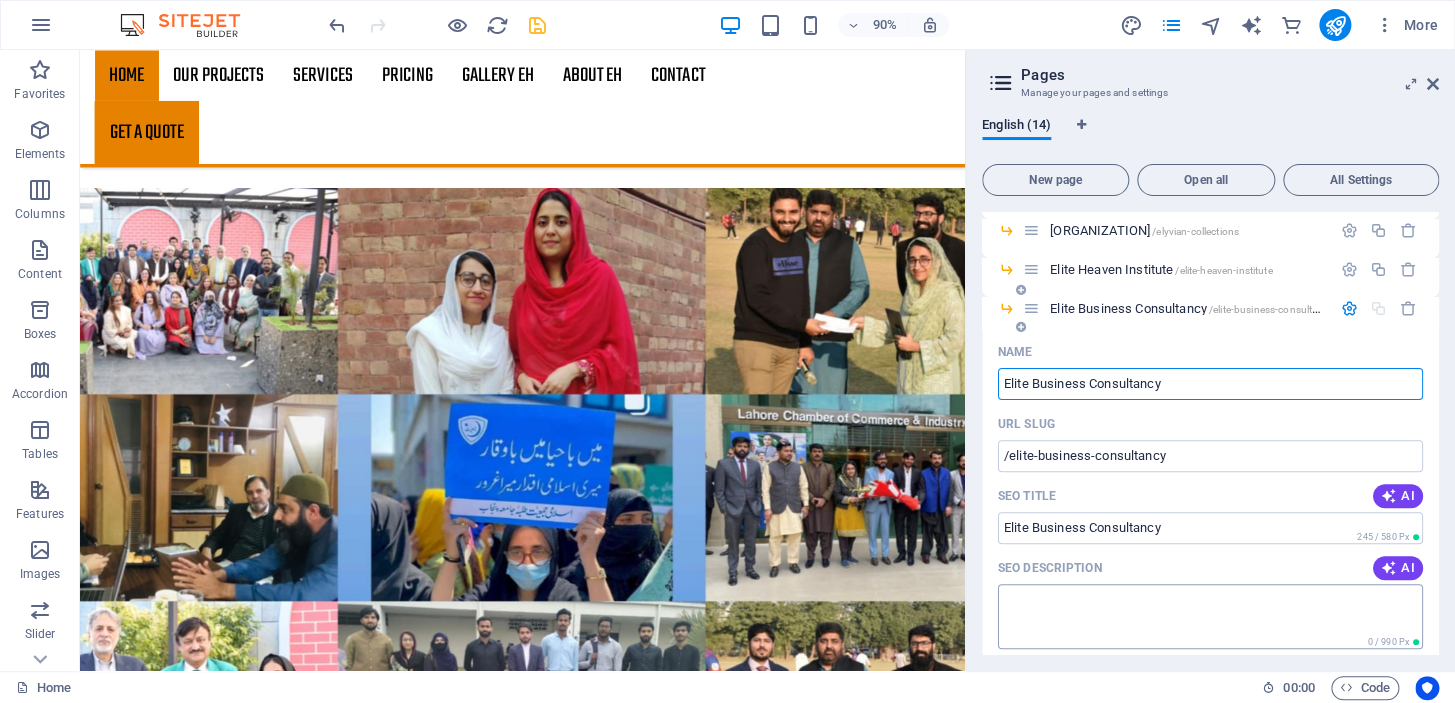 scroll, scrollTop: 181, scrollLeft: 0, axis: vertical 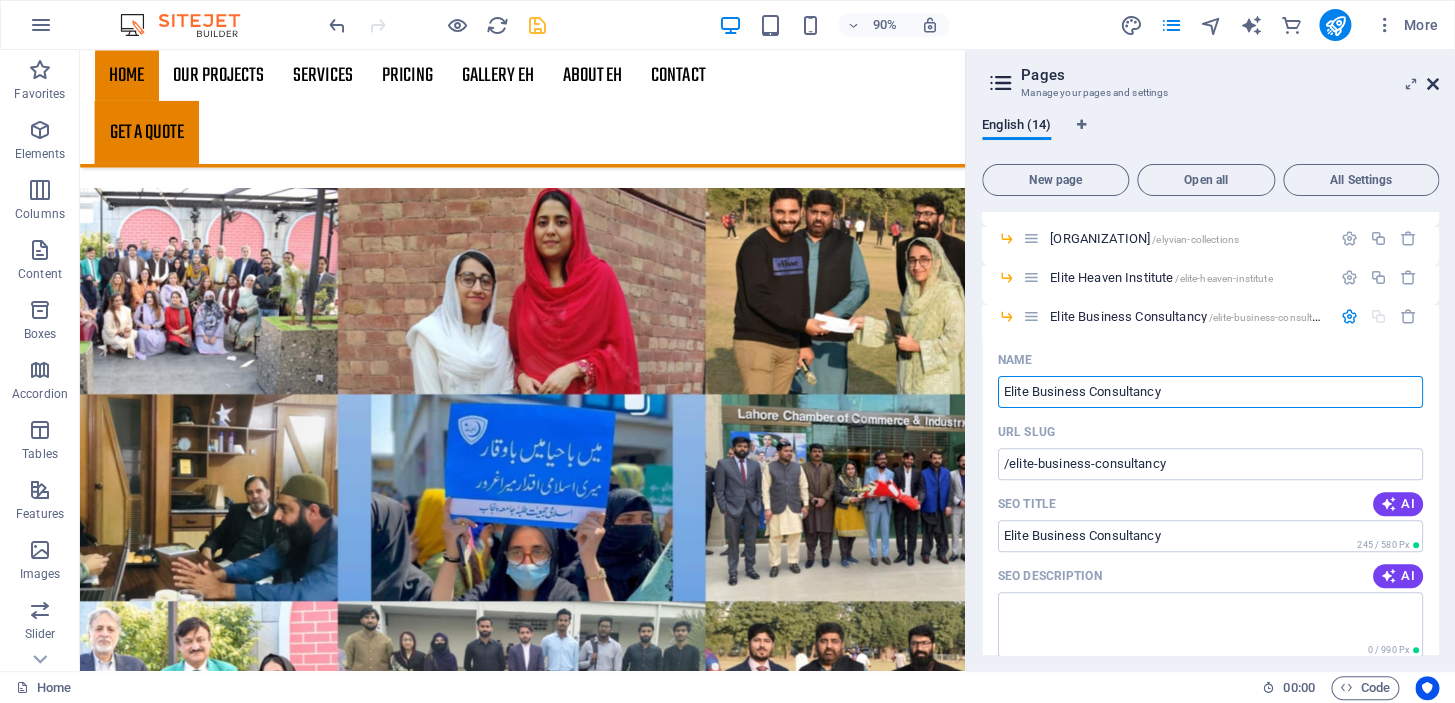 type on "Elite Business Consultancy" 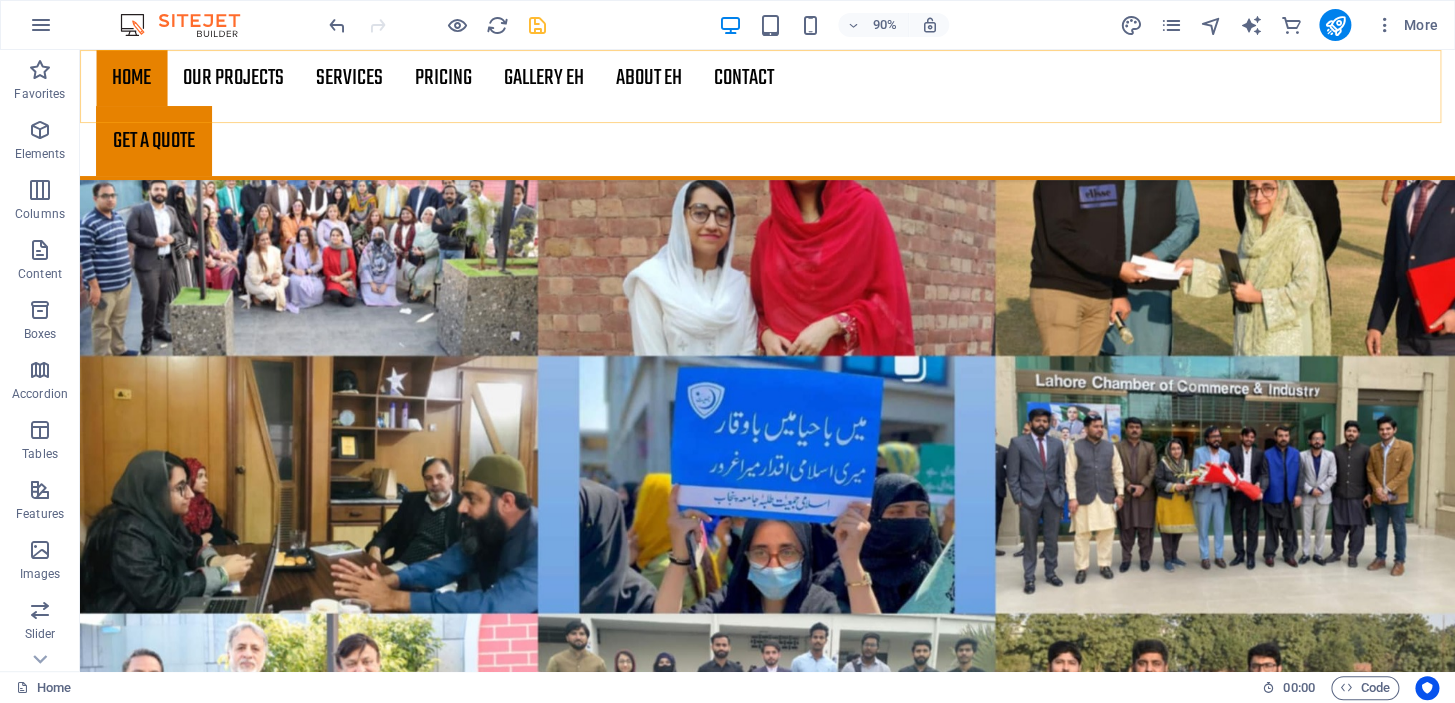 scroll, scrollTop: 2939, scrollLeft: 0, axis: vertical 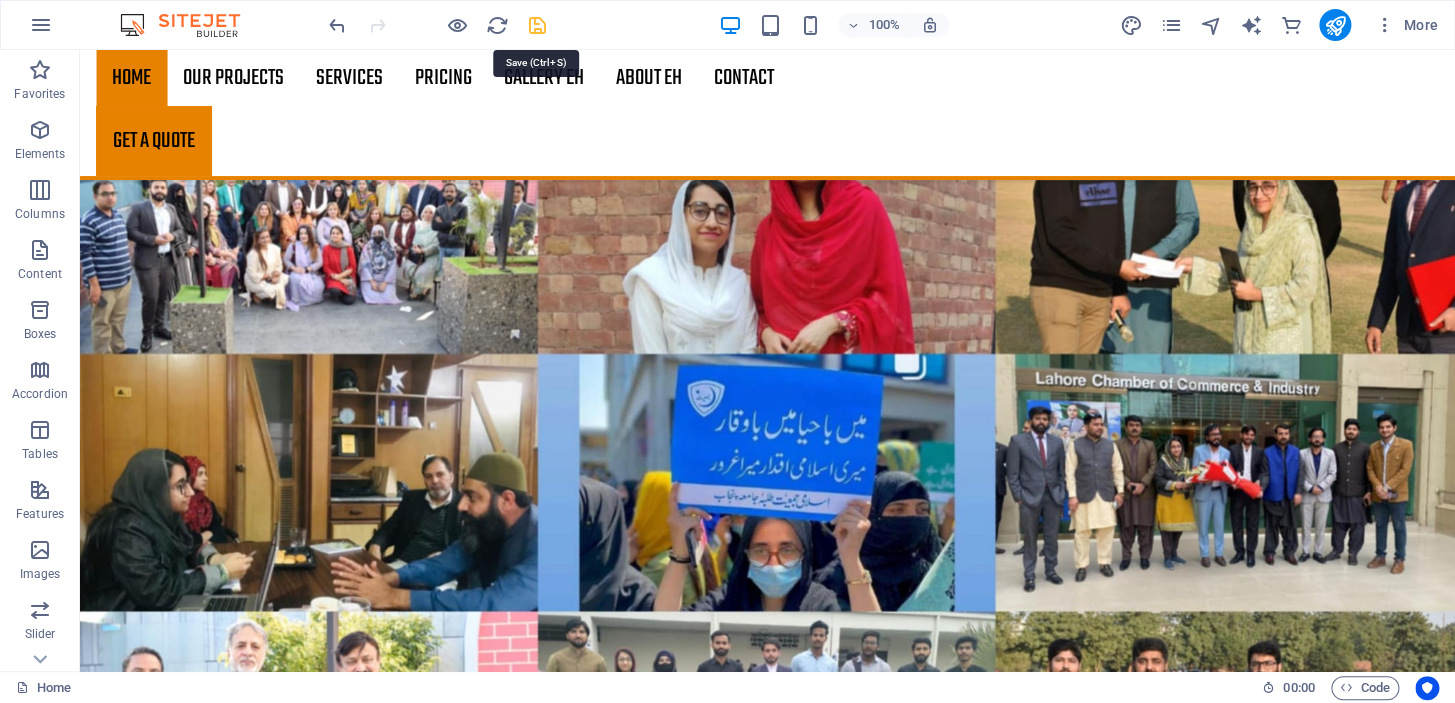click at bounding box center [537, 25] 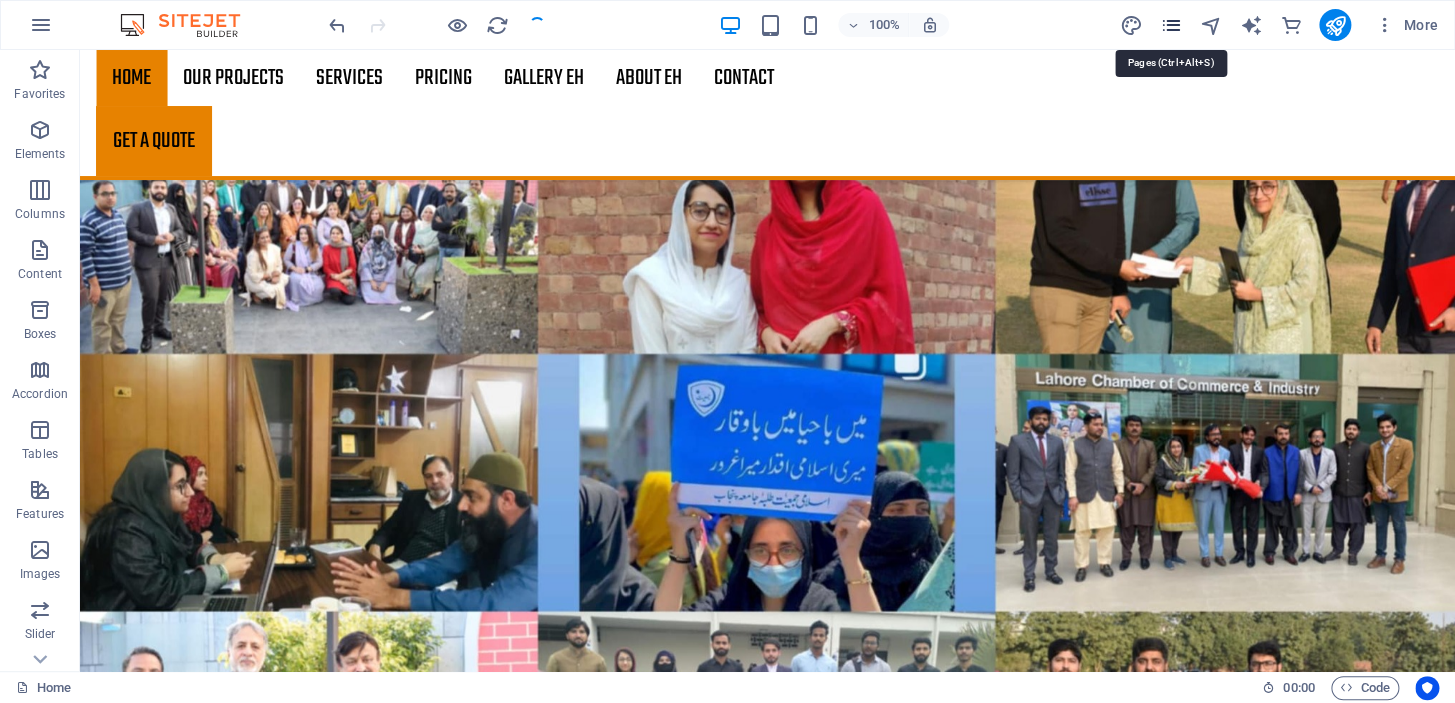 click at bounding box center [1170, 25] 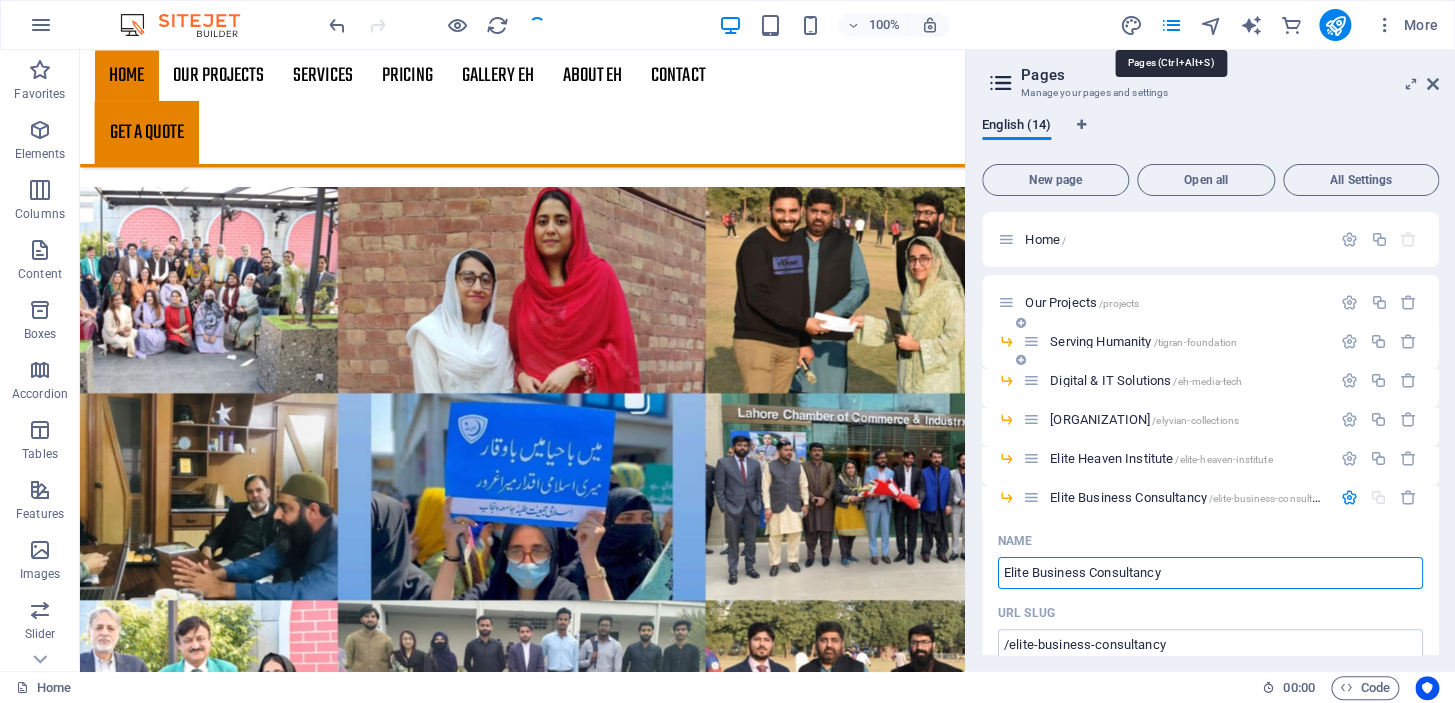 scroll, scrollTop: 2937, scrollLeft: 0, axis: vertical 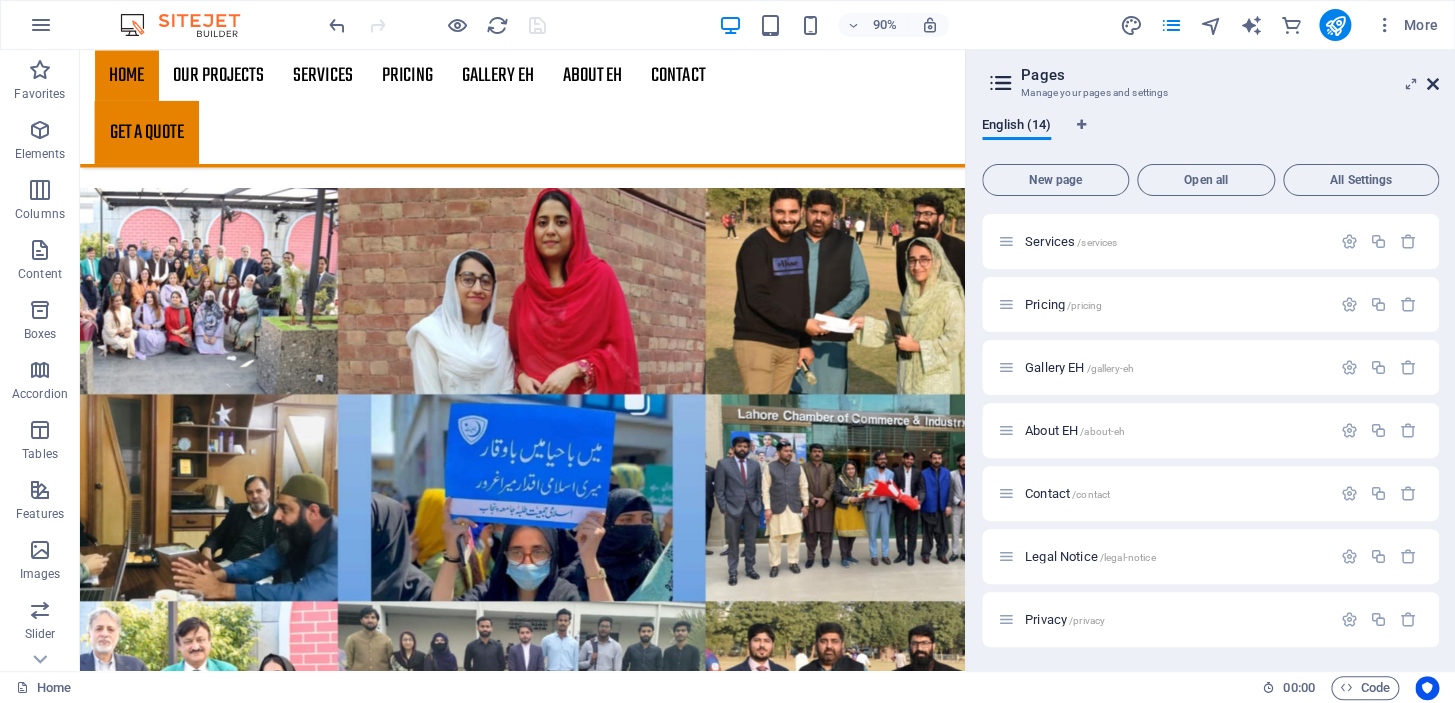 click at bounding box center [1433, 84] 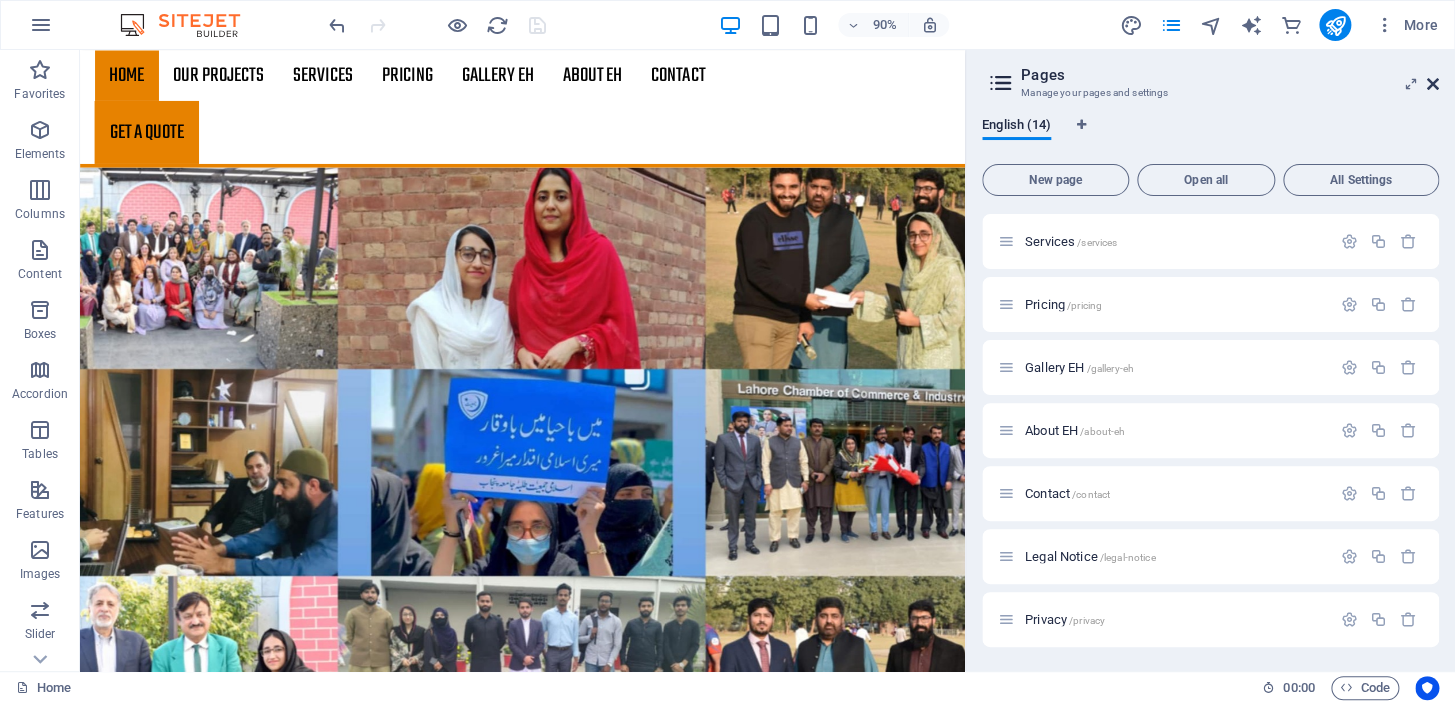 scroll, scrollTop: 2939, scrollLeft: 0, axis: vertical 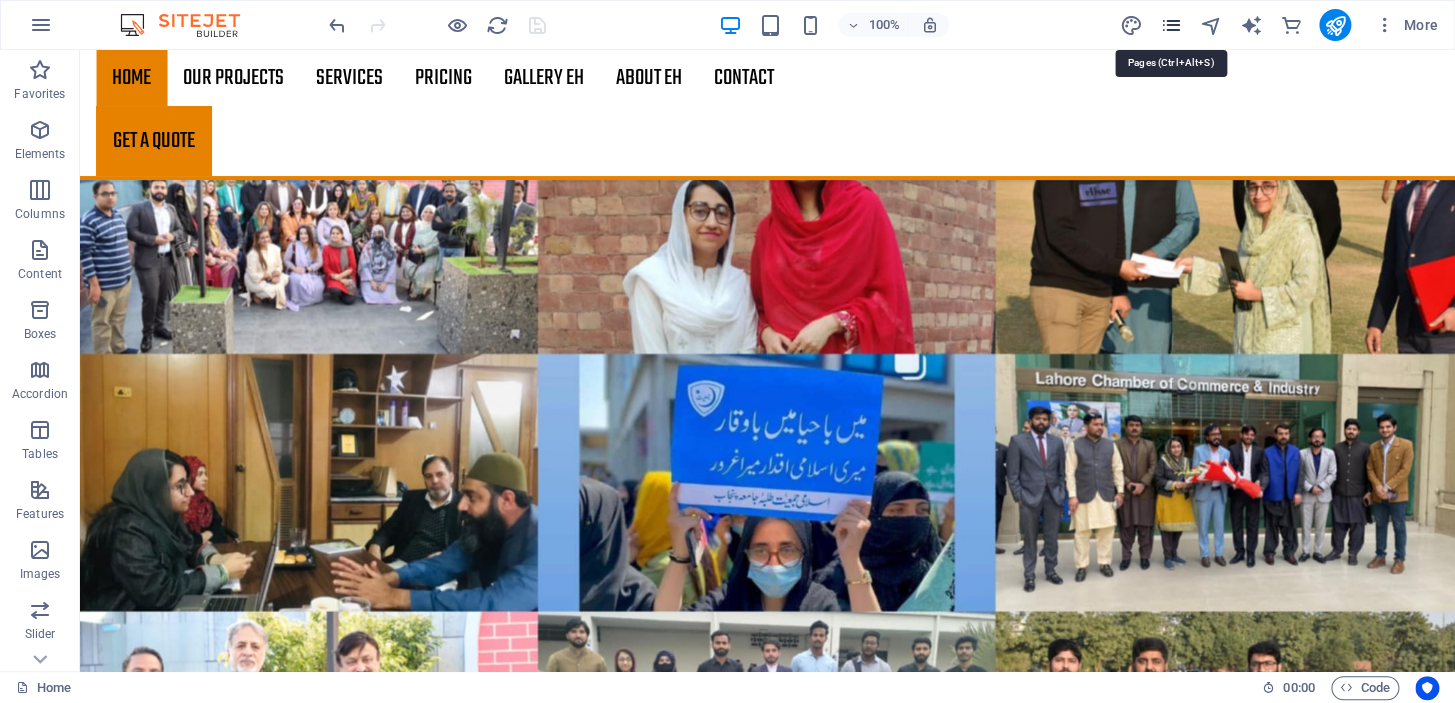 click at bounding box center (1170, 25) 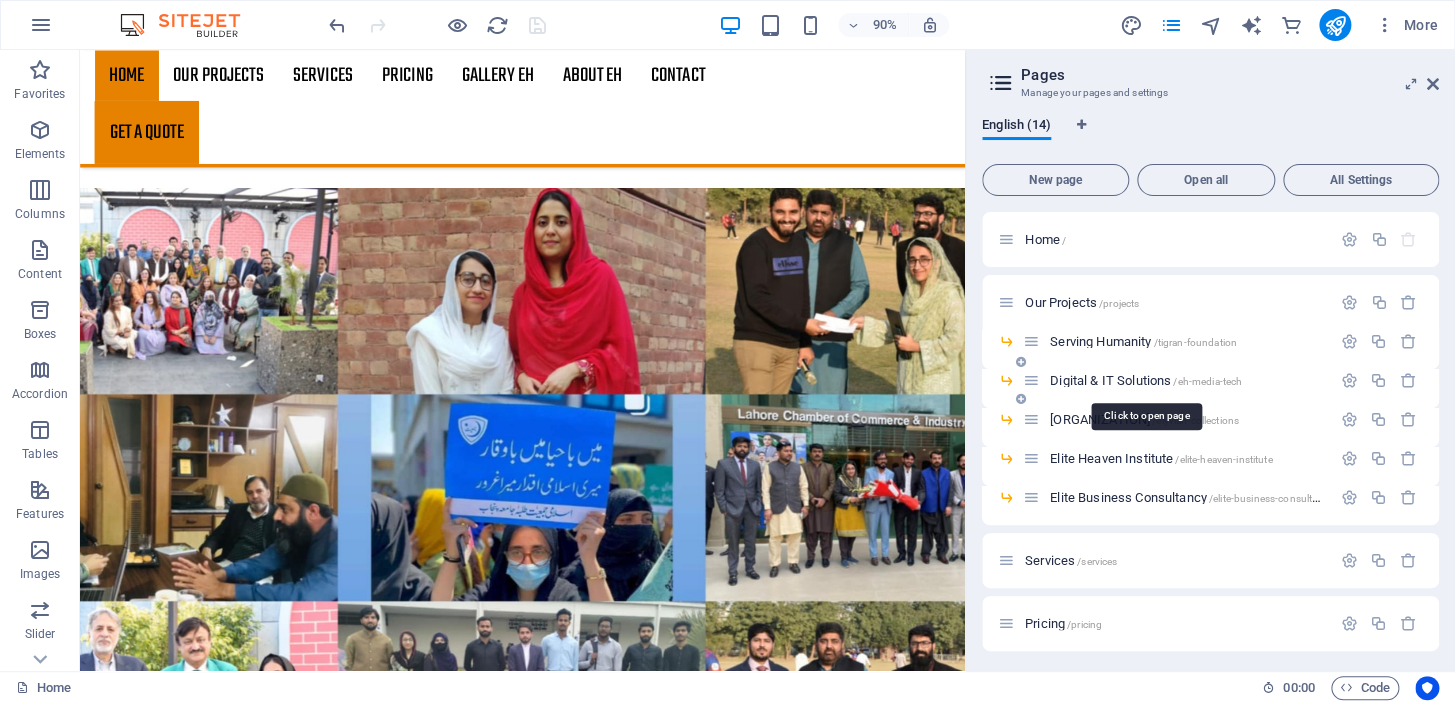 click on "Digital & IT Solutions /eh-media-tech" at bounding box center (1146, 380) 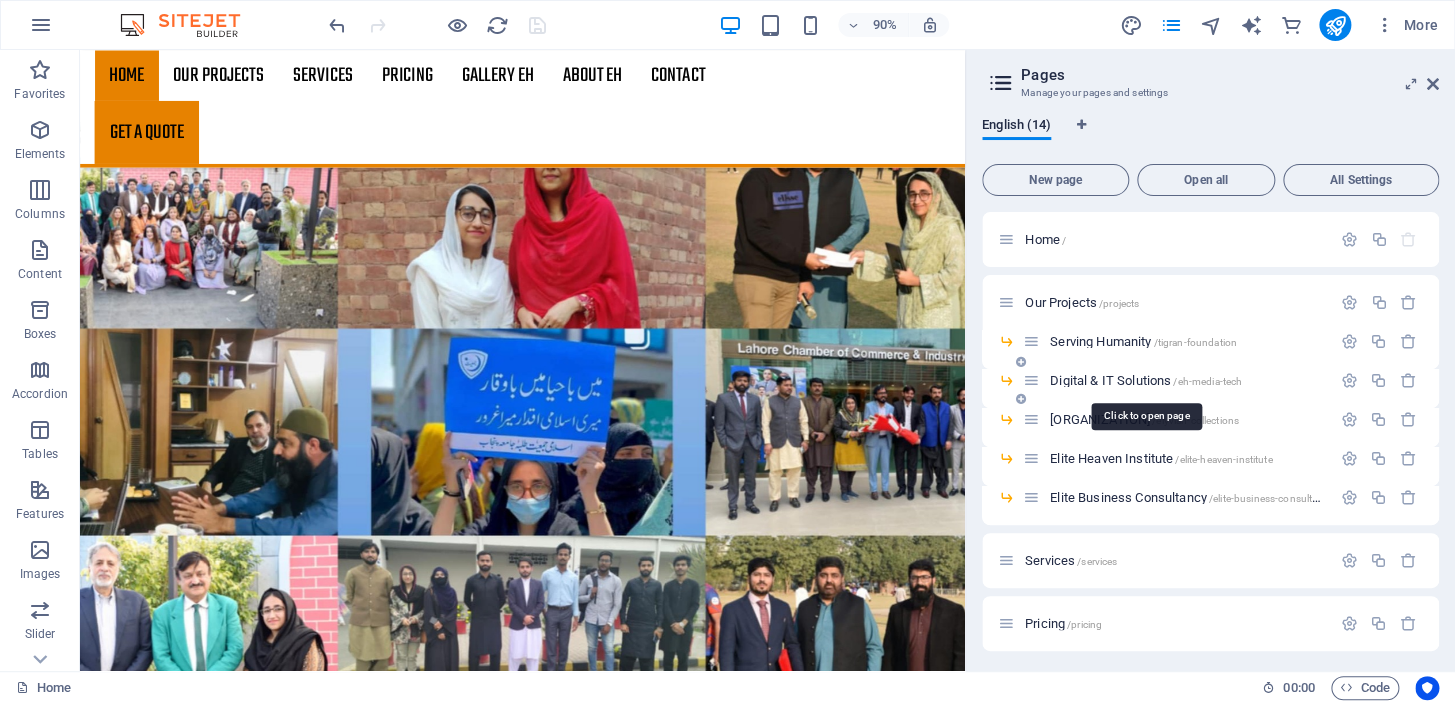 scroll, scrollTop: 0, scrollLeft: 0, axis: both 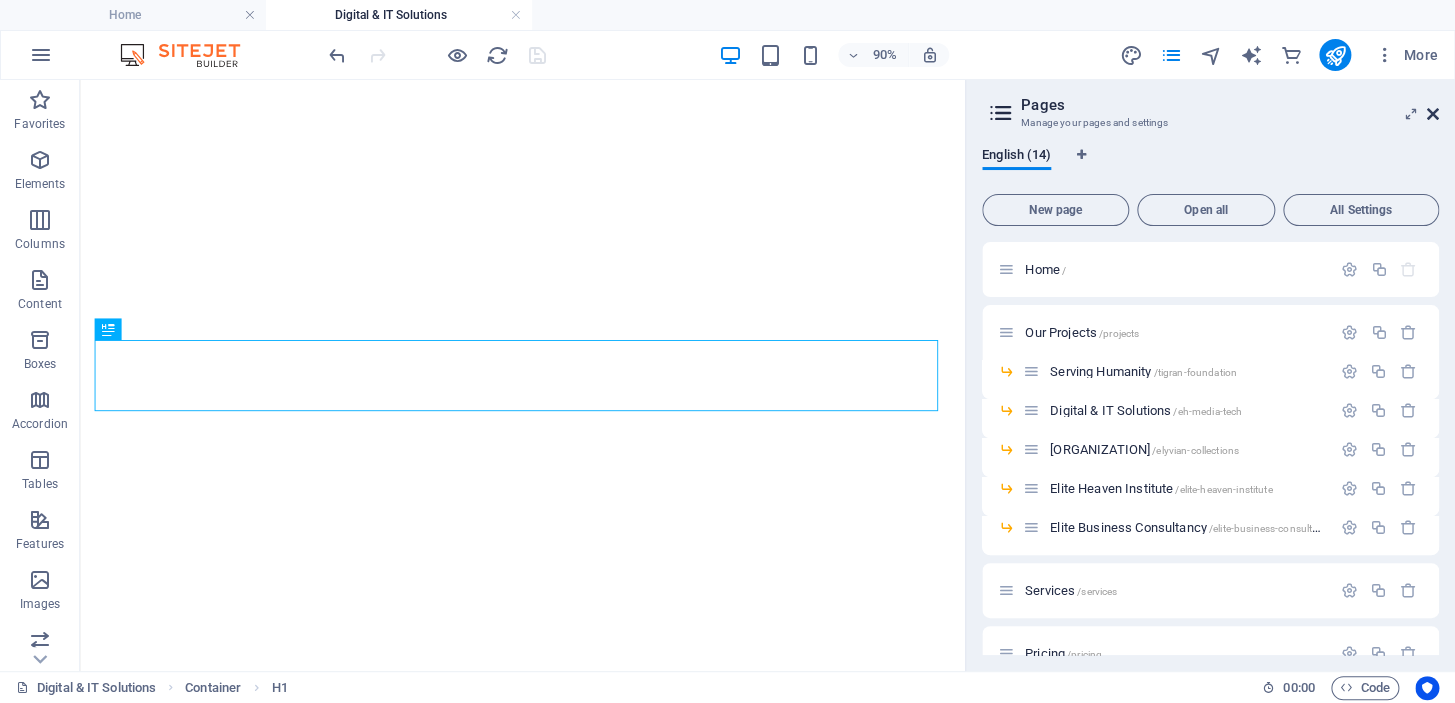 click at bounding box center (1433, 114) 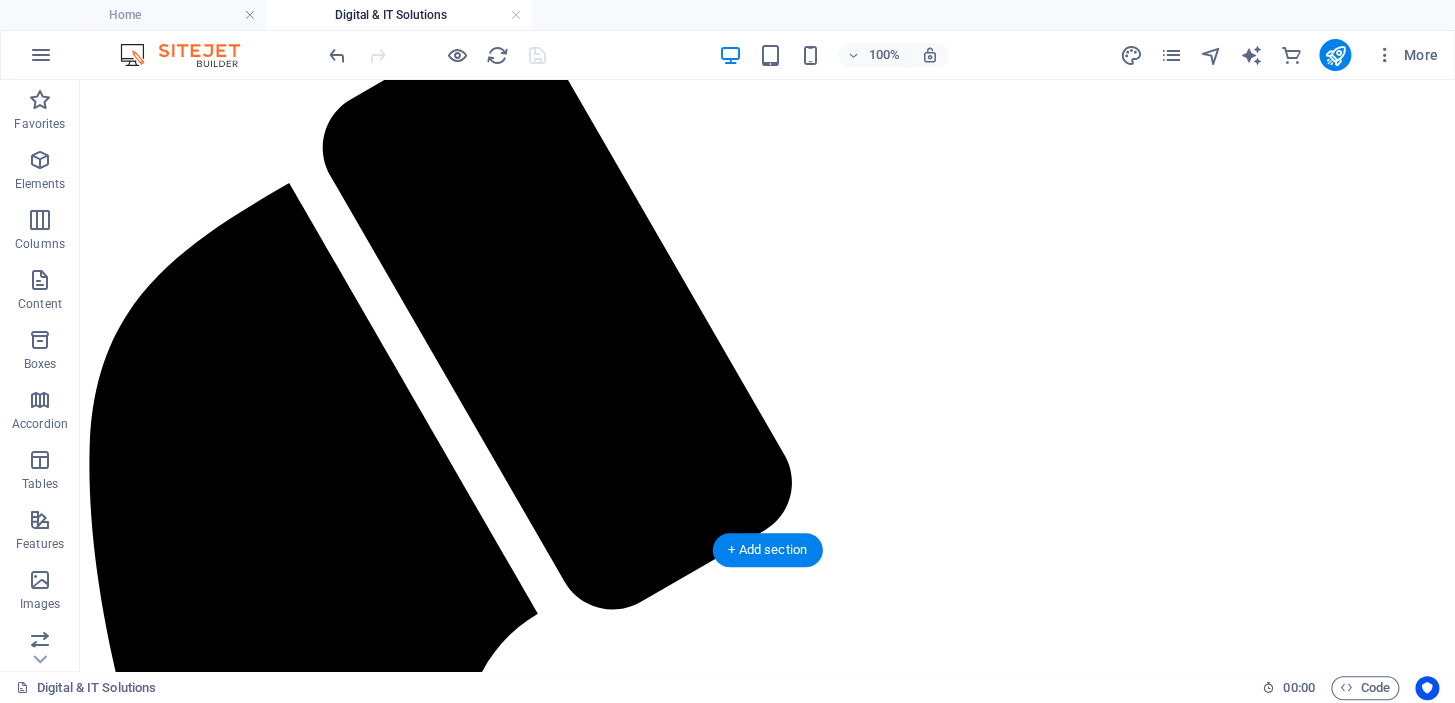scroll, scrollTop: 3090, scrollLeft: 0, axis: vertical 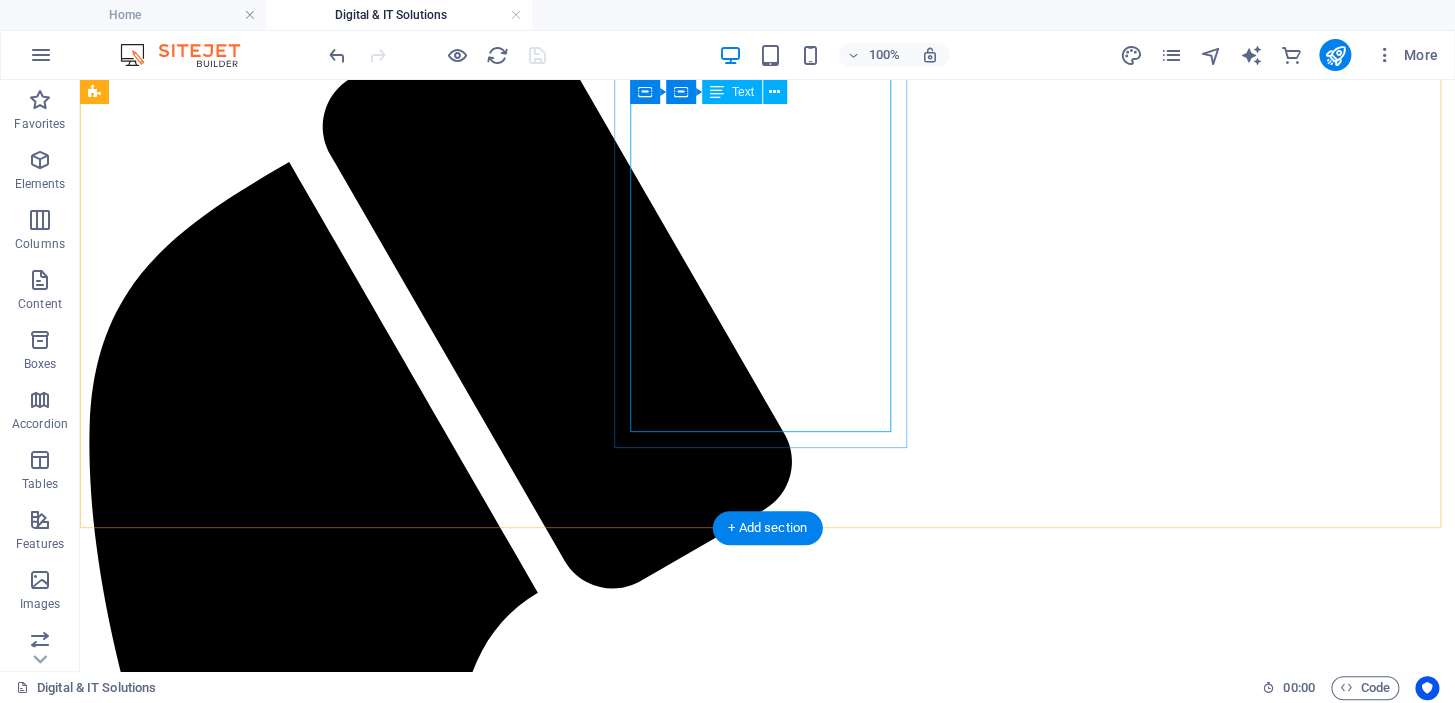 click on "Involves creating and executing strategies to build brand awareness, engage target users, and drive results specifically for app and software development. This includes crafting targeted ad campaigns, showcasing features and user benefits through engaging content, and leveraging digital platforms like Facebook to highlight app functionality, updates, and performance through reels, stories, and live sessions." at bounding box center [767, 15746] 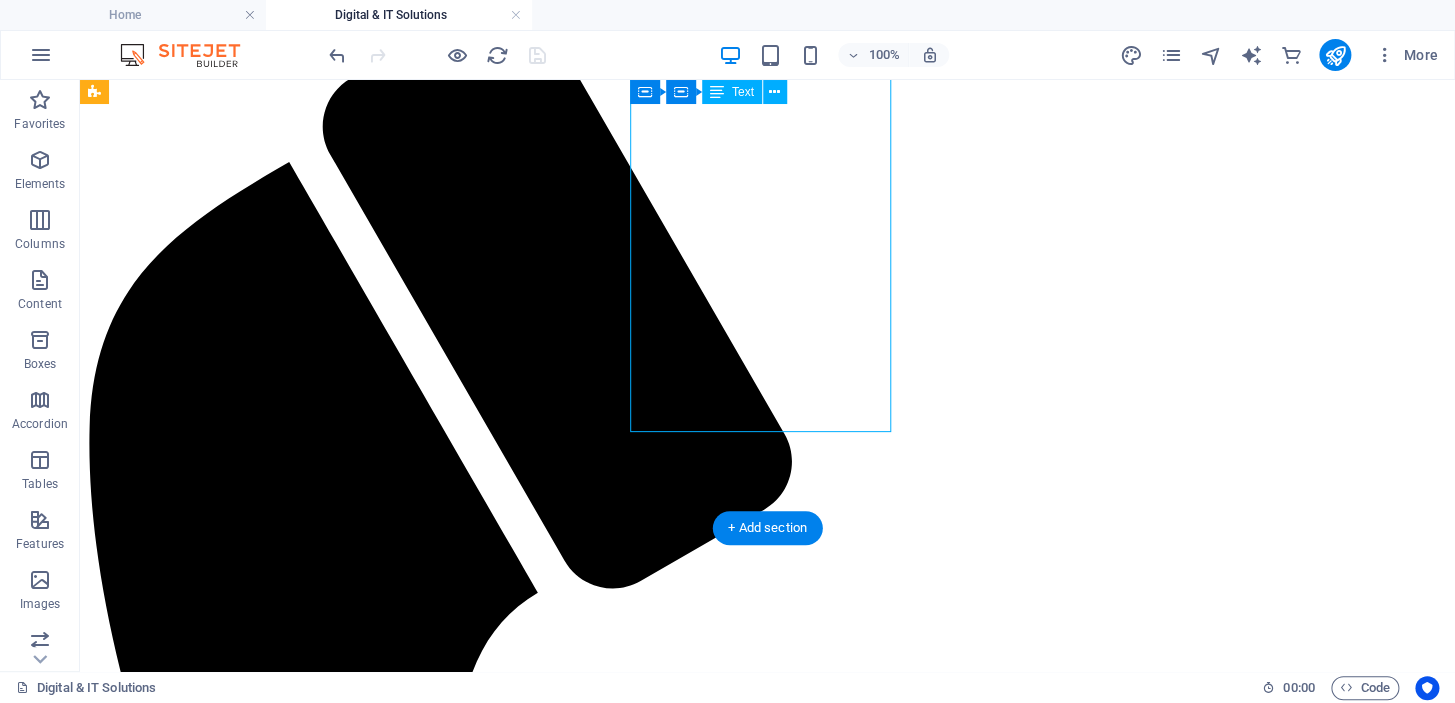 click on "Involves creating and executing strategies to build brand awareness, engage target users, and drive results specifically for app and software development. This includes crafting targeted ad campaigns, showcasing features and user benefits through engaging content, and leveraging digital platforms like Facebook to highlight app functionality, updates, and performance through reels, stories, and live sessions." at bounding box center (767, 15746) 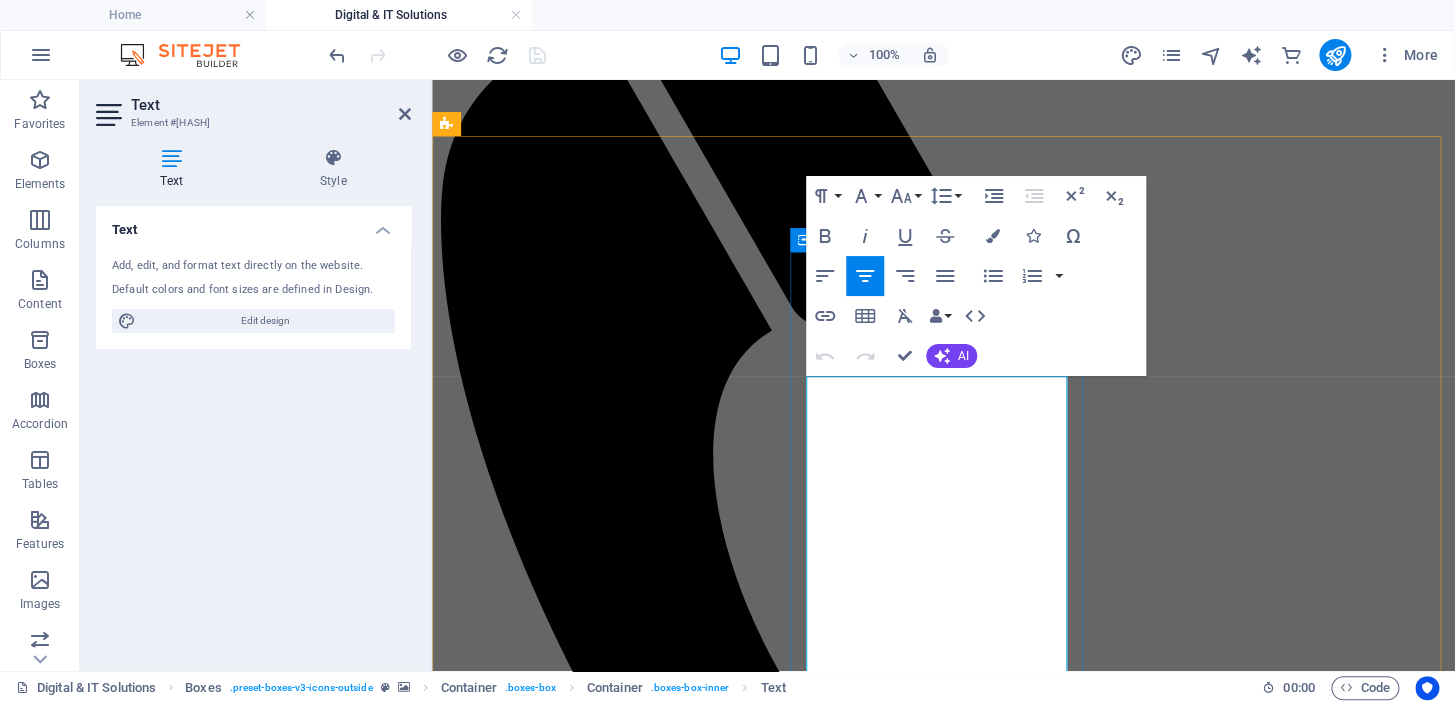 click on "Software  App Development Involves creating and executing strategies to build brand awareness, engage target users, and drive results specifically for app and software development. This includes crafting targeted ad campaigns, showcasing features and user benefits through engaging content, and leveraging digital platforms like Facebook to highlight app functionality, updates, and performance through reels, stories, and live sessions." at bounding box center (943, 11921) 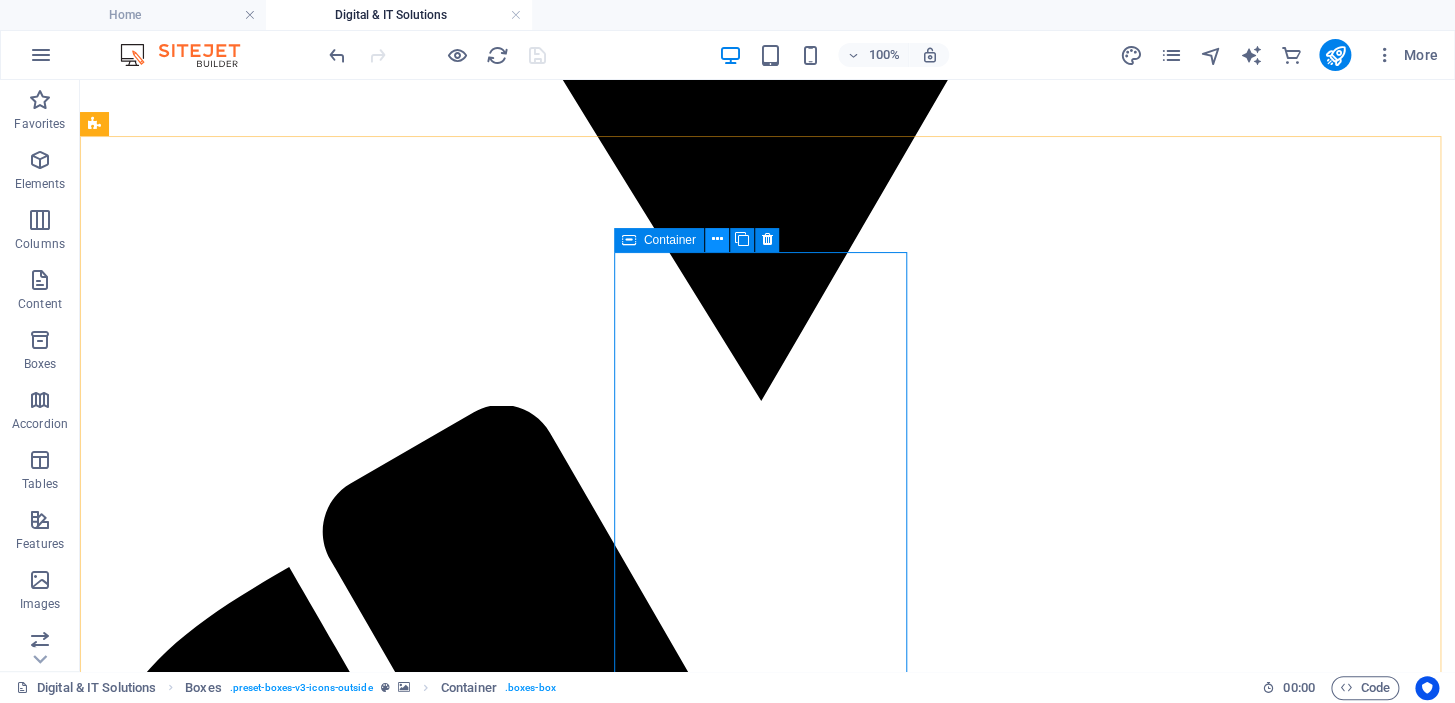click at bounding box center (717, 240) 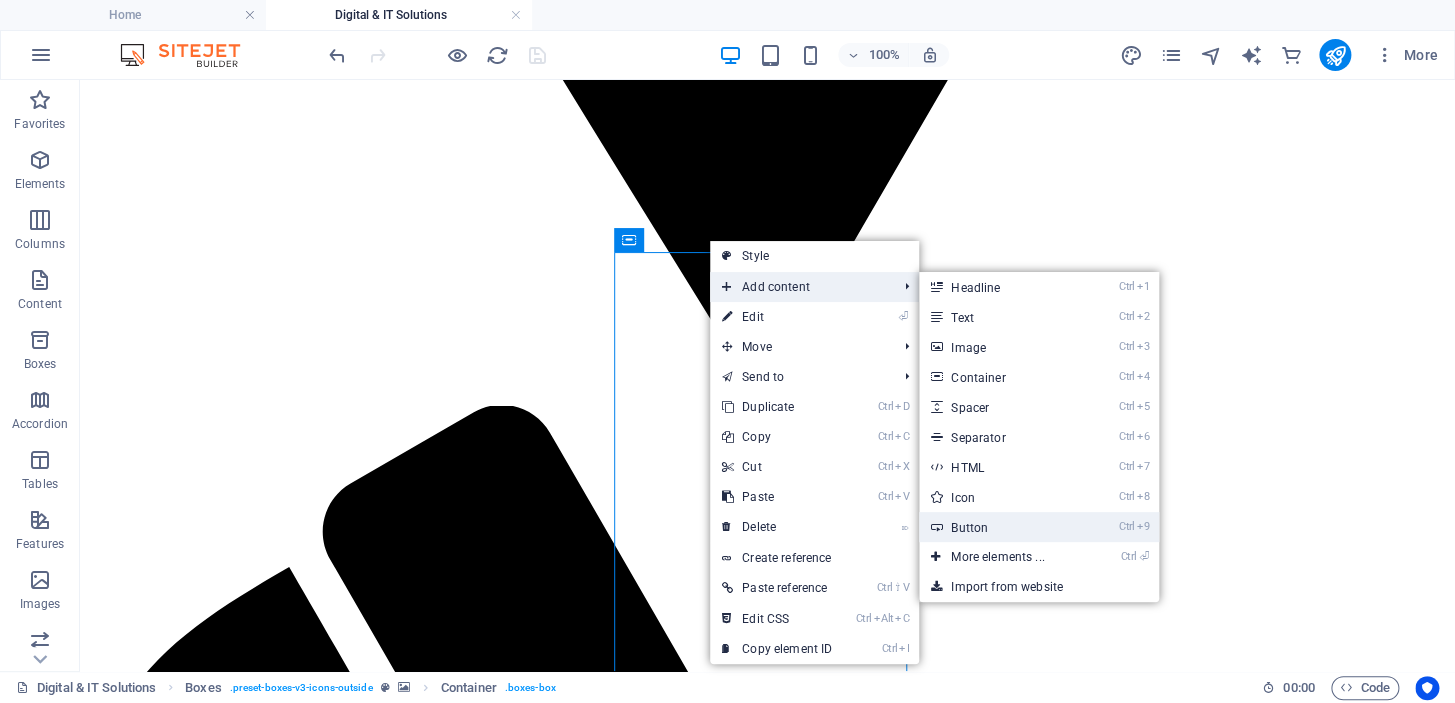 drag, startPoint x: 982, startPoint y: 518, endPoint x: 548, endPoint y: 427, distance: 443.4377 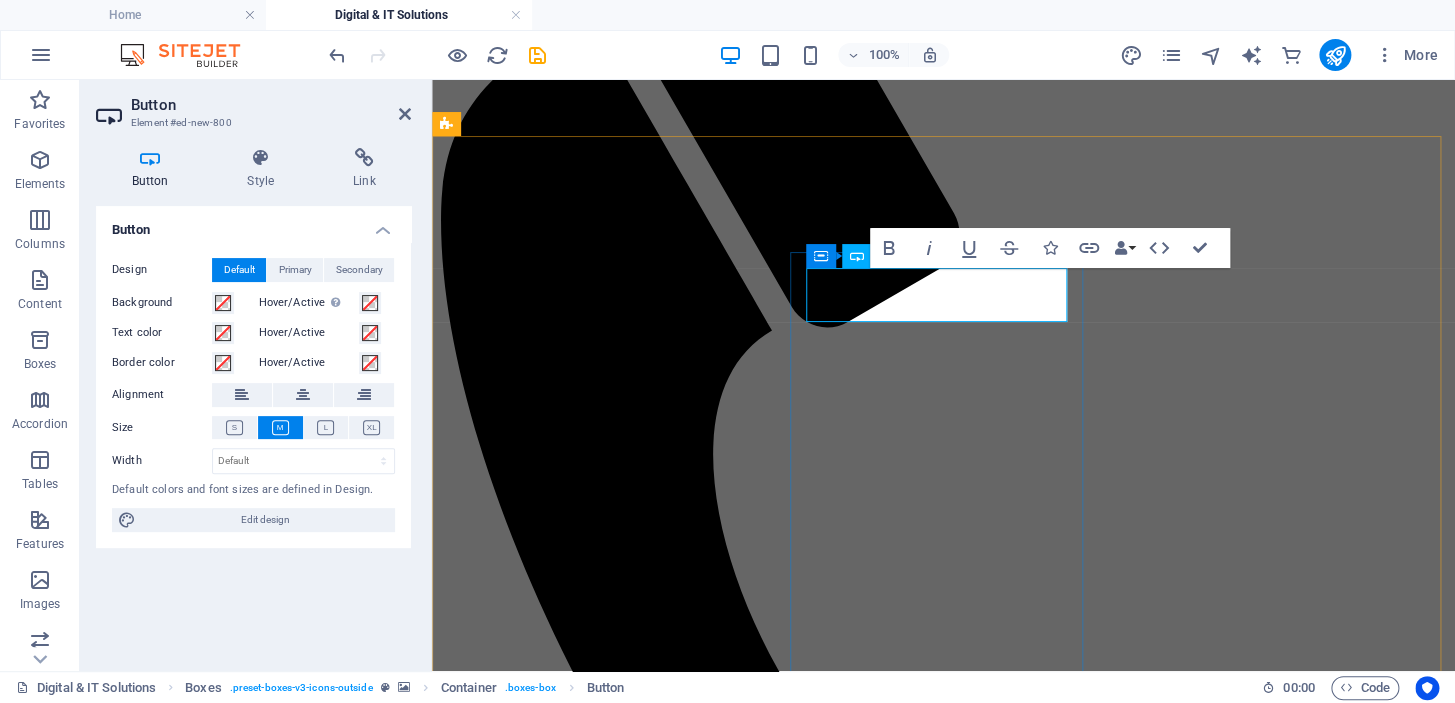 click on "Button label" at bounding box center [943, 11338] 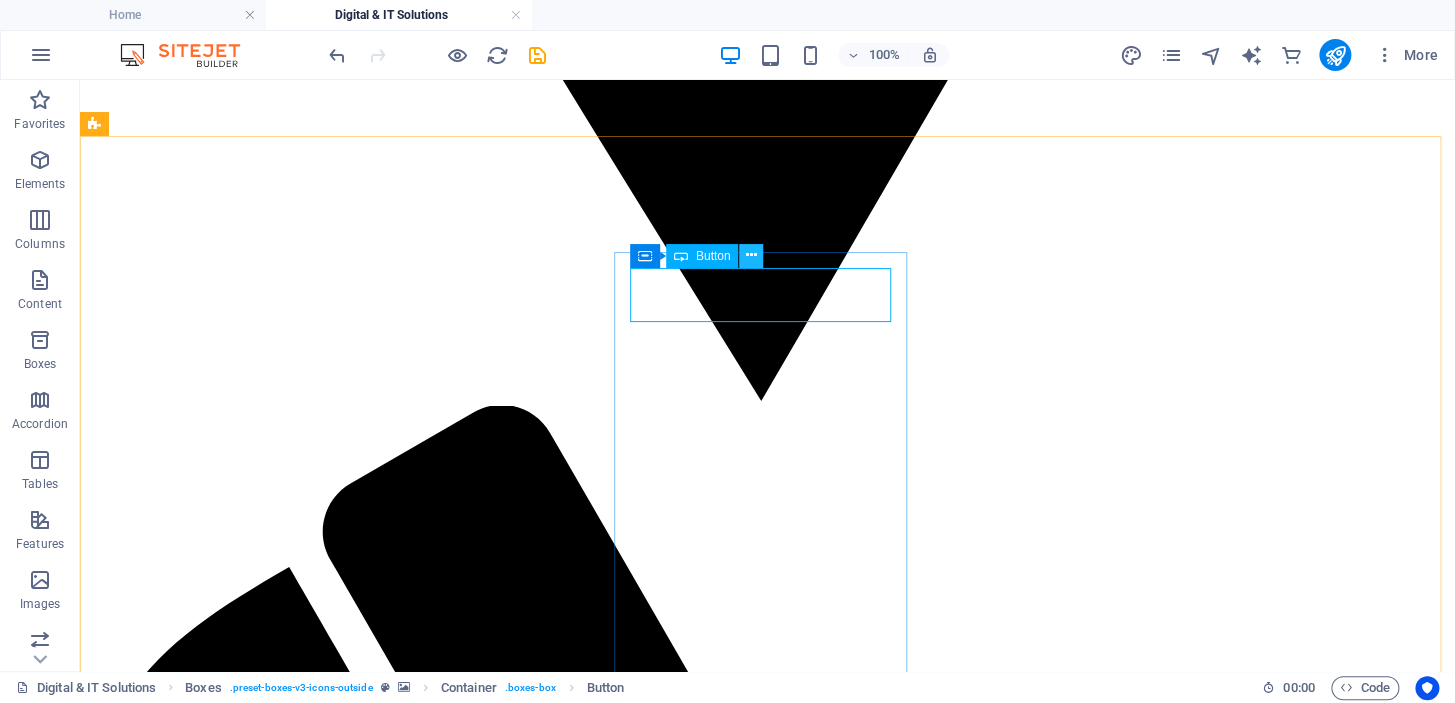 click at bounding box center (751, 255) 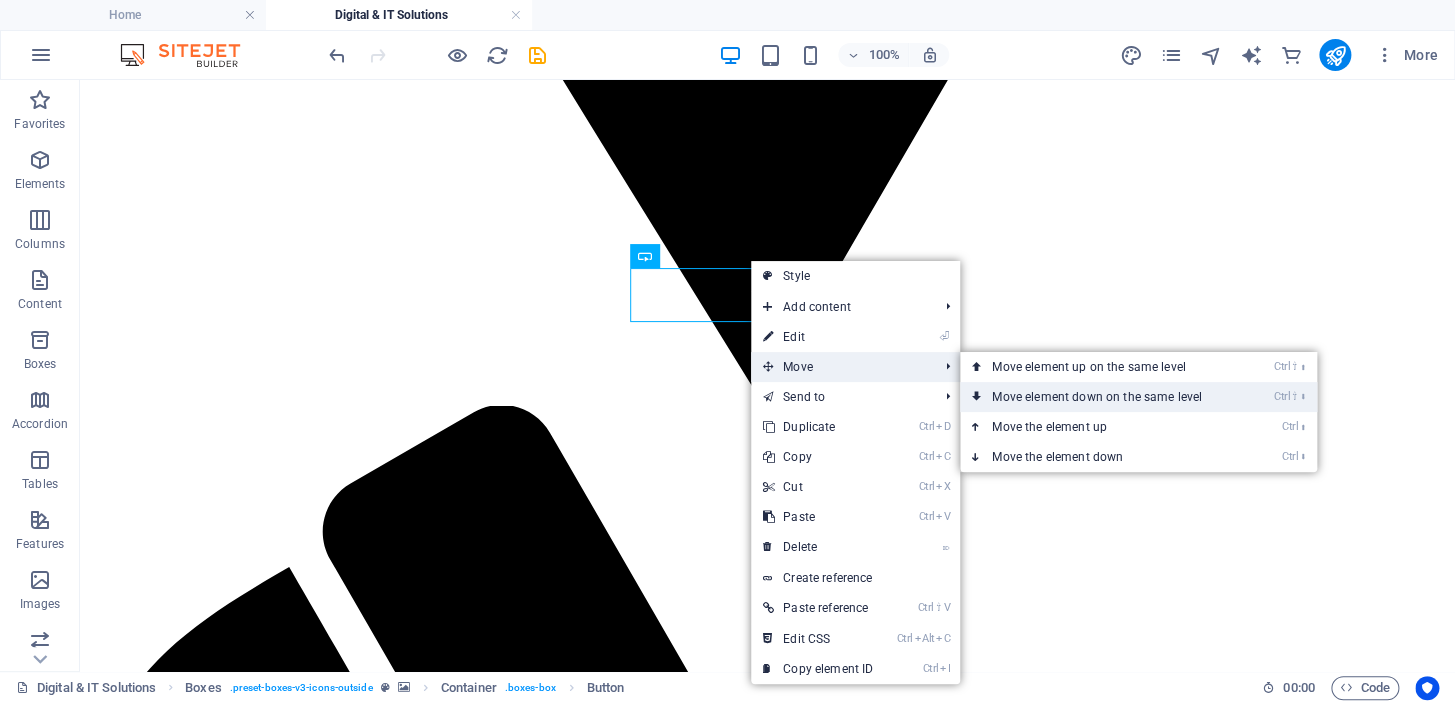 click on "Ctrl ⇧ ⬇  Move element down on the same level" at bounding box center [1101, 397] 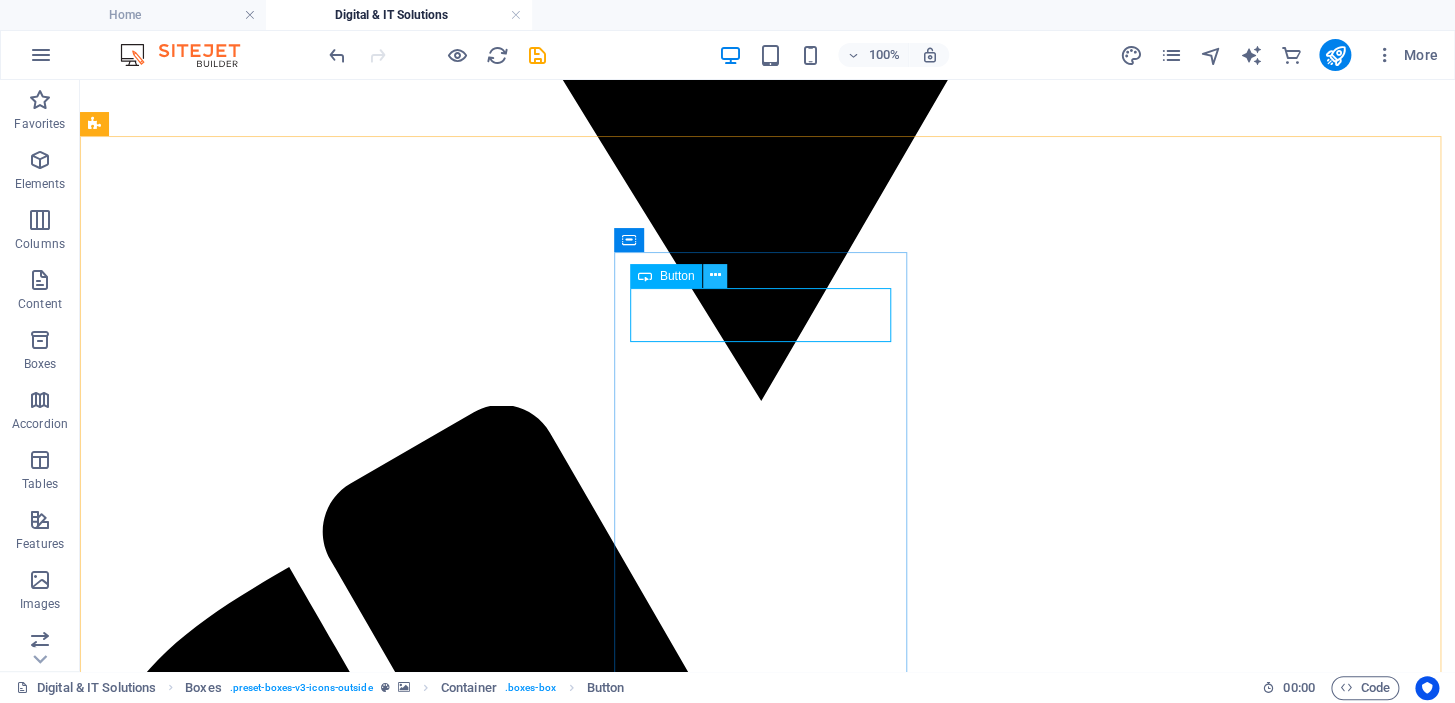 click at bounding box center (715, 275) 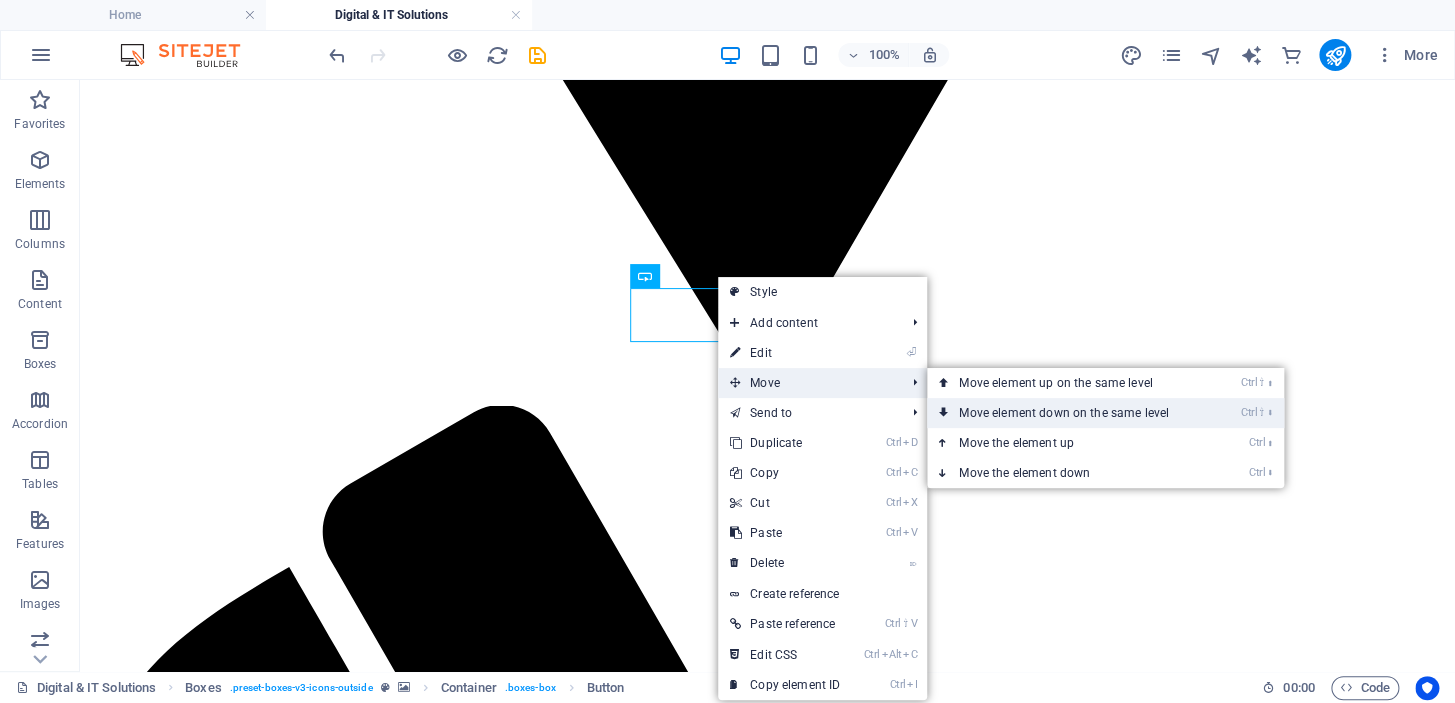 click on "Ctrl ⇧ ⬇  Move element down on the same level" at bounding box center [1068, 413] 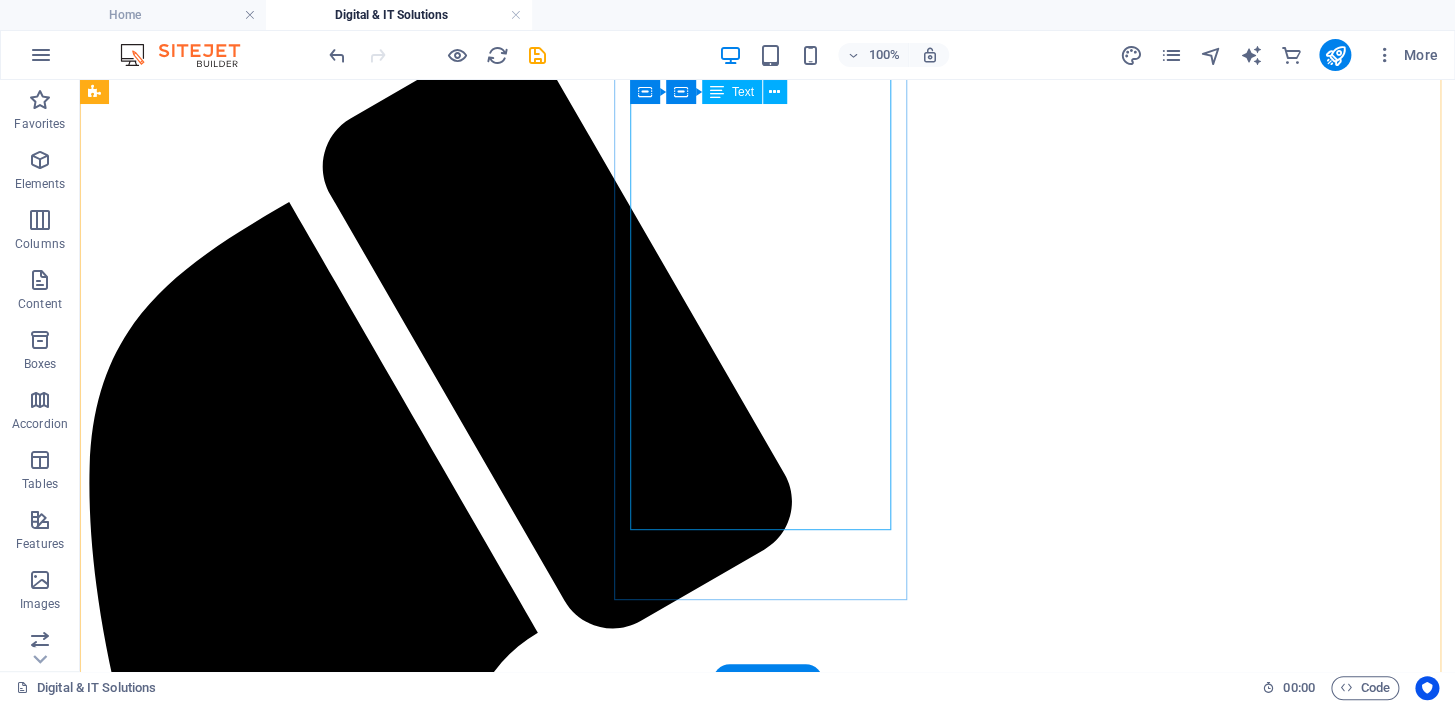 scroll, scrollTop: 3174, scrollLeft: 0, axis: vertical 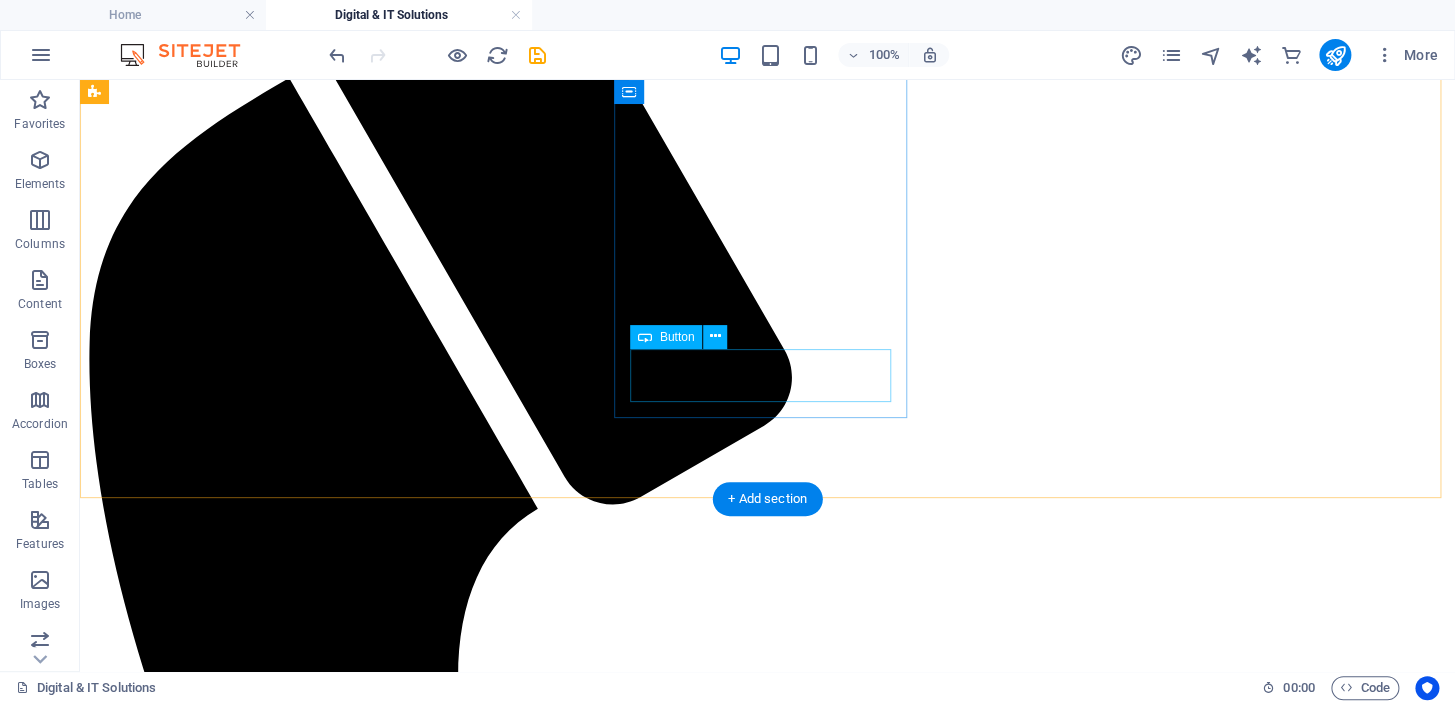 click on "Button label" at bounding box center (767, 15773) 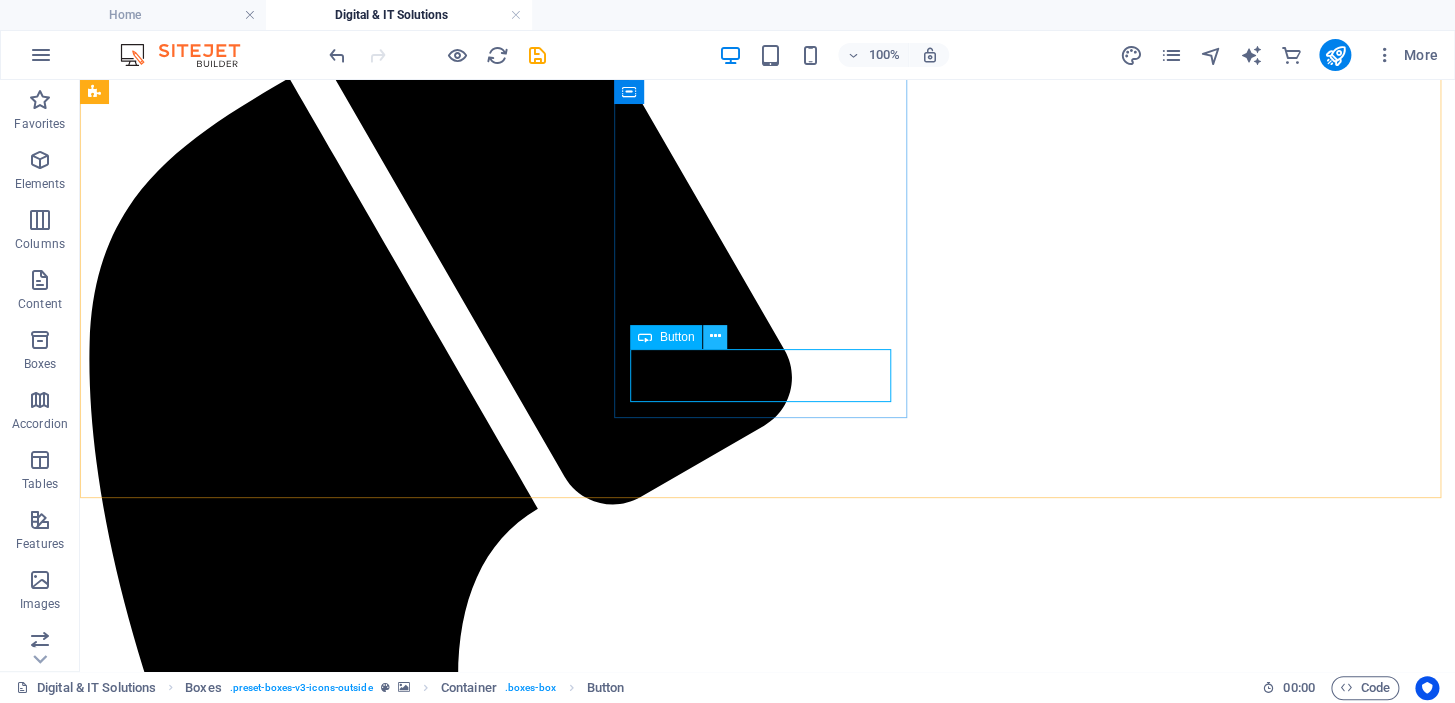 click at bounding box center [715, 336] 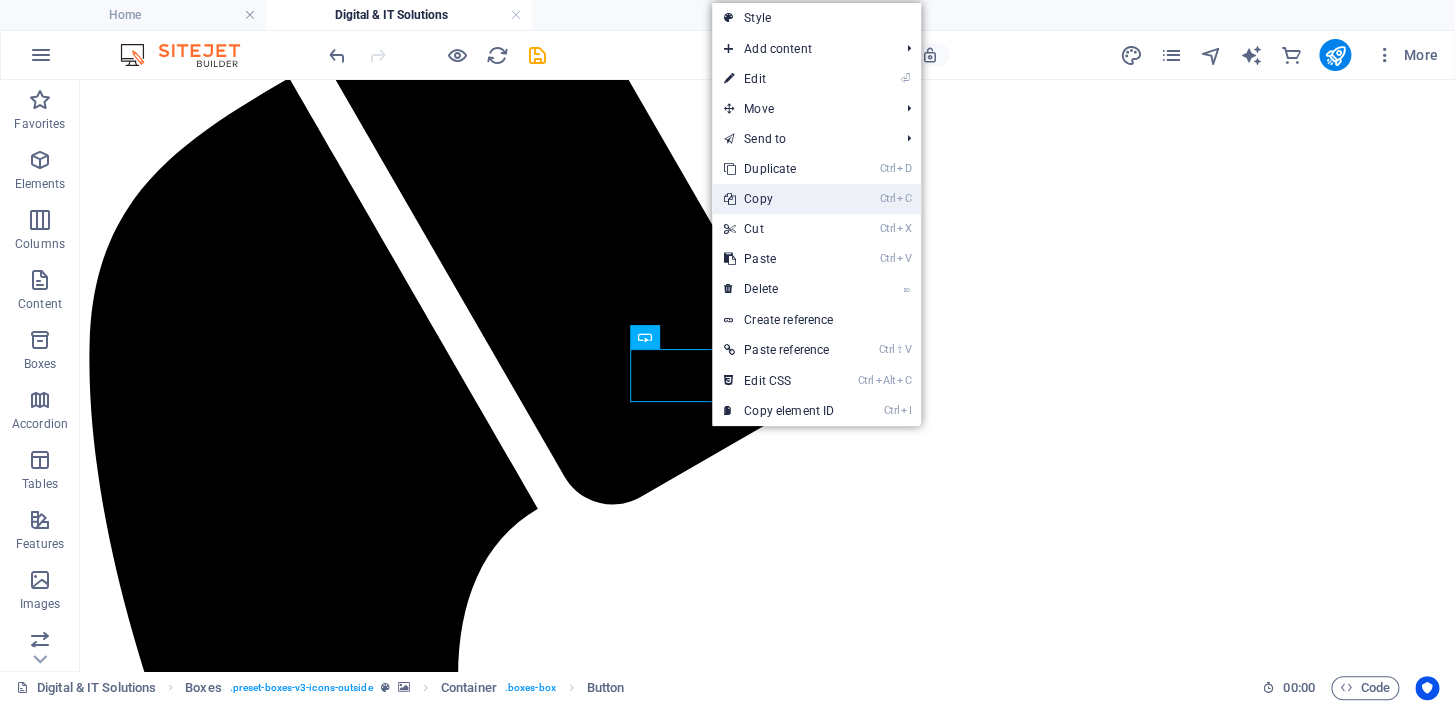click on "Ctrl C  Copy" at bounding box center (779, 199) 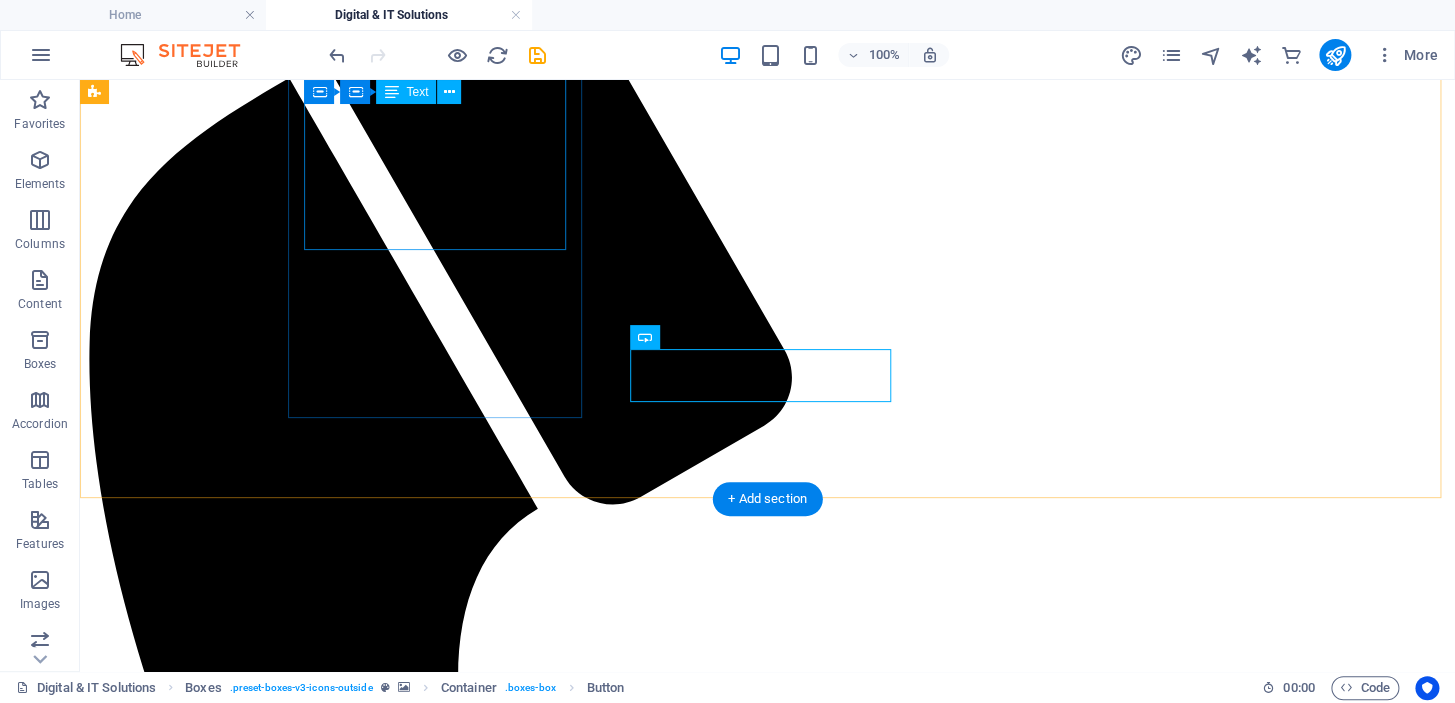 click on "Focus on optimizing video content to increase visibility, engagement, and channel growth on YouTube. YouTube SEO involves selecting effective keywords, crafting compelling titles and descriptions, and utilizing tags that align with search trends to help videos rank higher in YouTube’s search results." at bounding box center [767, 13911] 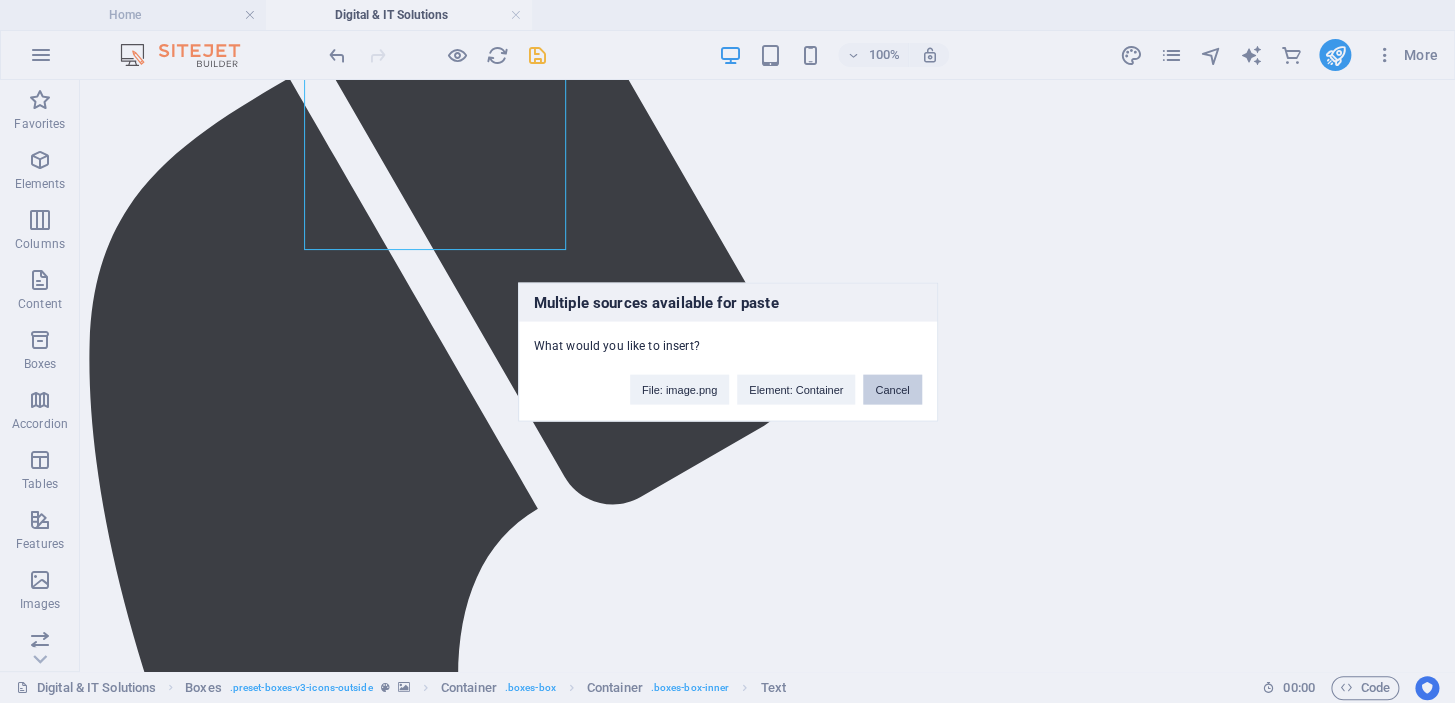 type 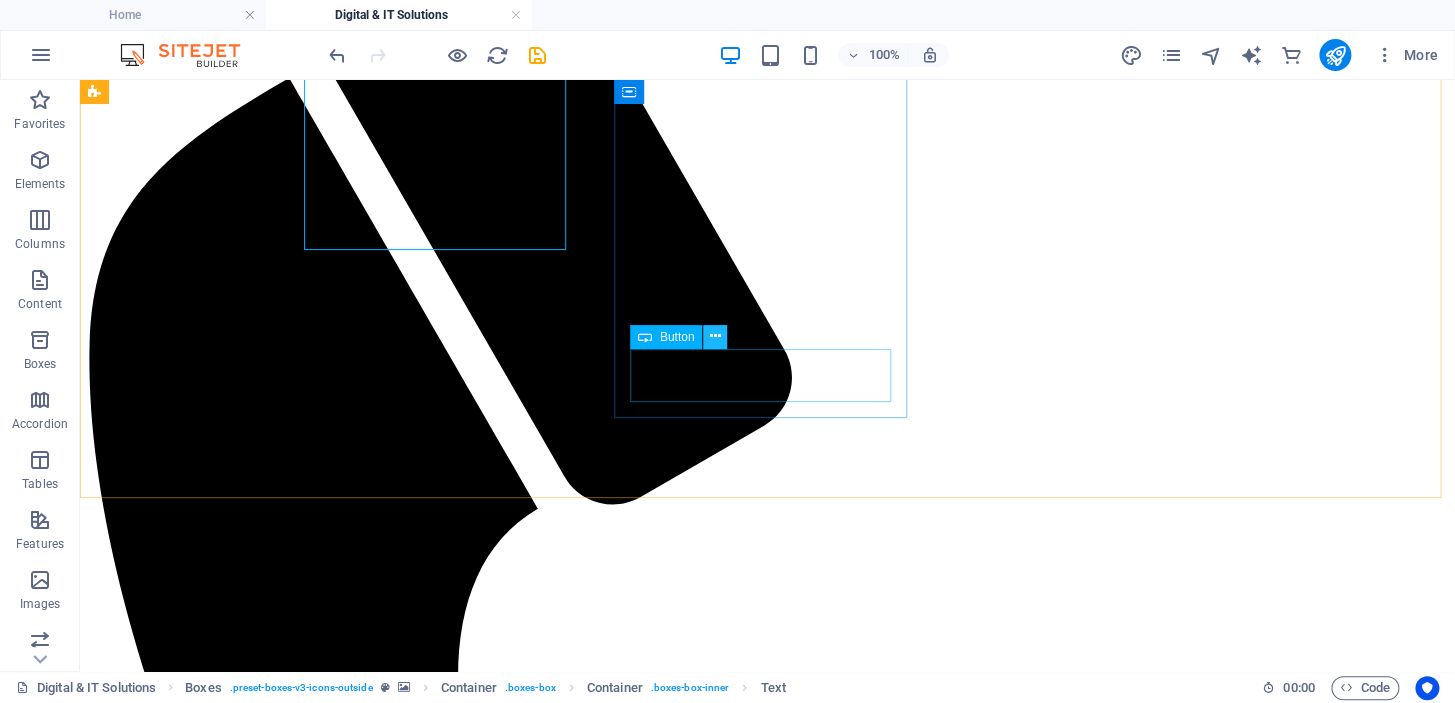 click at bounding box center (715, 336) 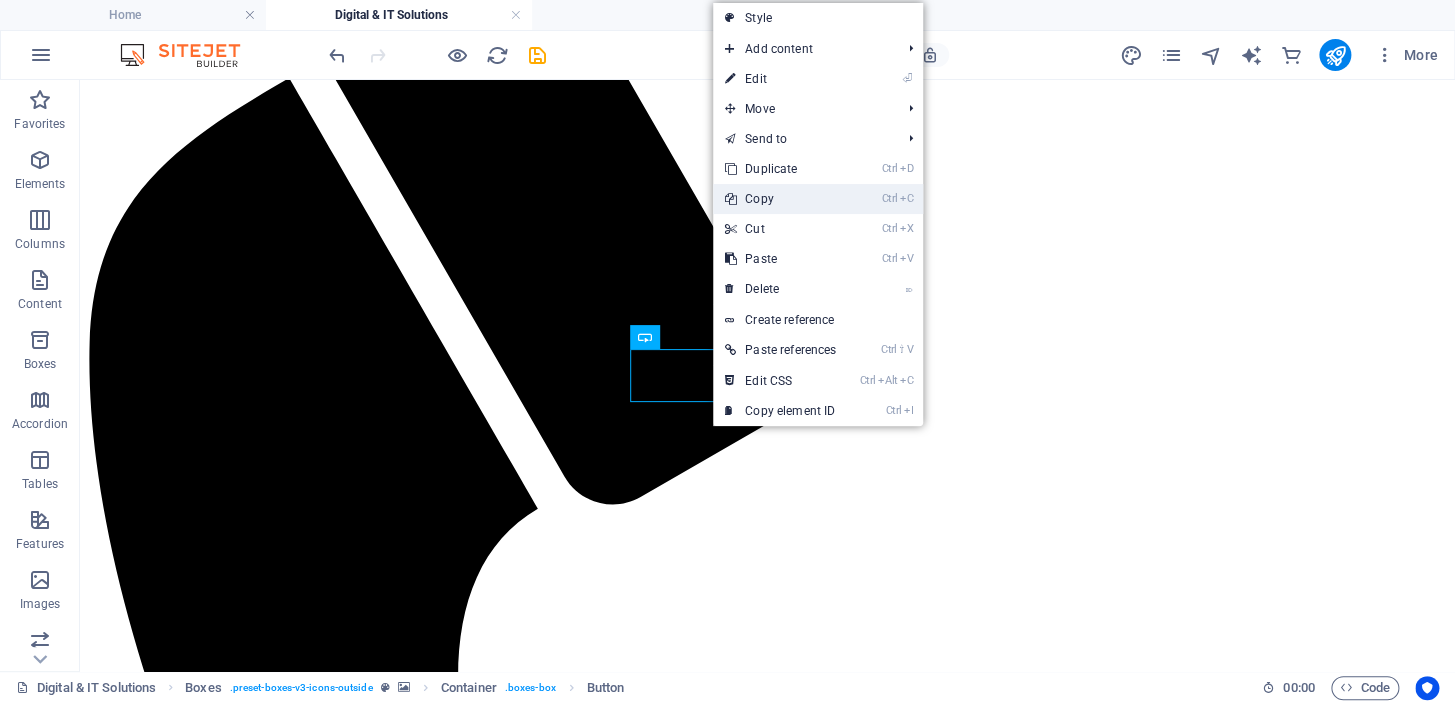 click on "Ctrl C  Copy" at bounding box center [780, 199] 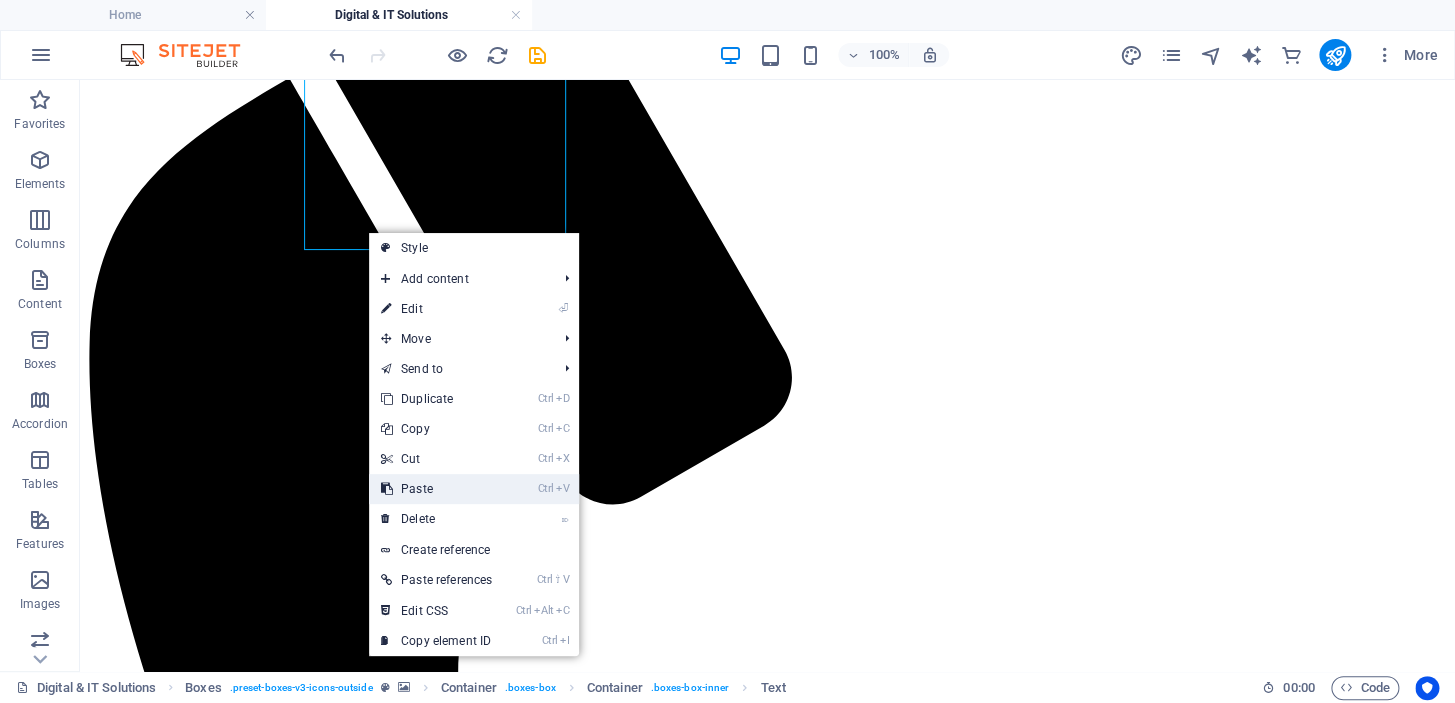 click on "Ctrl V  Paste" at bounding box center (436, 489) 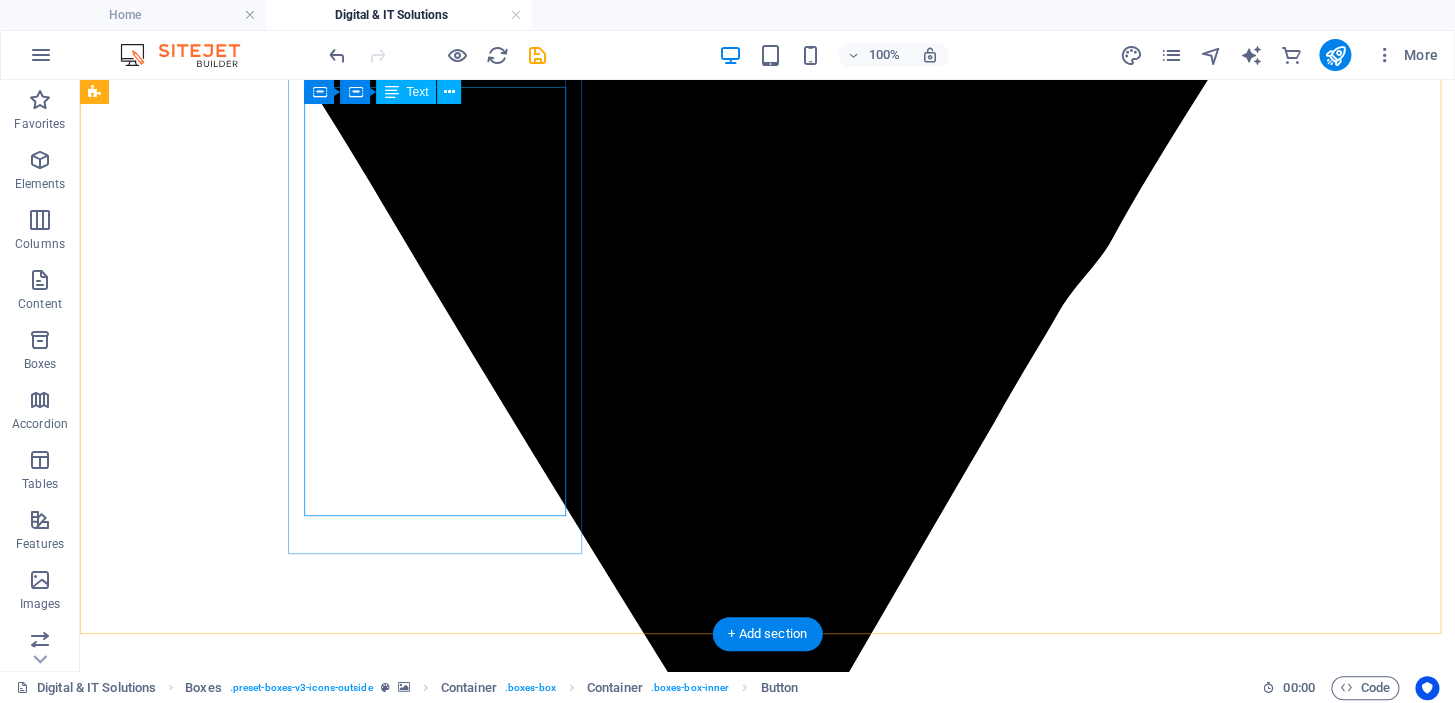 scroll, scrollTop: 2174, scrollLeft: 0, axis: vertical 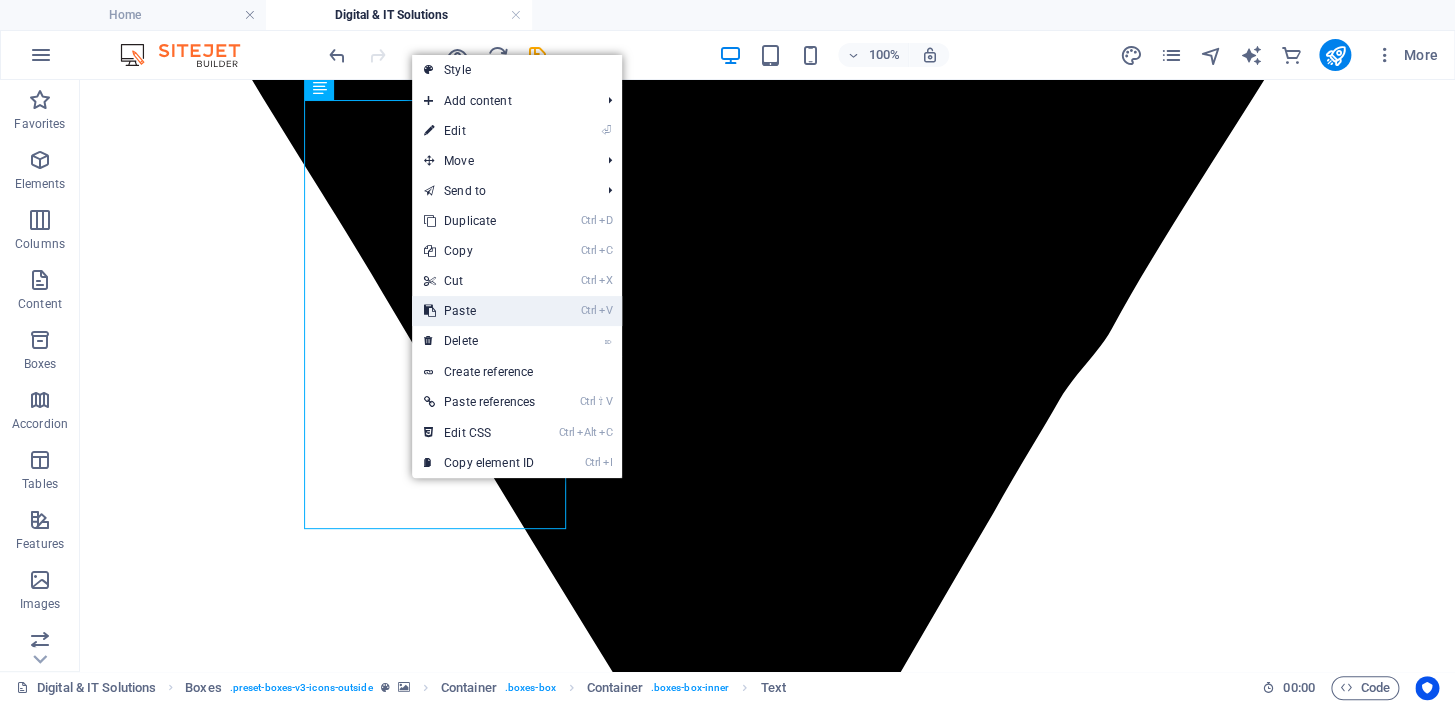 click on "Ctrl V  Paste" at bounding box center (479, 311) 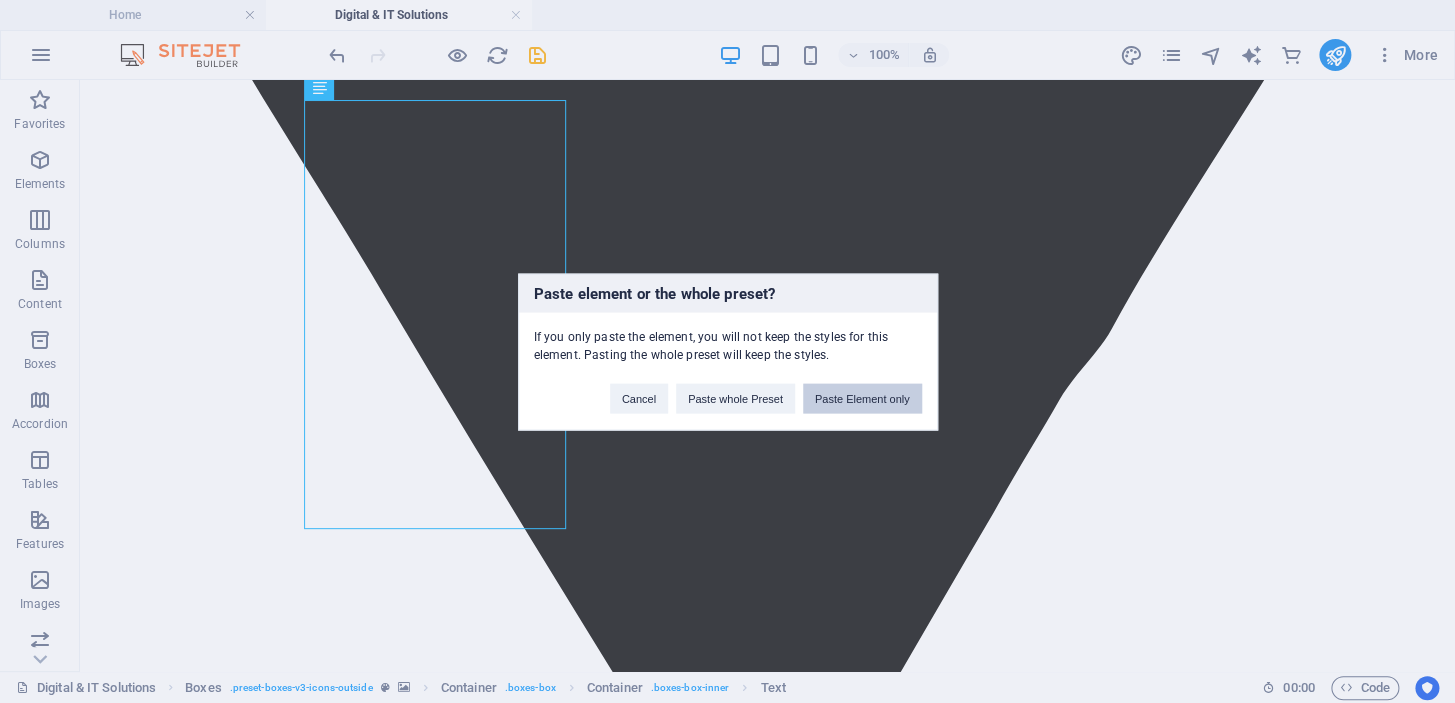 click on "Paste Element only" at bounding box center [862, 398] 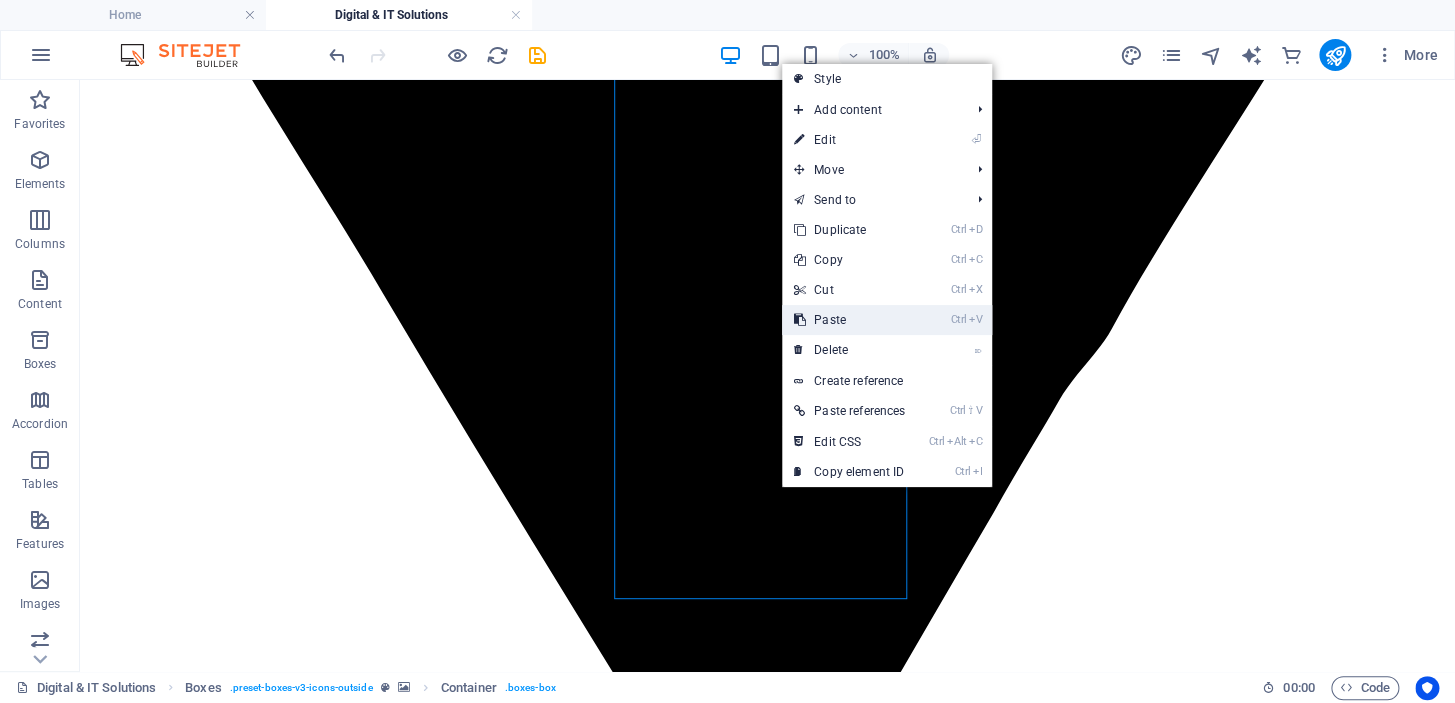click on "Ctrl V  Paste" at bounding box center [849, 320] 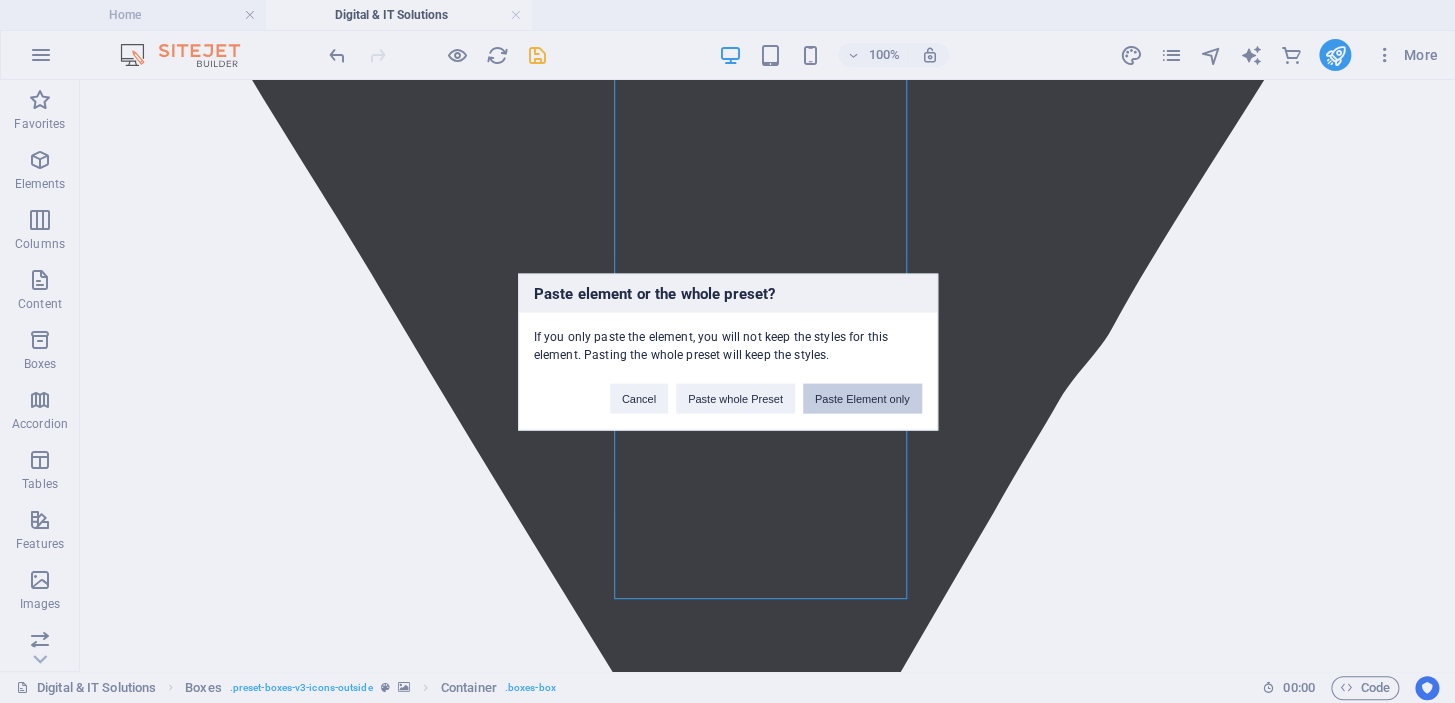 click on "Paste Element only" at bounding box center (862, 398) 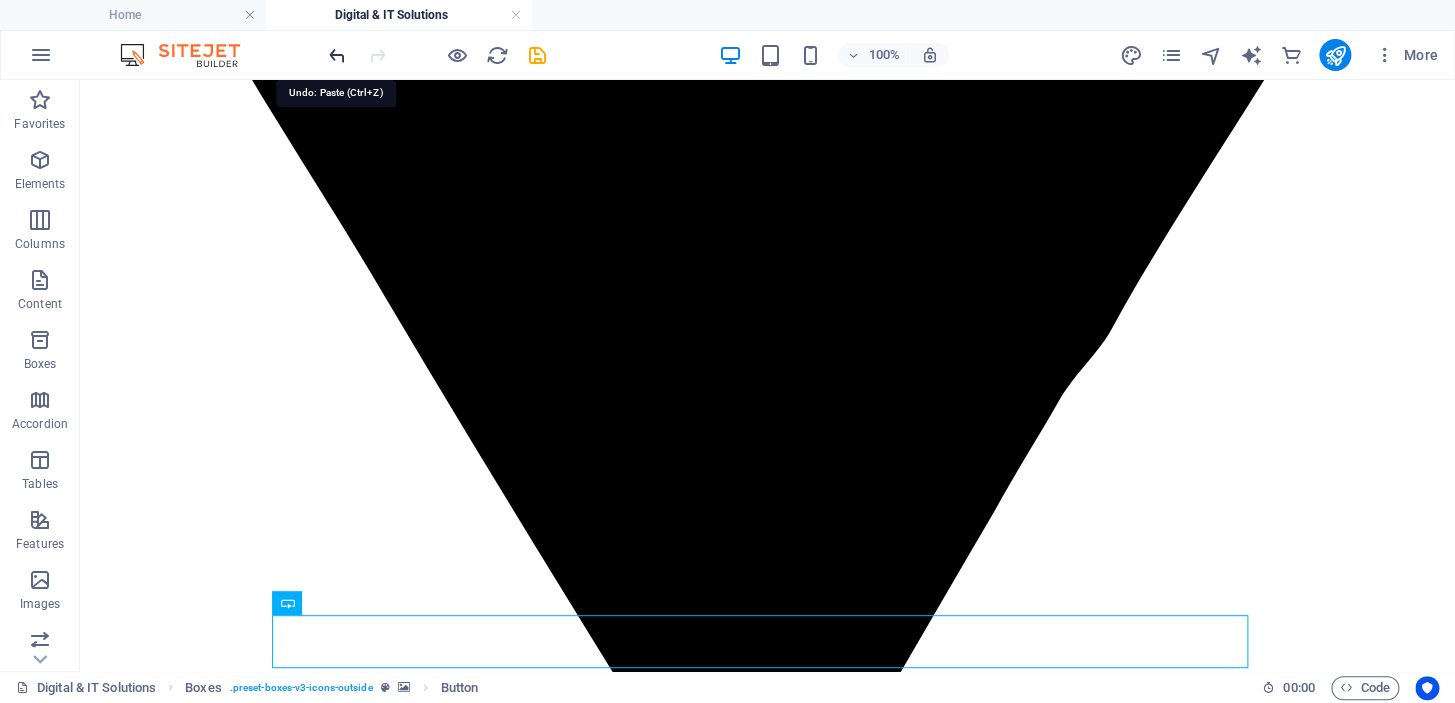click at bounding box center (337, 55) 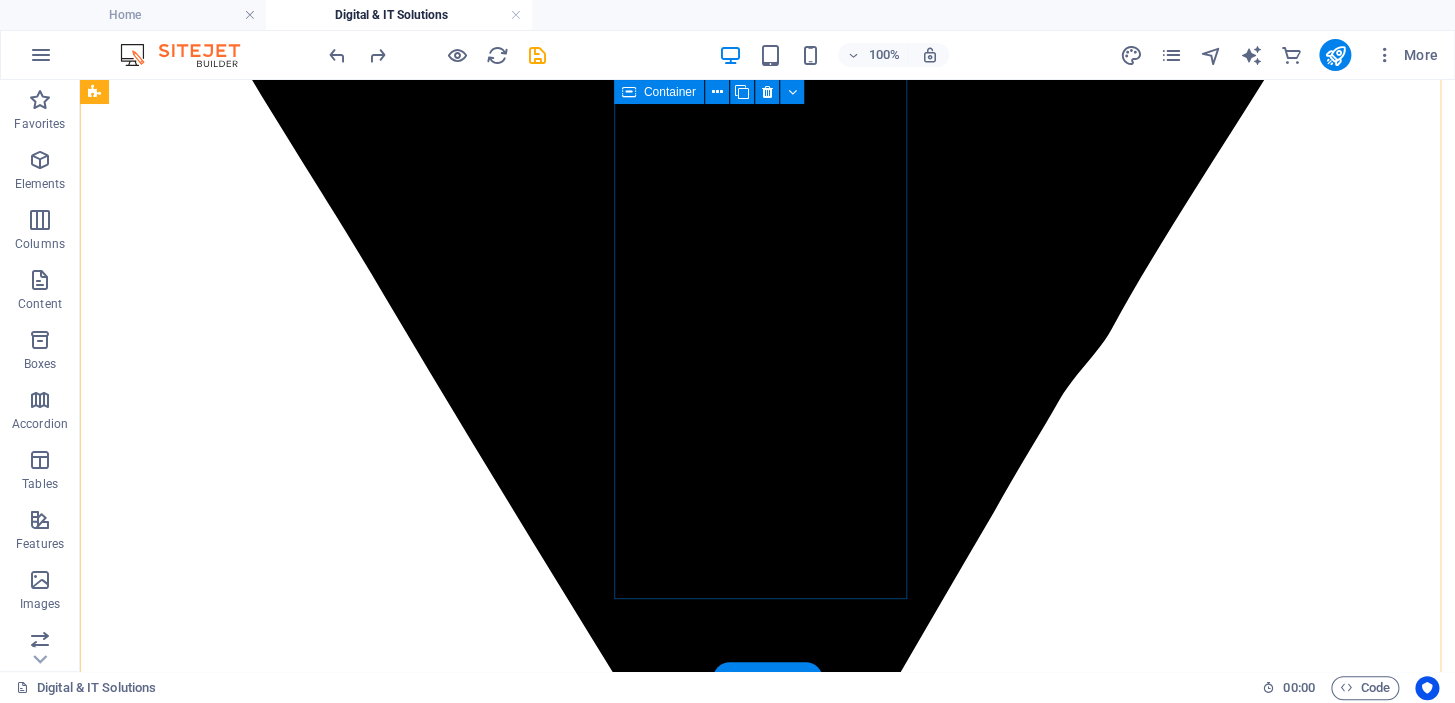 click on "TikTok Marketing  Management TikTok marketing and management involve creating and executing strategies to promote brands, products, or services on the TikTok platform. This includes developing engaging content tailored to TikTok's unique style, leveraging trends, challenges, and popular hashtags to increase visibility and reach." at bounding box center (767, 11227) 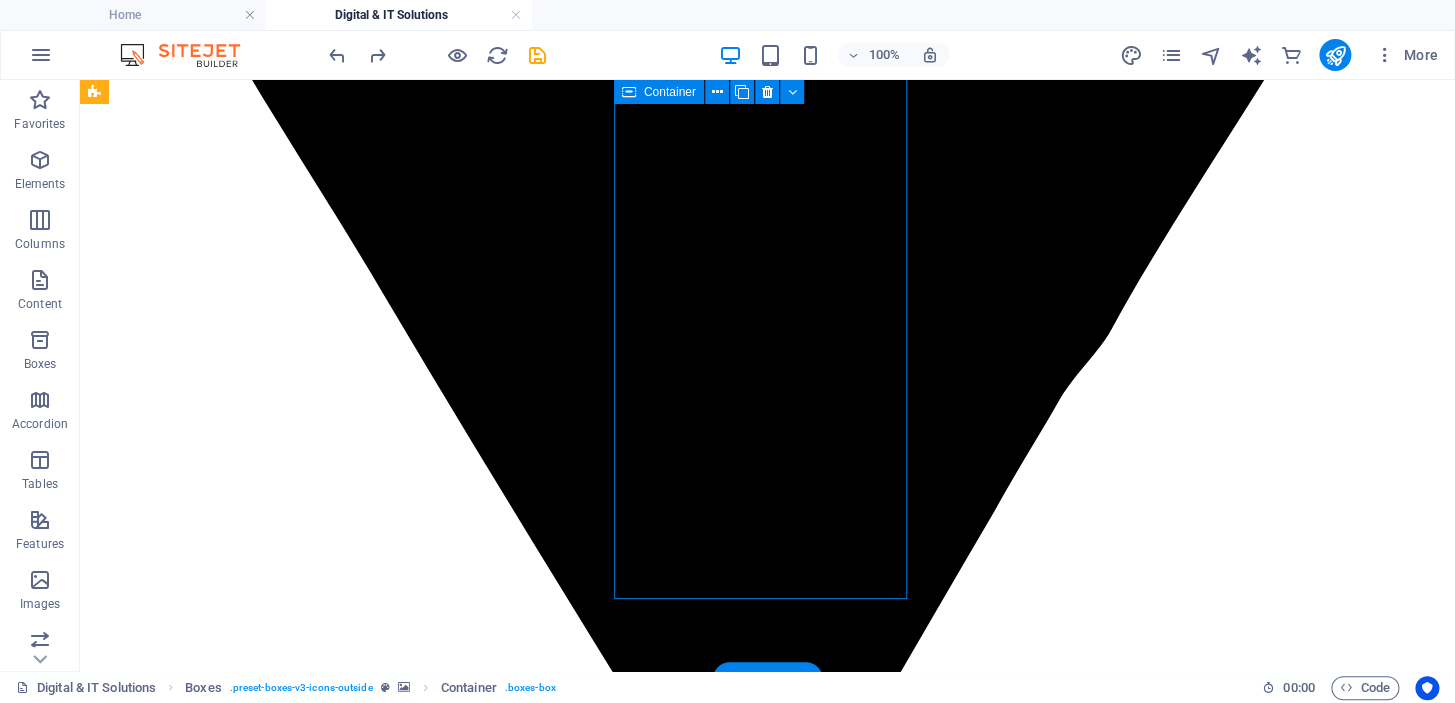 click on "TikTok Marketing  Management TikTok marketing and management involve creating and executing strategies to promote brands, products, or services on the TikTok platform. This includes developing engaging content tailored to TikTok's unique style, leveraging trends, challenges, and popular hashtags to increase visibility and reach." at bounding box center (767, 11227) 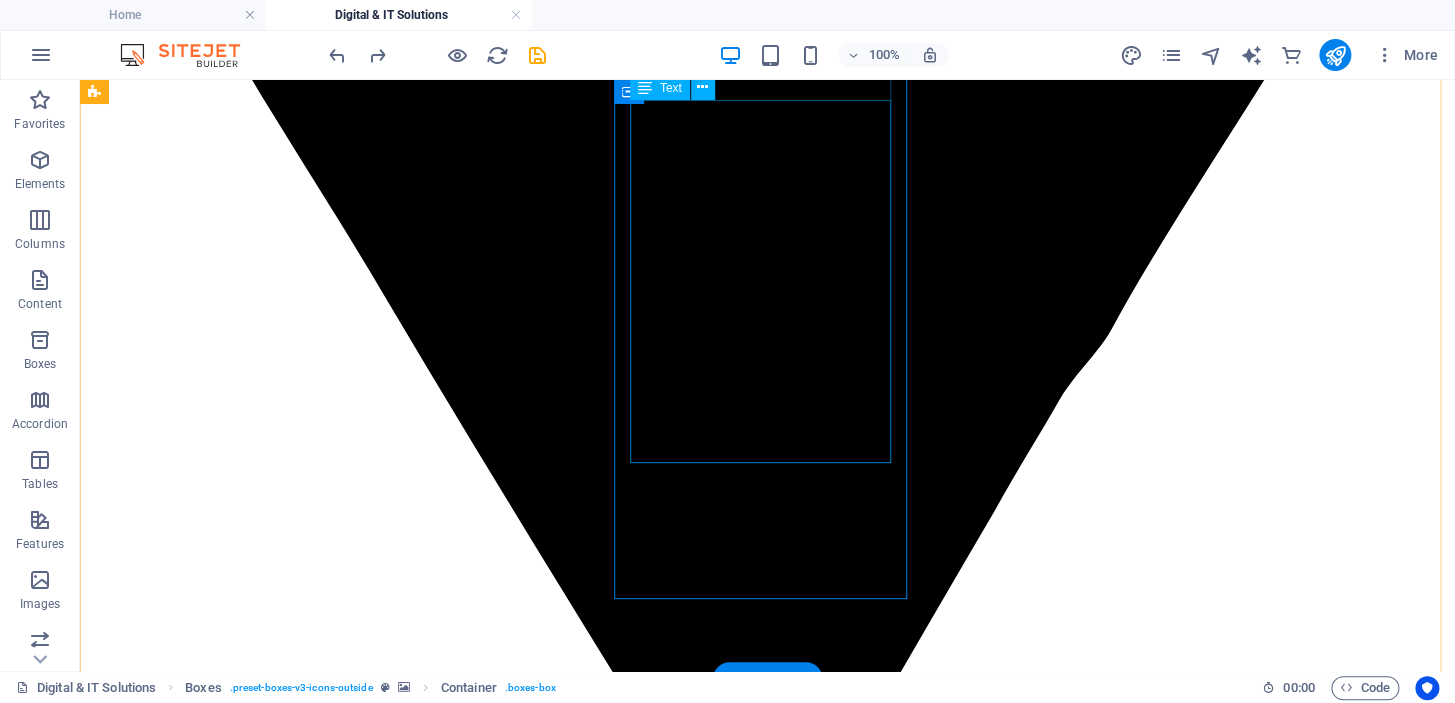 click on "TikTok marketing and management involve creating and executing strategies to promote brands, products, or services on the TikTok platform. This includes developing engaging content tailored to TikTok's unique style, leveraging trends, challenges, and popular hashtags to increase visibility and reach." at bounding box center (767, 12028) 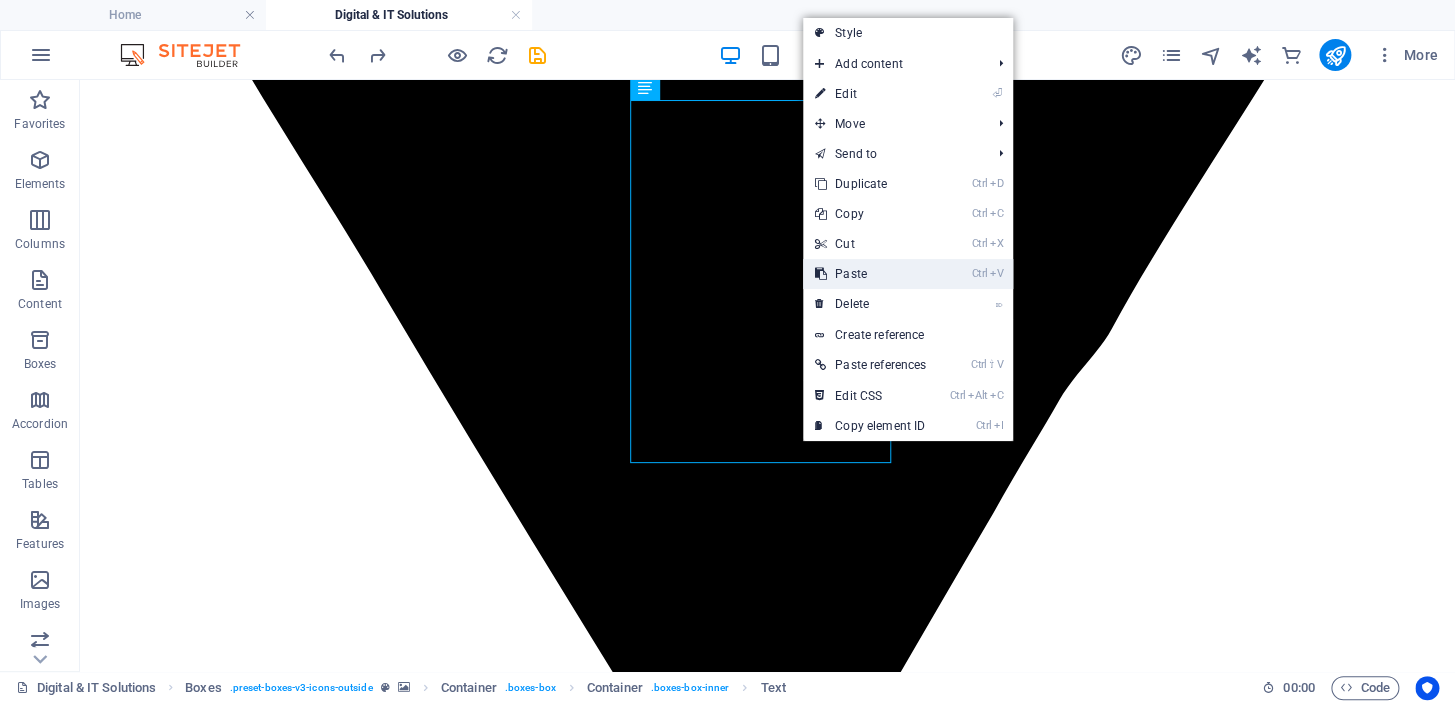 click on "Ctrl V  Paste" at bounding box center (870, 274) 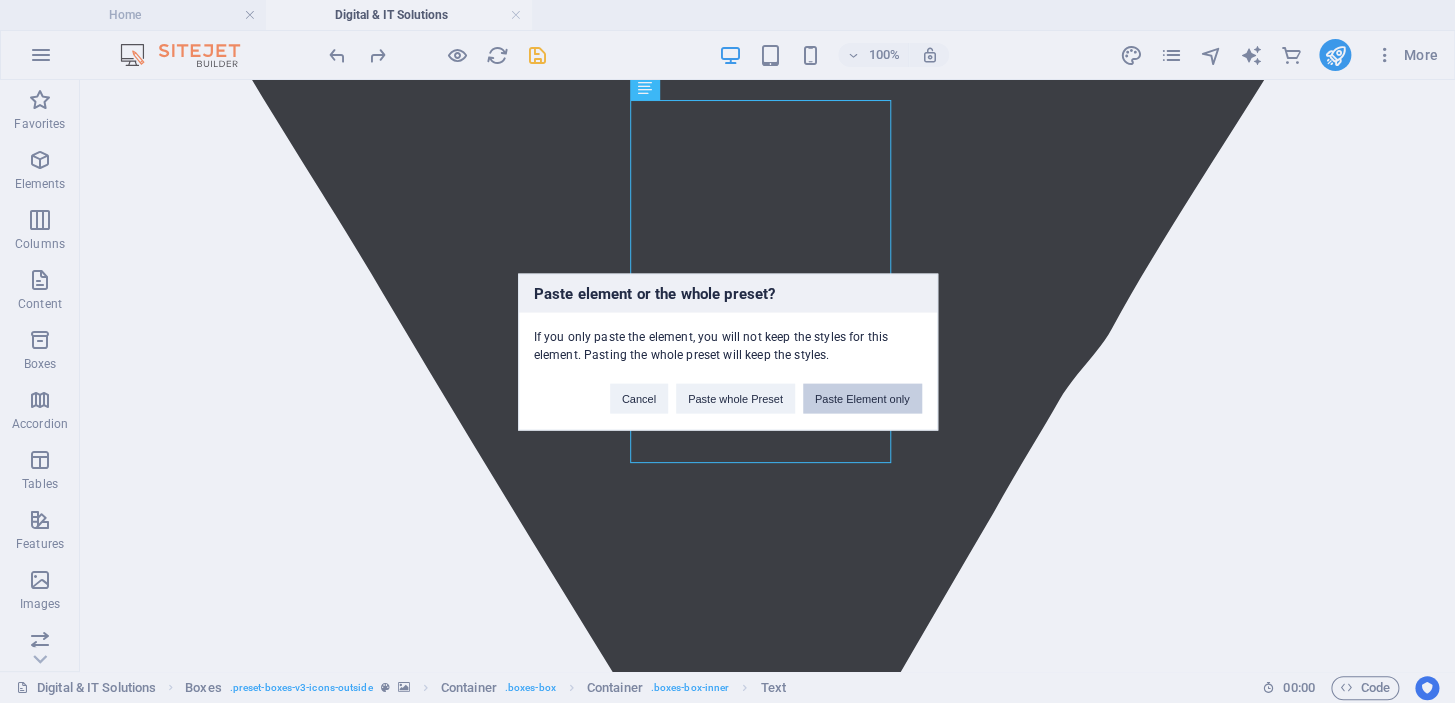 click on "Paste Element only" at bounding box center (862, 398) 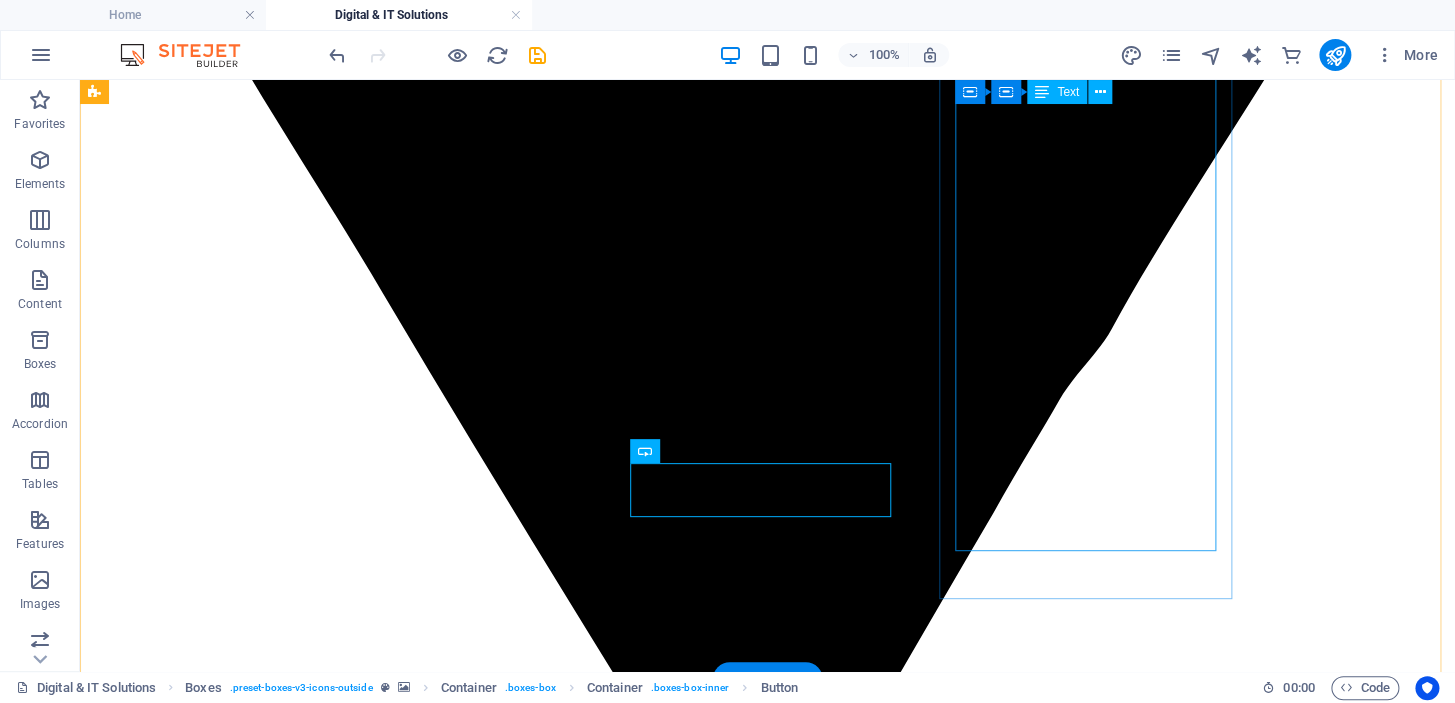 click on "Improve your website’s visibility on search engines like Google through keyword optimization, content strategy, and technical SEO.  Effective SEO strategies aim to align a website's content with user intent, ensuring it appears prominently for relevant searches. By optimizing site architecture, improving load speed, and enhancing user experience, businesses can increase their online presence, drive more qualified leads, and ultimately boost conversions." at bounding box center (767, 13041) 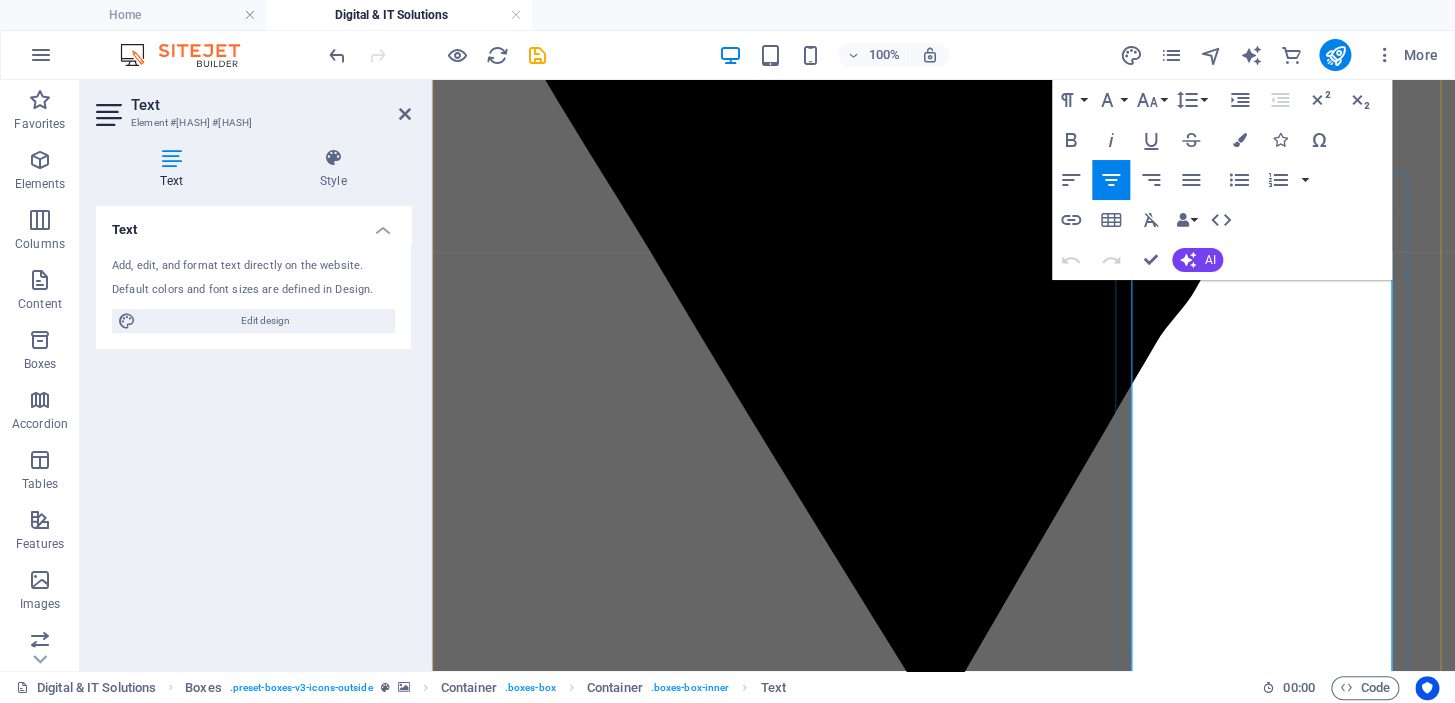 scroll, scrollTop: 2218, scrollLeft: 0, axis: vertical 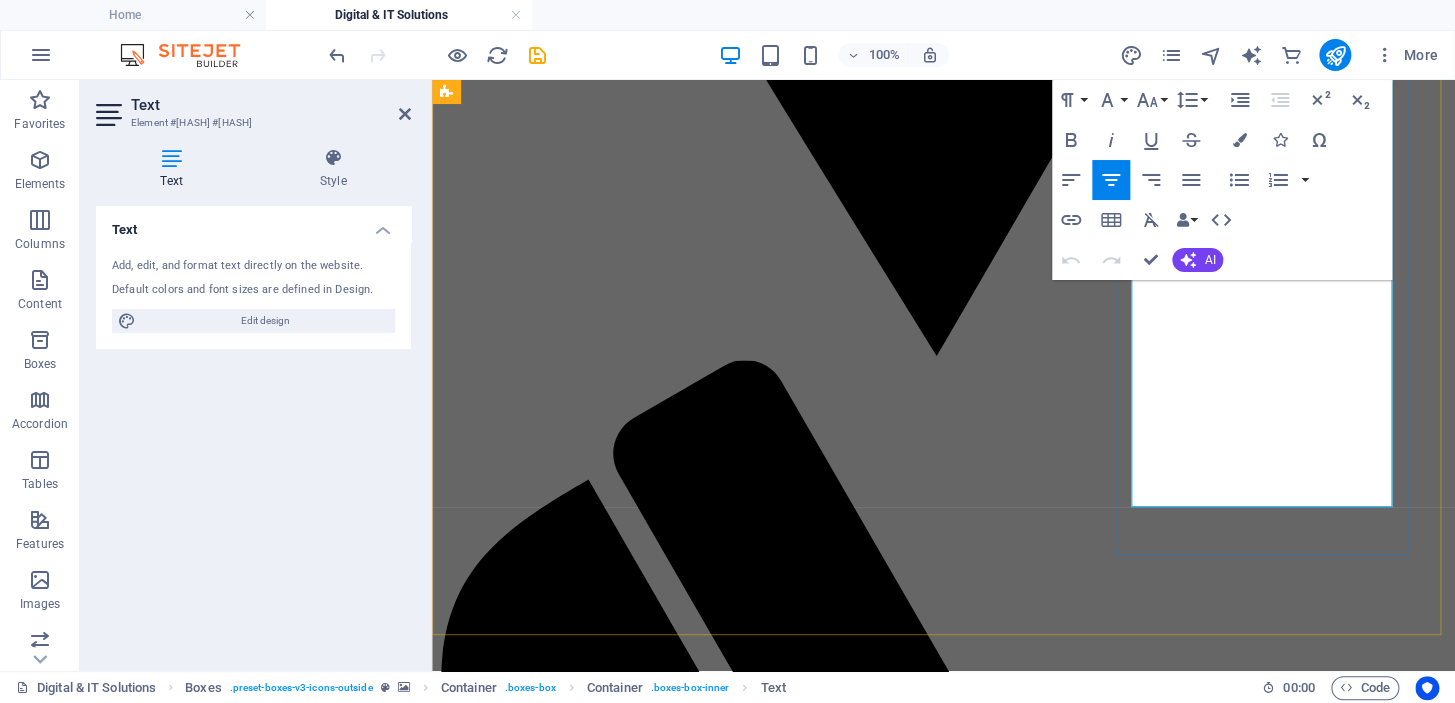 click on "SEO/  Google Ads Improve your website’s visibility on search engines like Google through keyword optimization, content strategy, and technical SEO.  Effective SEO strategies aim to align a website's content with user intent, ensuring it appears prominently for relevant searches. By optimizing site architecture, improving load speed, and enhancing user experience, businesses can increase their online presence, drive more qualified leads, and ultimately boost conversions." at bounding box center [943, 9814] 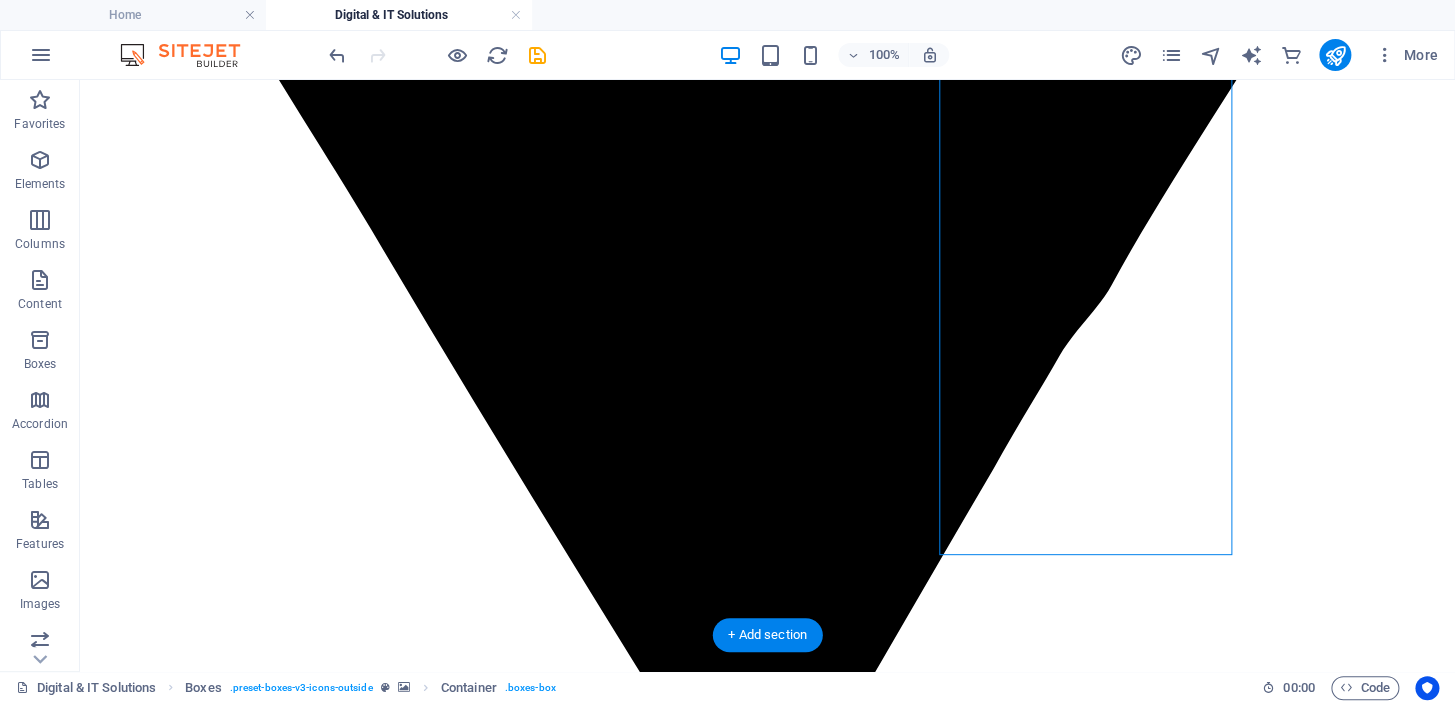 click at bounding box center (767, 8301) 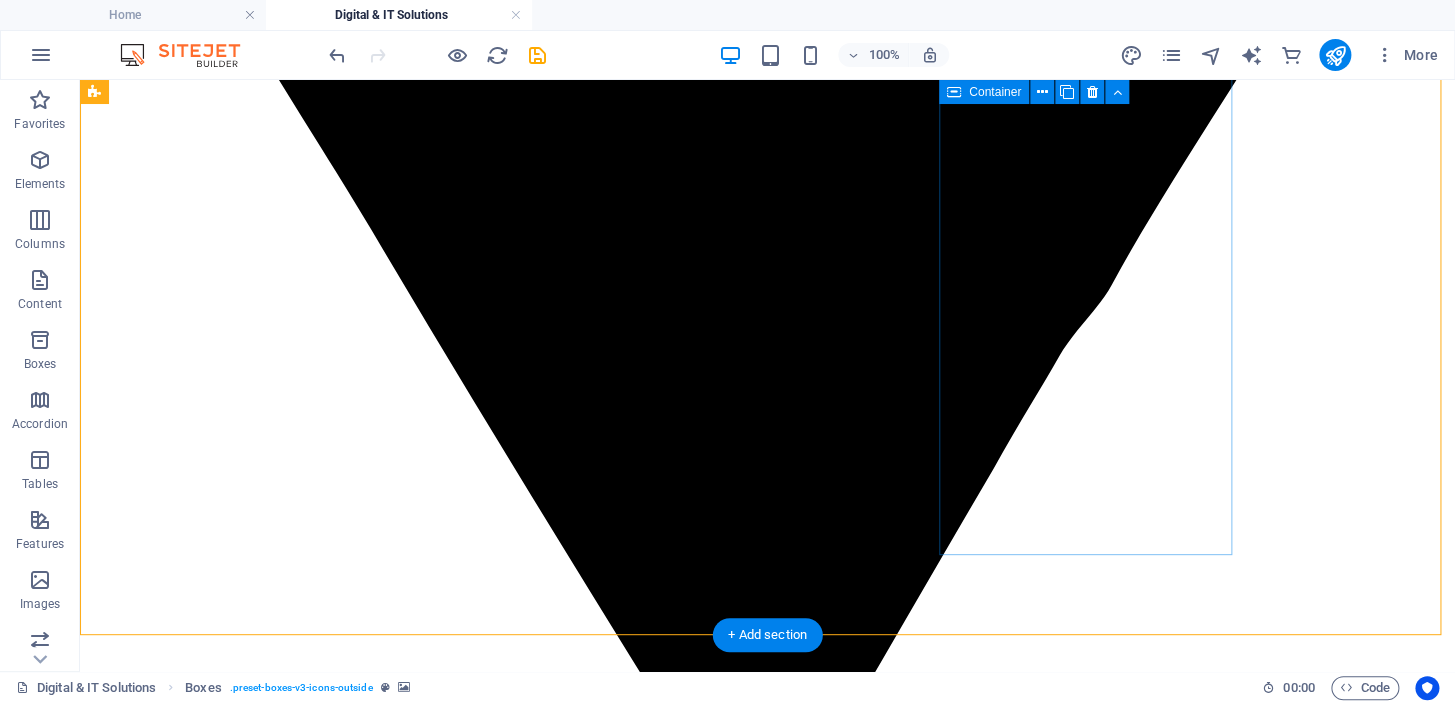 click on "SEO/  Google Ads Improve your website’s visibility on search engines like Google through keyword optimization, content strategy, and technical SEO.  Effective SEO strategies aim to align a website's content with user intent, ensuring it appears prominently for relevant searches. By optimizing site architecture, improving load speed, and enhancing user experience, businesses can increase their online presence, drive more qualified leads, and ultimately boost conversions." at bounding box center (767, 12542) 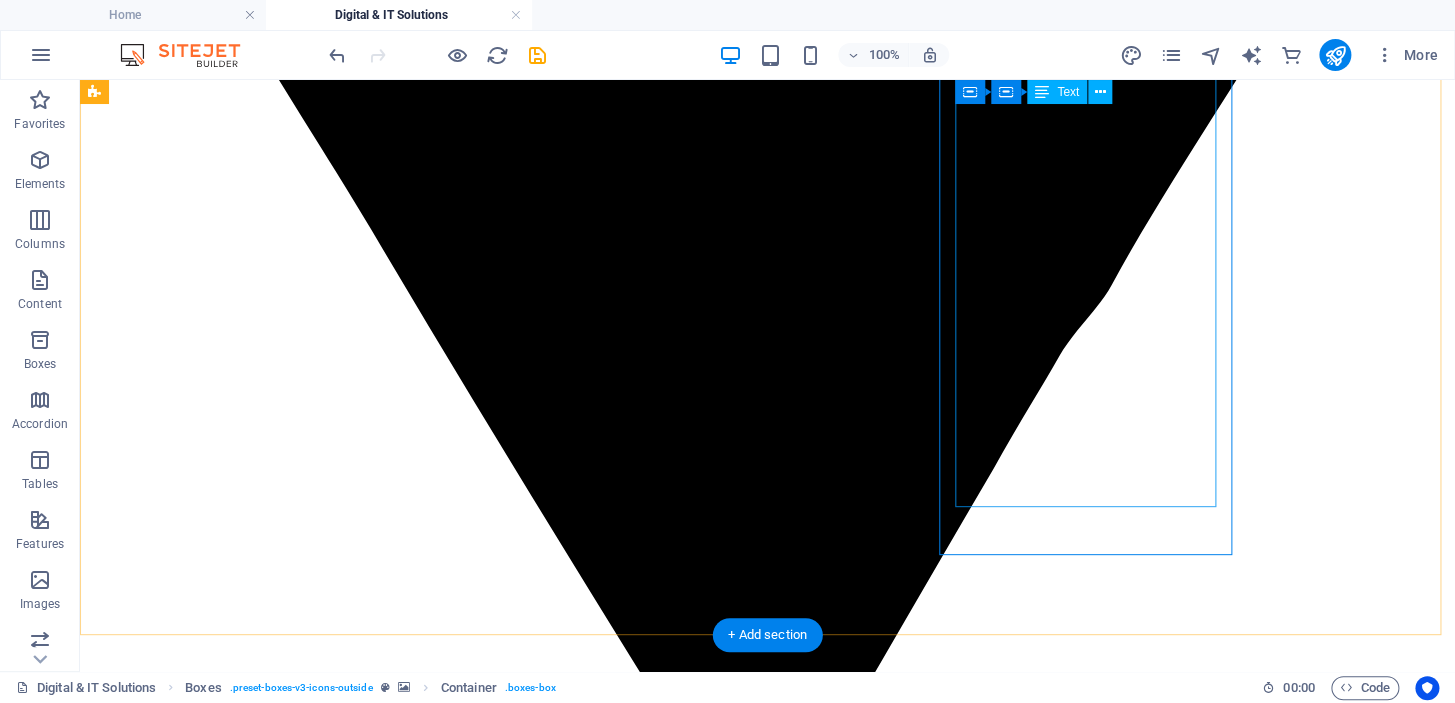 click on "Improve your website’s visibility on search engines like Google through keyword optimization, content strategy, and technical SEO.  Effective SEO strategies aim to align a website's content with user intent, ensuring it appears prominently for relevant searches. By optimizing site architecture, improving load speed, and enhancing user experience, businesses can increase their online presence, drive more qualified leads, and ultimately boost conversions." at bounding box center [767, 12997] 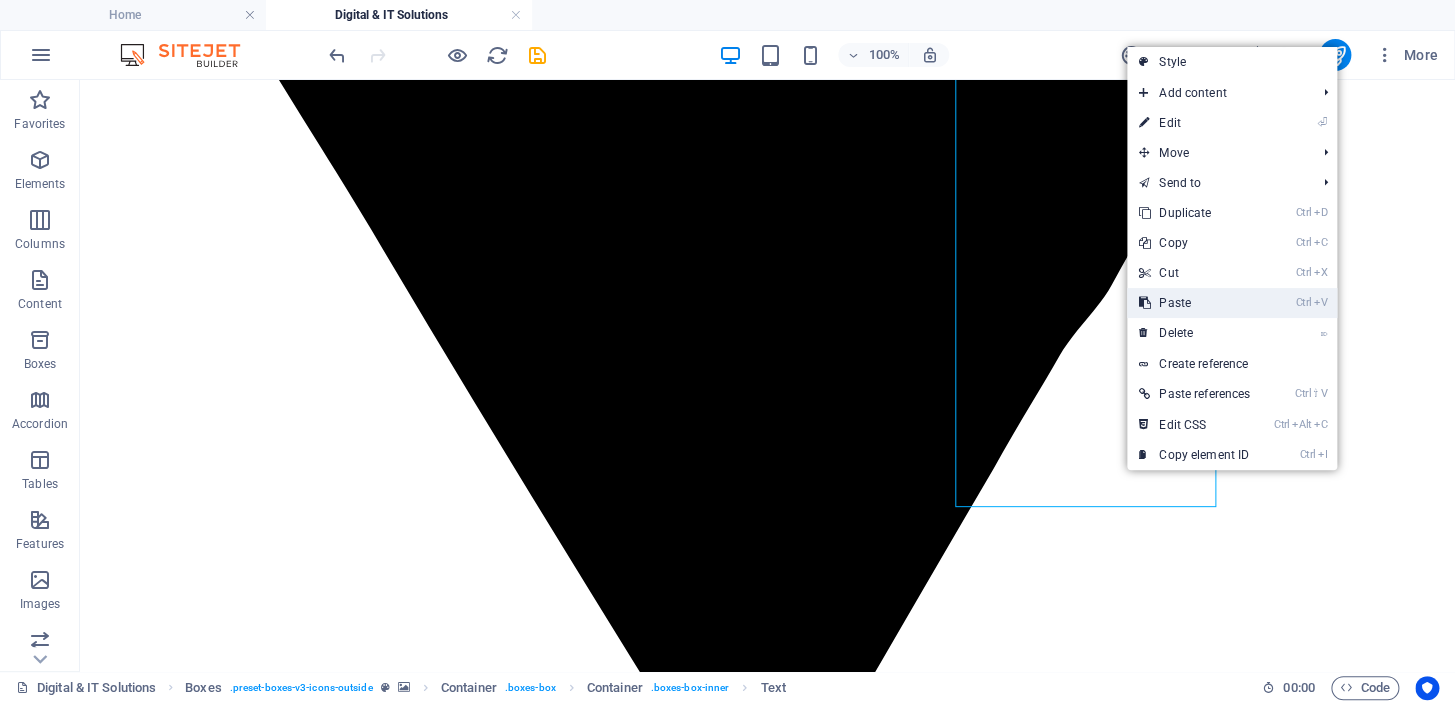 click on "Ctrl V  Paste" at bounding box center [1194, 303] 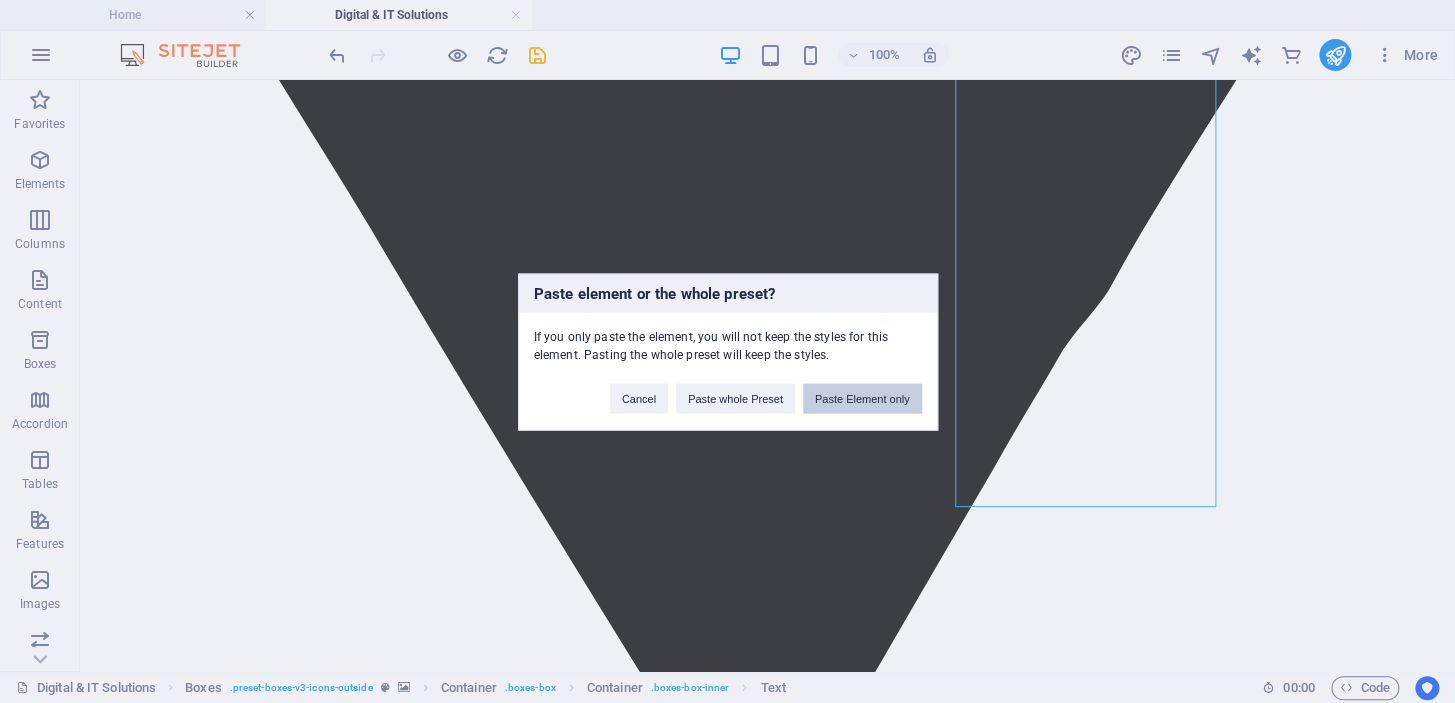 click on "Paste Element only" at bounding box center (862, 398) 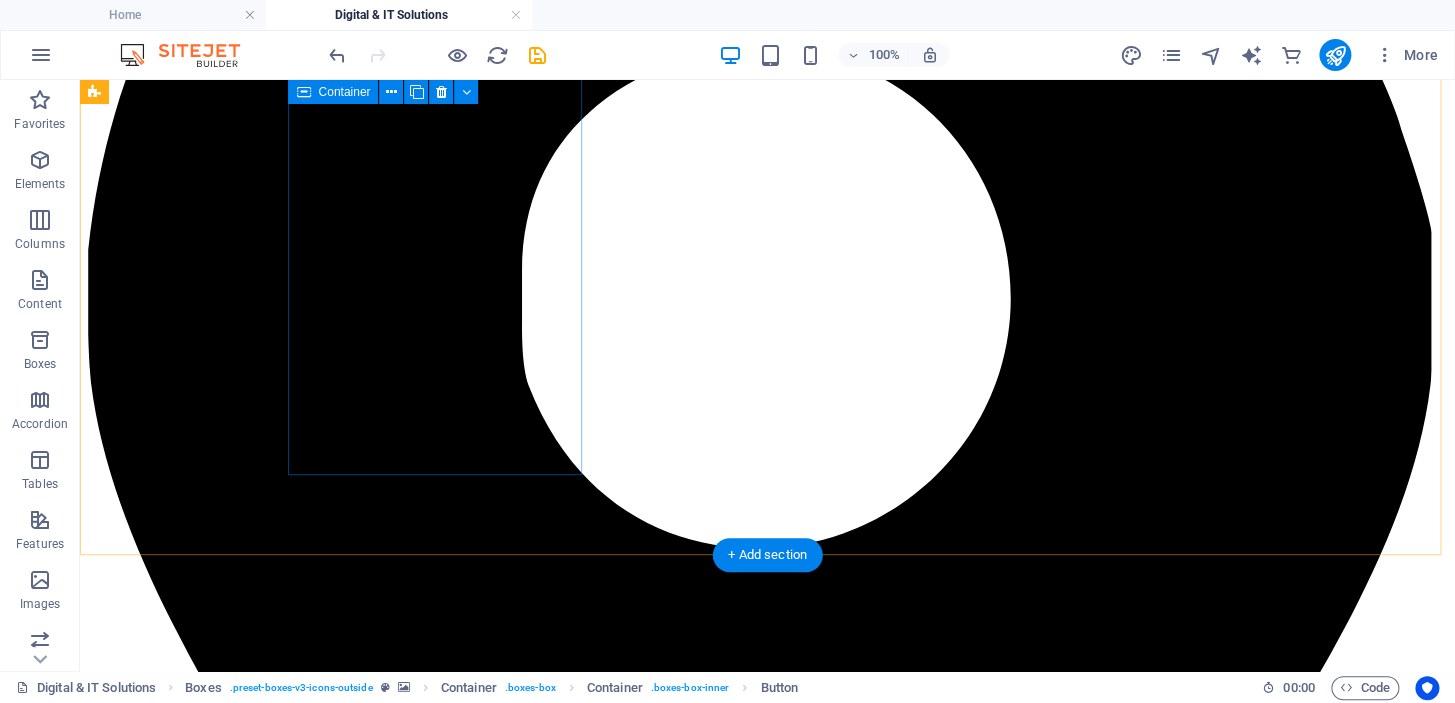 scroll, scrollTop: 1218, scrollLeft: 0, axis: vertical 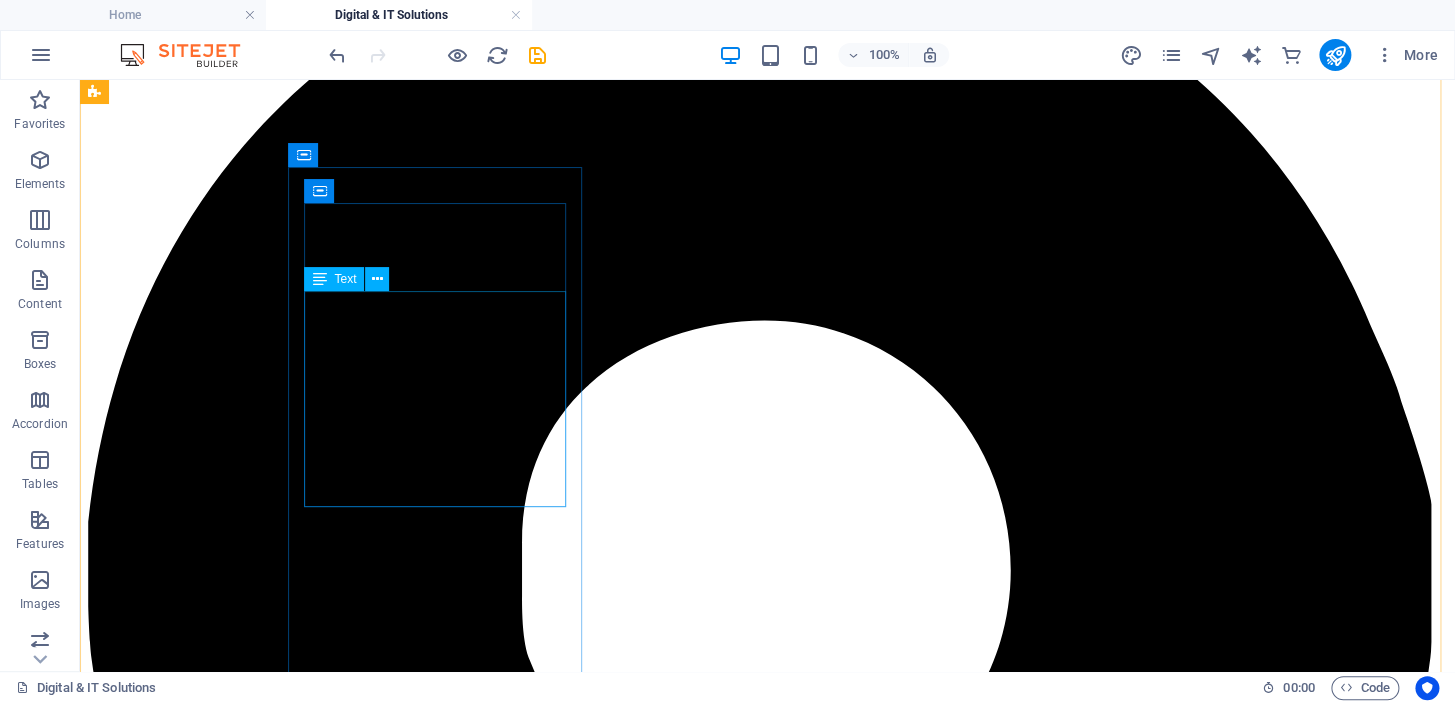 click on "Developing applications that run on web browsers, providing interactive features and functionalities similar to native apps." at bounding box center [767, 6647] 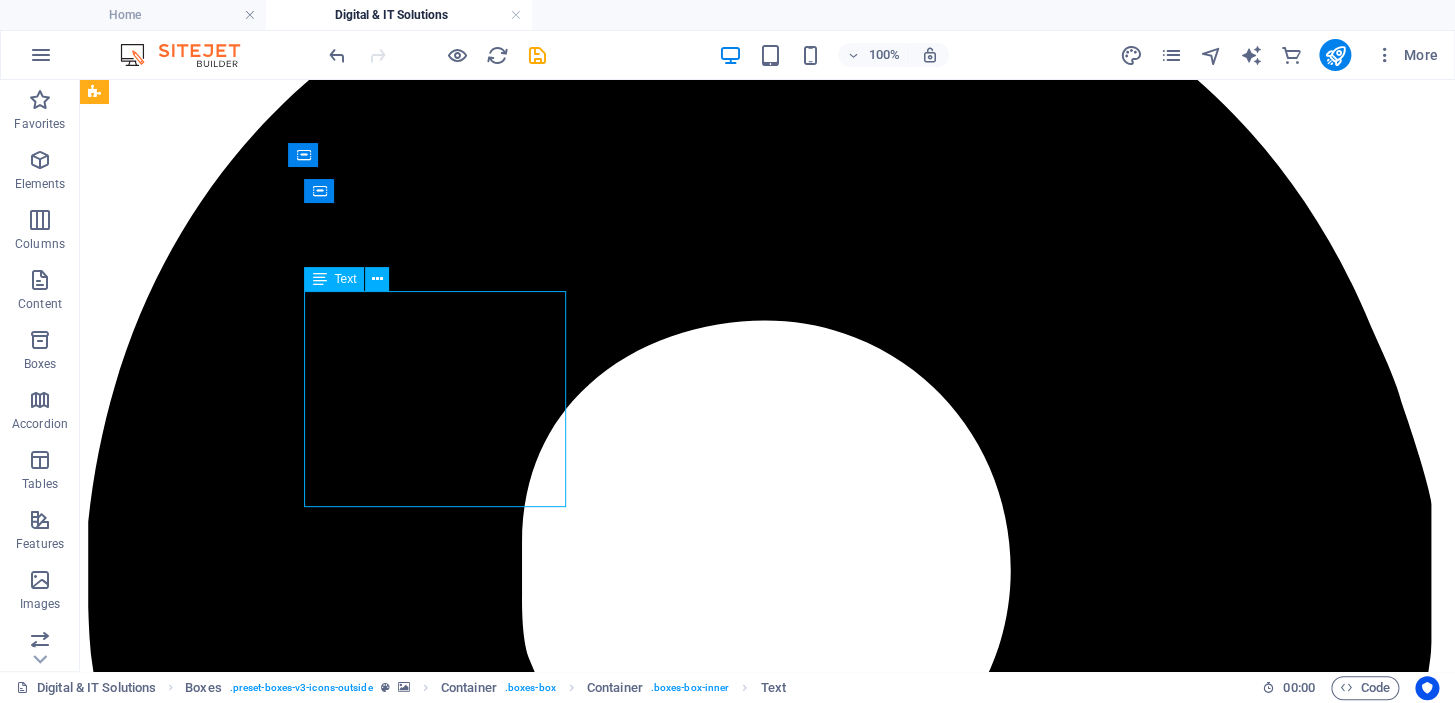 click on "Developing applications that run on web browsers, providing interactive features and functionalities similar to native apps." at bounding box center (767, 6647) 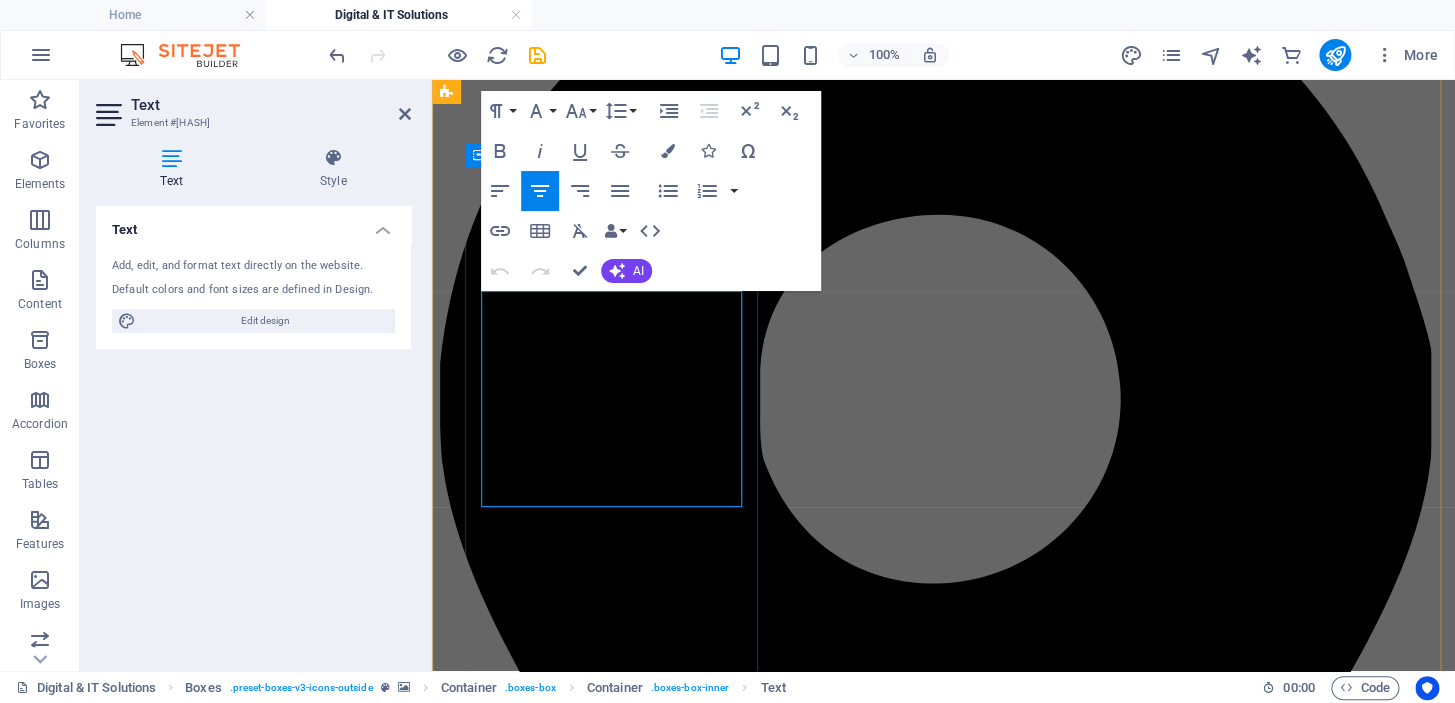 click on "Developing applications that run on web browsers, providing interactive features and functionalities similar to native apps." at bounding box center (943, 5230) 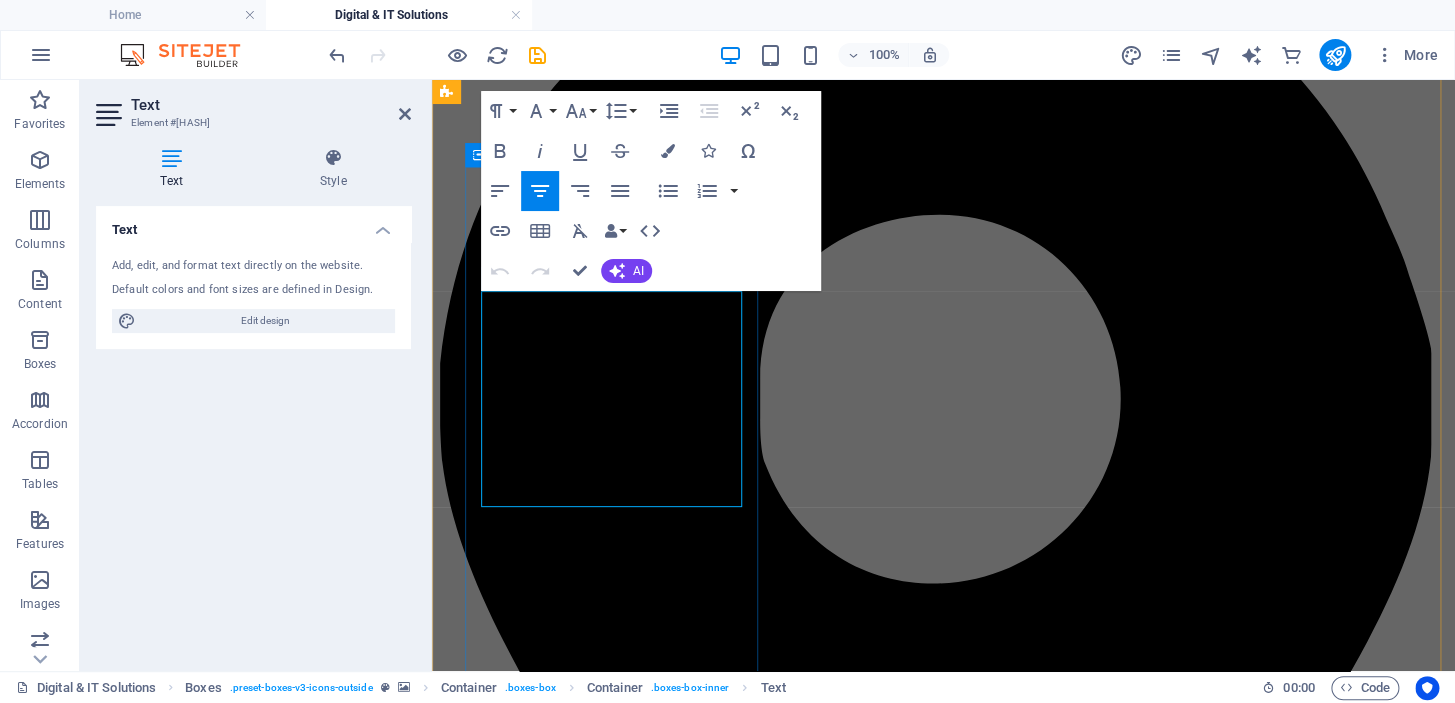 click on "Web Development  Designing Developing applications that run on web browsers, providing interactive features and functionalities similar to native apps." at bounding box center (943, 4906) 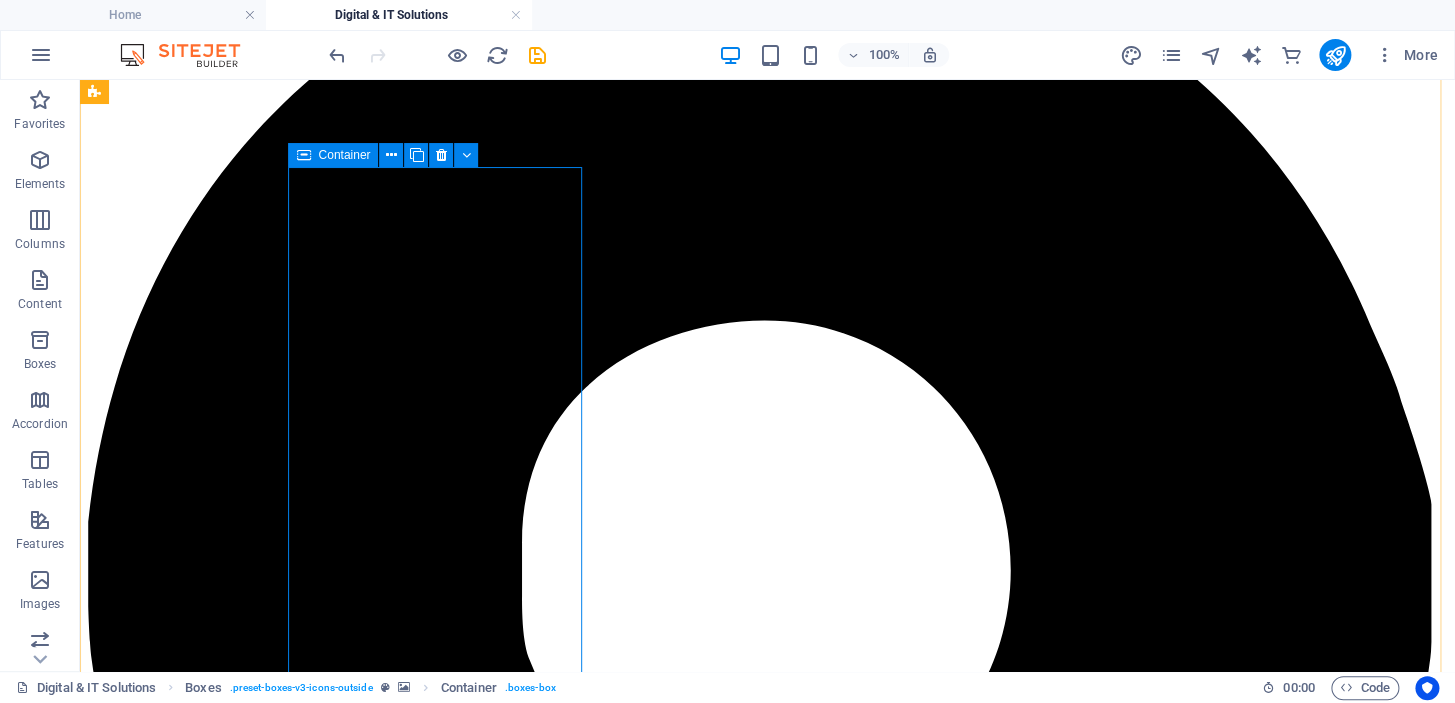click on "Web Development  Designing Developing applications that run on web browsers, providing interactive features and functionalities similar to native apps." at bounding box center (767, 6219) 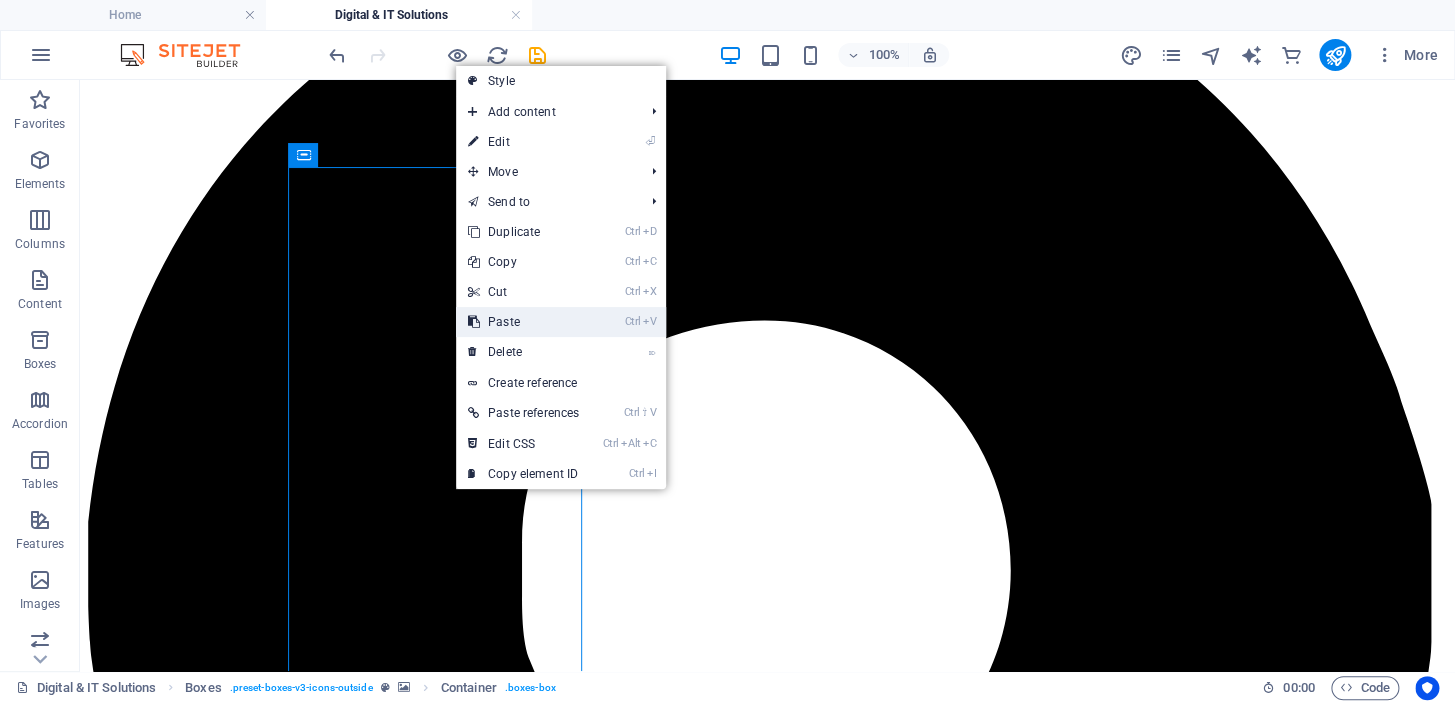 click on "Ctrl V  Paste" at bounding box center (523, 322) 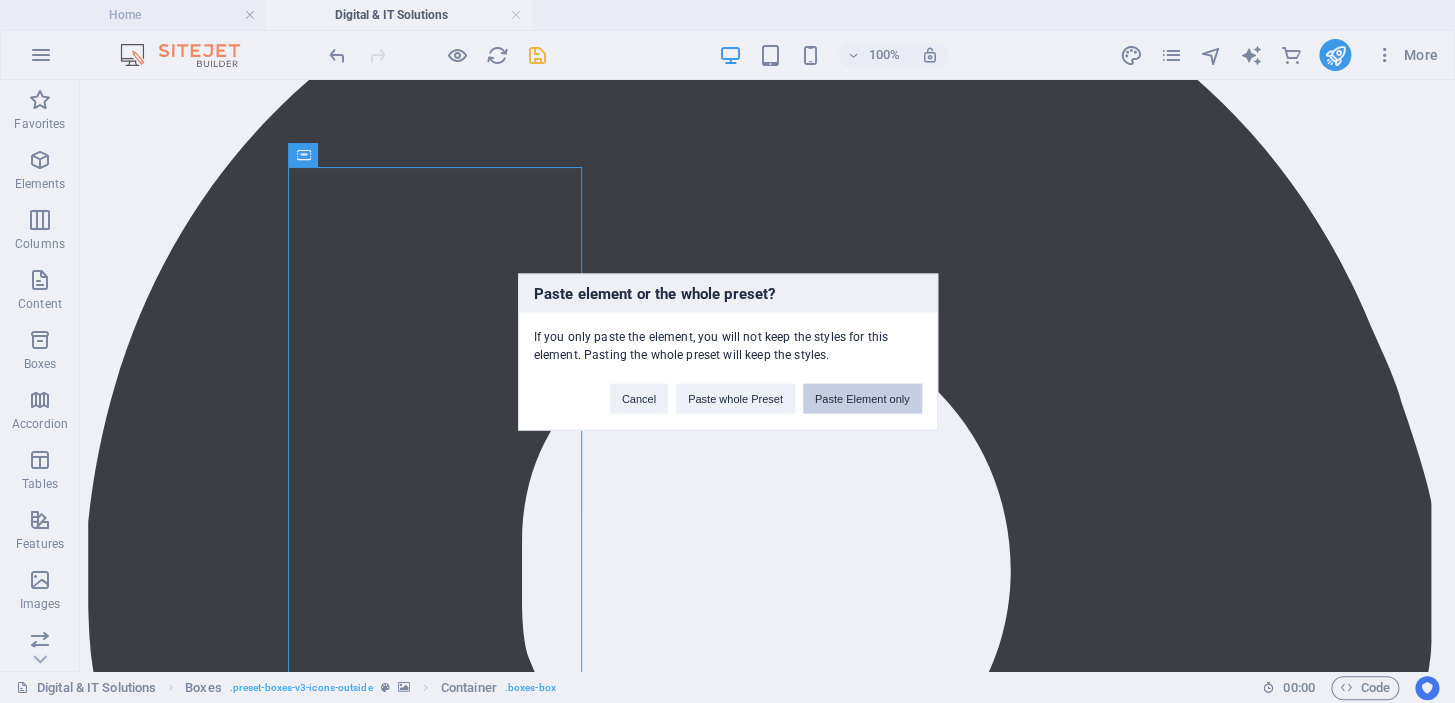 click on "Paste Element only" at bounding box center (862, 398) 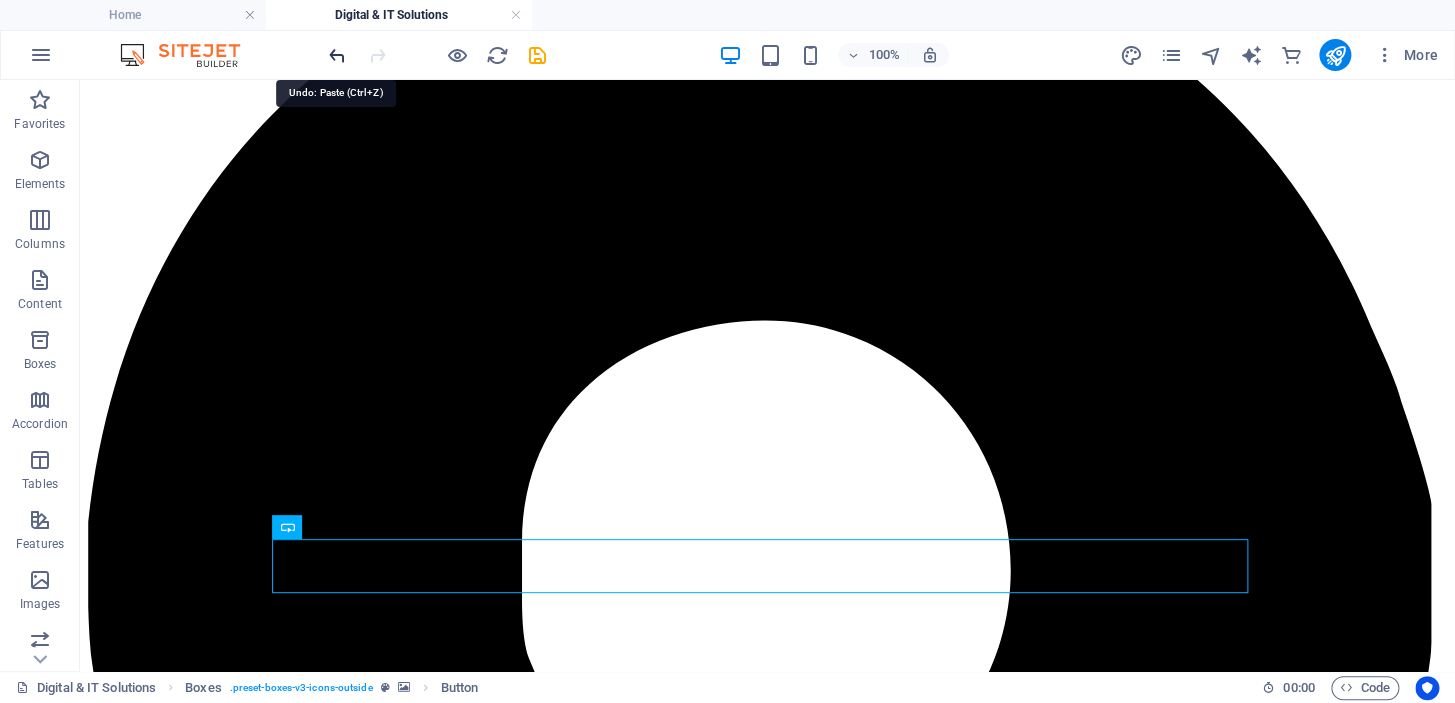 click at bounding box center [337, 55] 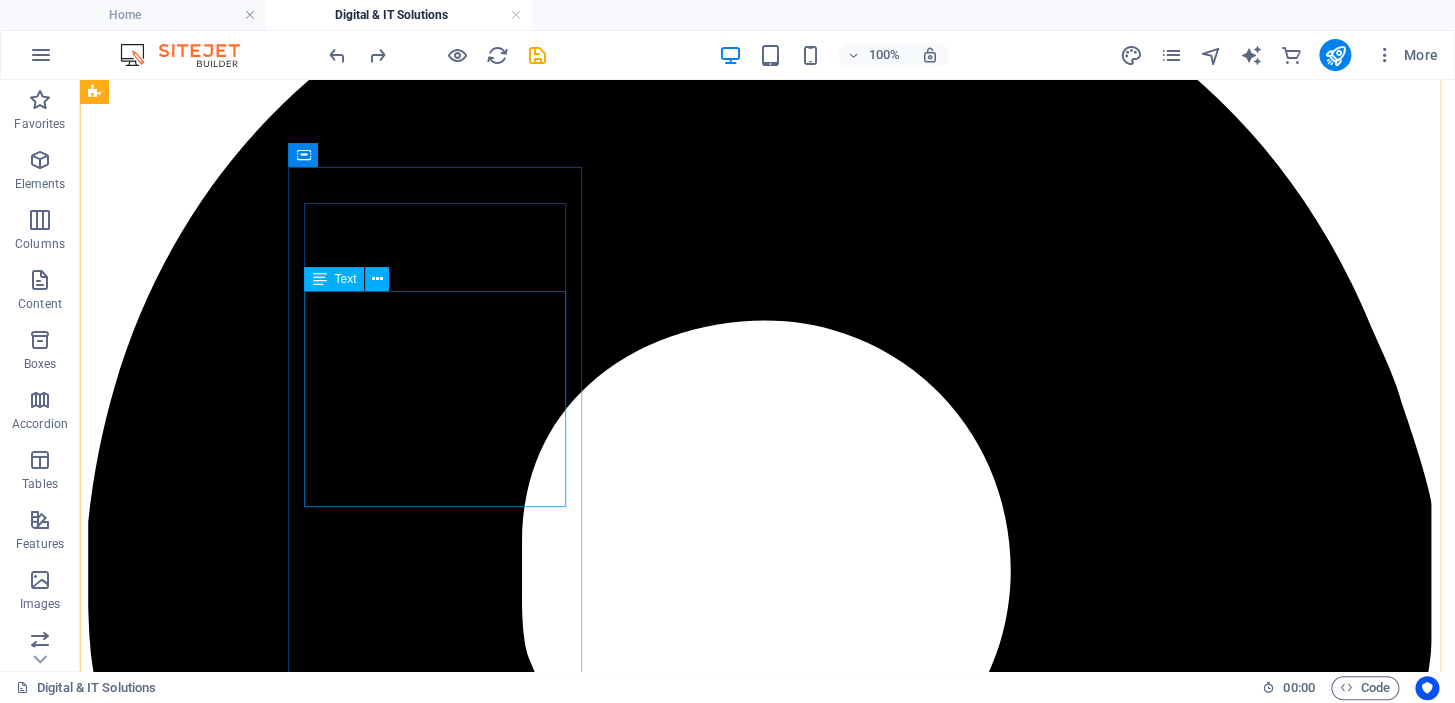 click on "Developing applications that run on web browsers, providing interactive features and functionalities similar to native apps." at bounding box center (767, 6647) 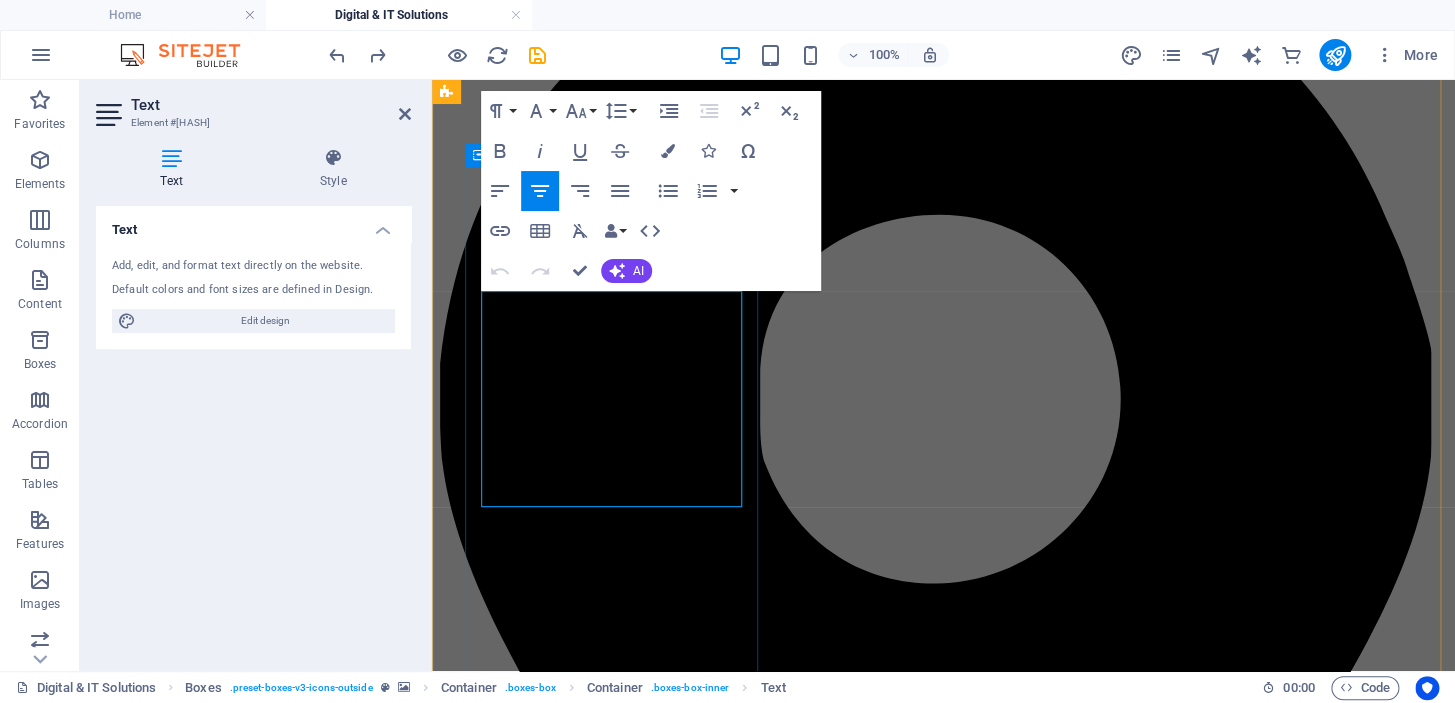 click on "Developing applications that run on web browsers, providing interactive features and functionalities similar to native apps." at bounding box center (943, 5230) 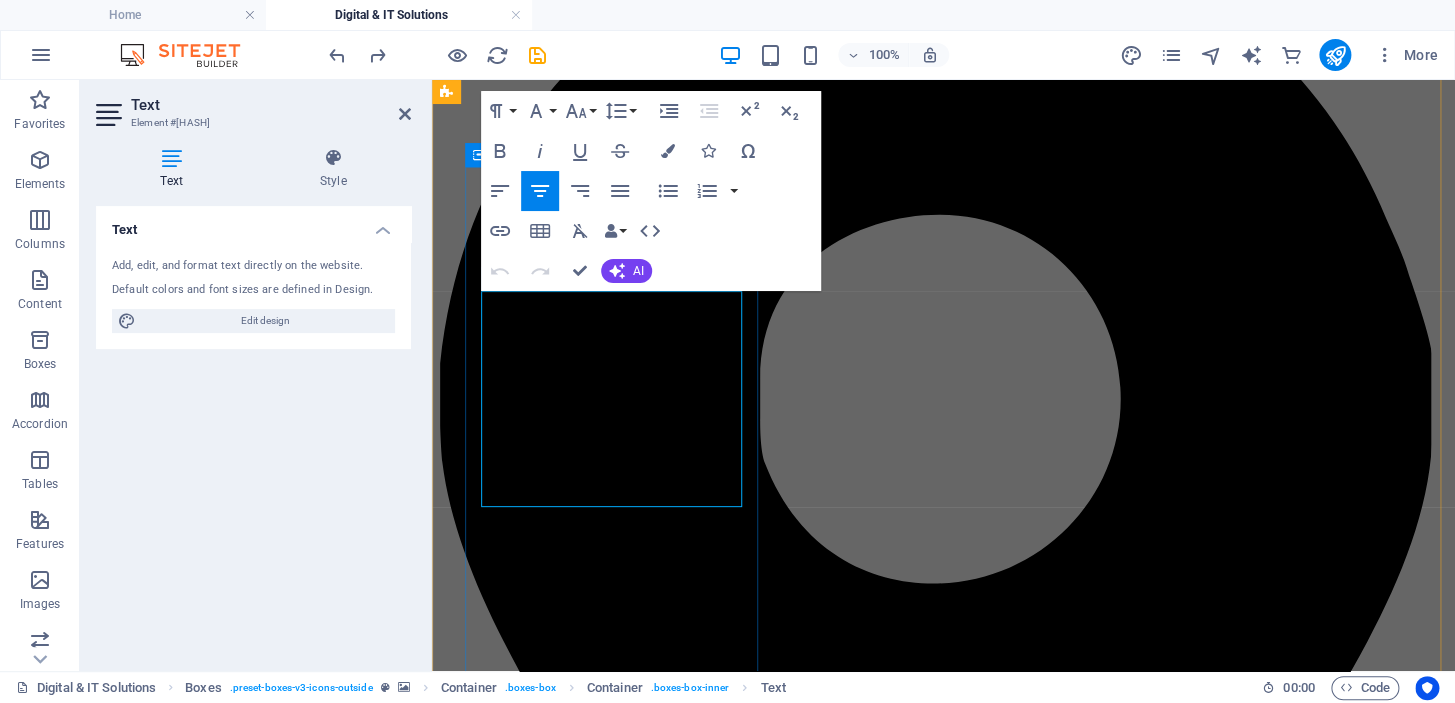 click on "Web Development  Designing Developing applications that run on web browsers, providing interactive features and functionalities similar to native apps." at bounding box center (943, 4906) 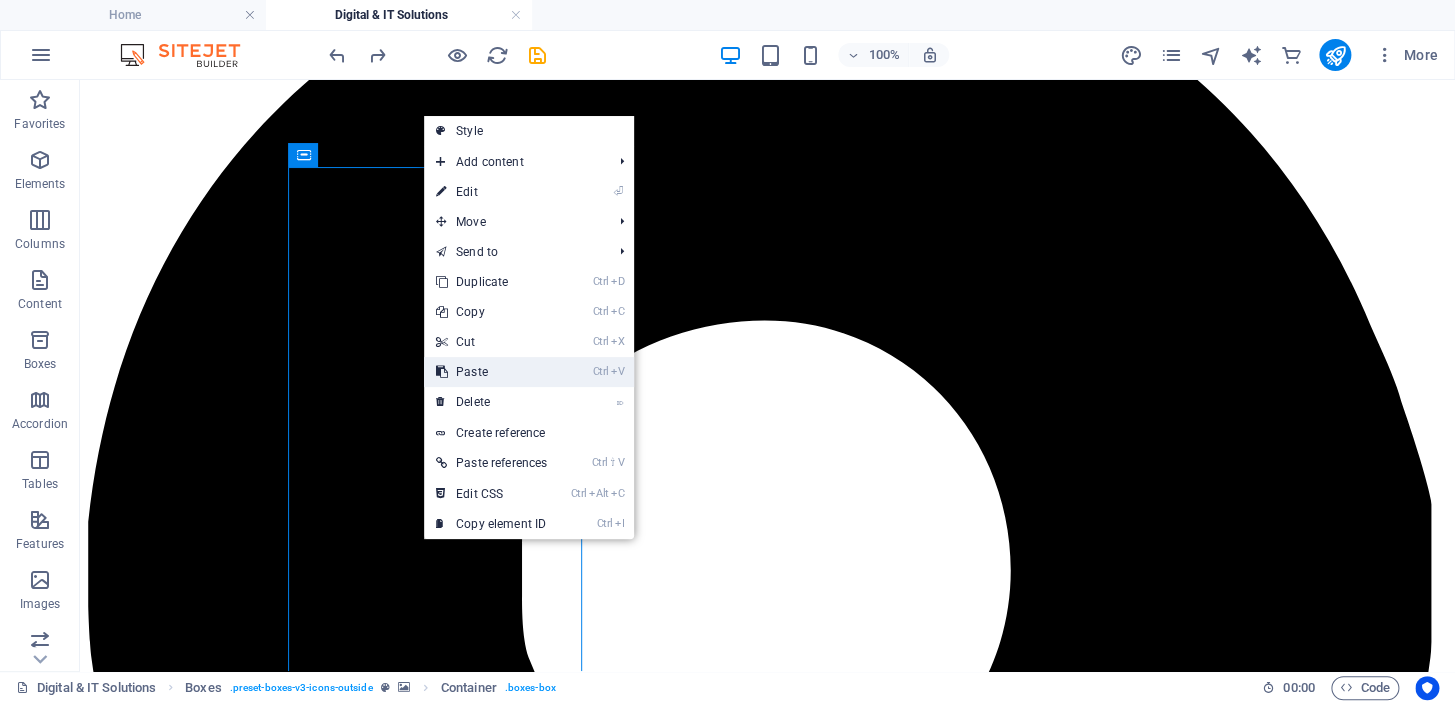click on "Ctrl V  Paste" at bounding box center [491, 372] 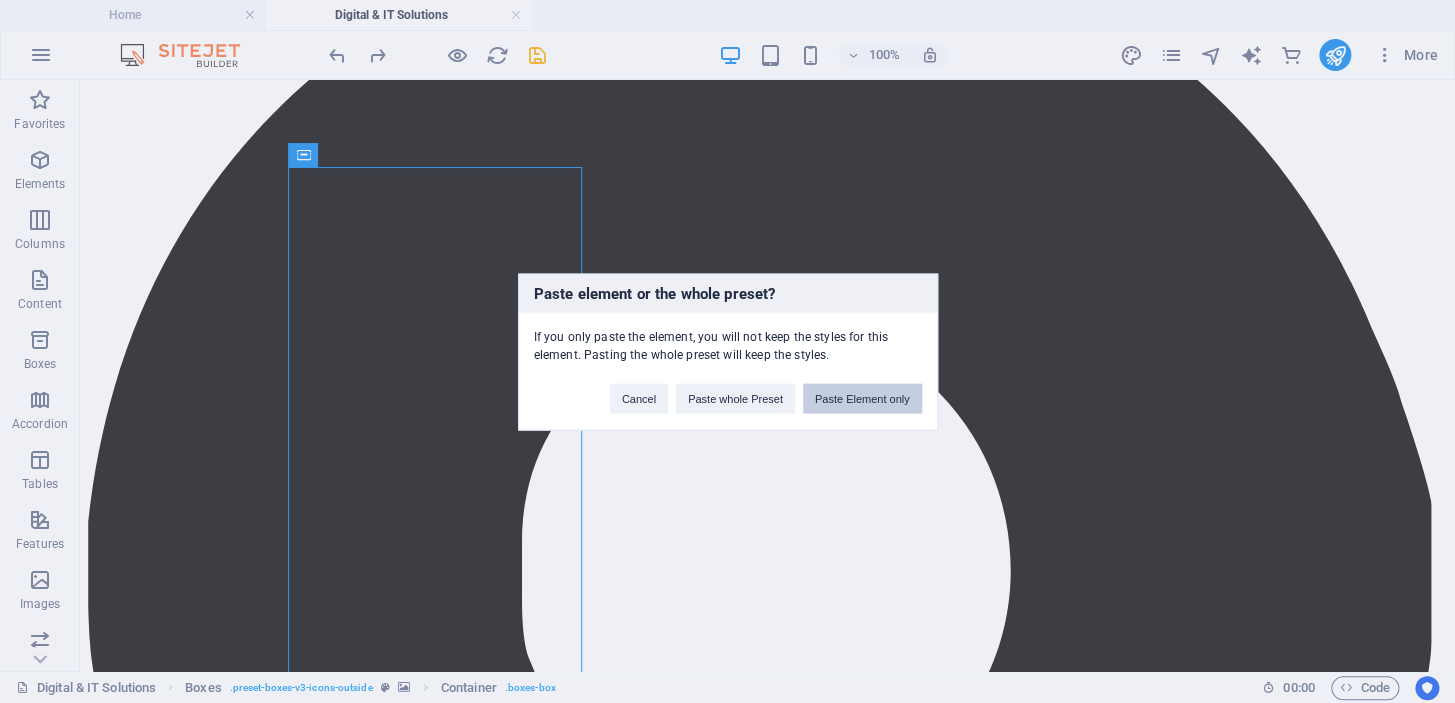 click on "Paste Element only" at bounding box center [862, 398] 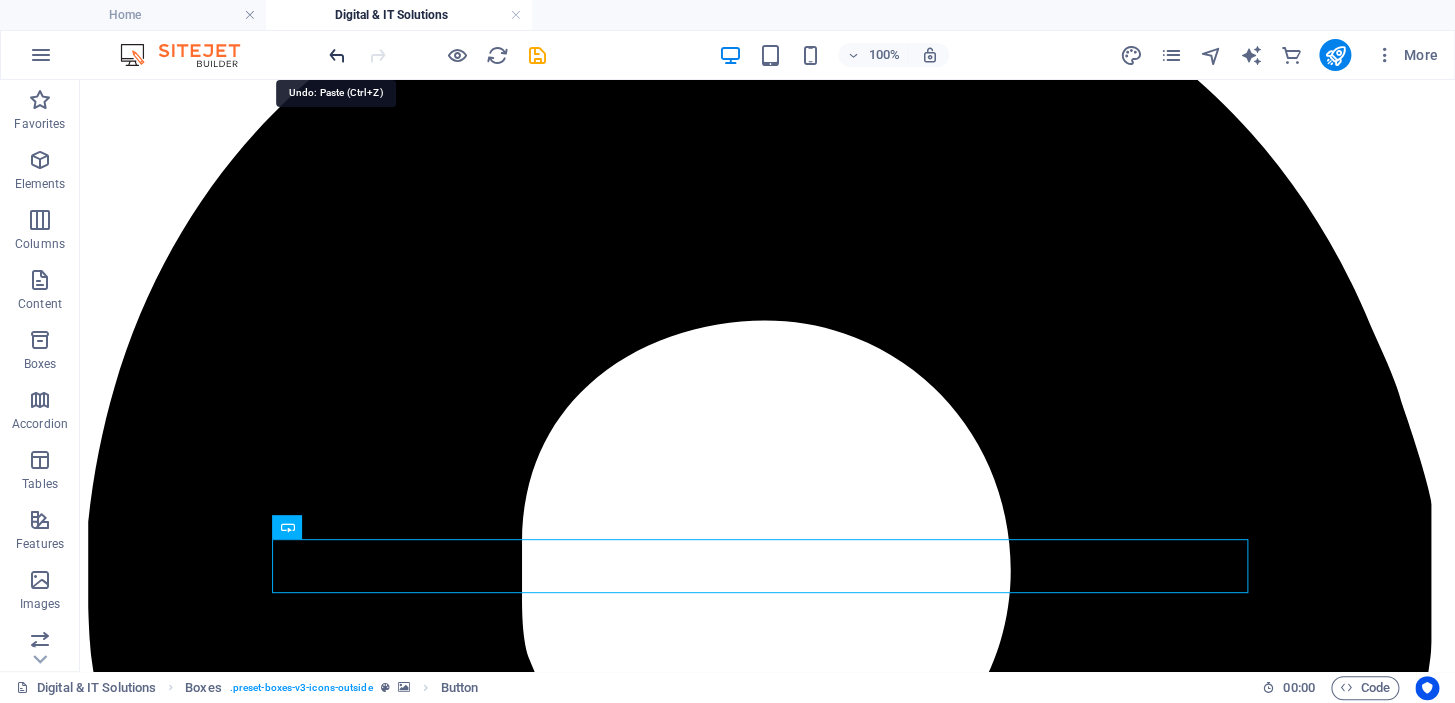 click at bounding box center [337, 55] 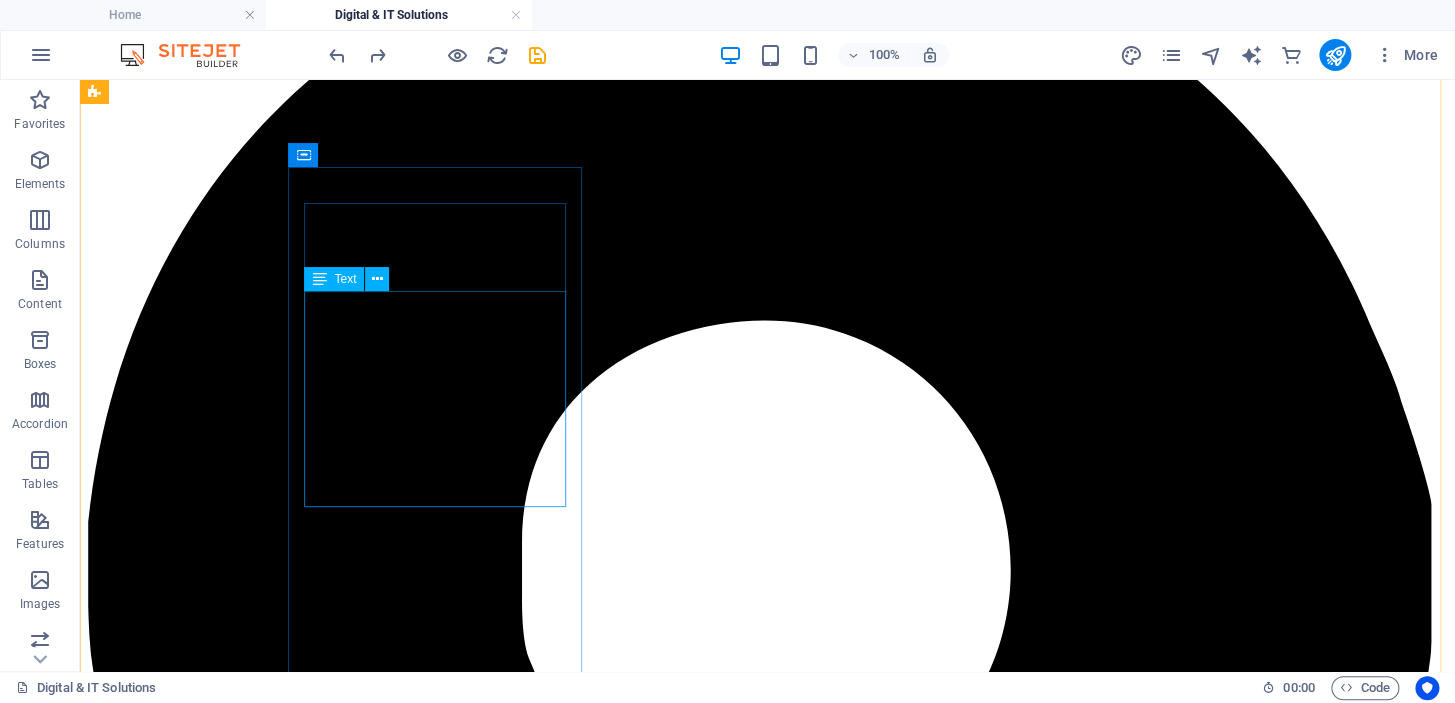click on "Developing applications that run on web browsers, providing interactive features and functionalities similar to native apps." at bounding box center (767, 6647) 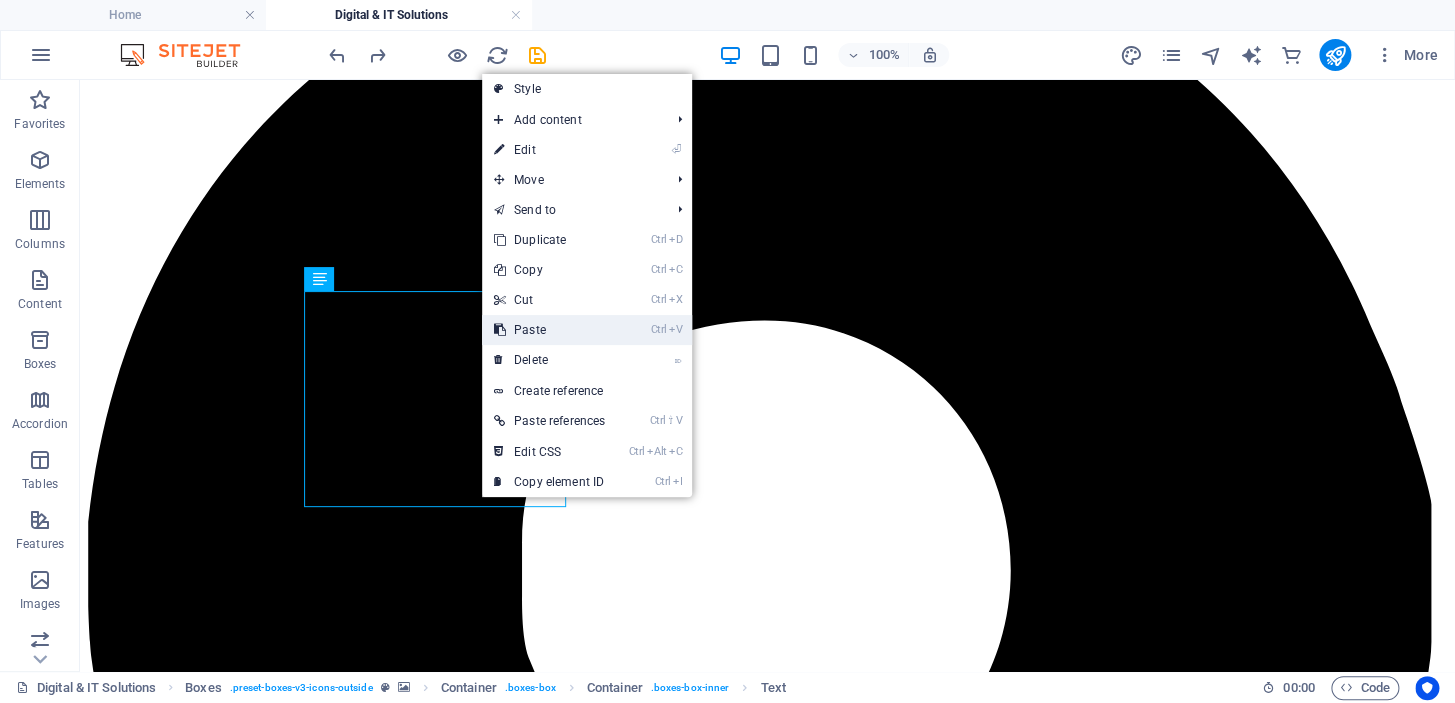 click on "Ctrl V  Paste" at bounding box center [549, 330] 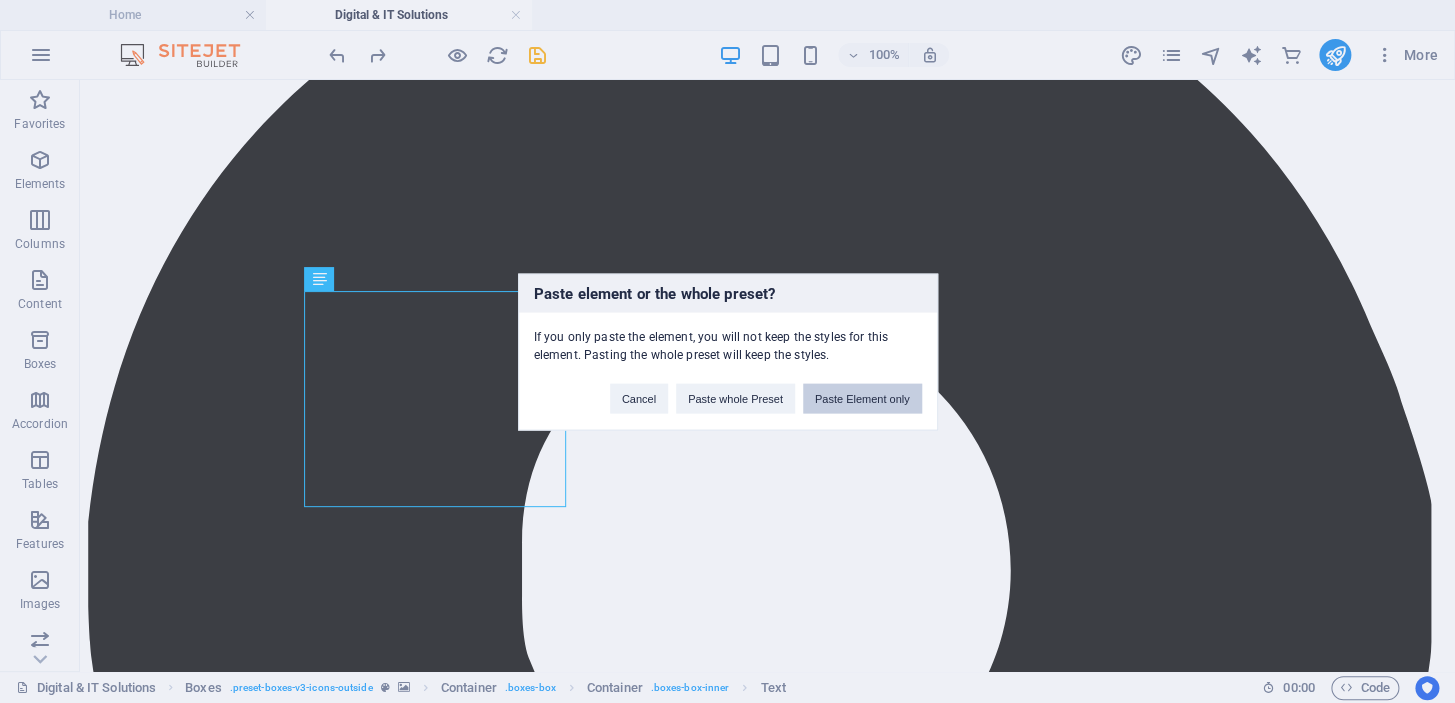 click on "Paste Element only" at bounding box center [862, 398] 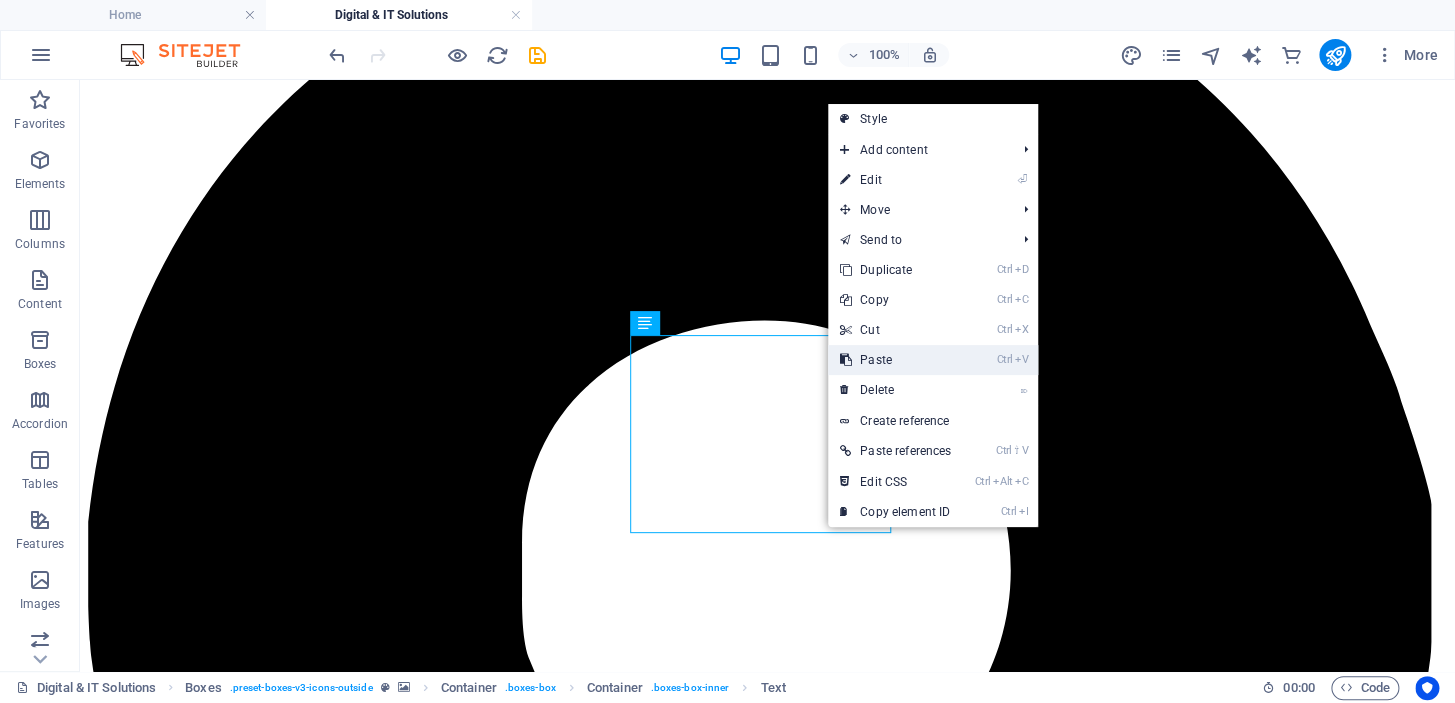 click on "Ctrl V  Paste" at bounding box center (895, 360) 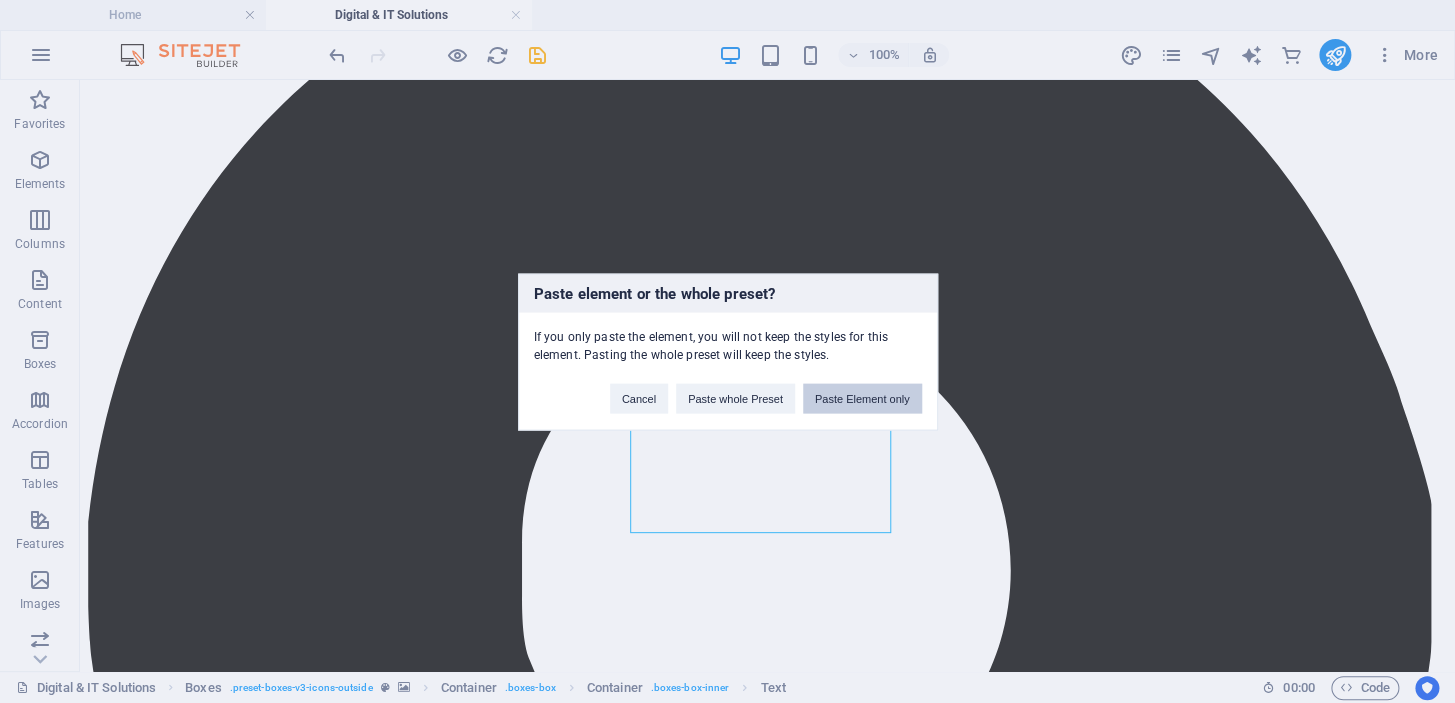 click on "Paste Element only" at bounding box center (862, 398) 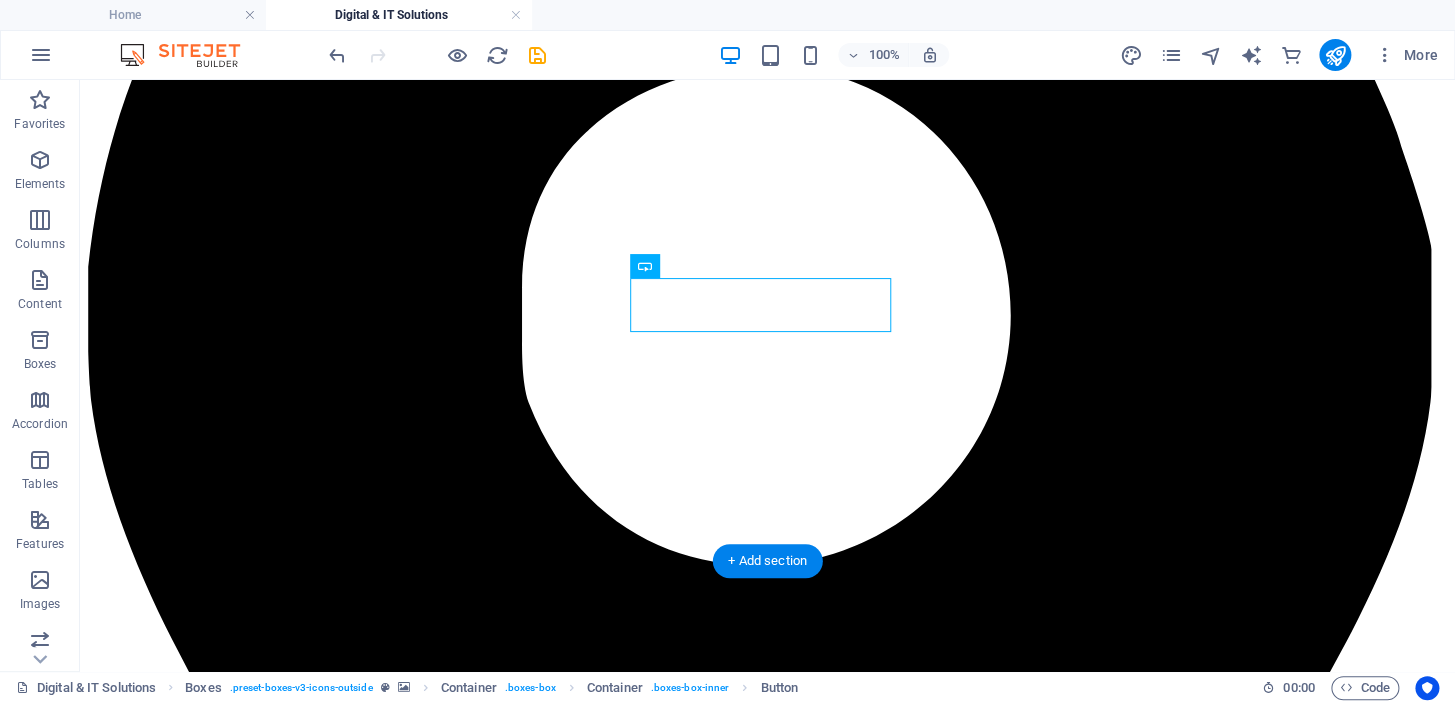 scroll, scrollTop: 1490, scrollLeft: 0, axis: vertical 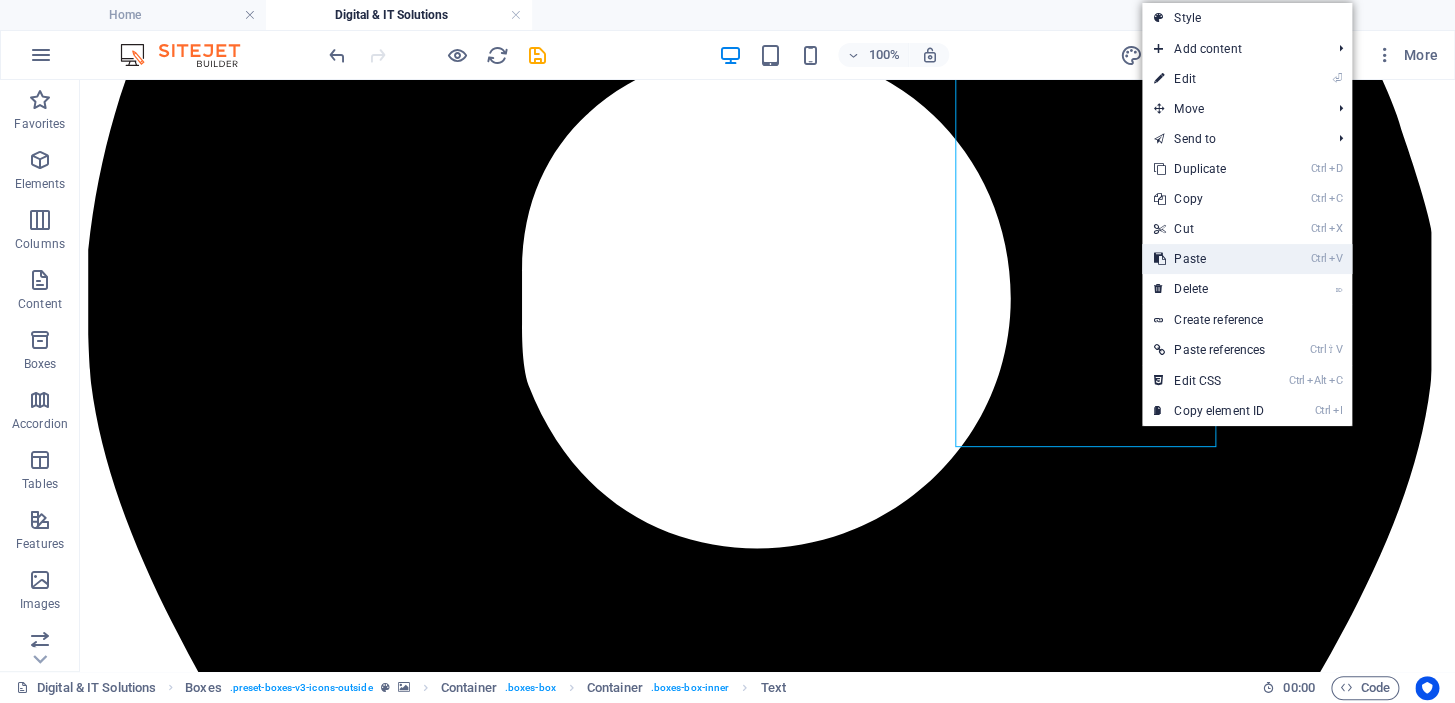click on "Ctrl V  Paste" at bounding box center (1209, 259) 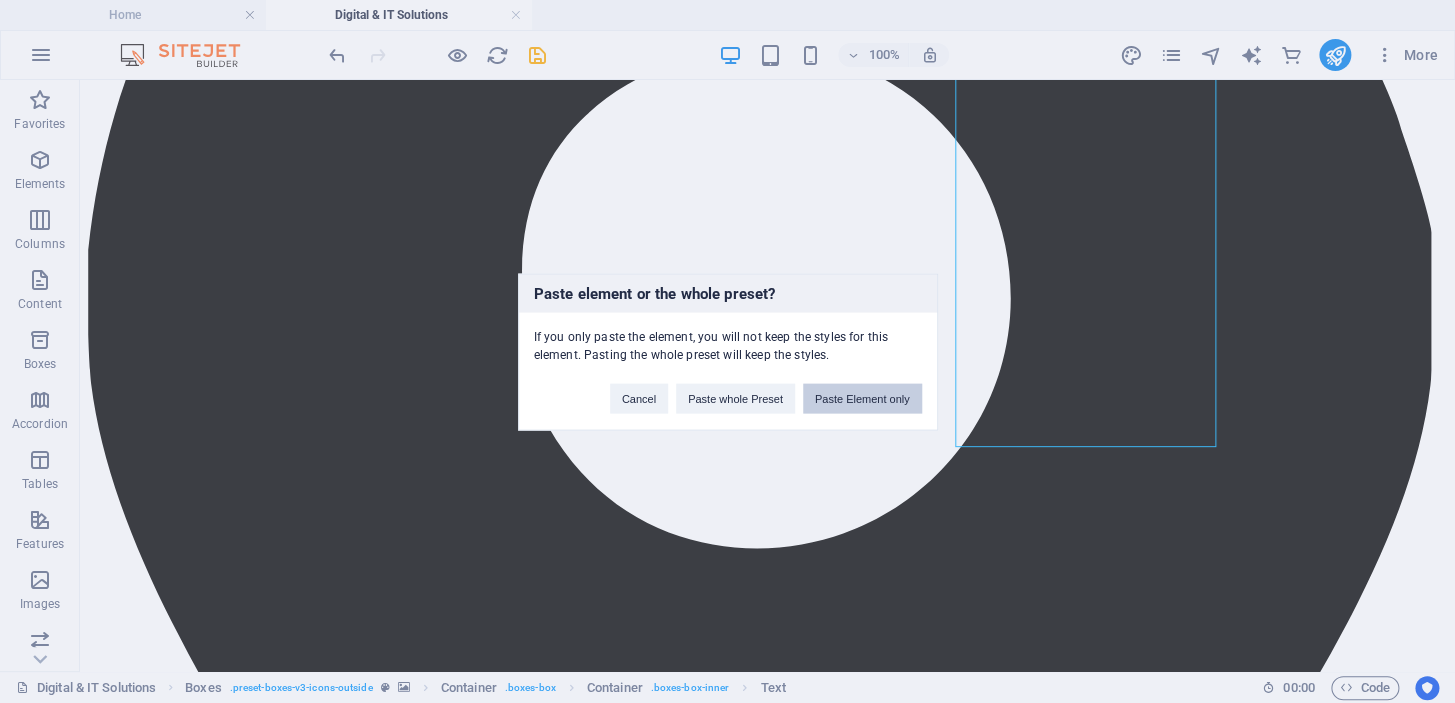 click on "Paste Element only" at bounding box center [862, 398] 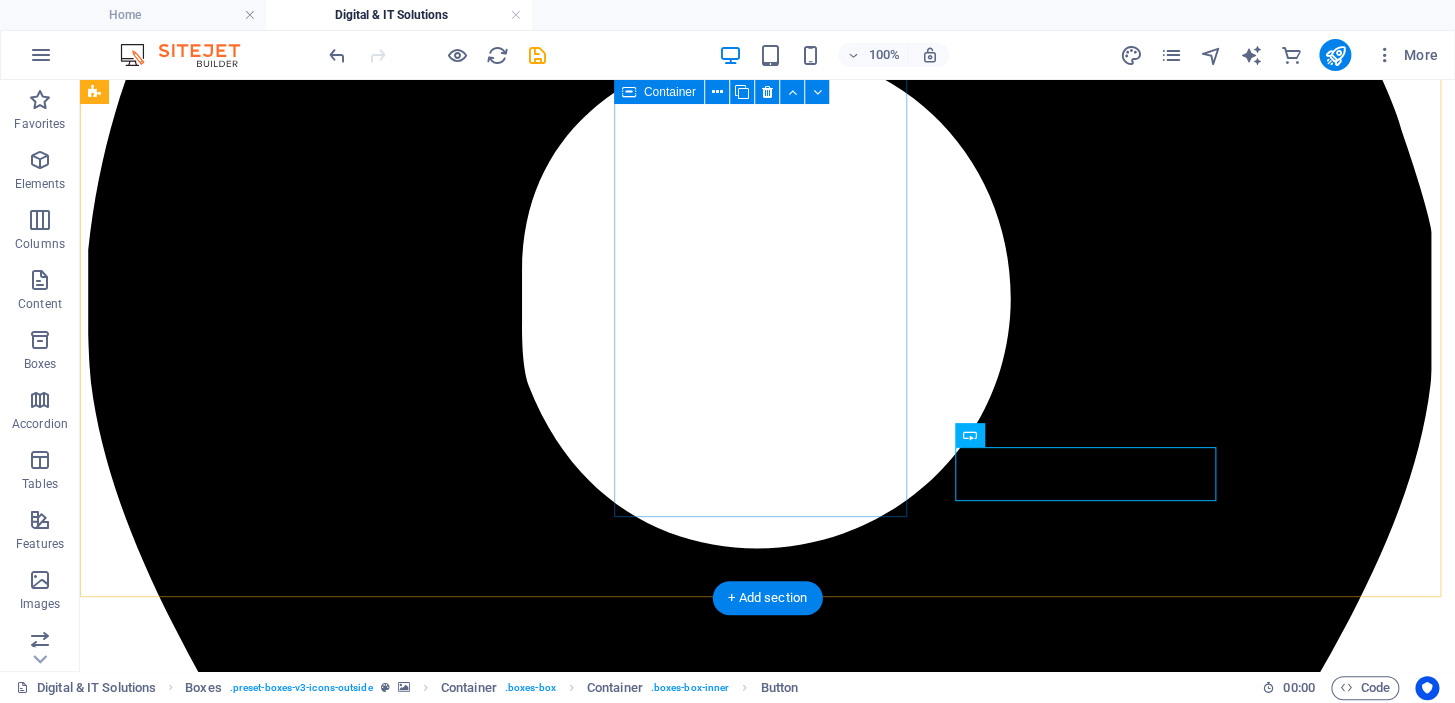 click on "Social Media Marketing/ Management Creating and managing campaigns on platforms like Facebook, Instagram, Twitter, and LinkedIn to build brand awareness and engagewith your audience. Button label" at bounding box center (767, 7321) 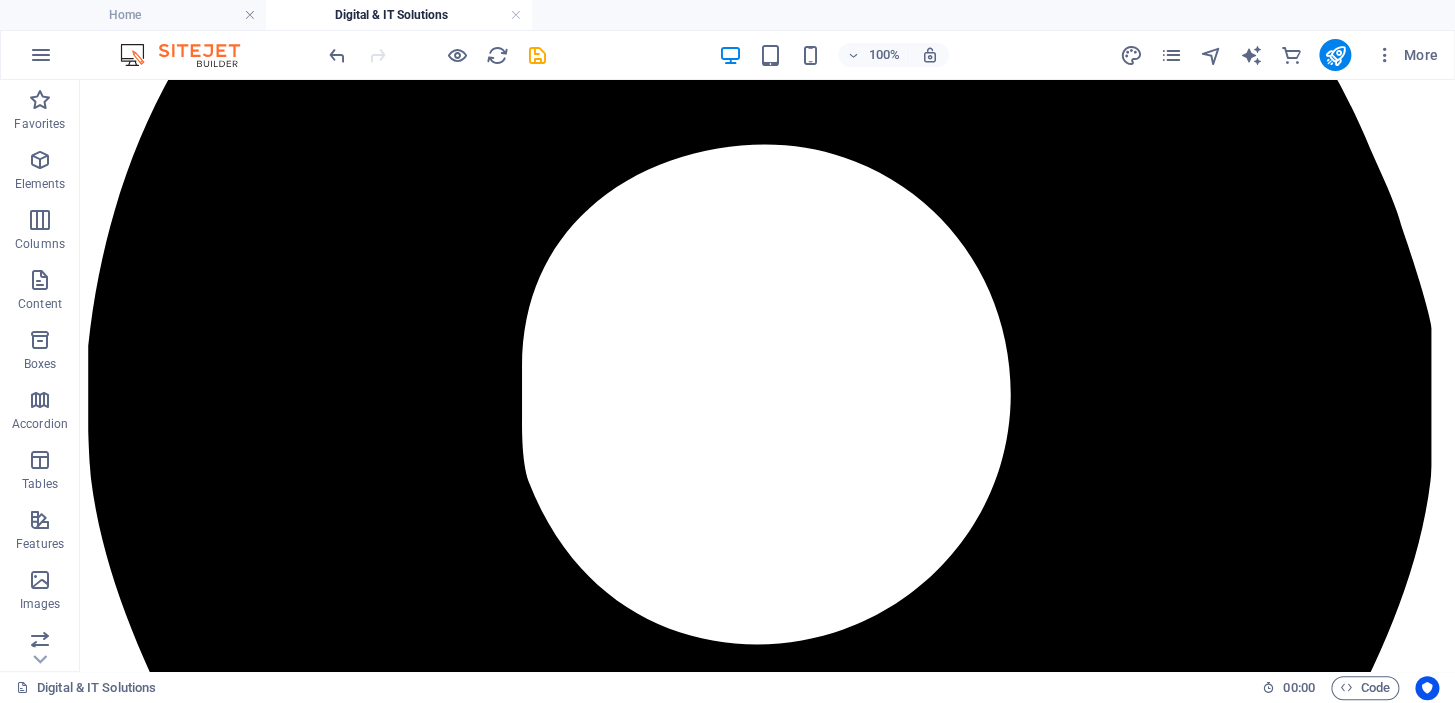 scroll, scrollTop: 1309, scrollLeft: 0, axis: vertical 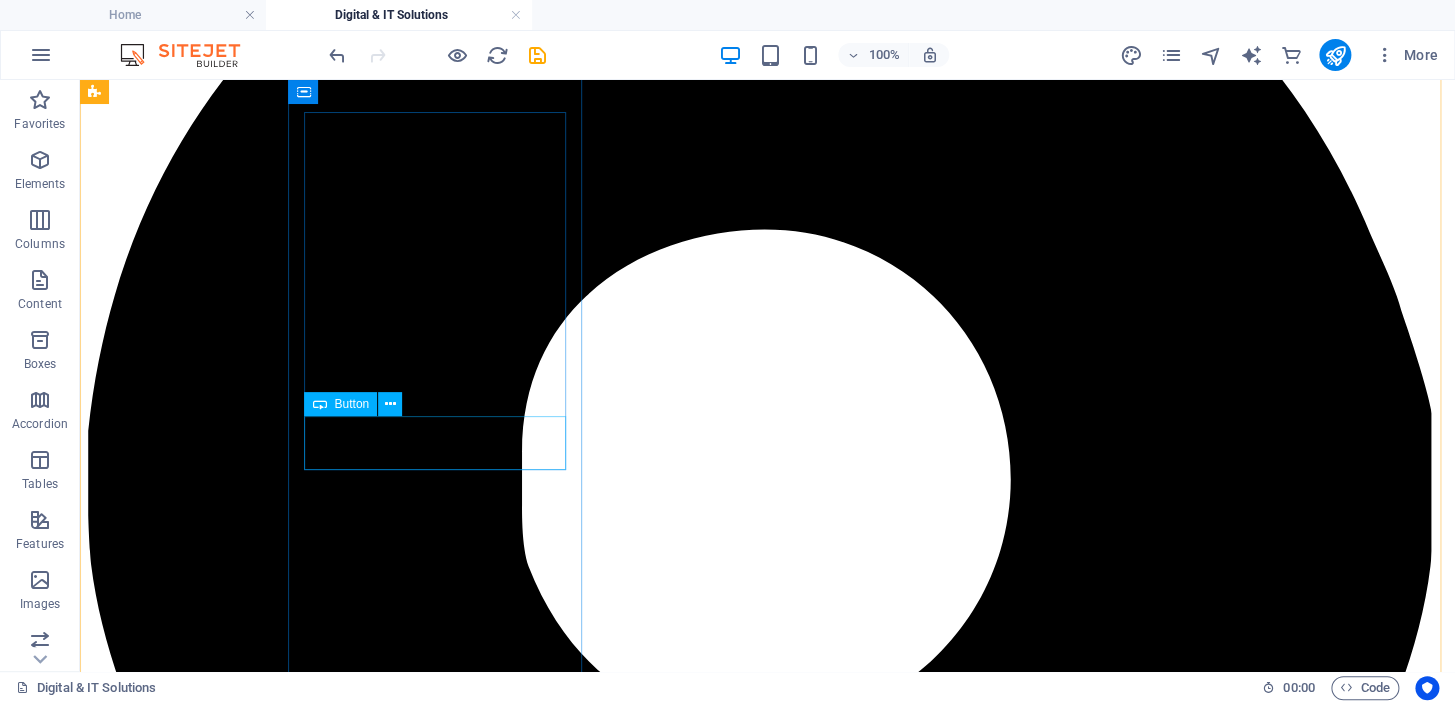 click on "Button label" at bounding box center (767, 6649) 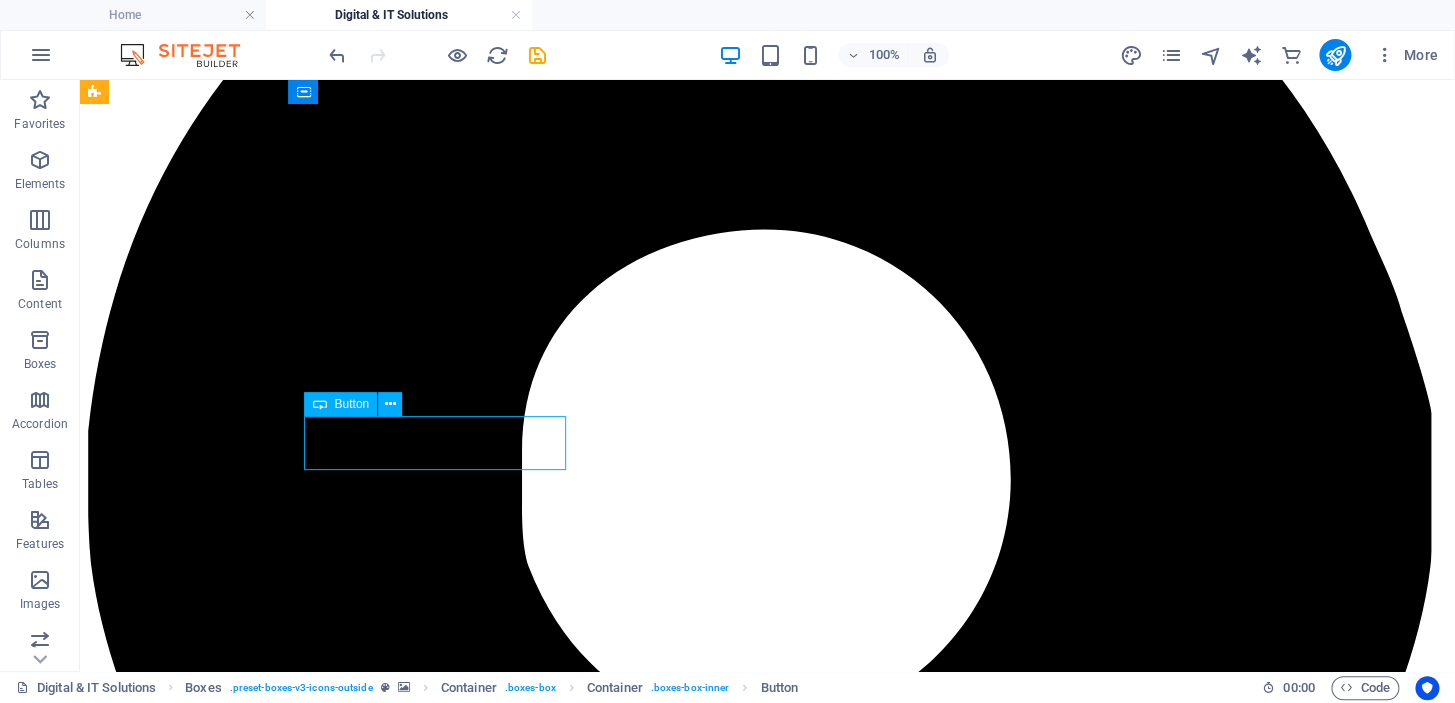 click on "Button label" at bounding box center (767, 6649) 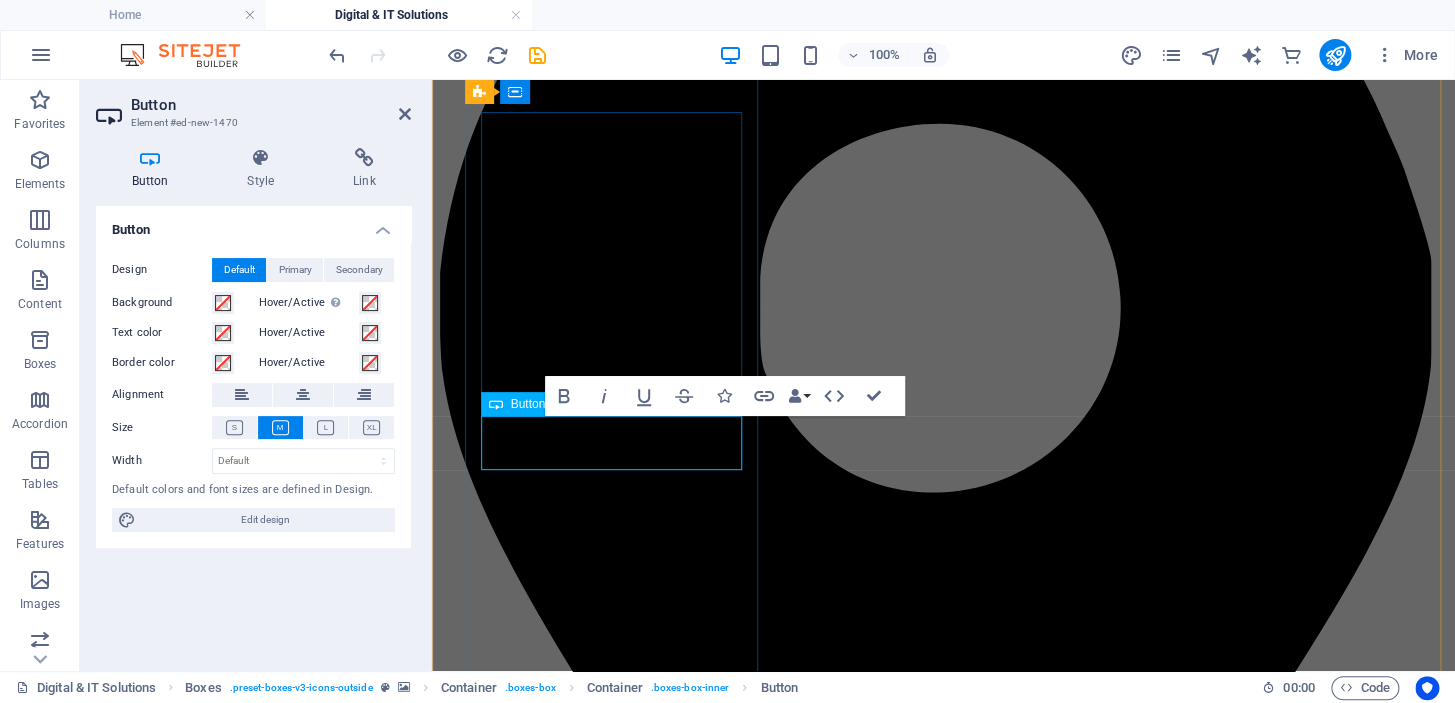 type 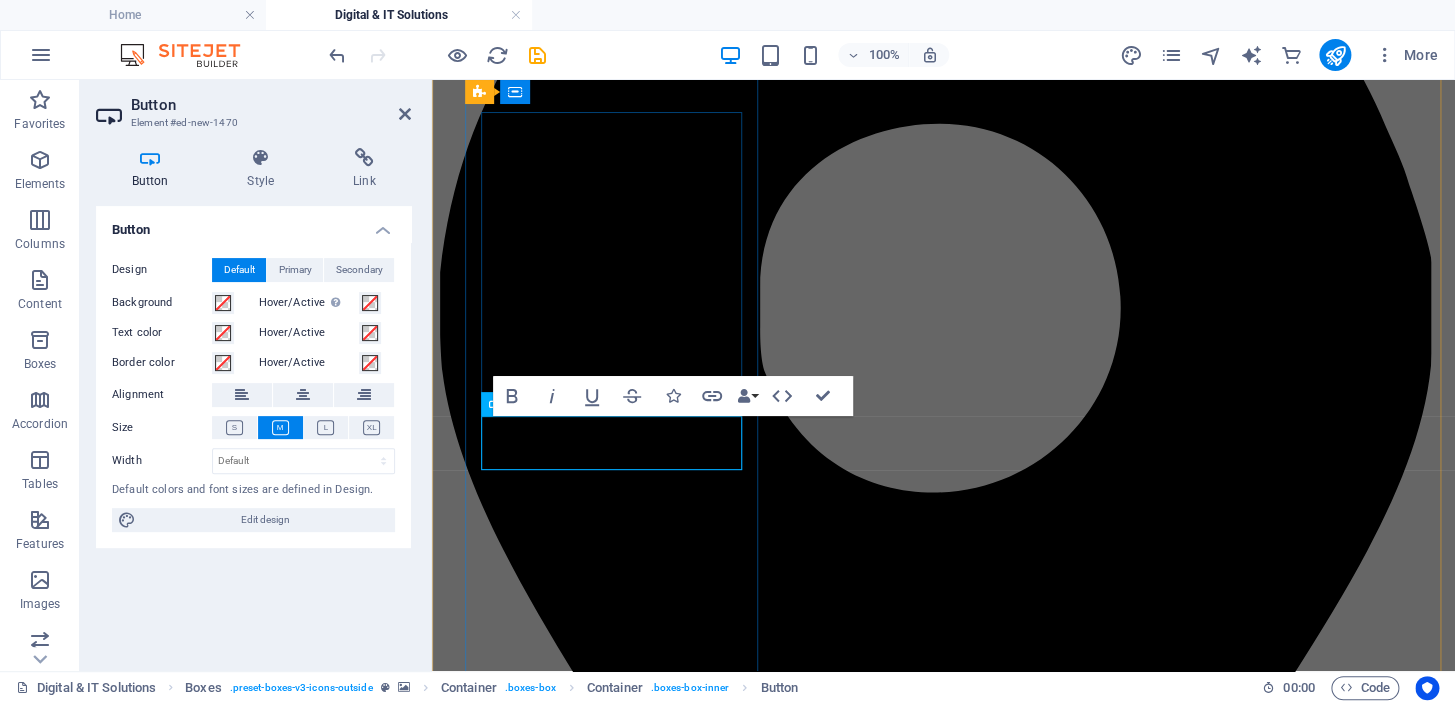 click on "see our previous projects" at bounding box center [520, 5244] 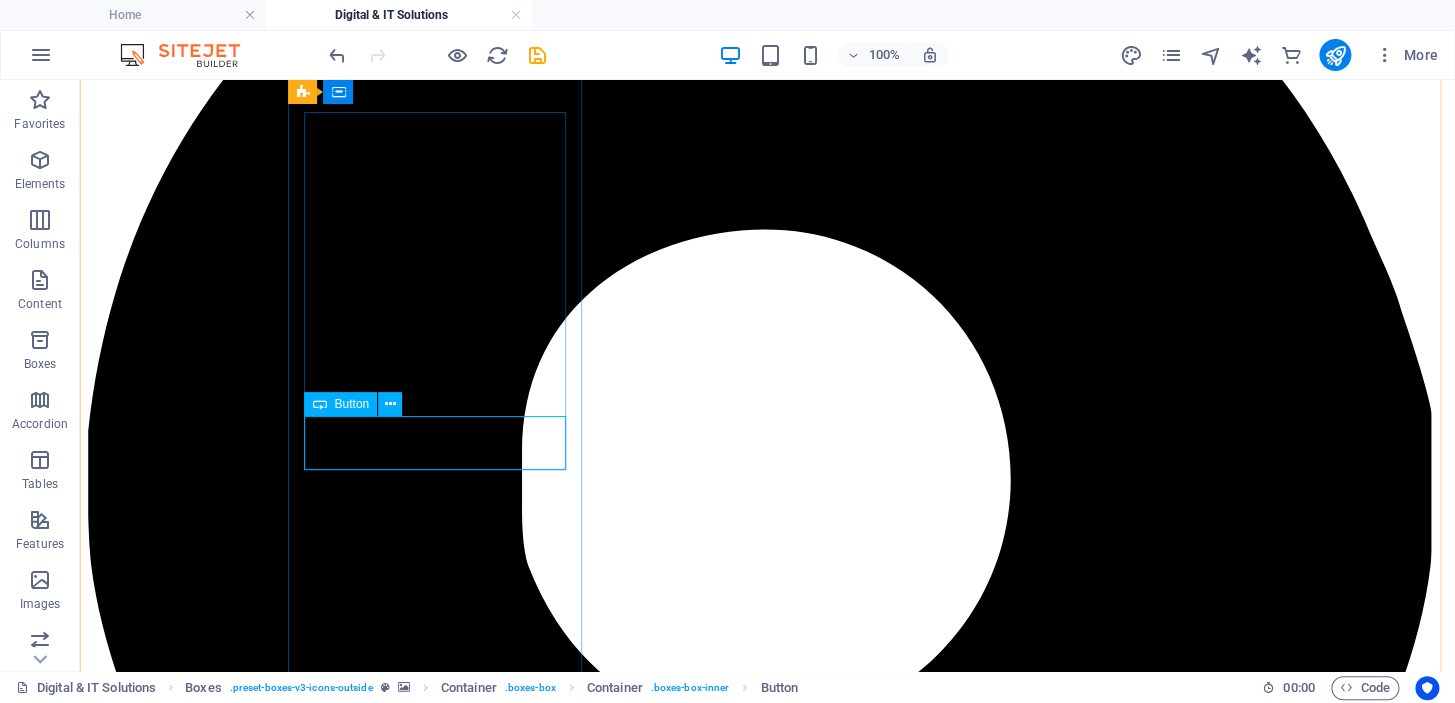 click on "our previous projects" at bounding box center (767, 6649) 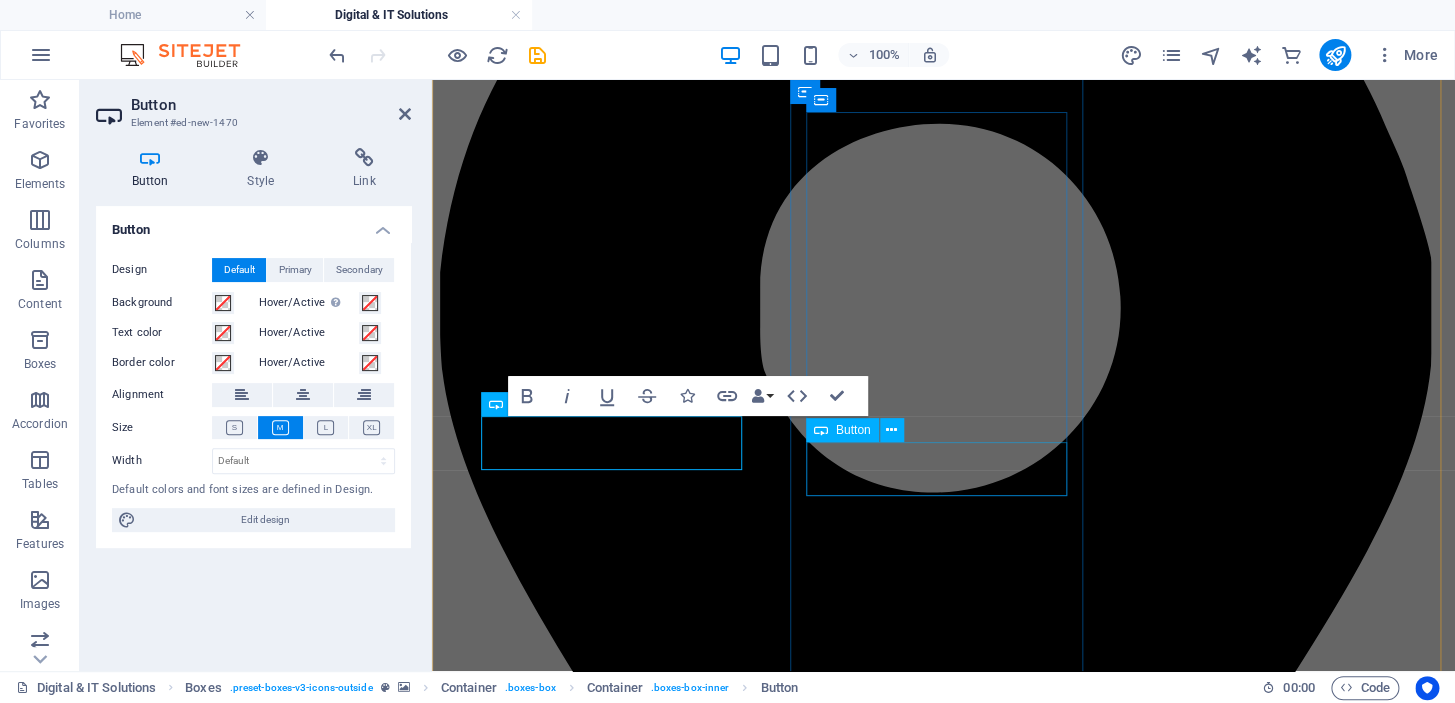 click on "Button label" at bounding box center [943, 6548] 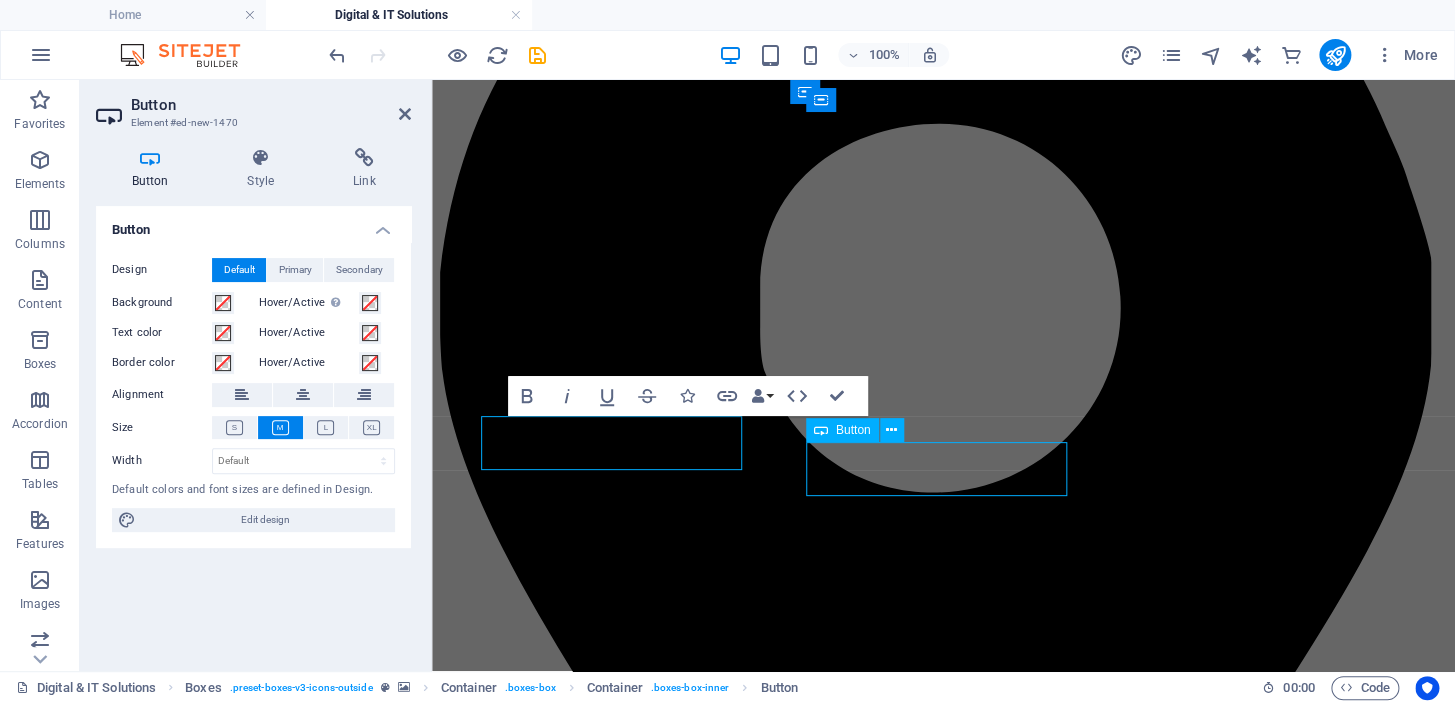 click on "Button label" at bounding box center [943, 6548] 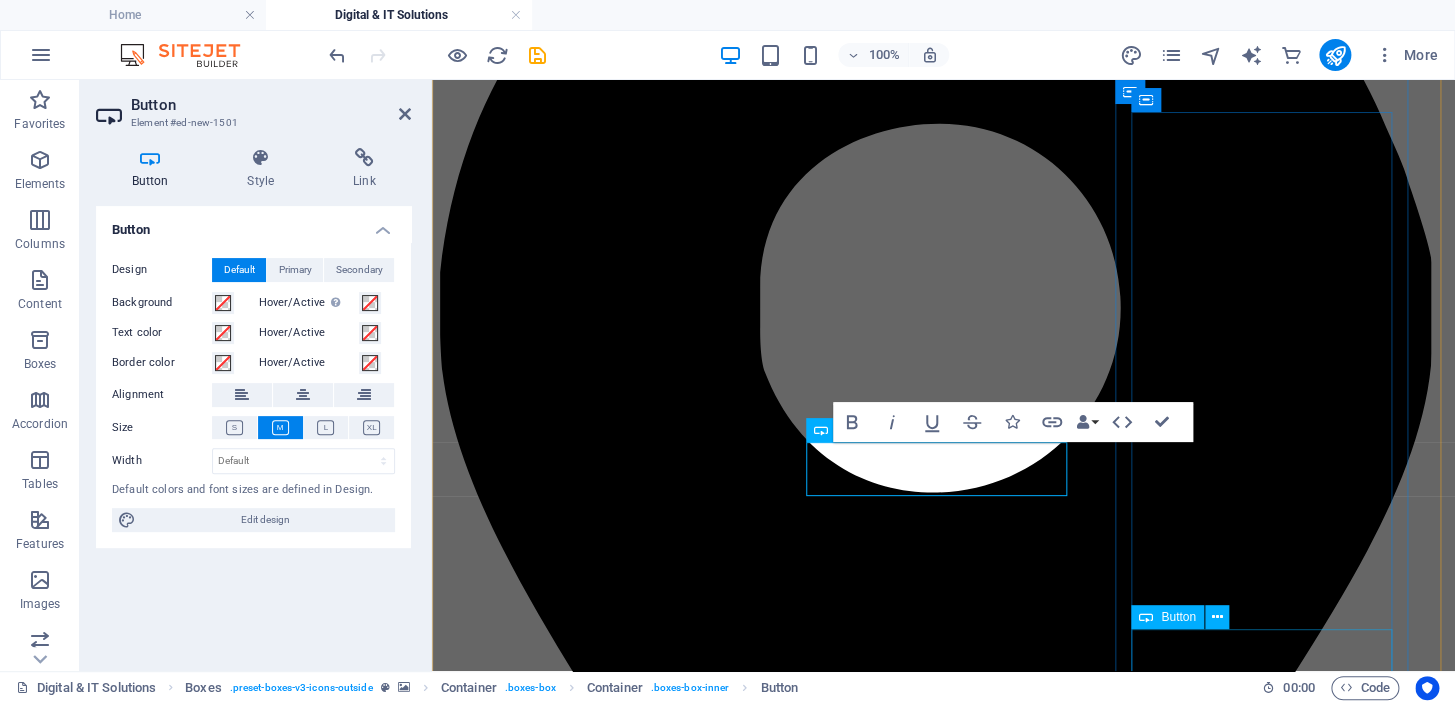 click on "Button label" at bounding box center (943, 7325) 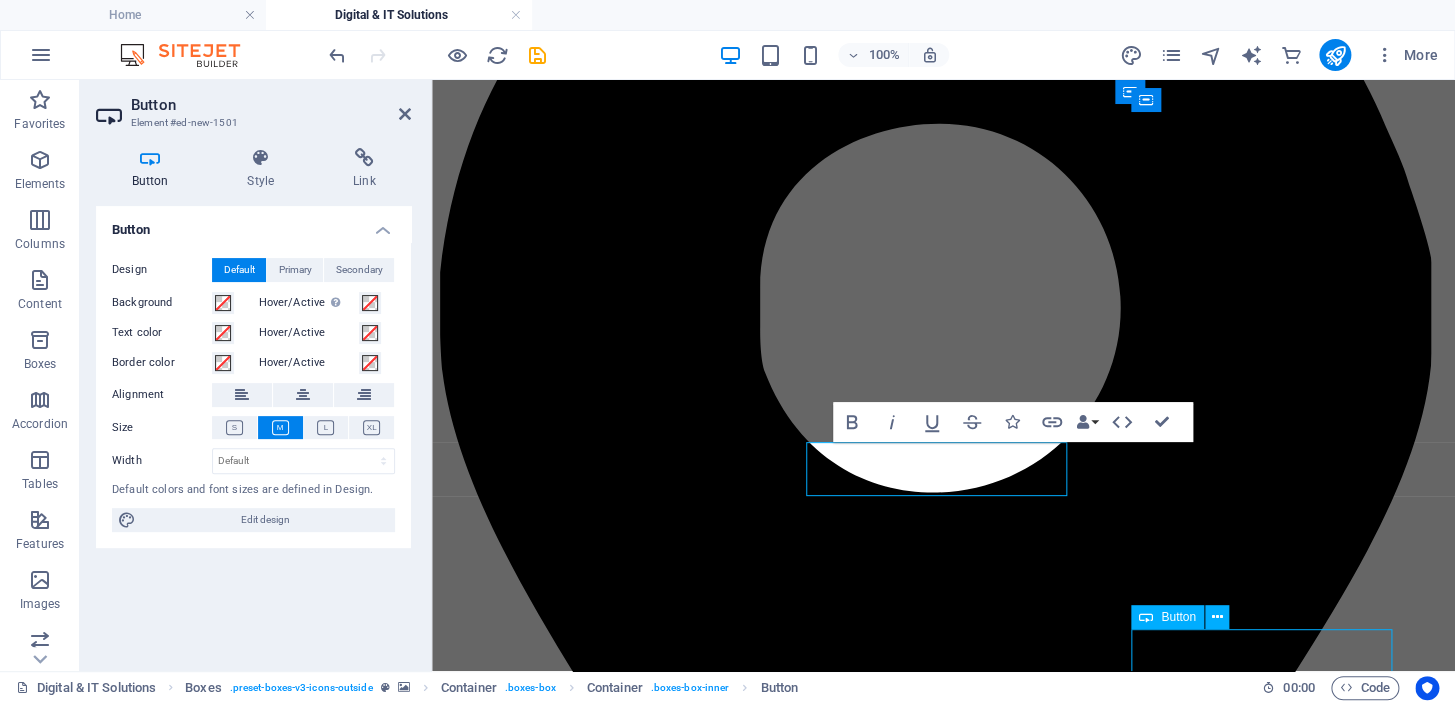 click on "Button label" at bounding box center [943, 7325] 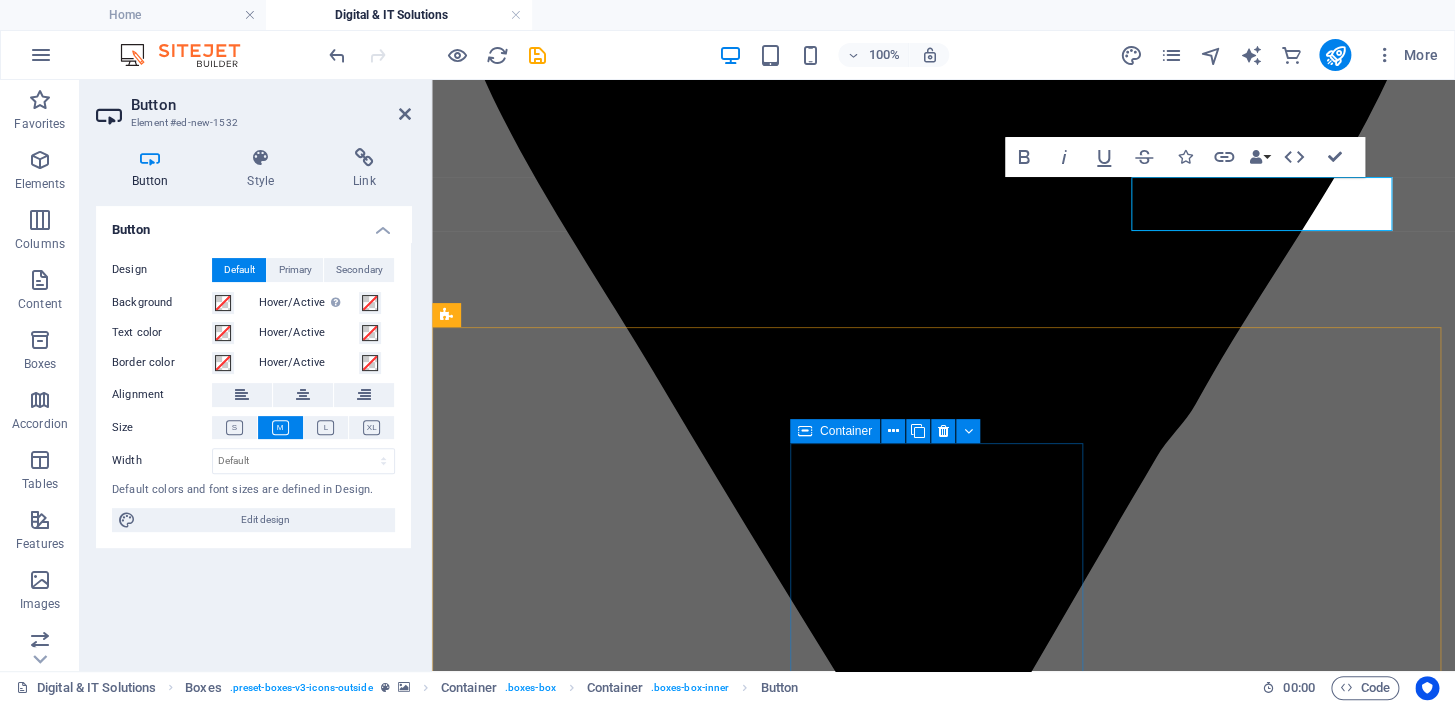 scroll, scrollTop: 1765, scrollLeft: 0, axis: vertical 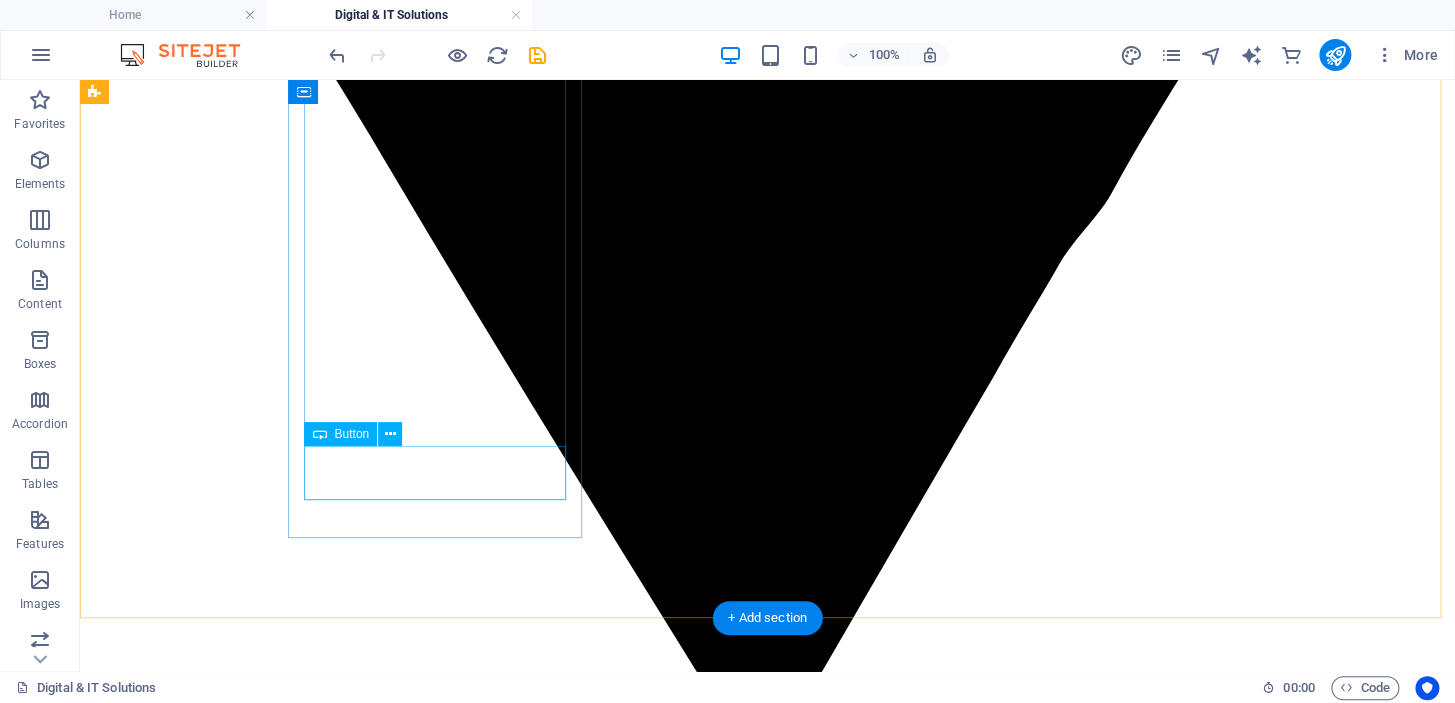 click on "Button label" at bounding box center [767, 10375] 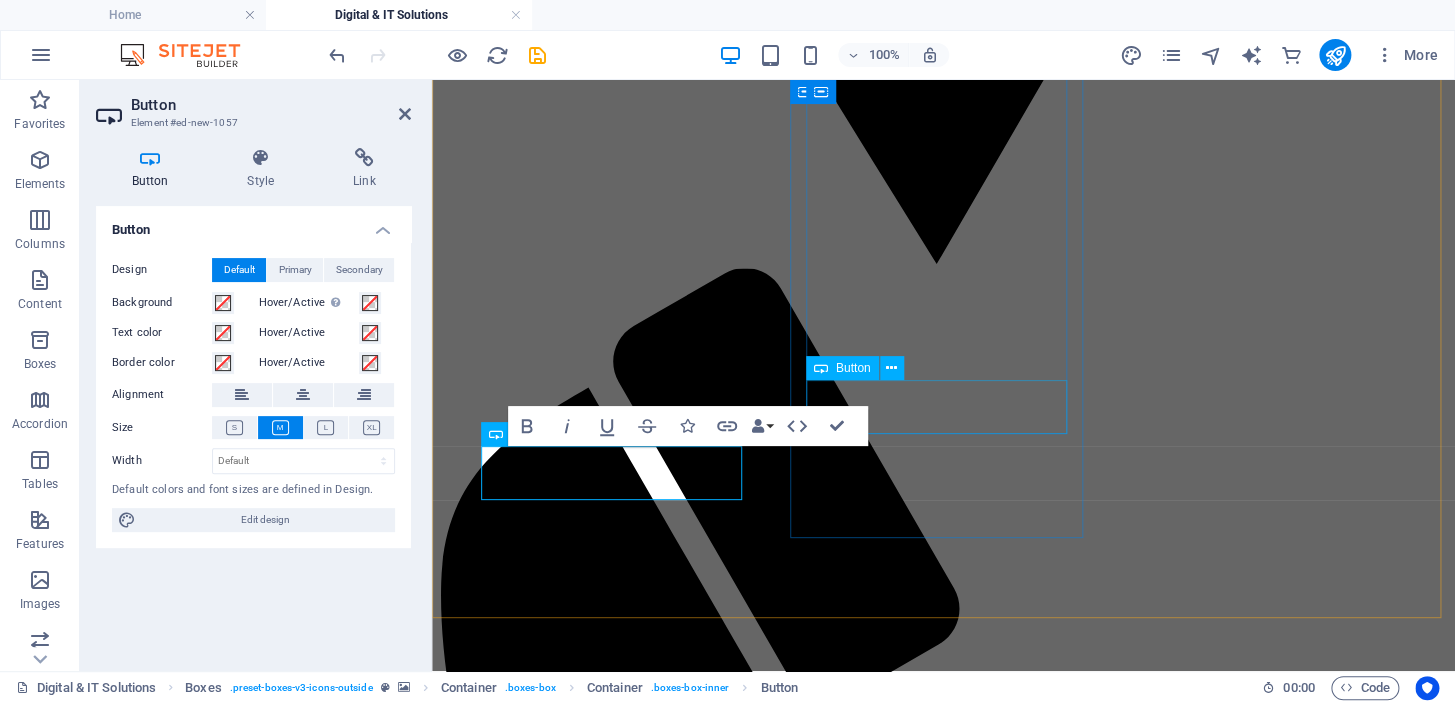 click on "Button label" at bounding box center (943, 9442) 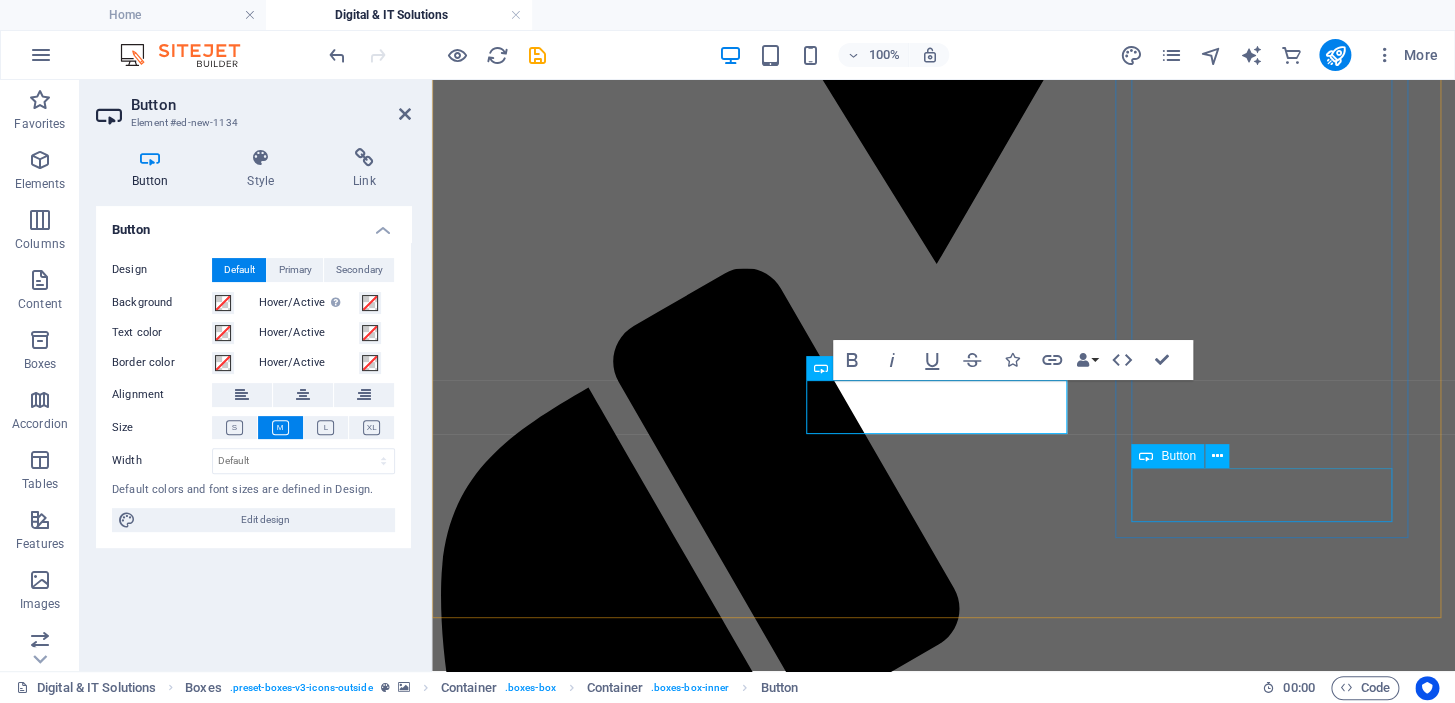 click on "Button label" at bounding box center [943, 10264] 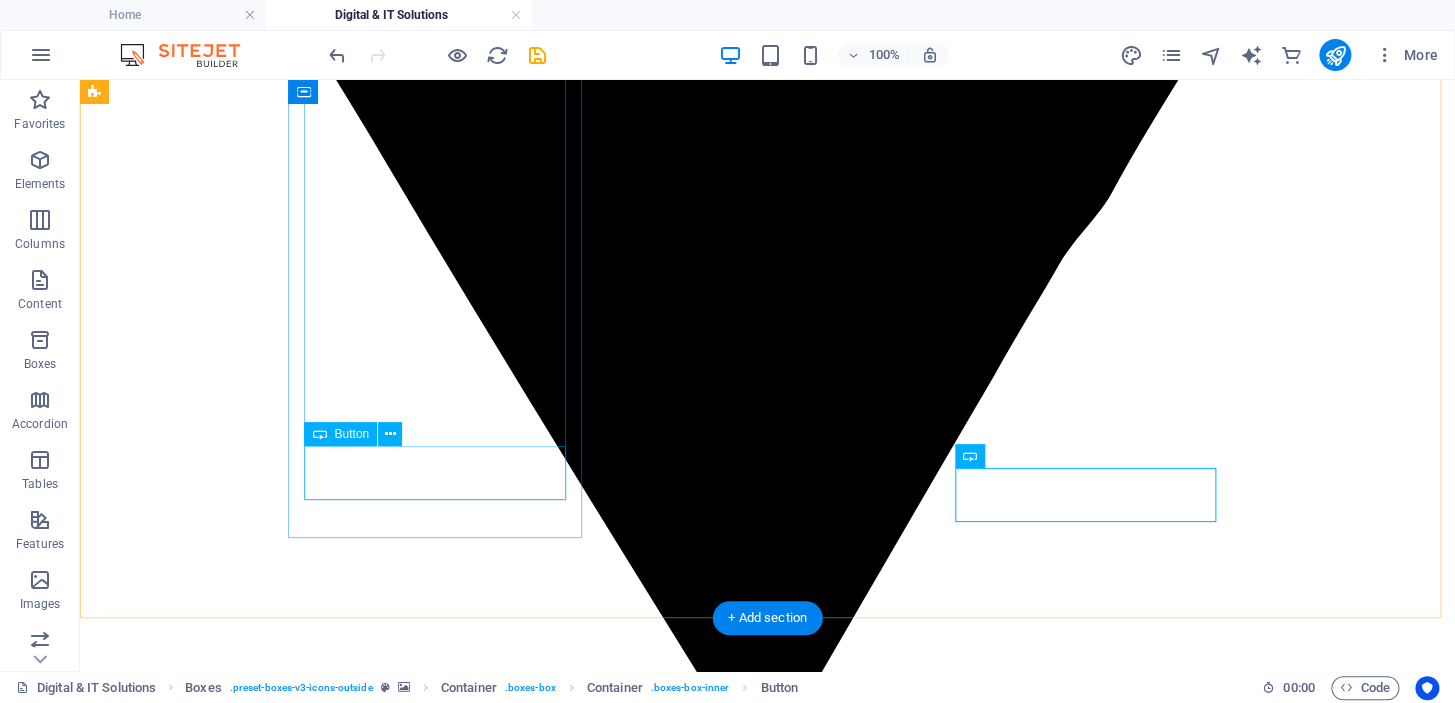 click on "our previous projects" at bounding box center (767, 10375) 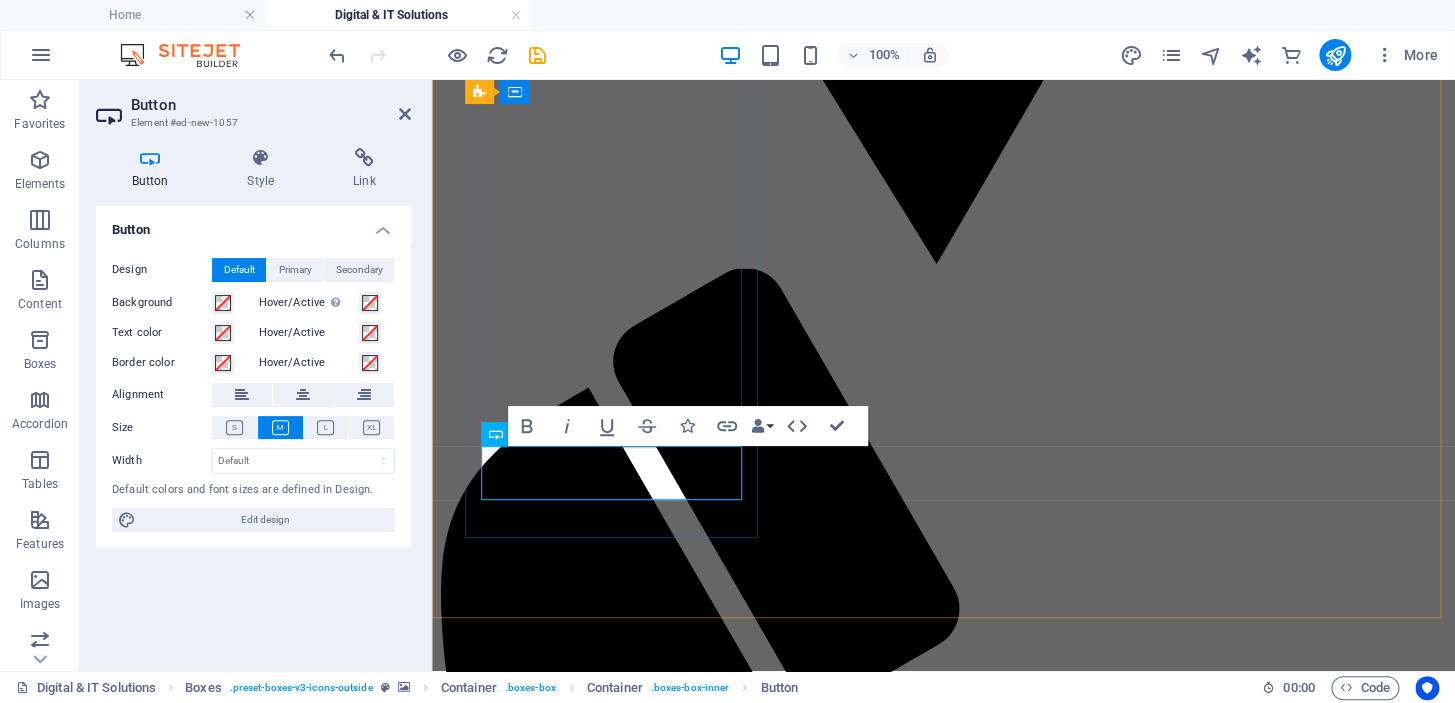 click on "our previous projects" at bounding box center (507, 8130) 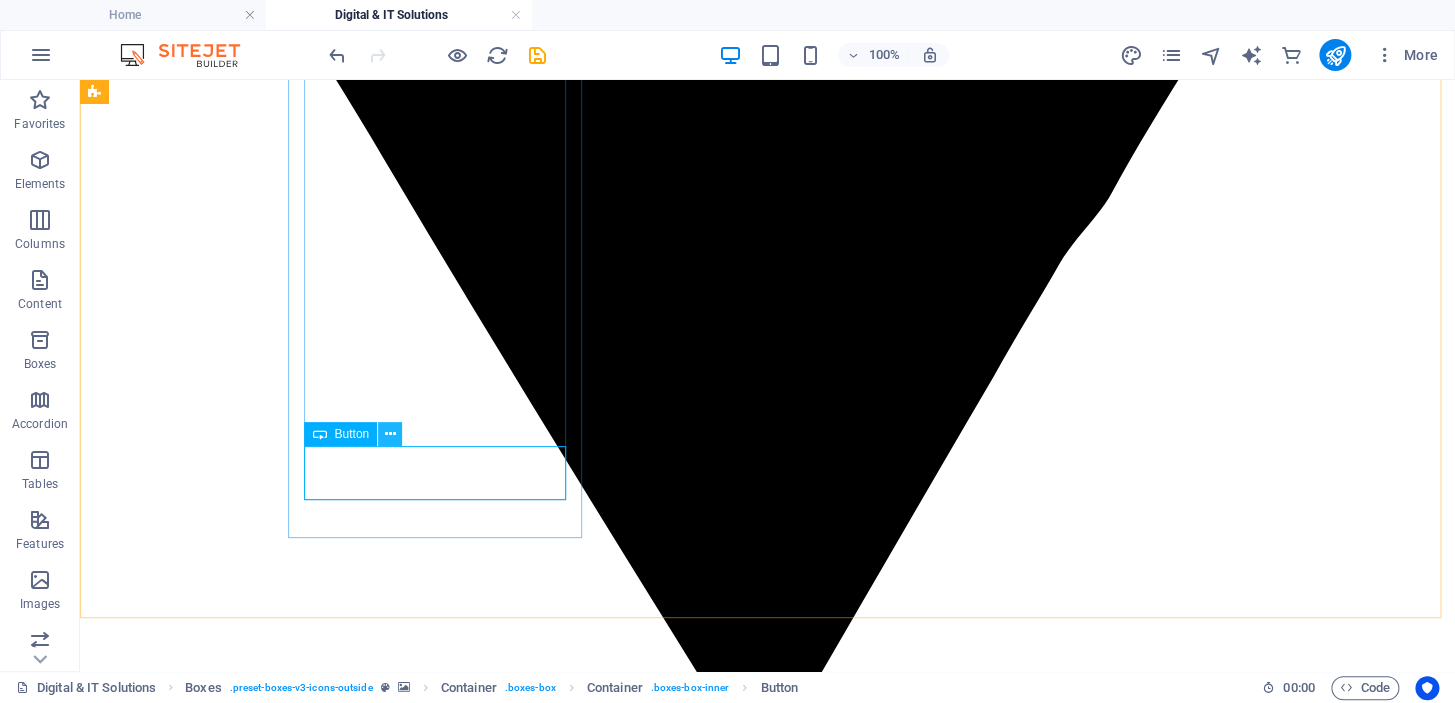 click at bounding box center [390, 434] 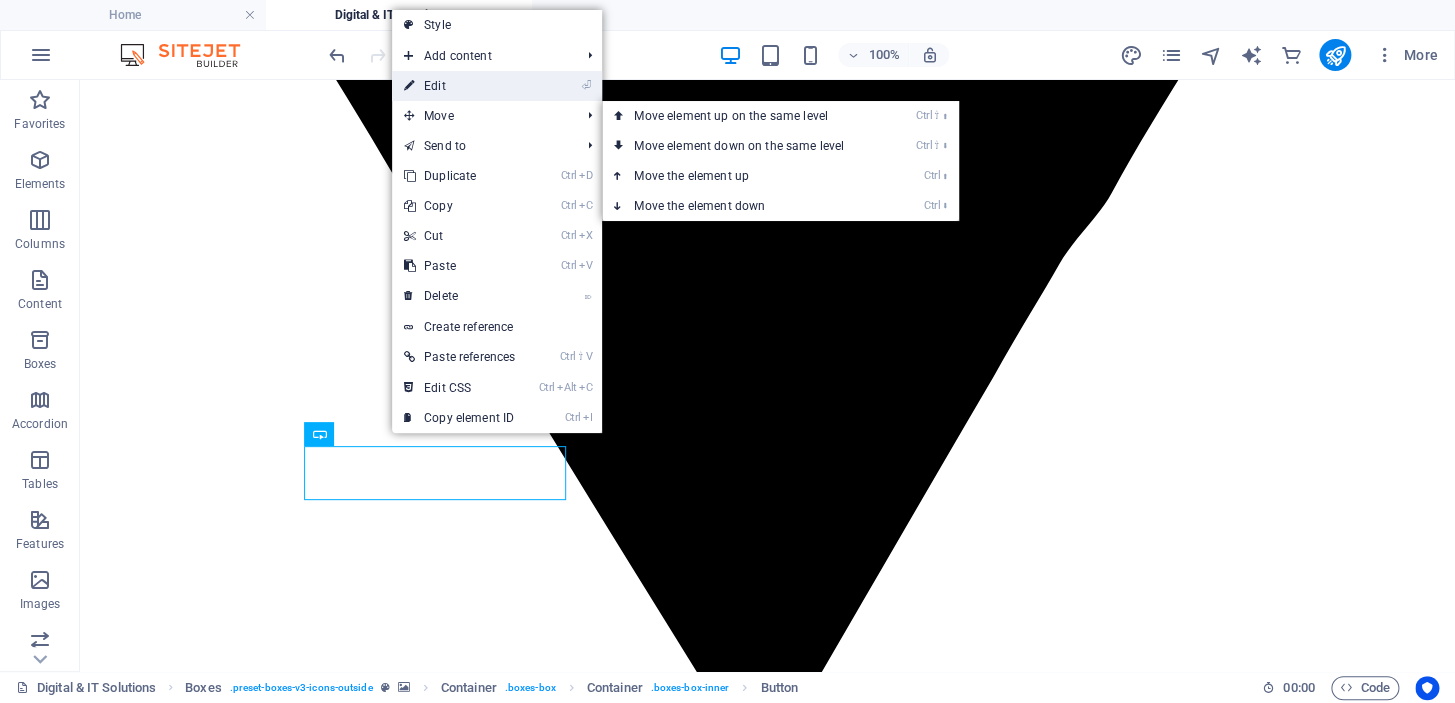 click on "⏎  Edit" at bounding box center [459, 86] 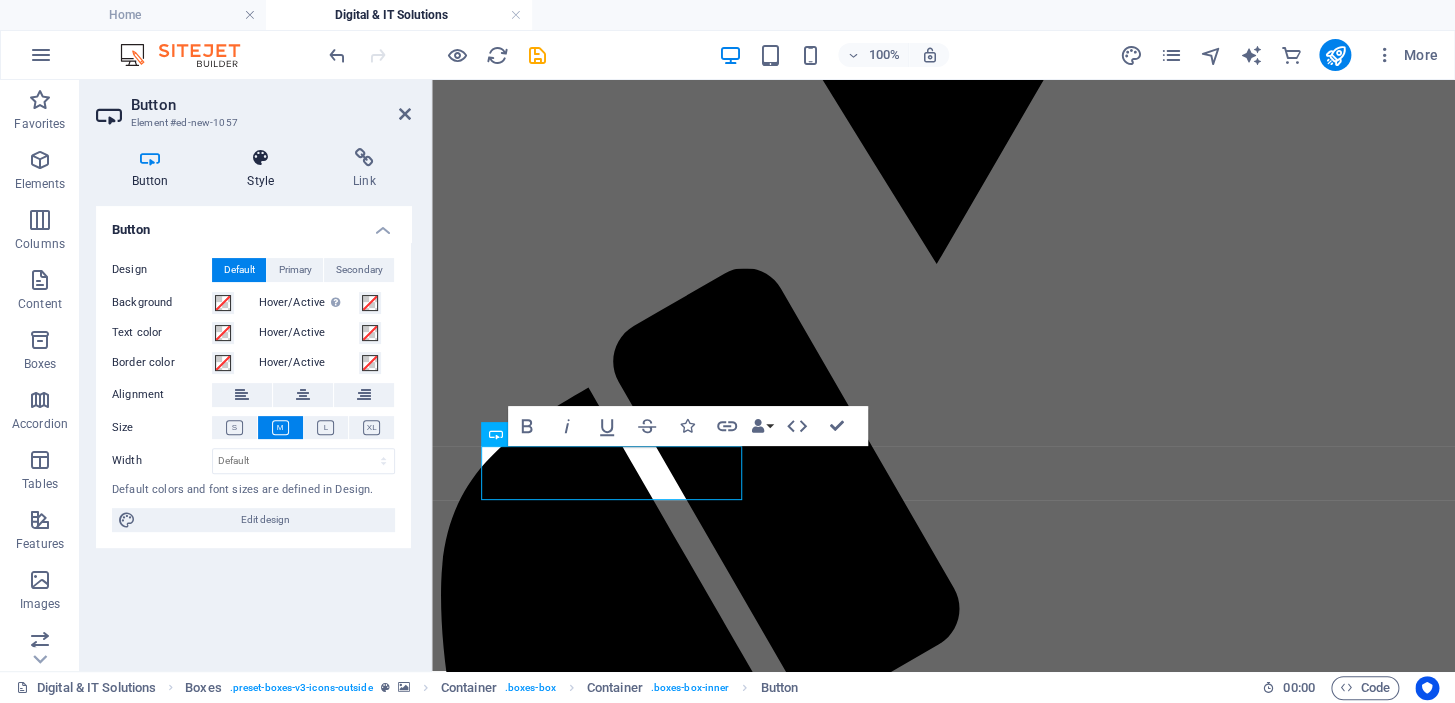 click at bounding box center [261, 158] 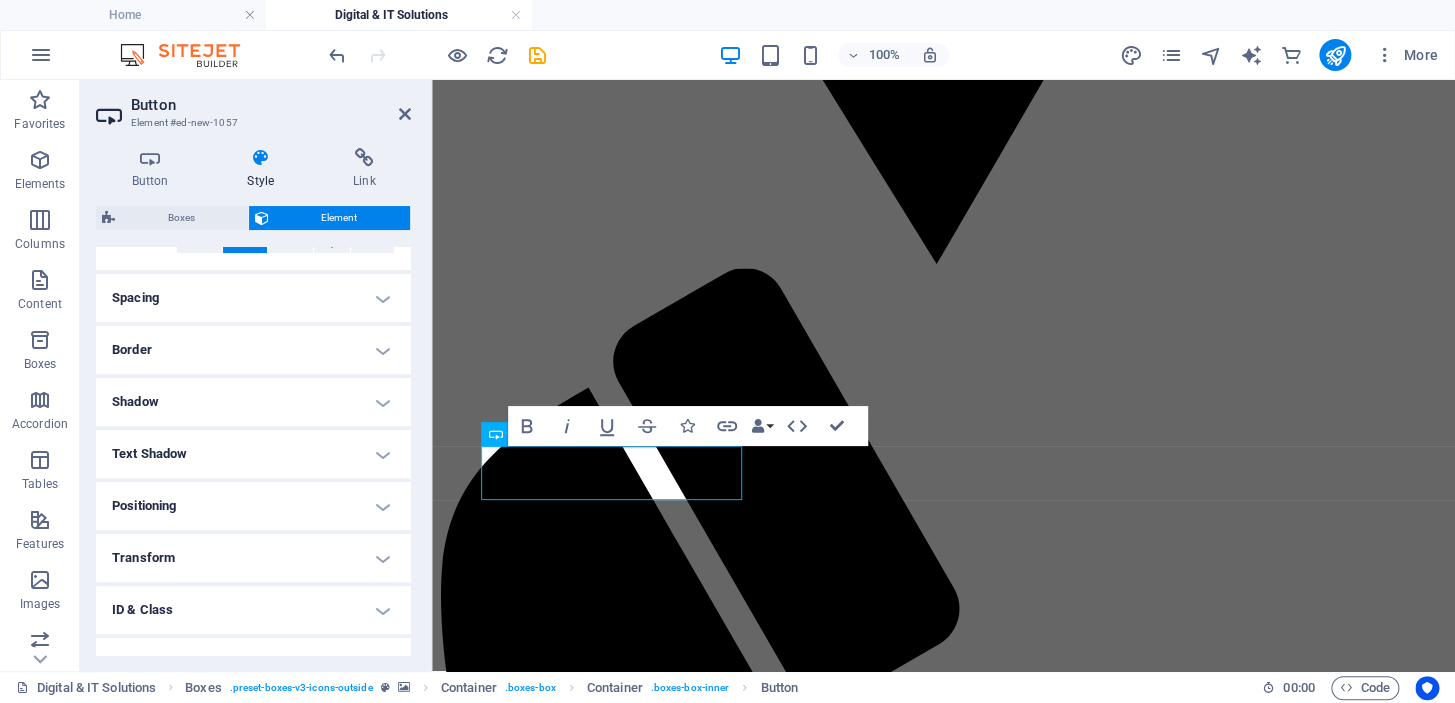scroll, scrollTop: 363, scrollLeft: 0, axis: vertical 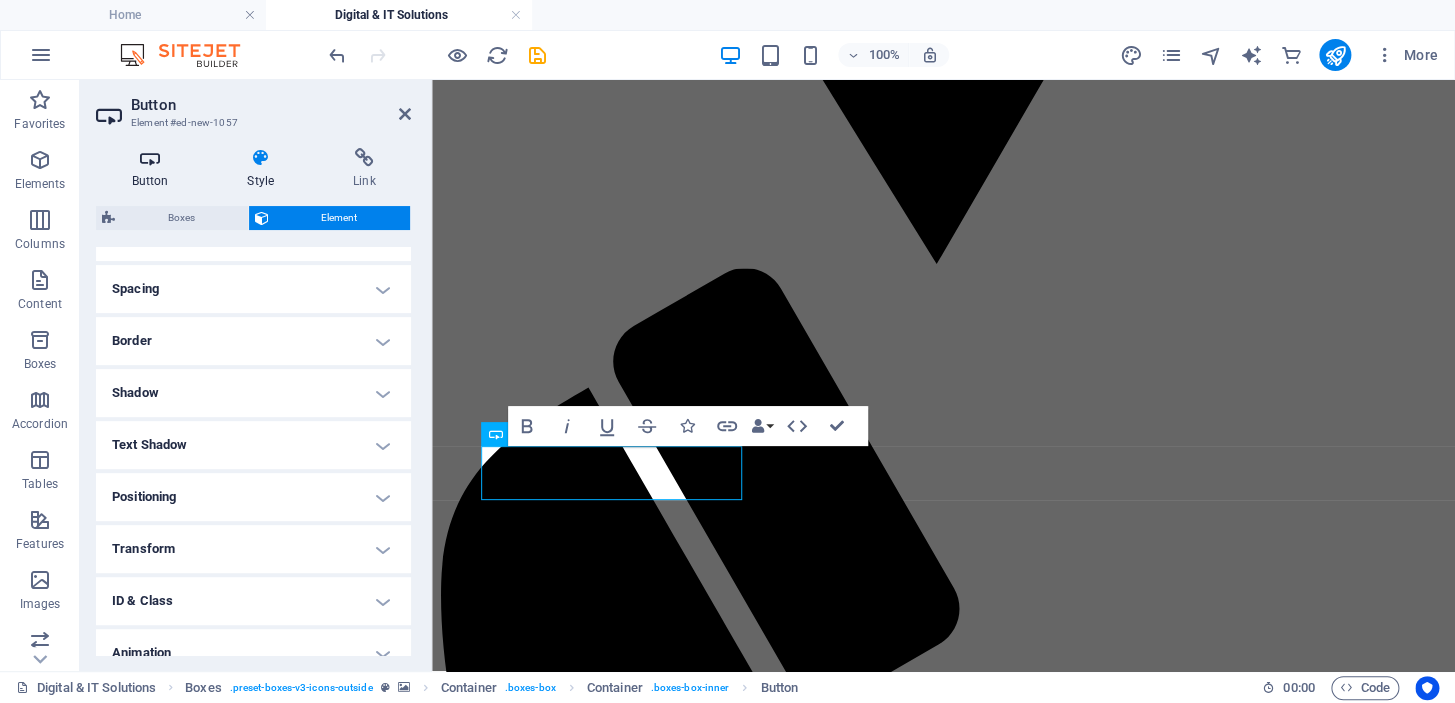 click on "Button" at bounding box center (154, 169) 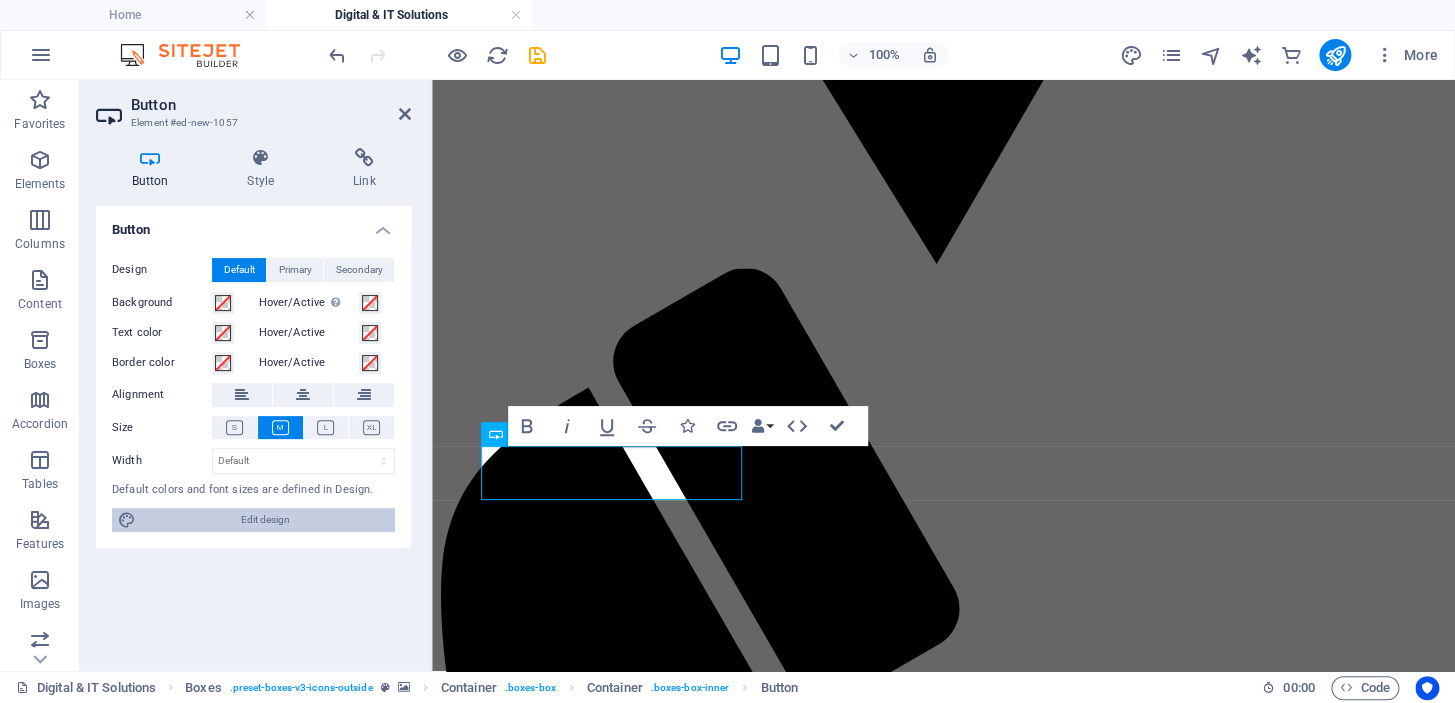 click on "Edit design" at bounding box center (265, 520) 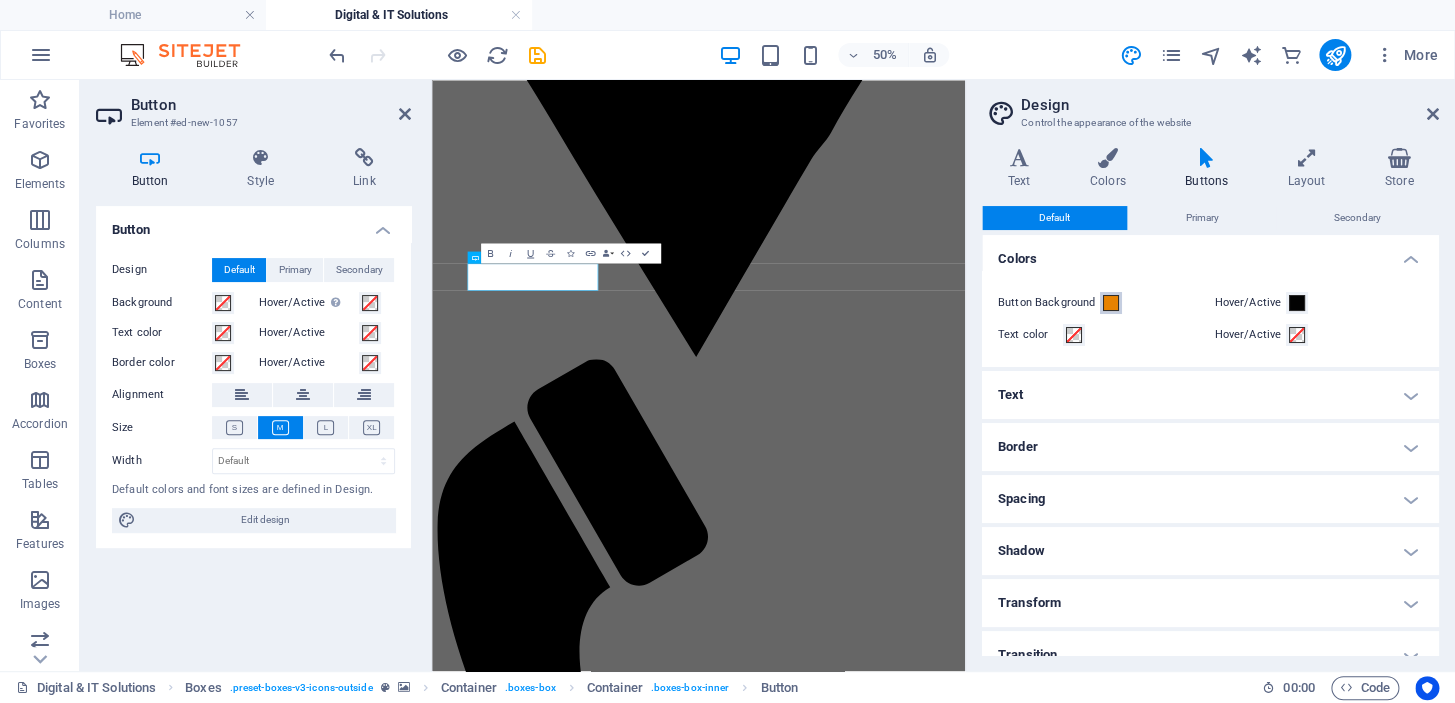 click at bounding box center (1111, 303) 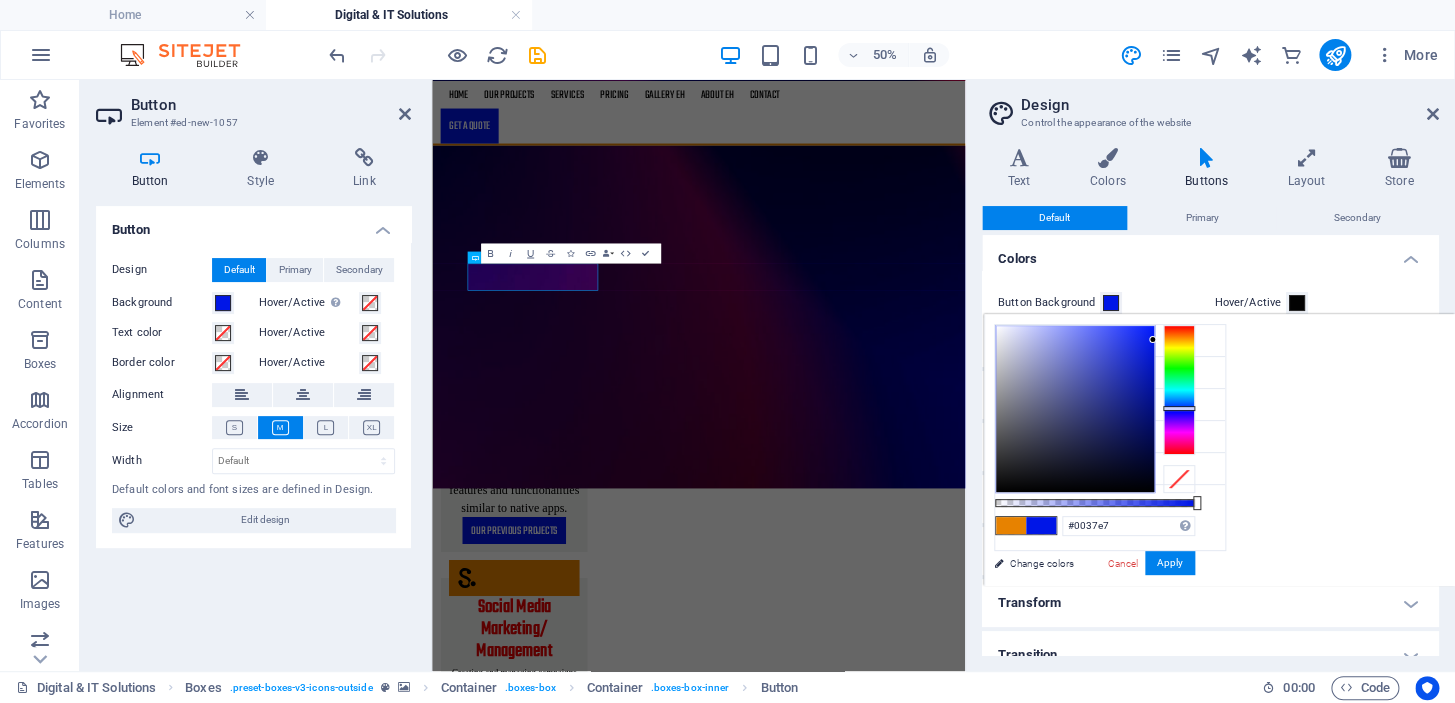 type on "#0042e7" 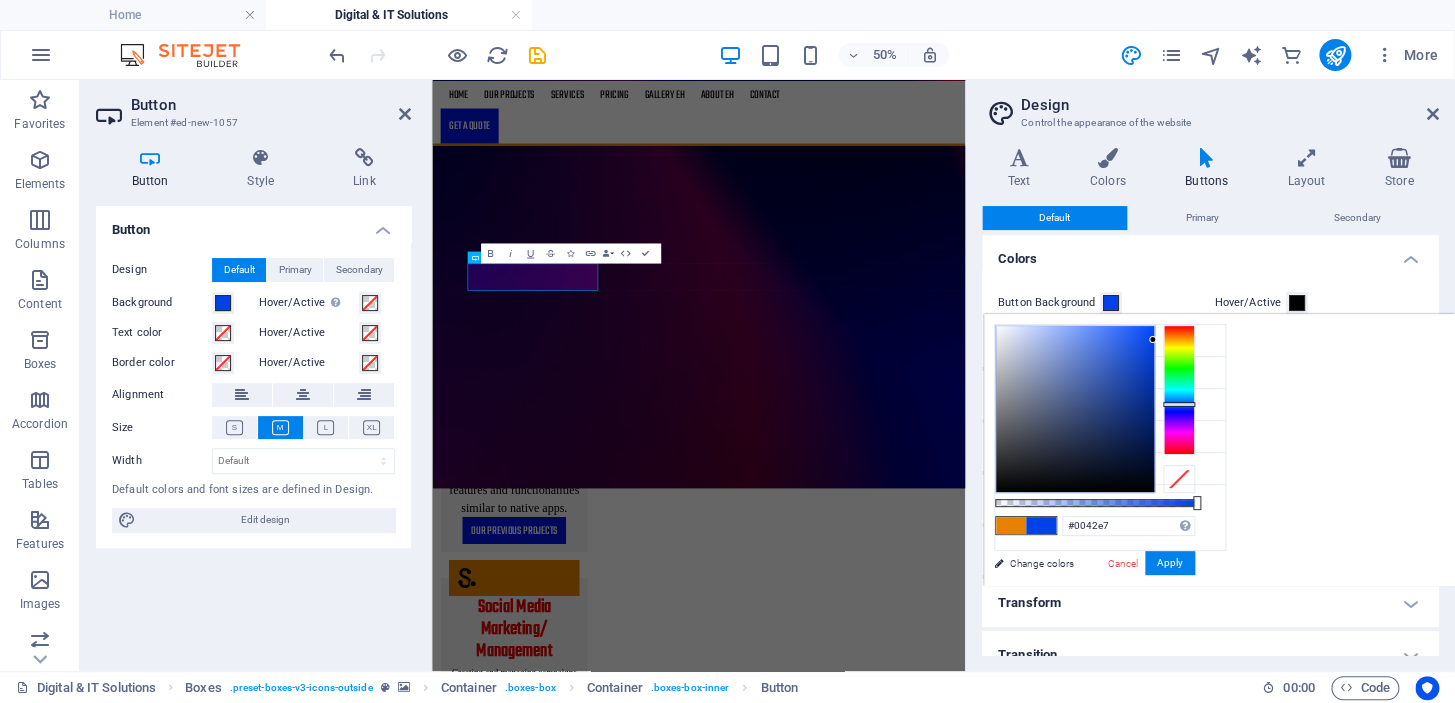 drag, startPoint x: 1178, startPoint y: 330, endPoint x: 1183, endPoint y: 404, distance: 74.168724 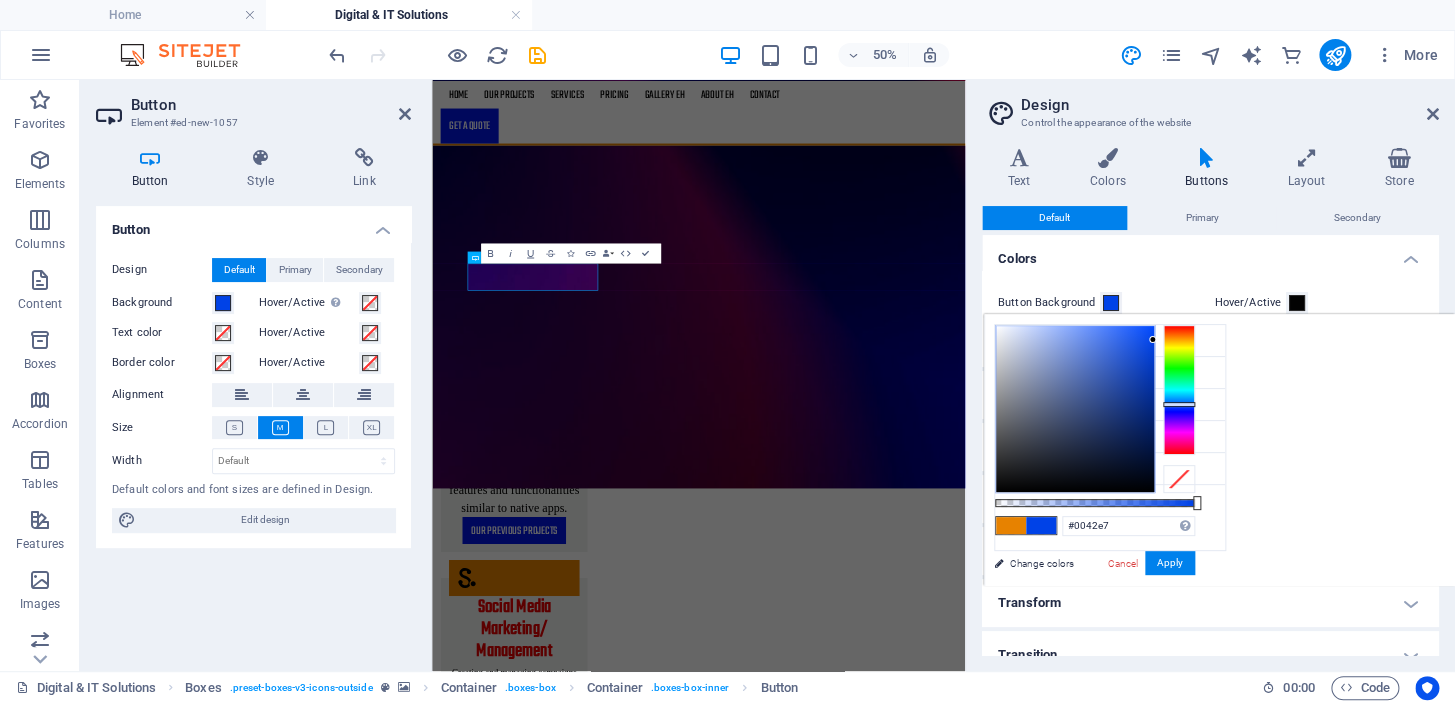click at bounding box center (1179, 390) 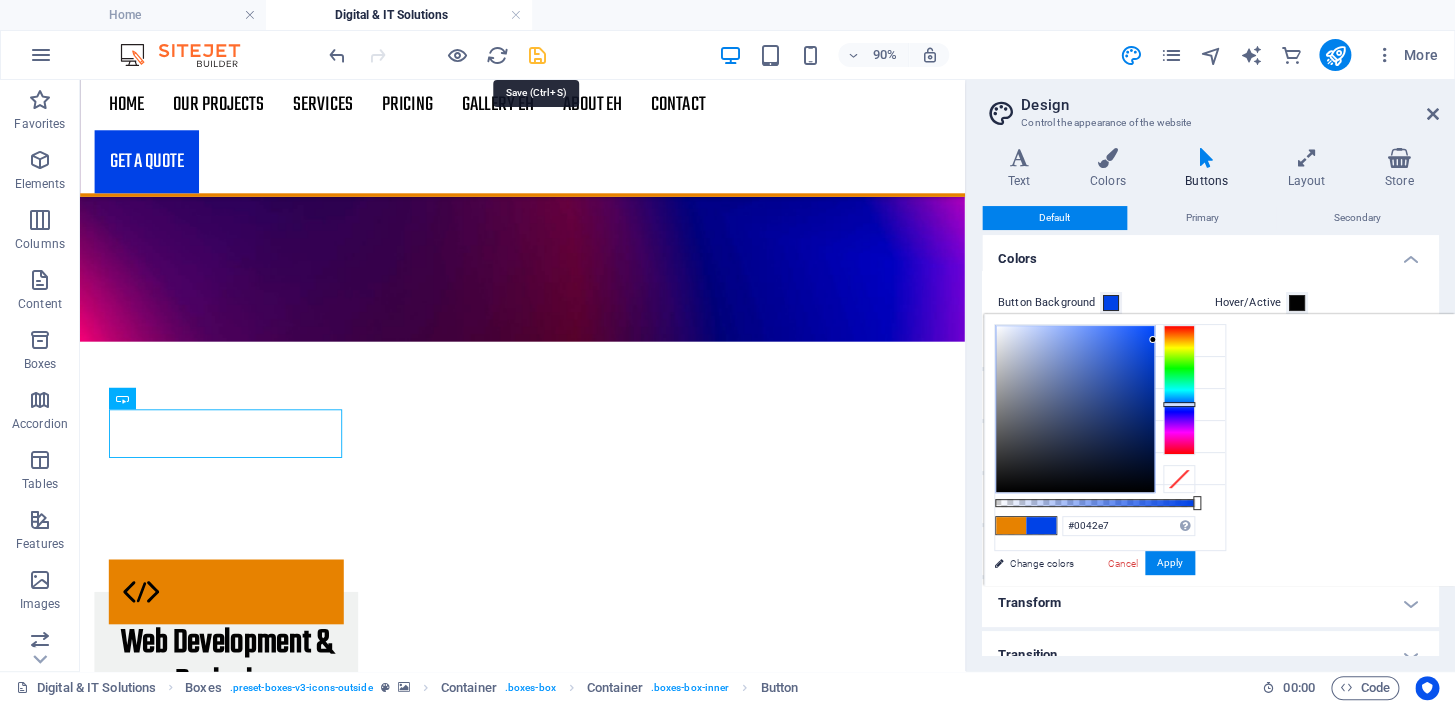 click at bounding box center [537, 55] 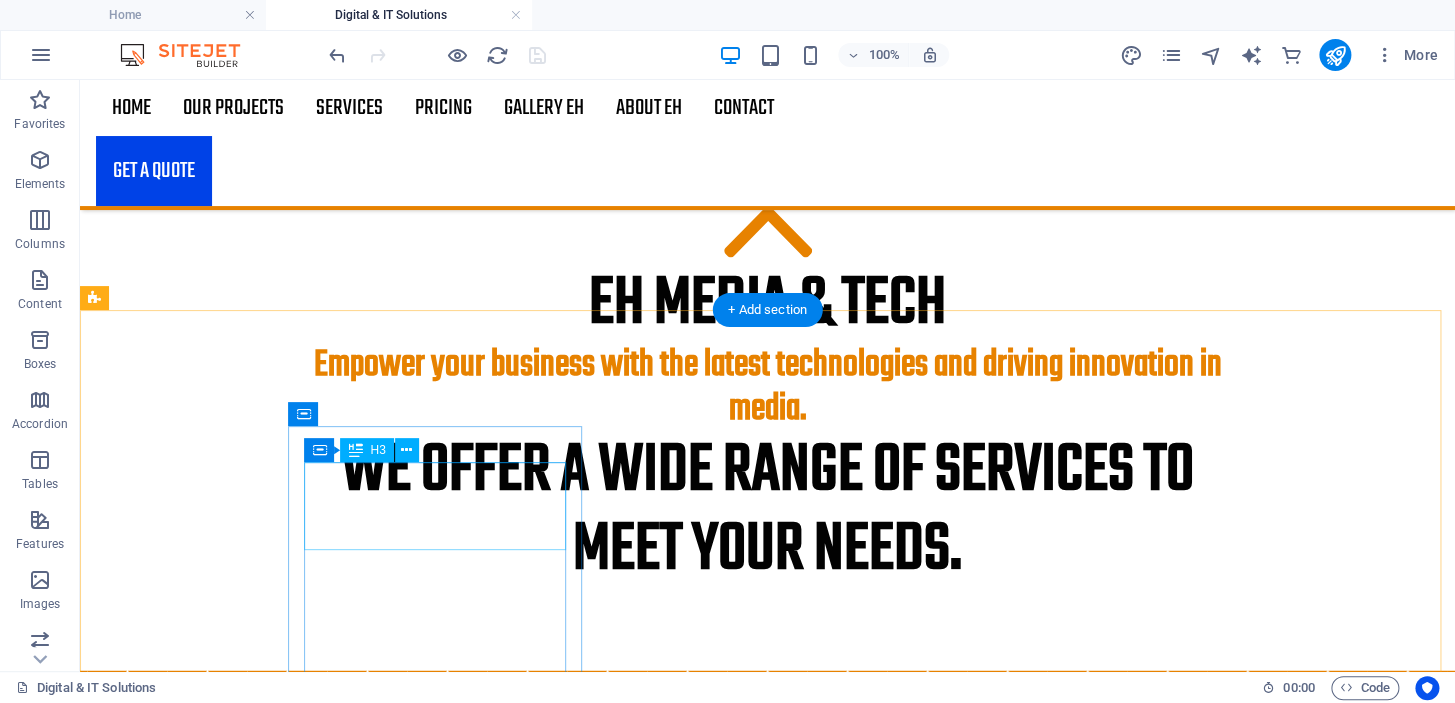 scroll, scrollTop: 674, scrollLeft: 0, axis: vertical 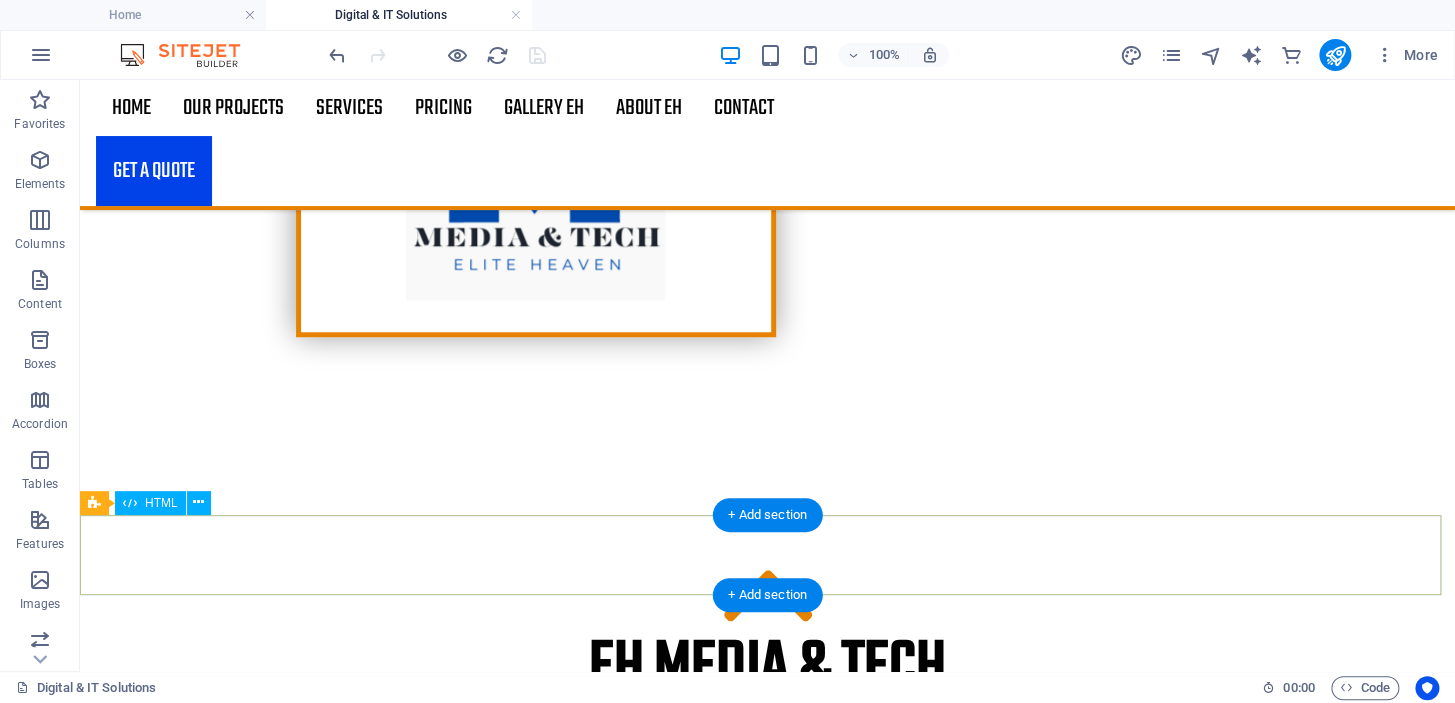 click at bounding box center (767, 1074) 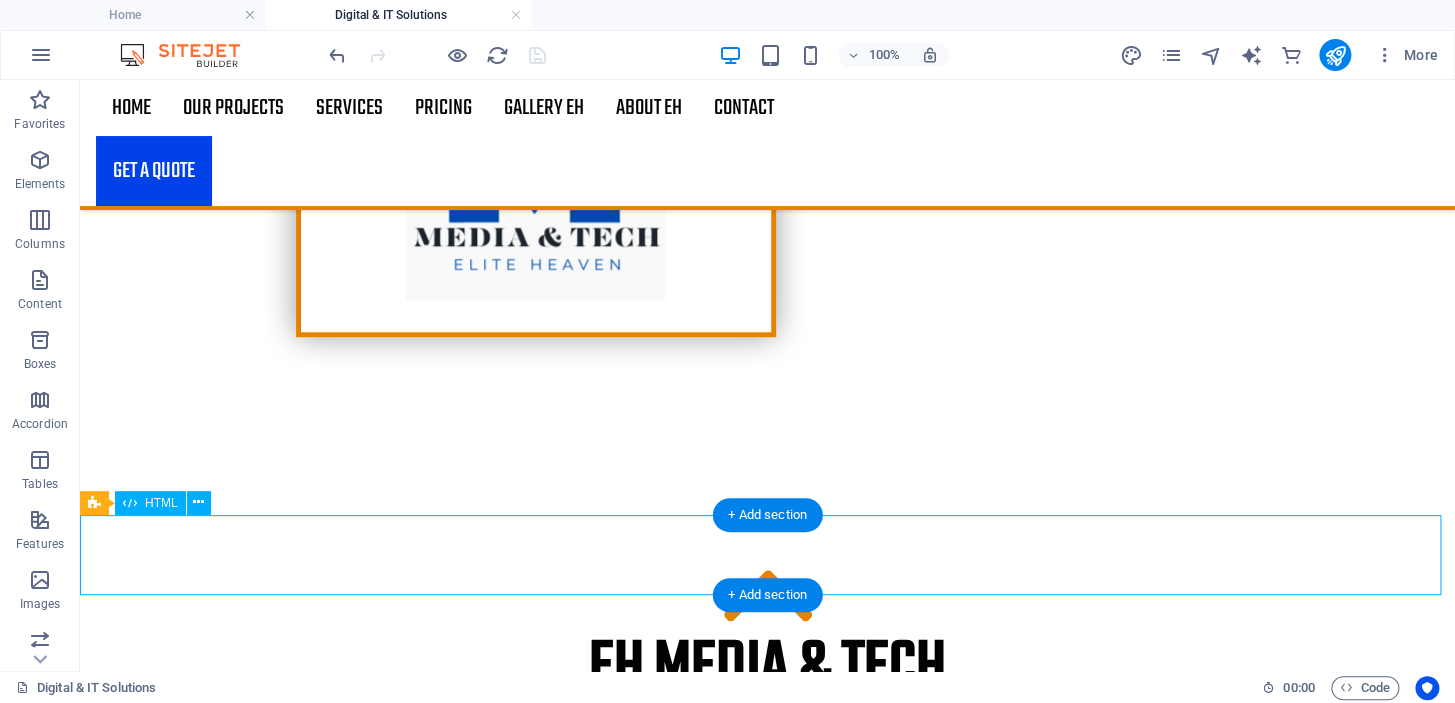 click at bounding box center [767, 1074] 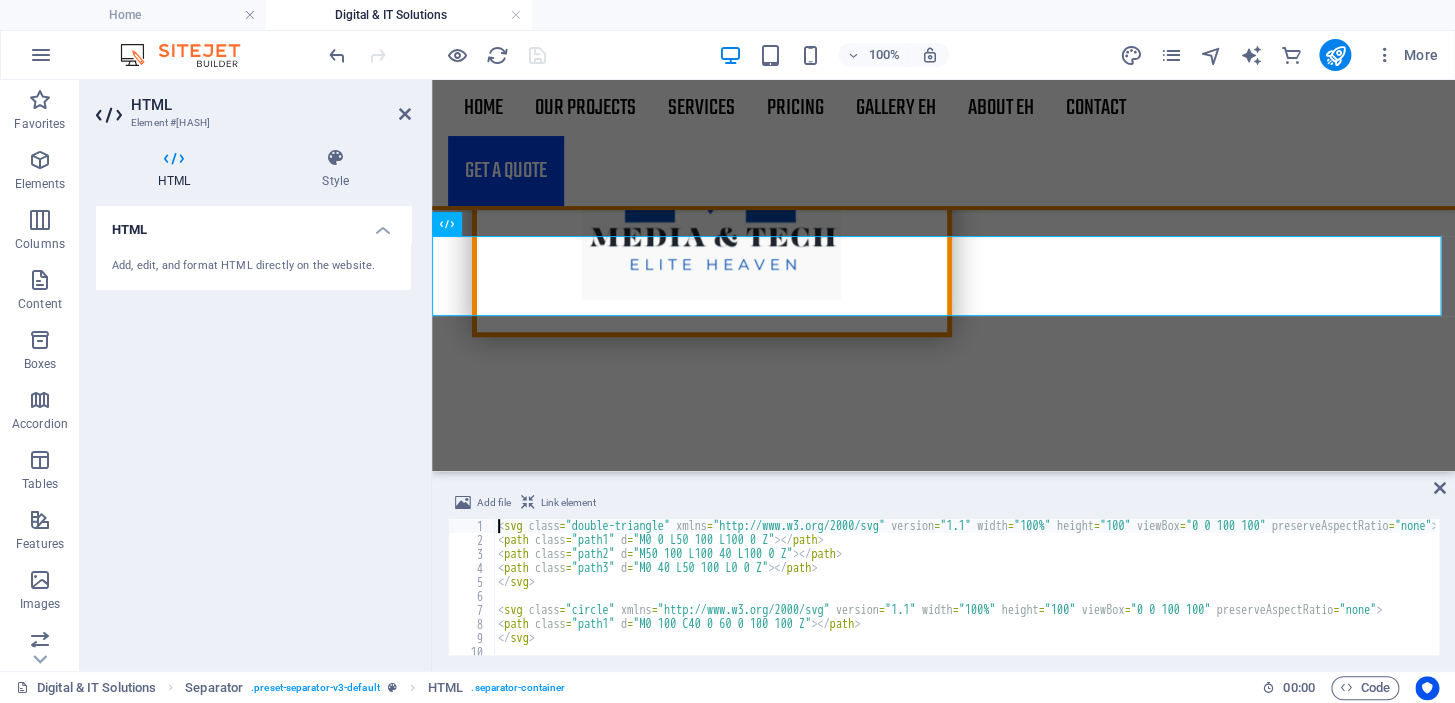 scroll, scrollTop: 953, scrollLeft: 0, axis: vertical 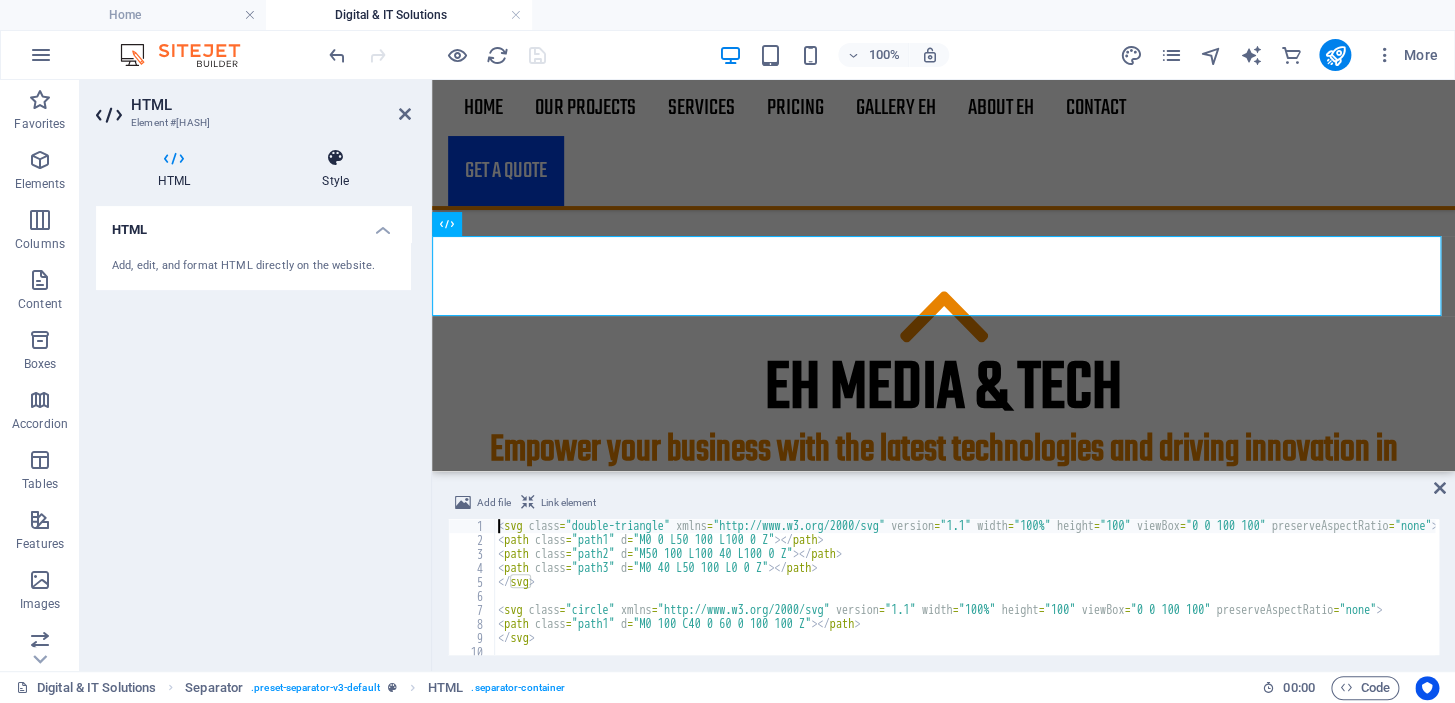 click at bounding box center [335, 158] 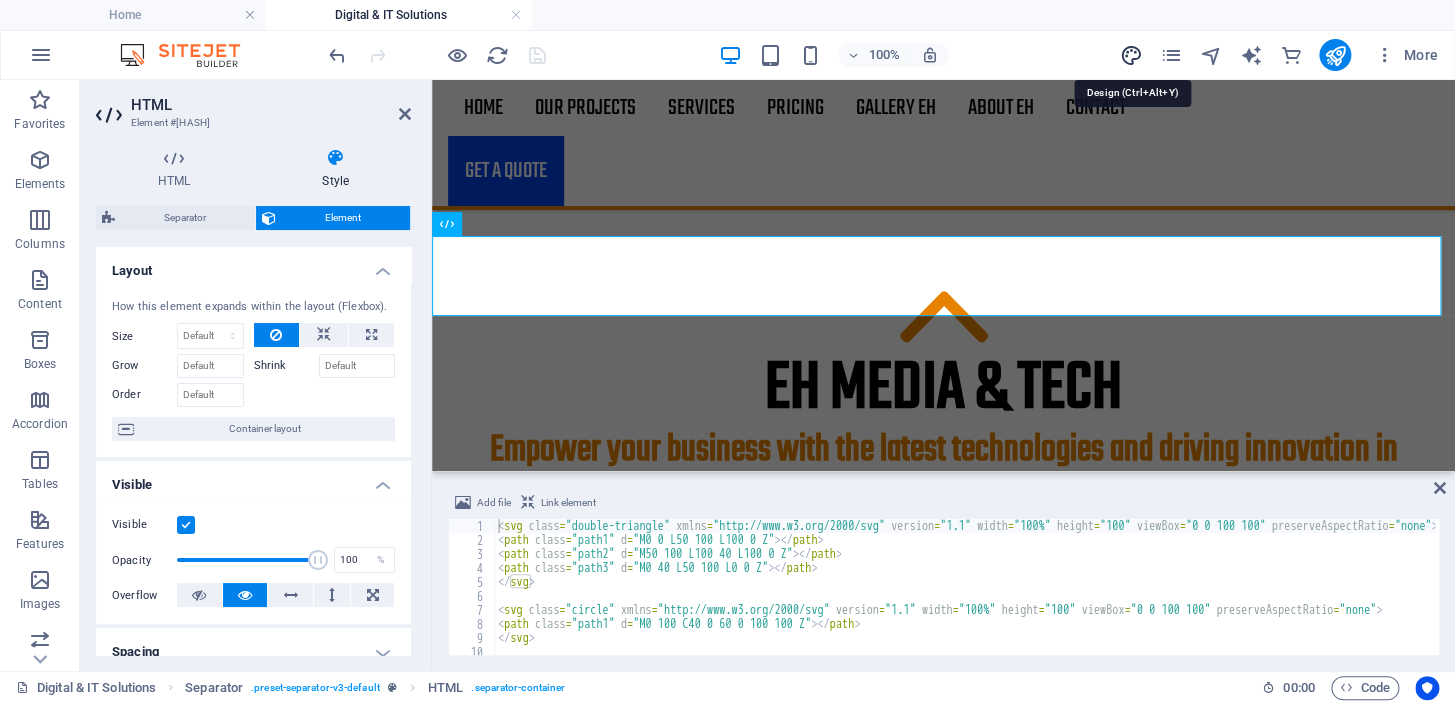 click at bounding box center [1130, 55] 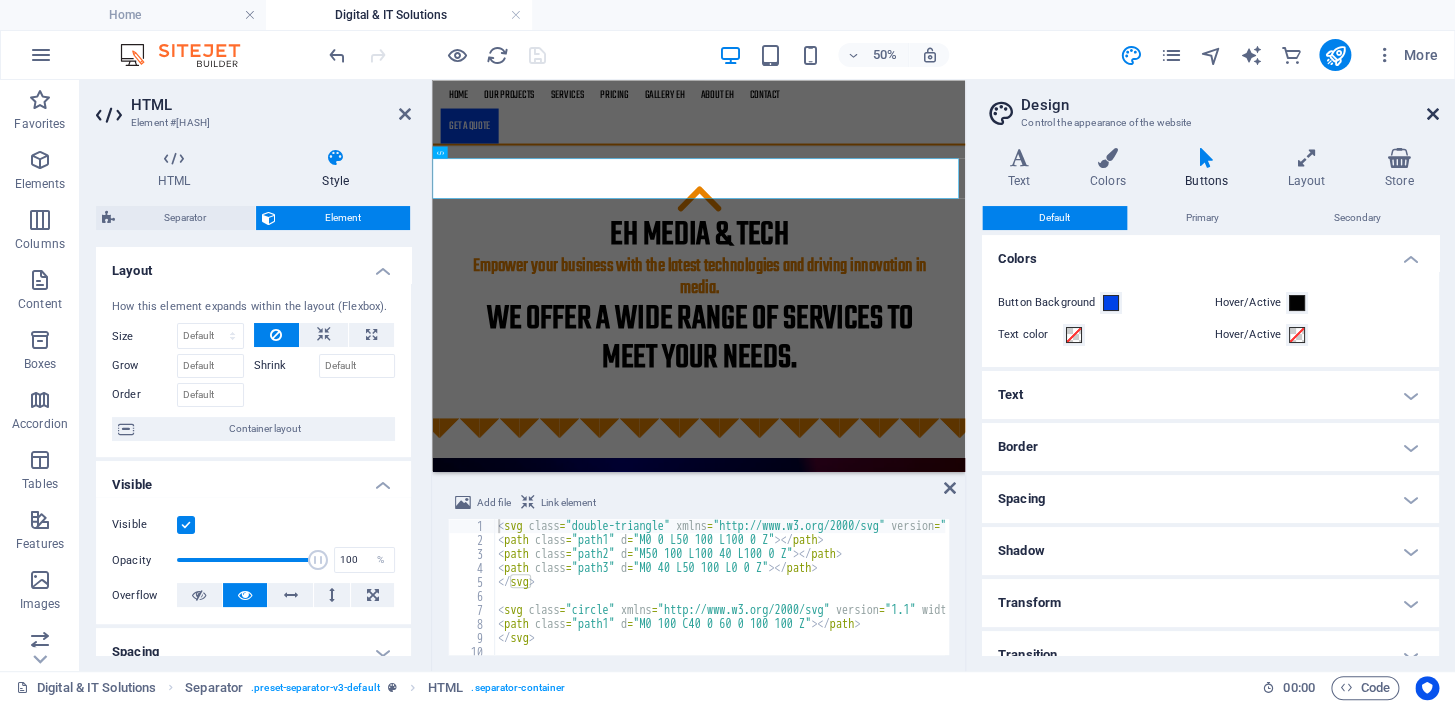 click at bounding box center [1433, 114] 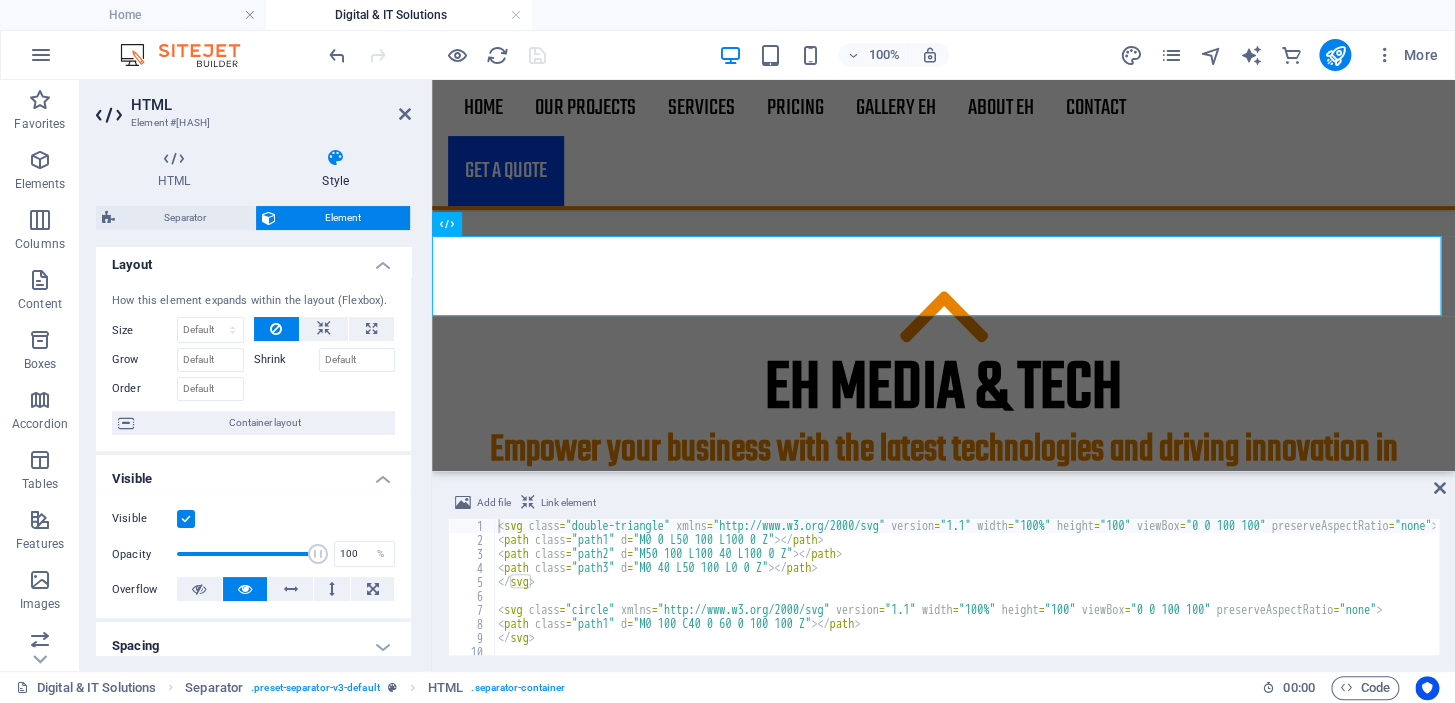 scroll, scrollTop: 0, scrollLeft: 0, axis: both 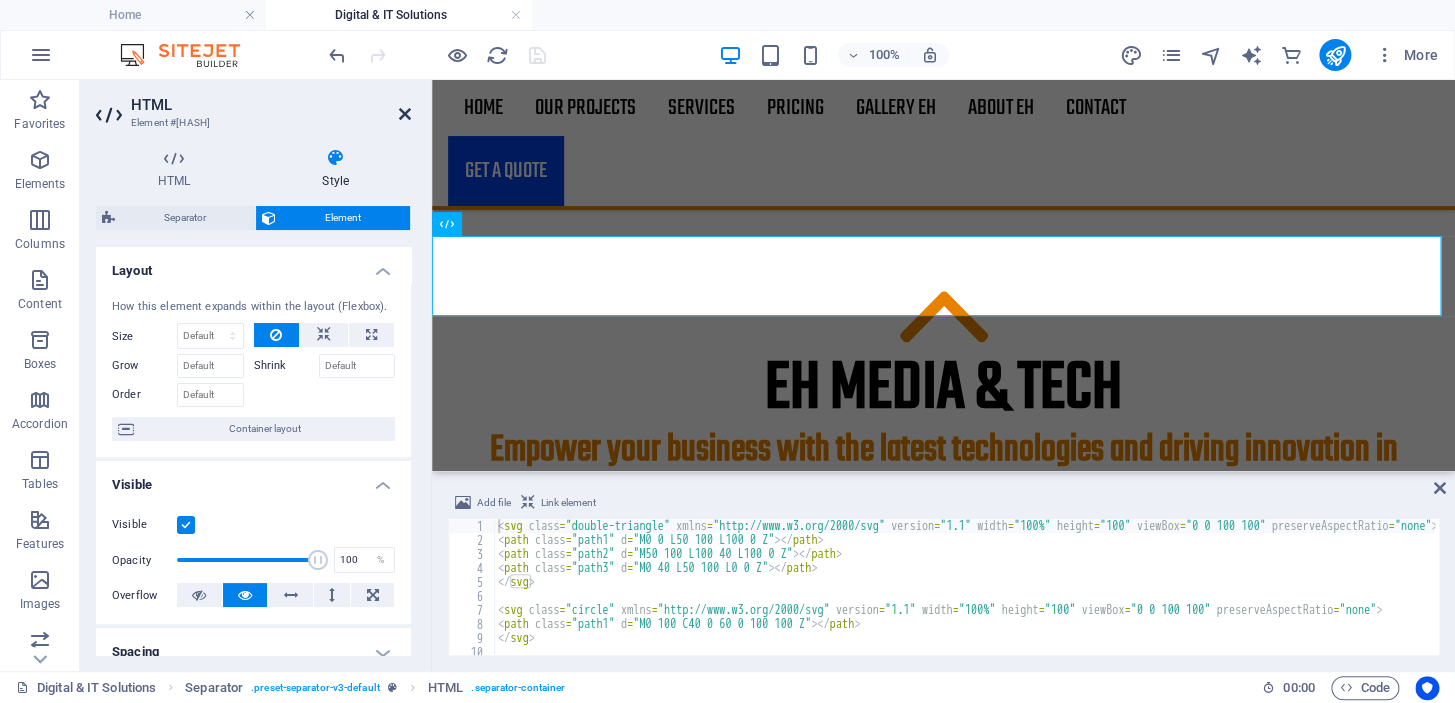 click at bounding box center (405, 114) 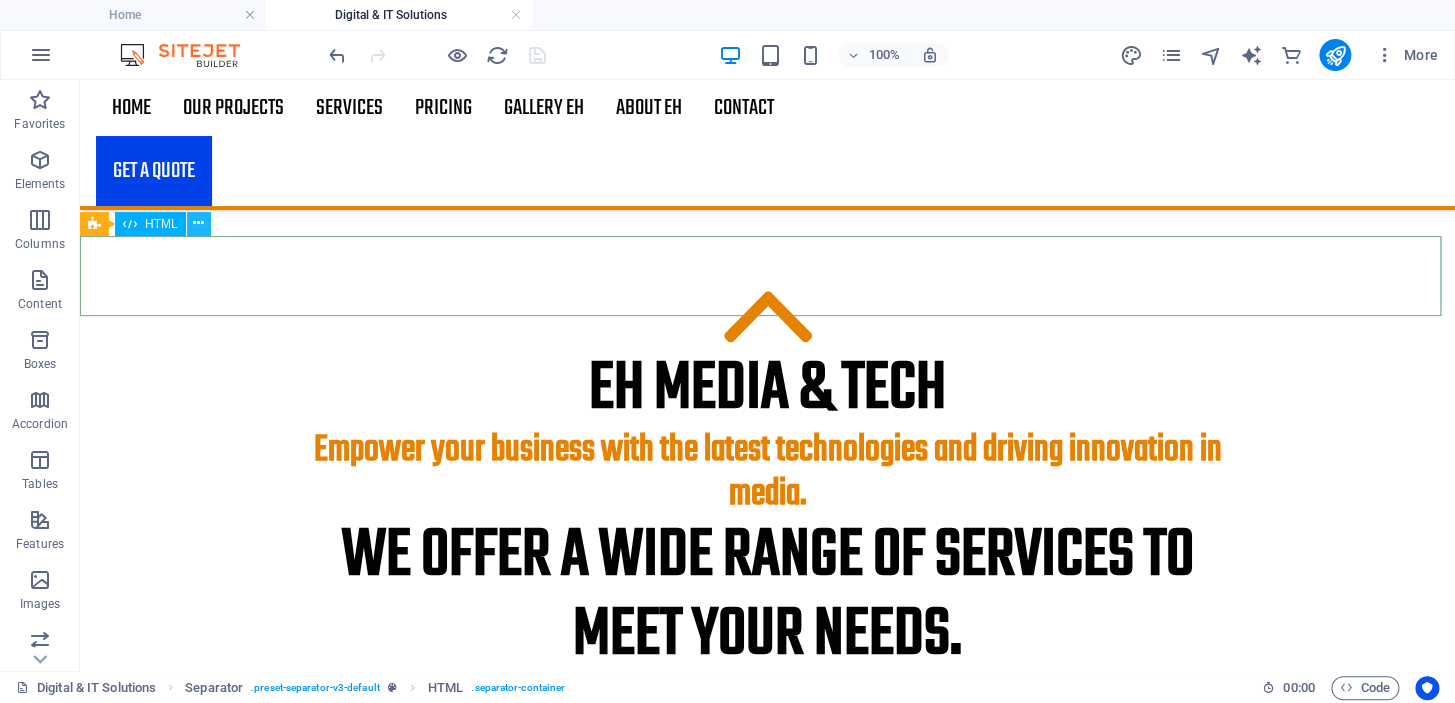 click at bounding box center (198, 223) 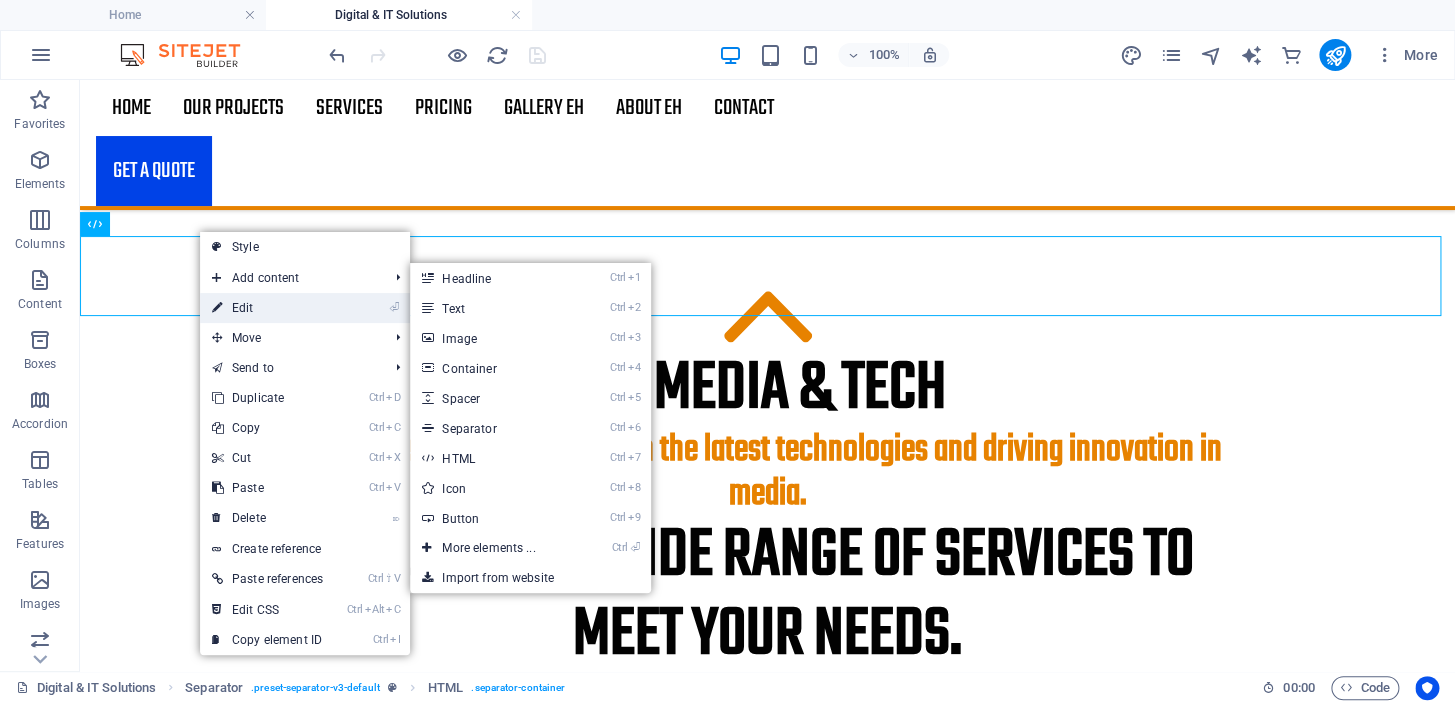 click on "⏎  Edit" at bounding box center (267, 308) 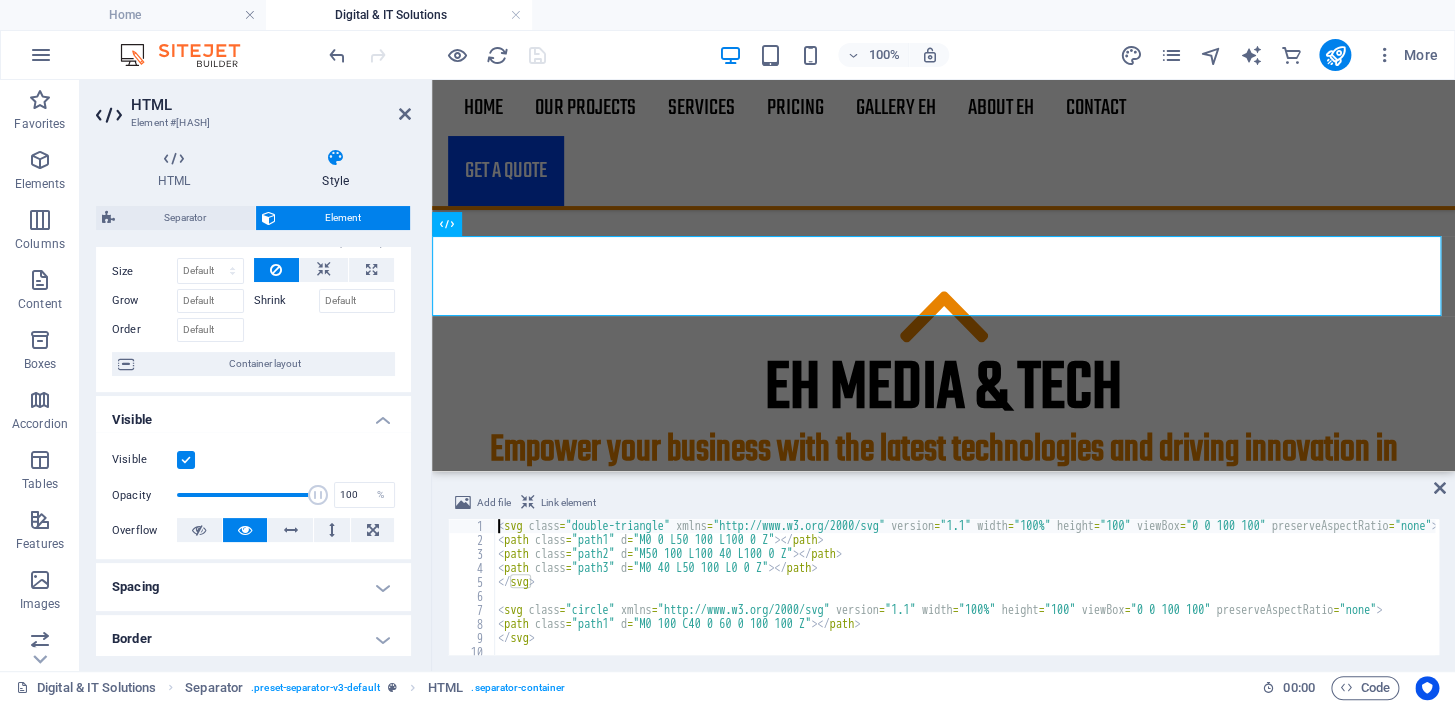 scroll, scrollTop: 0, scrollLeft: 0, axis: both 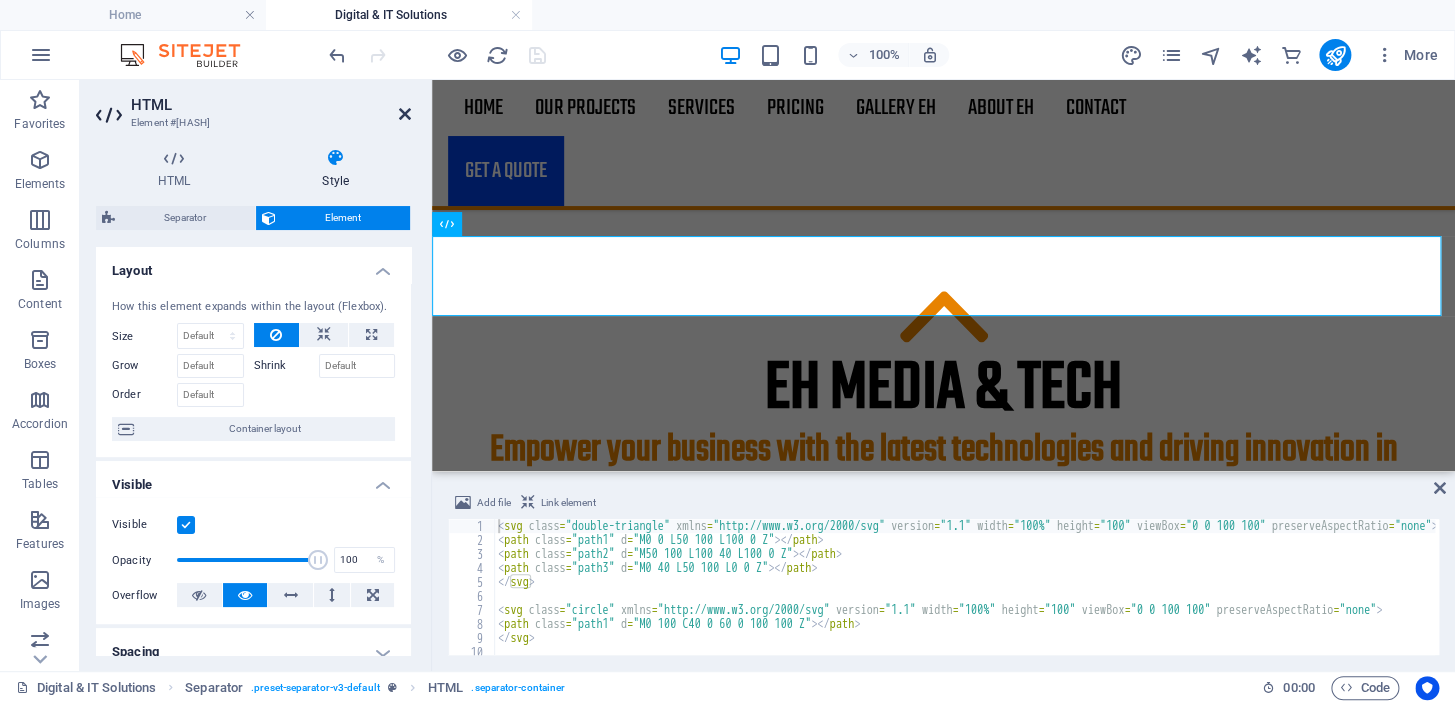 click at bounding box center (405, 114) 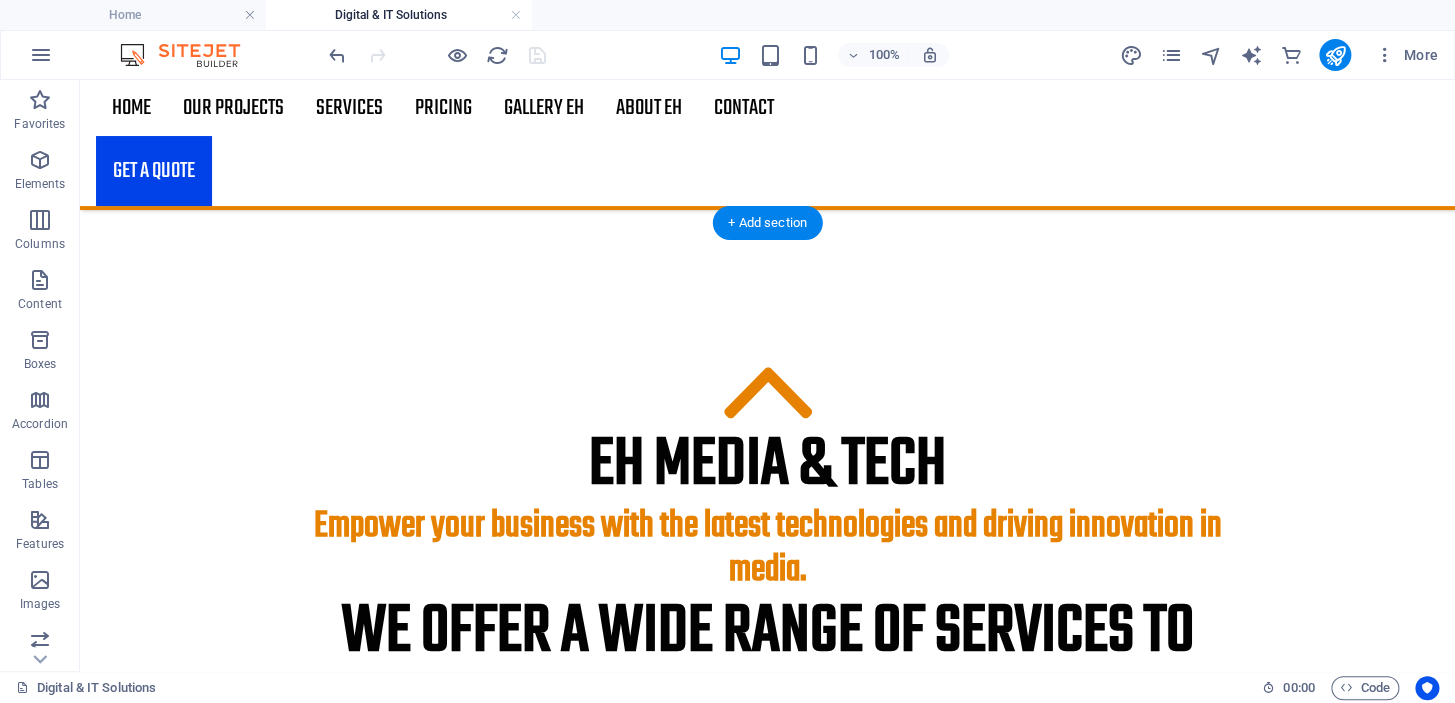 scroll, scrollTop: 862, scrollLeft: 0, axis: vertical 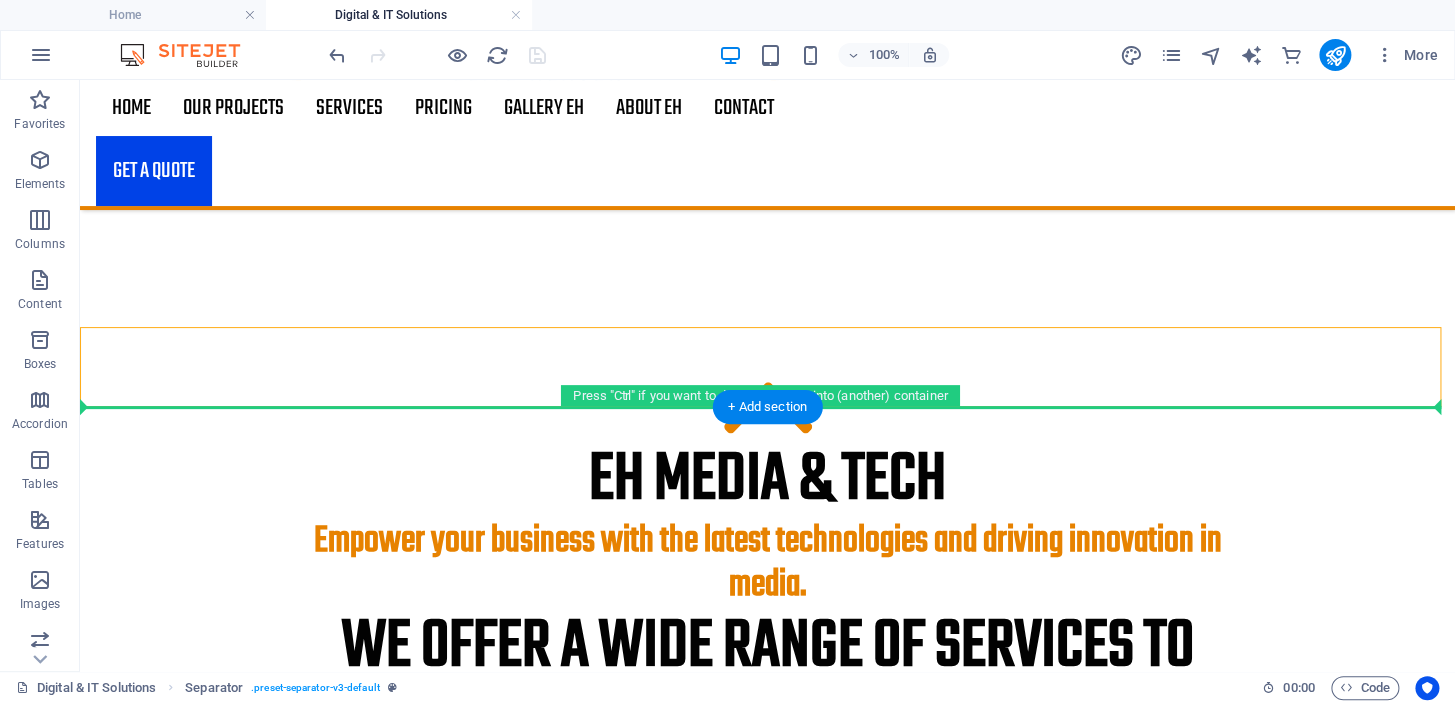 drag, startPoint x: 245, startPoint y: 343, endPoint x: 245, endPoint y: 433, distance: 90 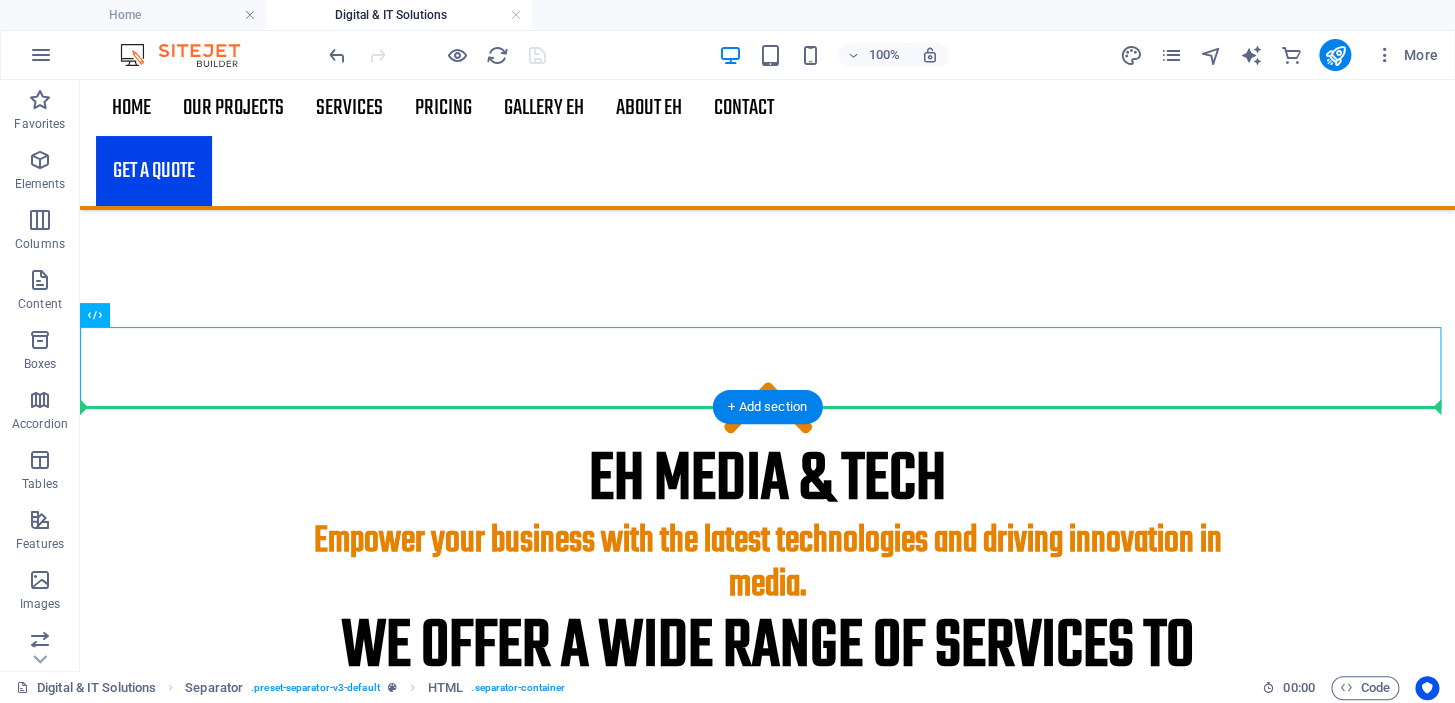 drag, startPoint x: 181, startPoint y: 330, endPoint x: 183, endPoint y: 442, distance: 112.01785 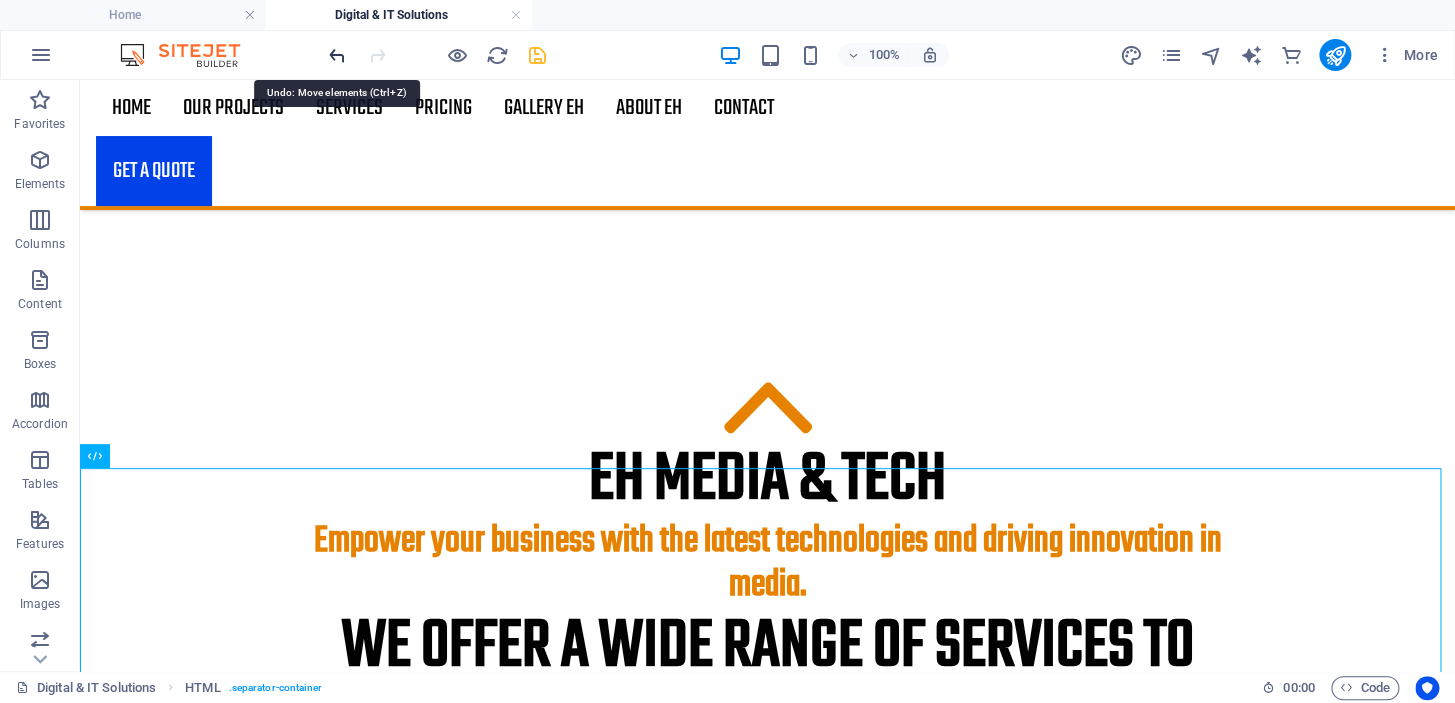 click at bounding box center (337, 55) 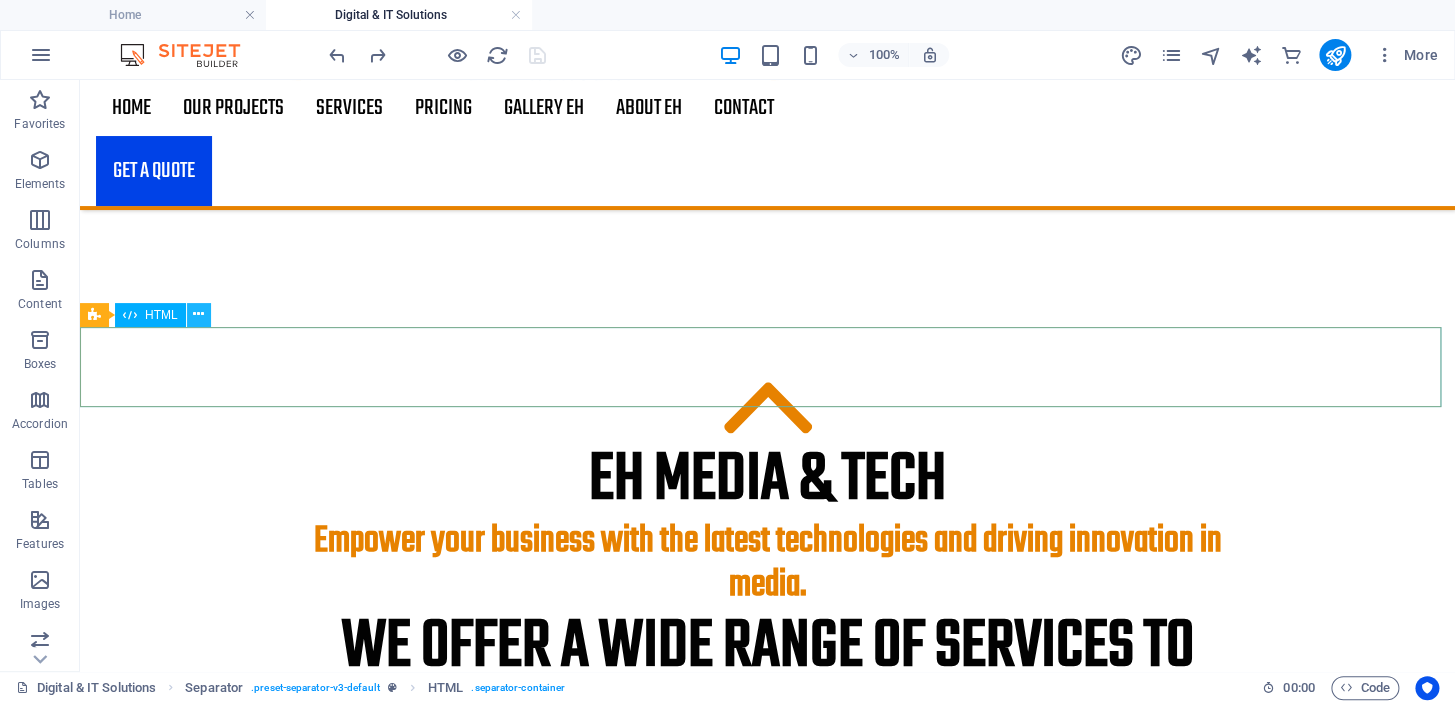 click at bounding box center (198, 314) 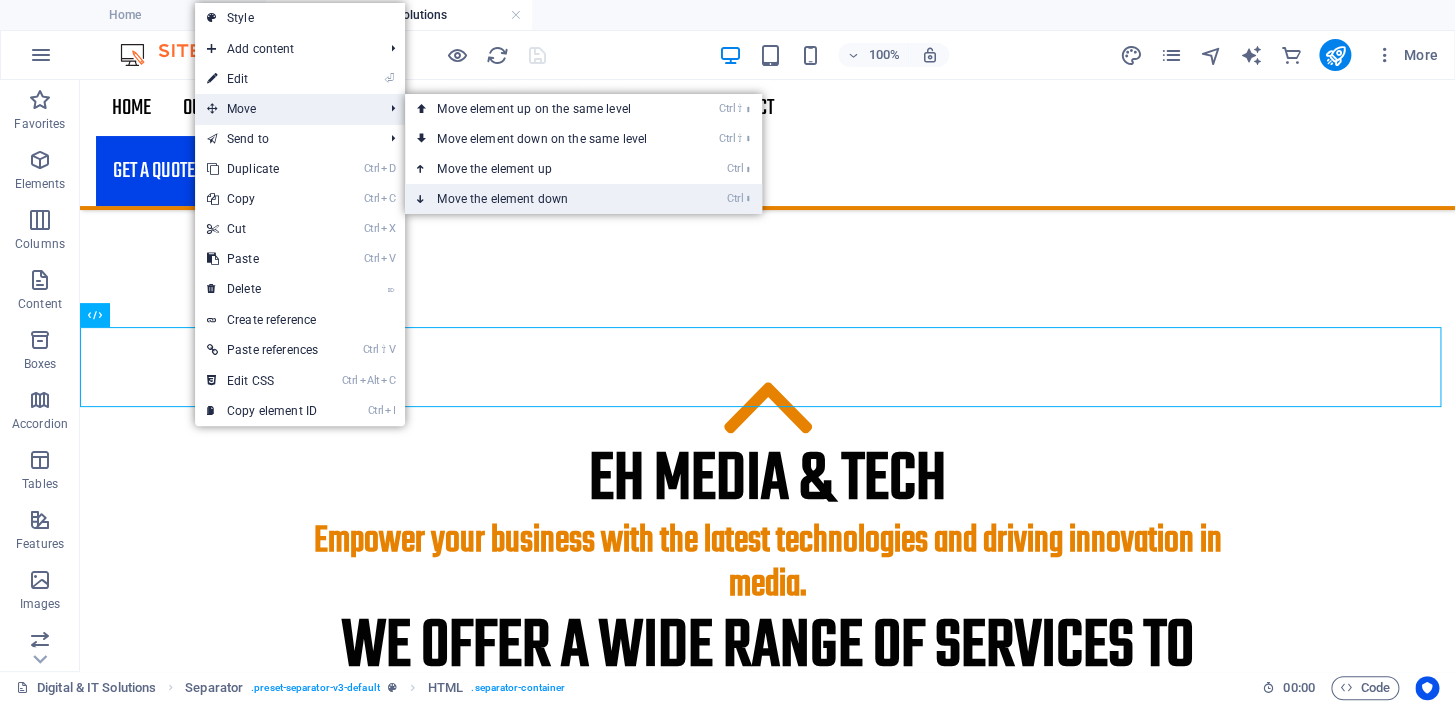 click on "Ctrl ⬇  Move the element down" at bounding box center (546, 199) 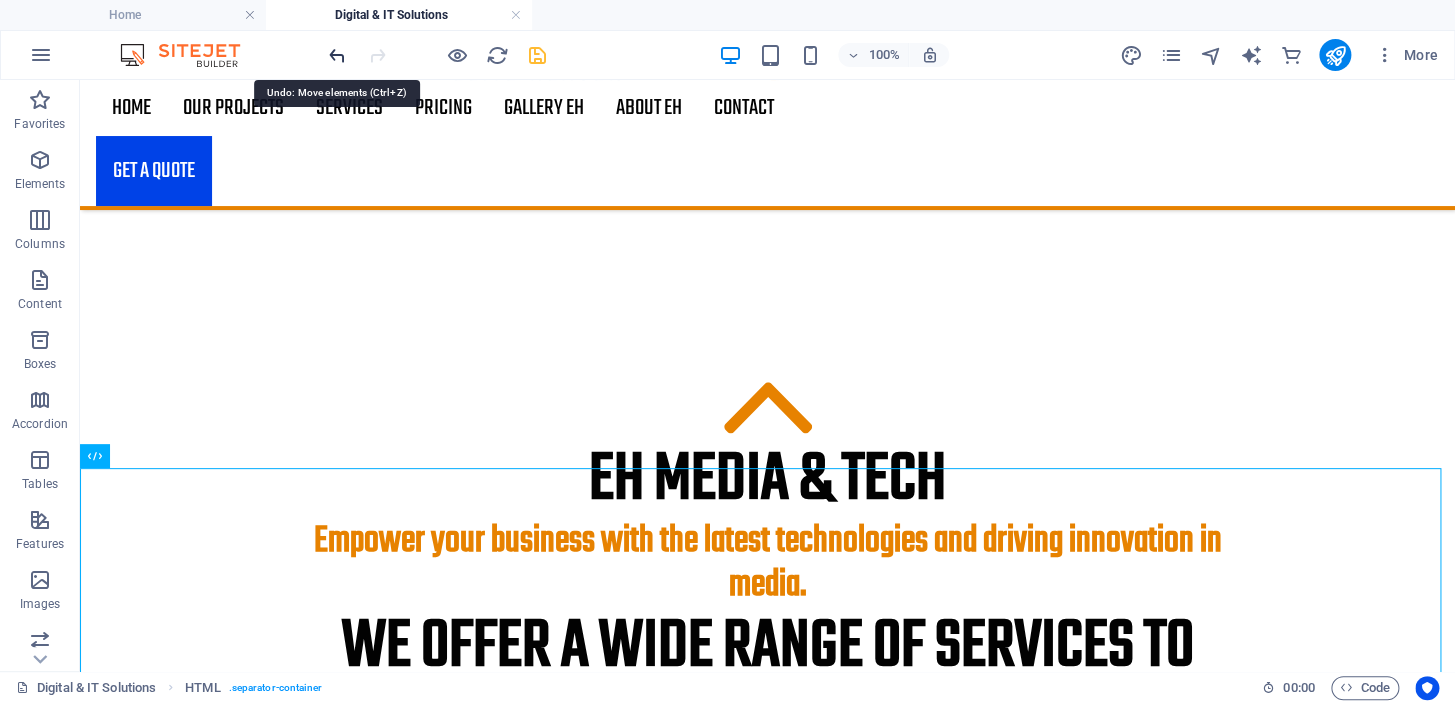 click at bounding box center (337, 55) 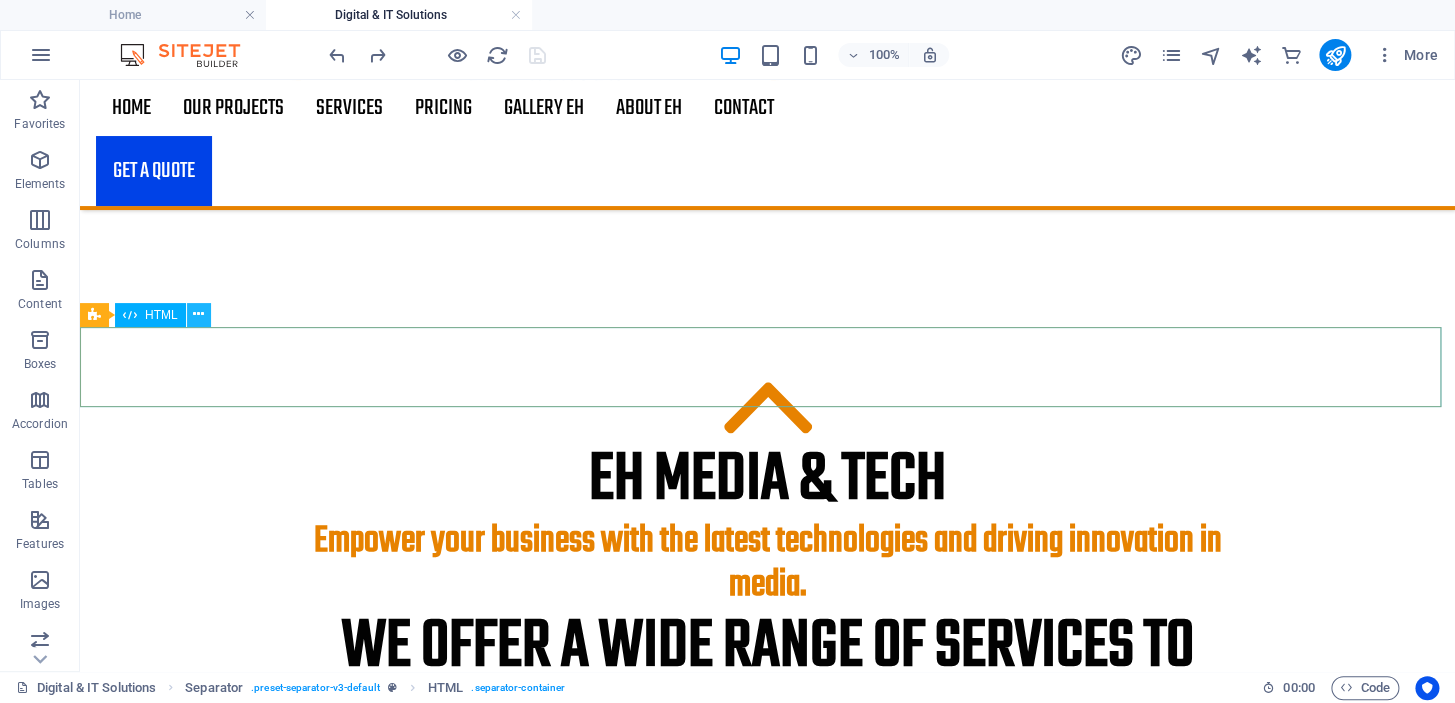 click at bounding box center [198, 314] 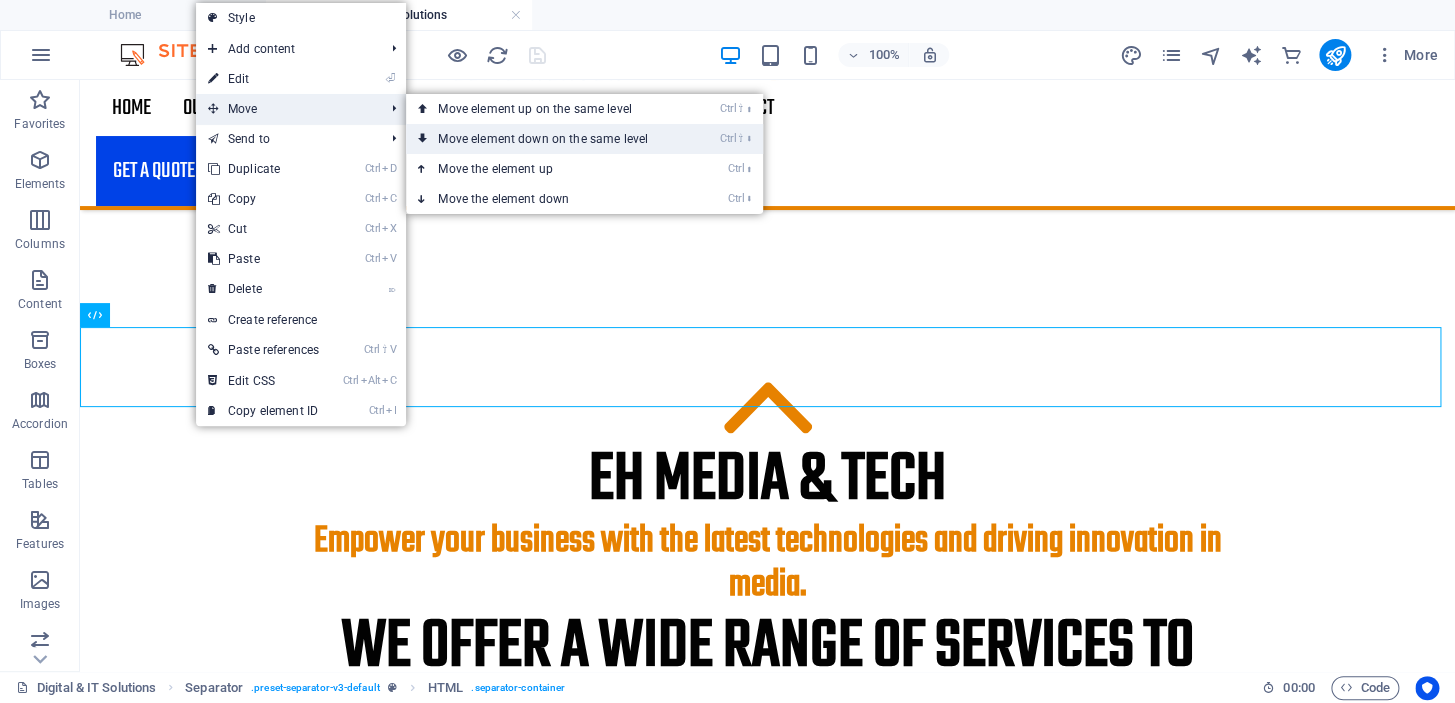 click on "Ctrl ⇧ ⬇  Move element down on the same level" at bounding box center [547, 139] 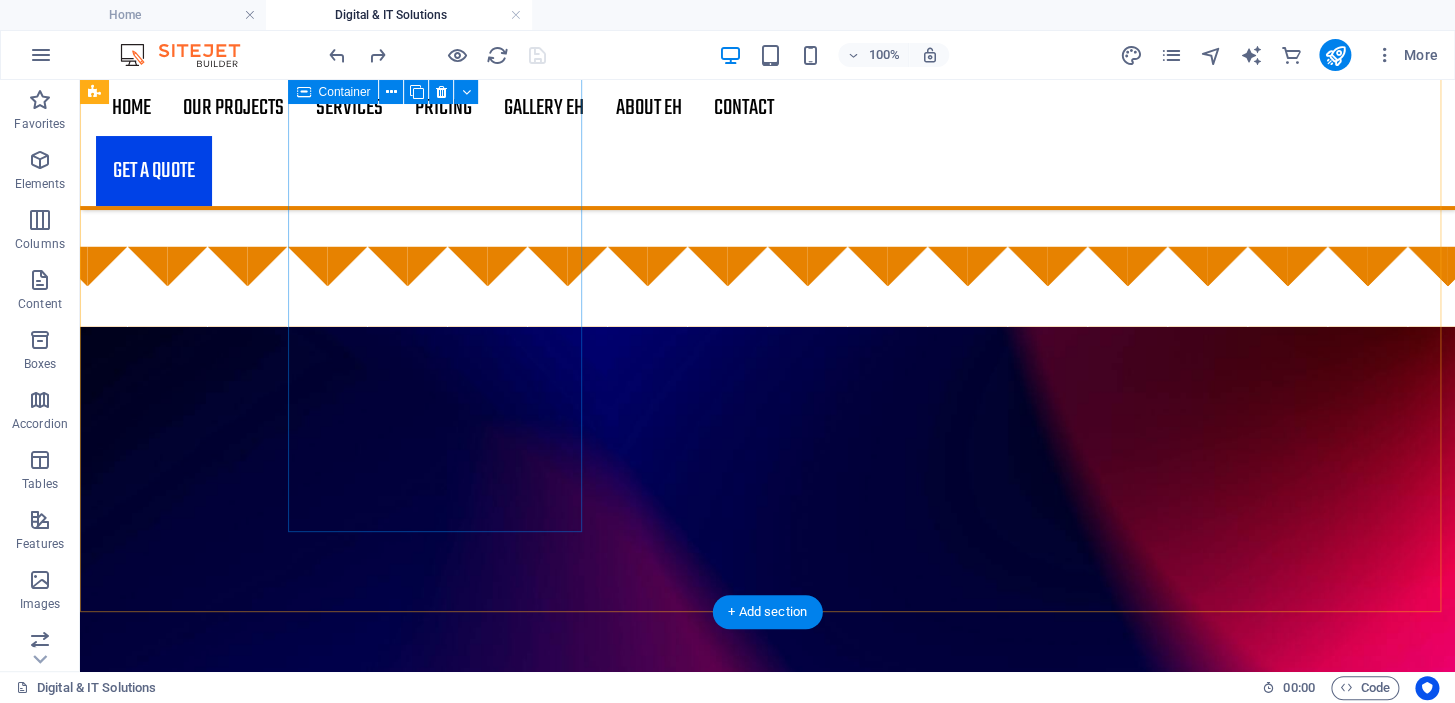 scroll, scrollTop: 1454, scrollLeft: 0, axis: vertical 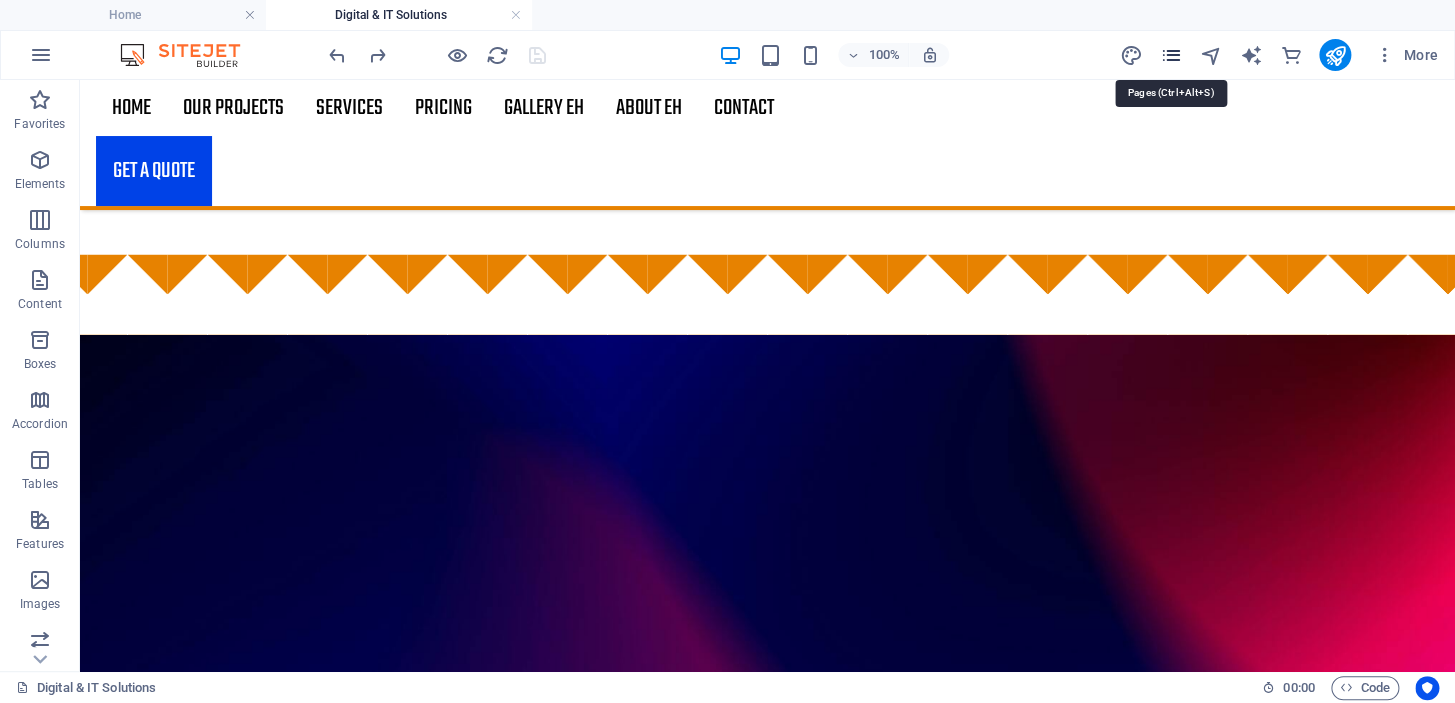 click at bounding box center [1170, 55] 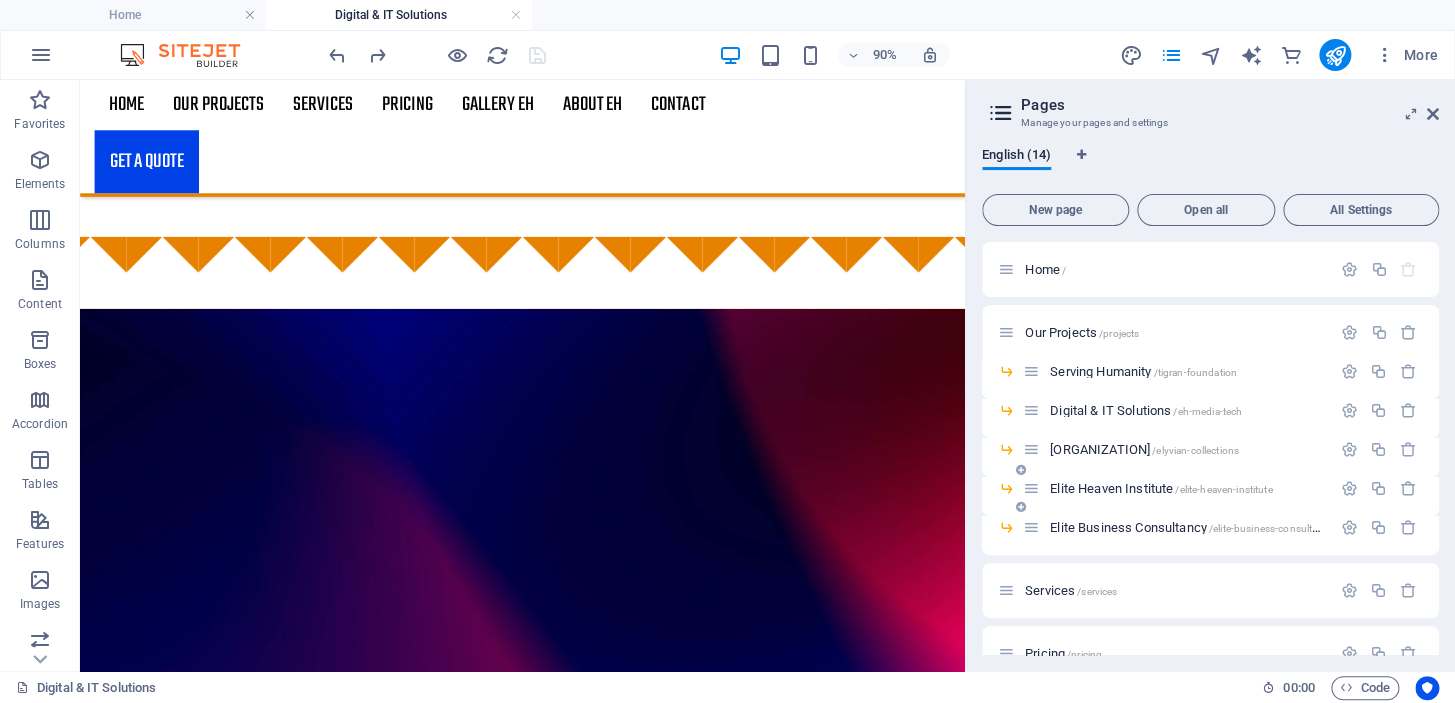 click on "Elite Heaven Institute /elite-heaven-institute" at bounding box center (1161, 488) 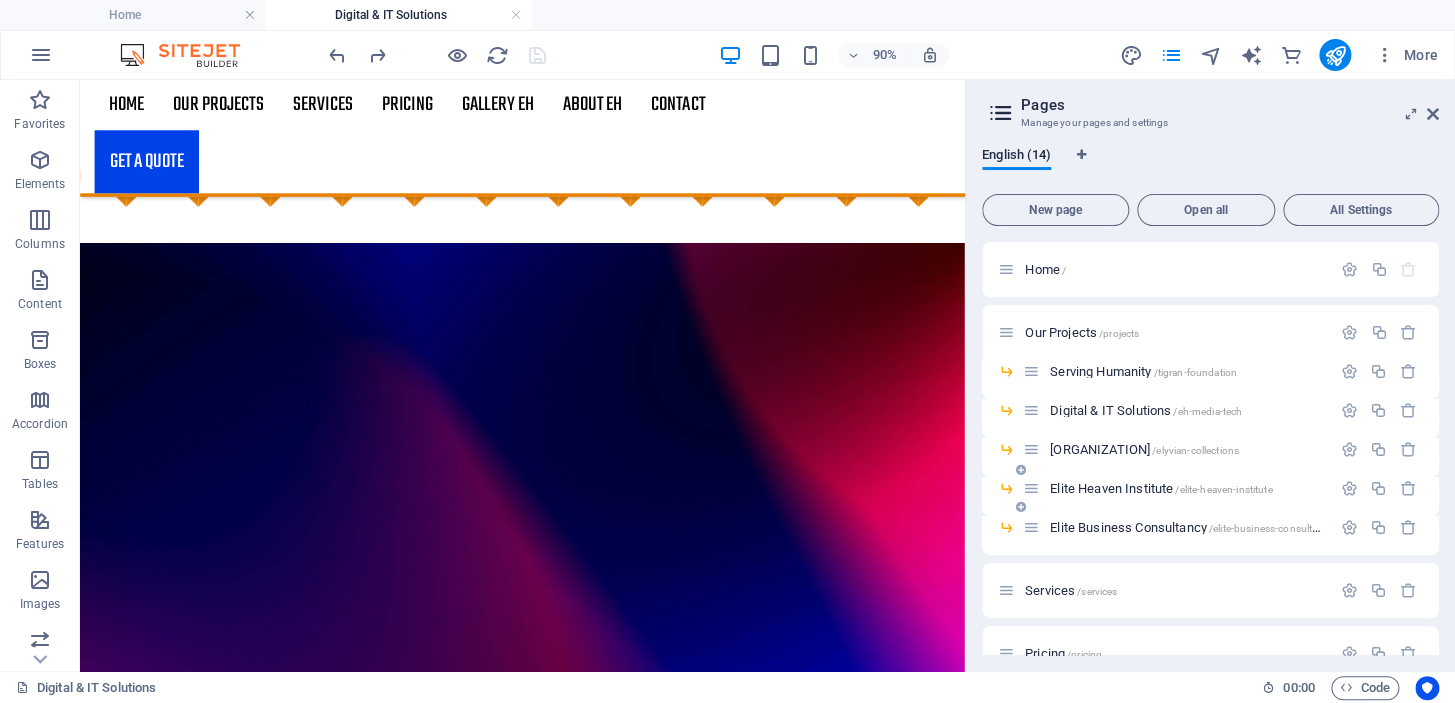scroll, scrollTop: 0, scrollLeft: 0, axis: both 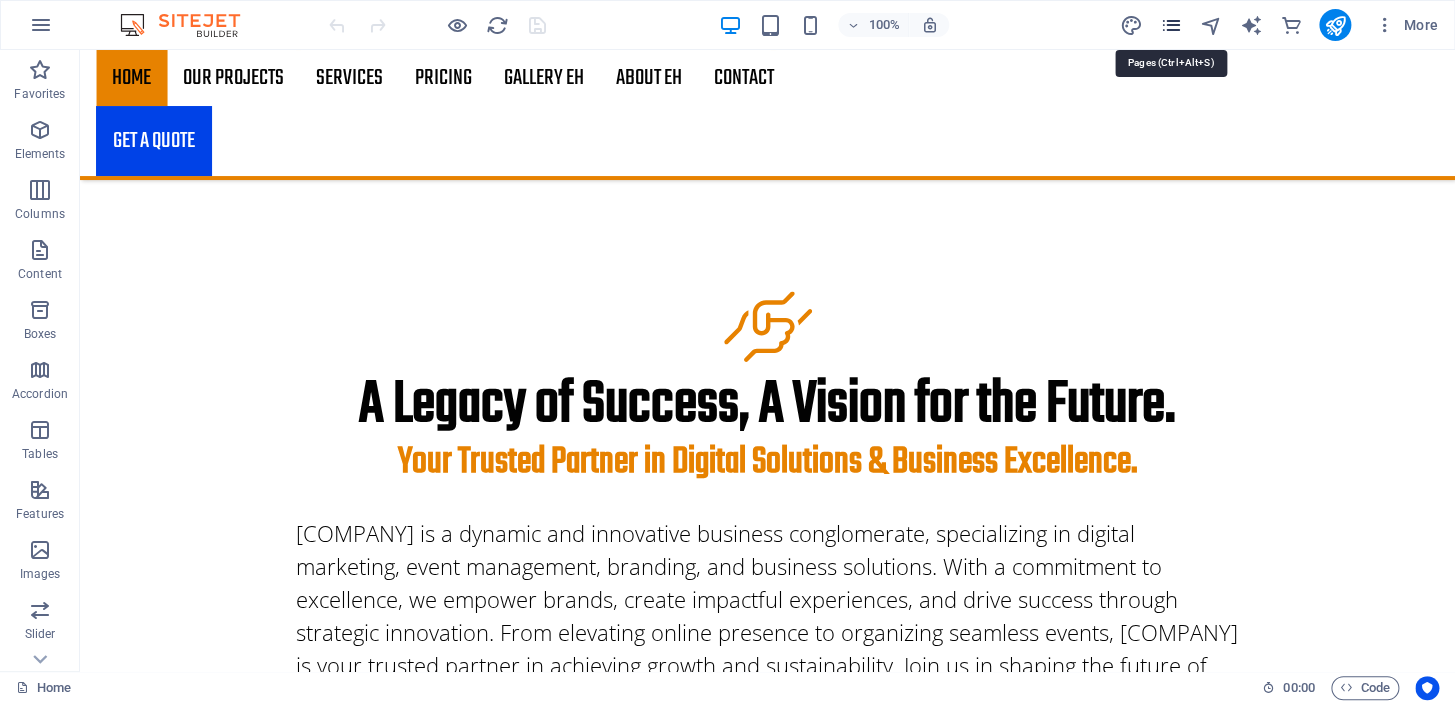 click at bounding box center [1170, 25] 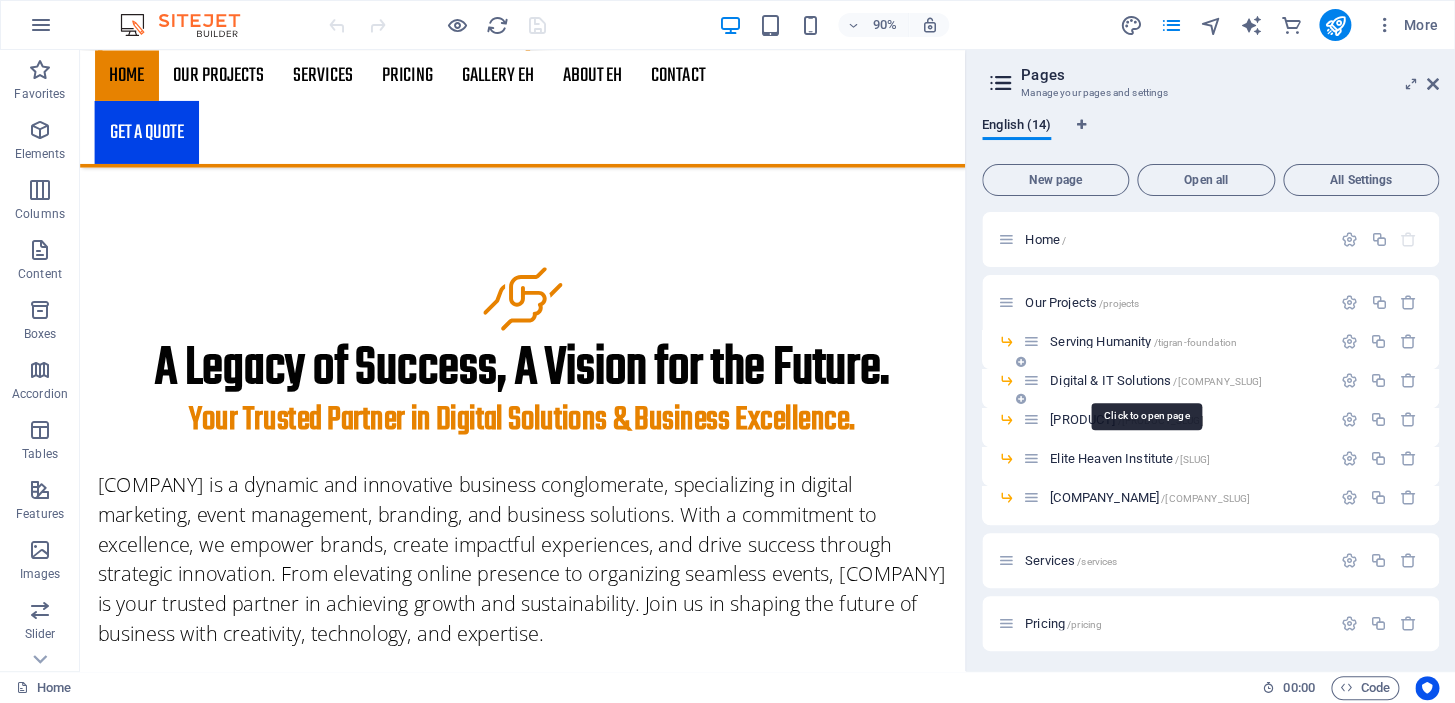 click on "Digital & IT Solutions /eh-media-tech" at bounding box center [1156, 380] 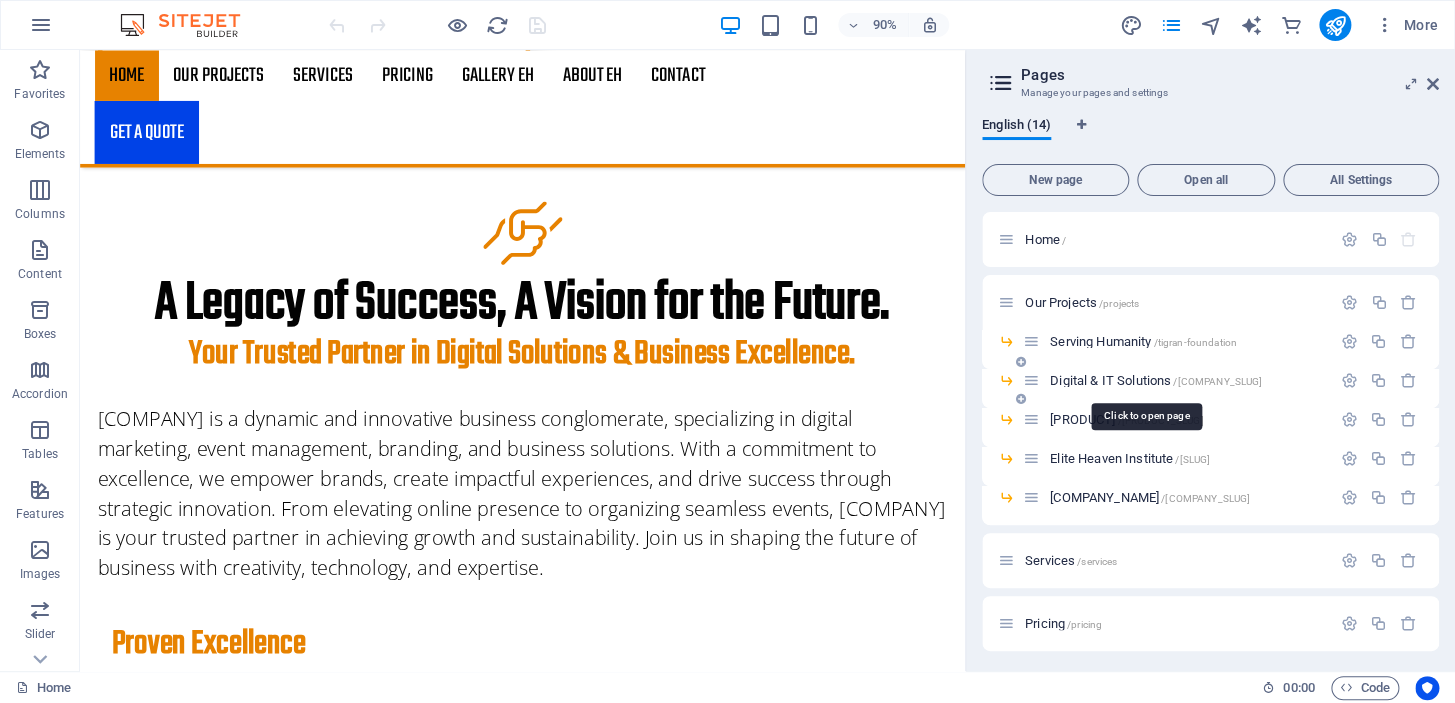scroll, scrollTop: 0, scrollLeft: 0, axis: both 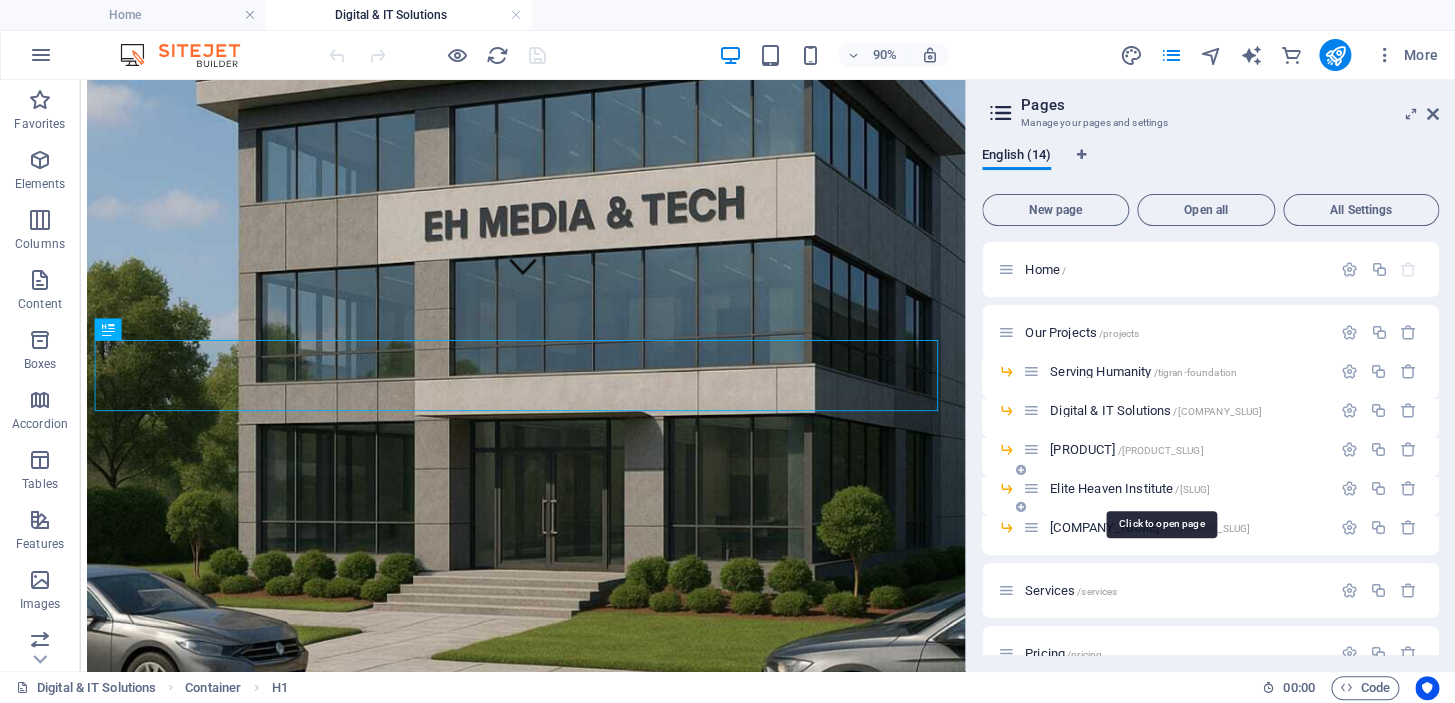 click on "Elite Heaven Institute /elite-heaven-institute" at bounding box center [1130, 488] 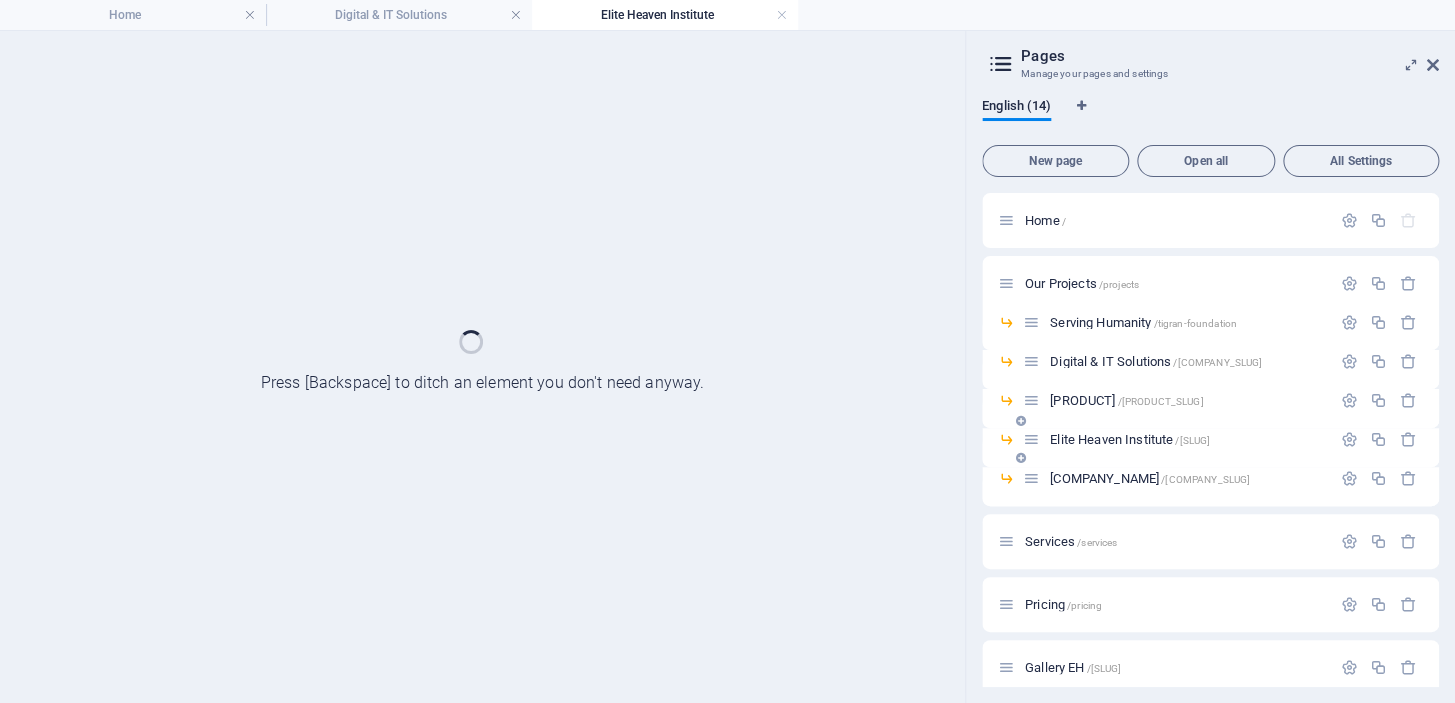 scroll, scrollTop: 0, scrollLeft: 0, axis: both 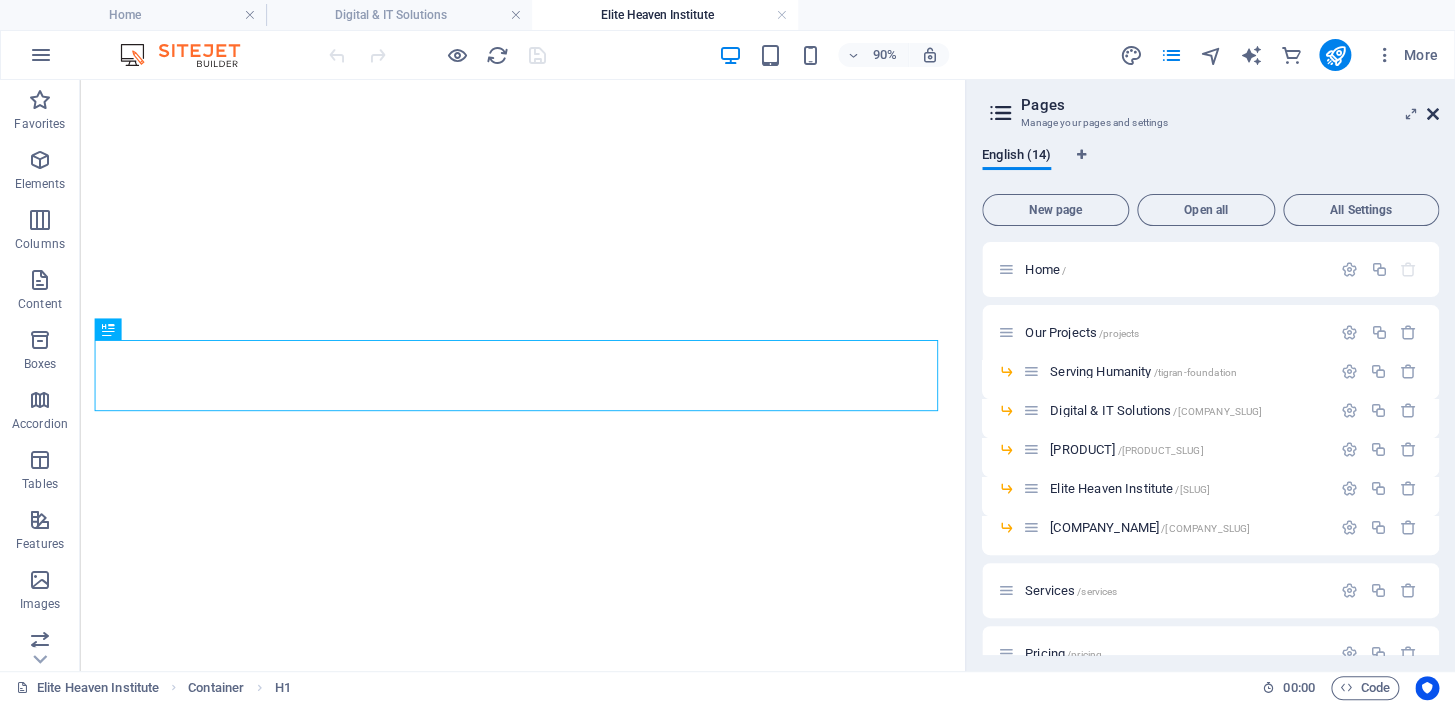click at bounding box center (1433, 114) 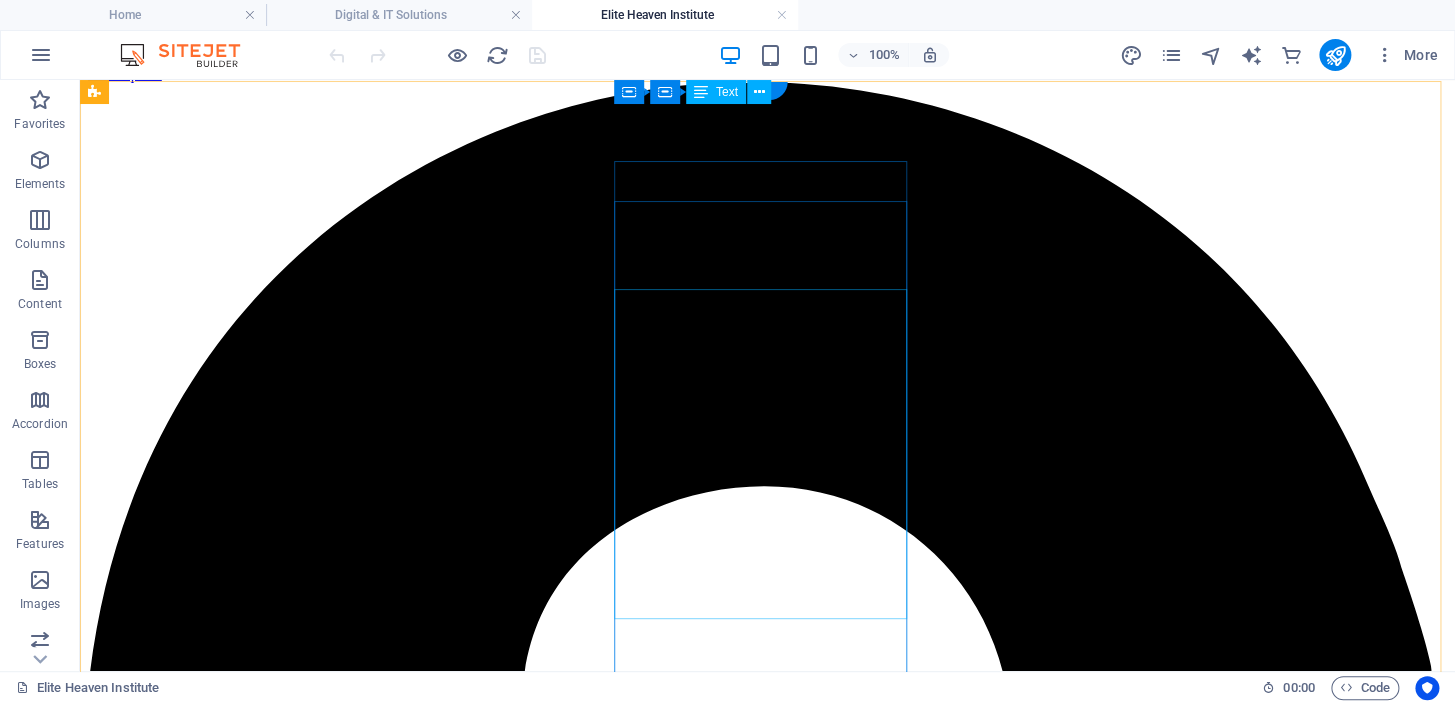 scroll, scrollTop: 1051, scrollLeft: 0, axis: vertical 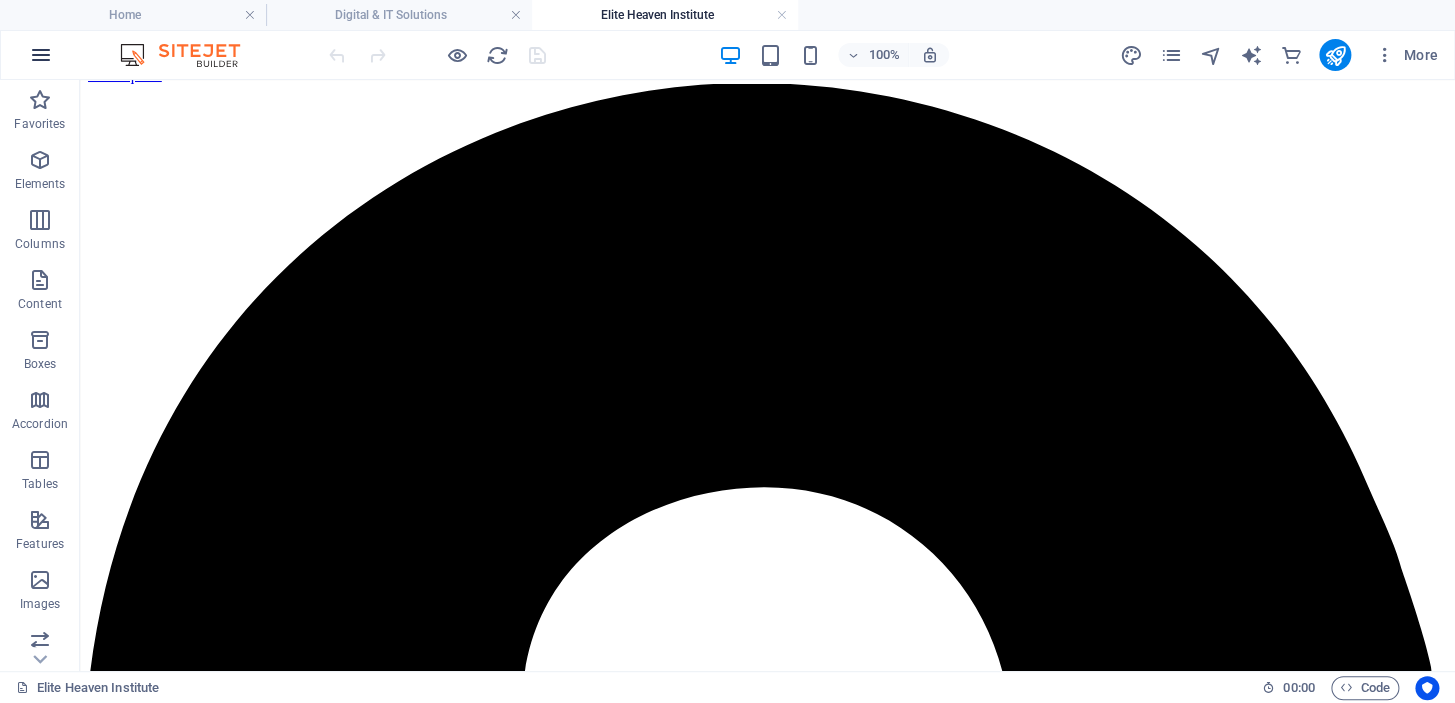 click at bounding box center [41, 55] 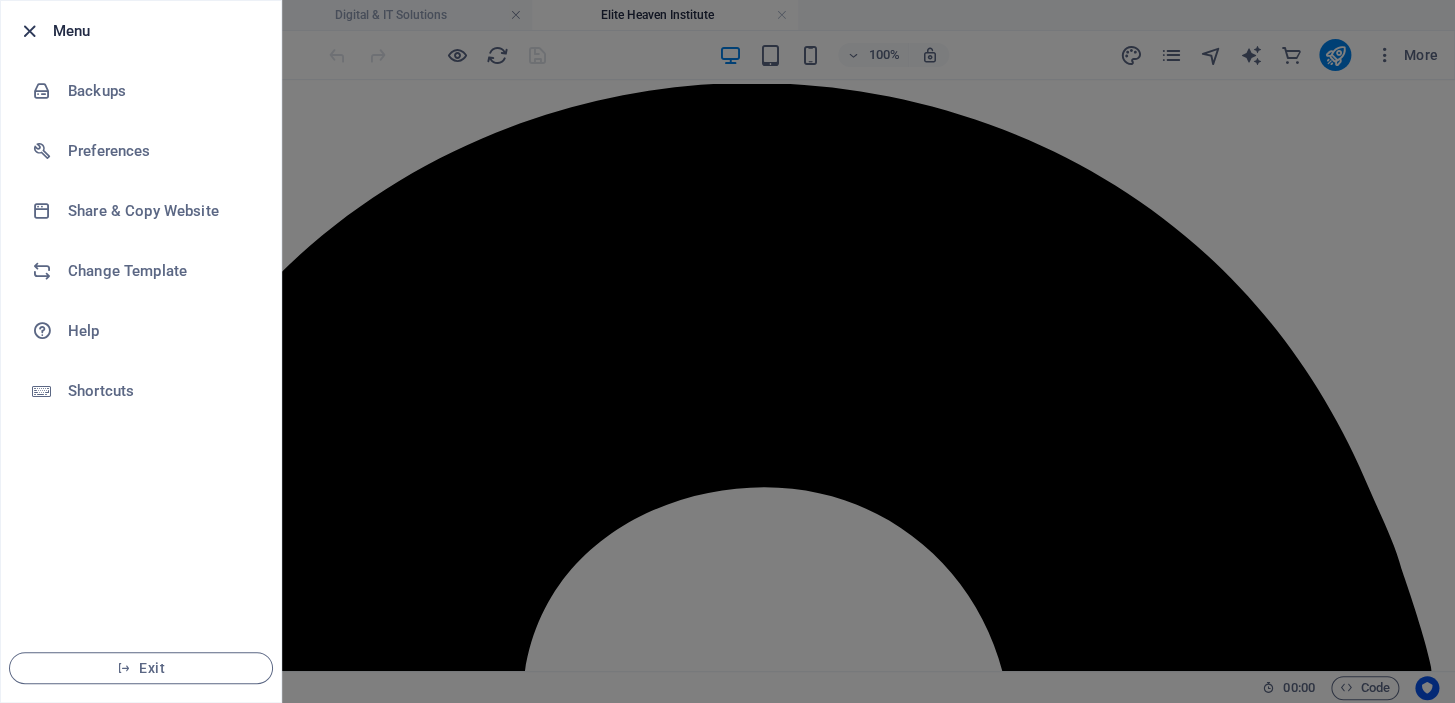 click at bounding box center (29, 31) 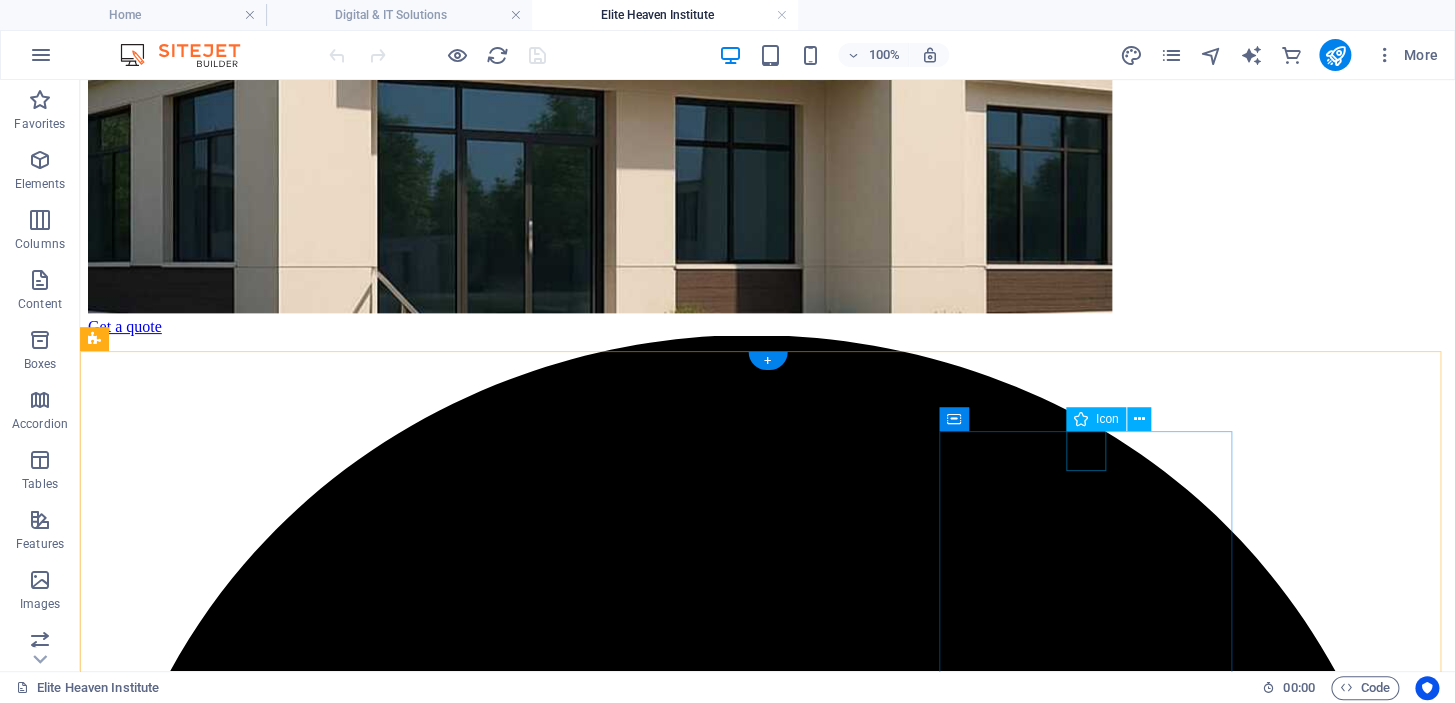 scroll, scrollTop: 779, scrollLeft: 0, axis: vertical 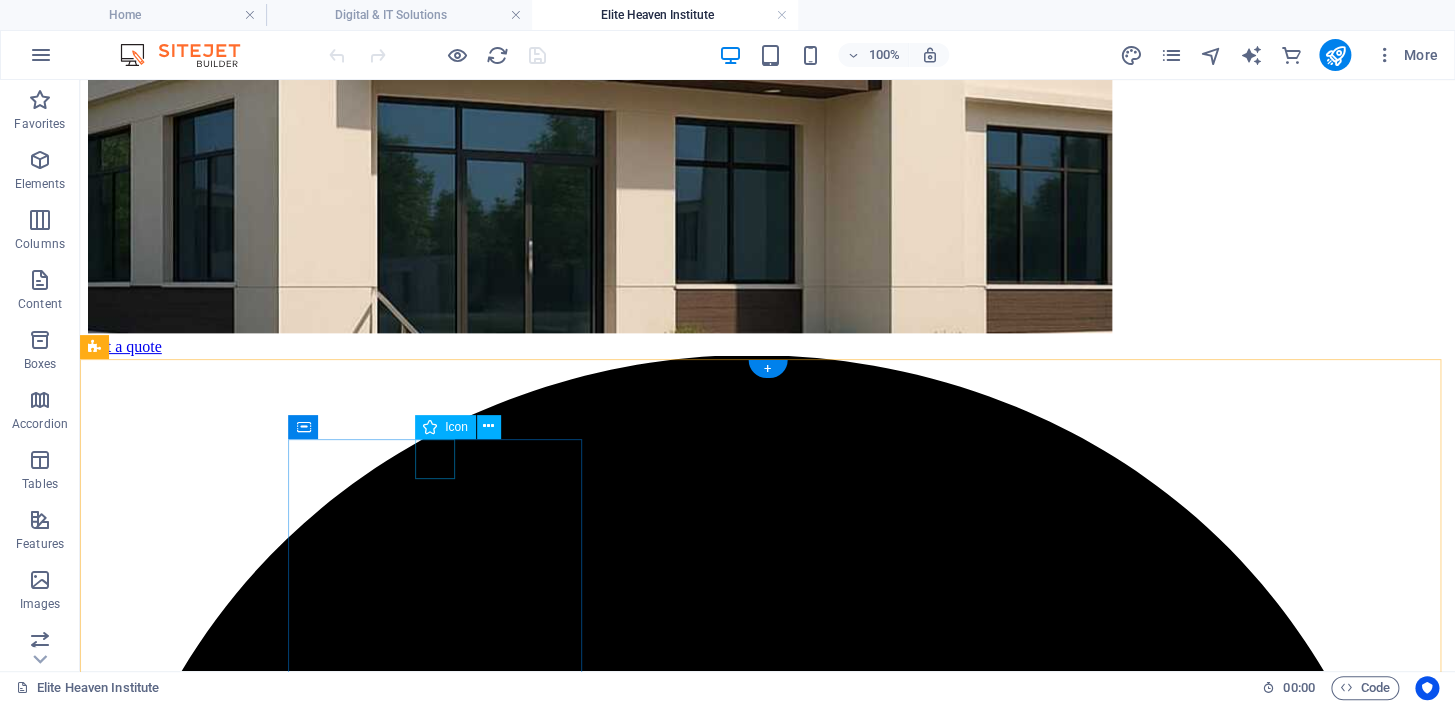 click at bounding box center (767, 5626) 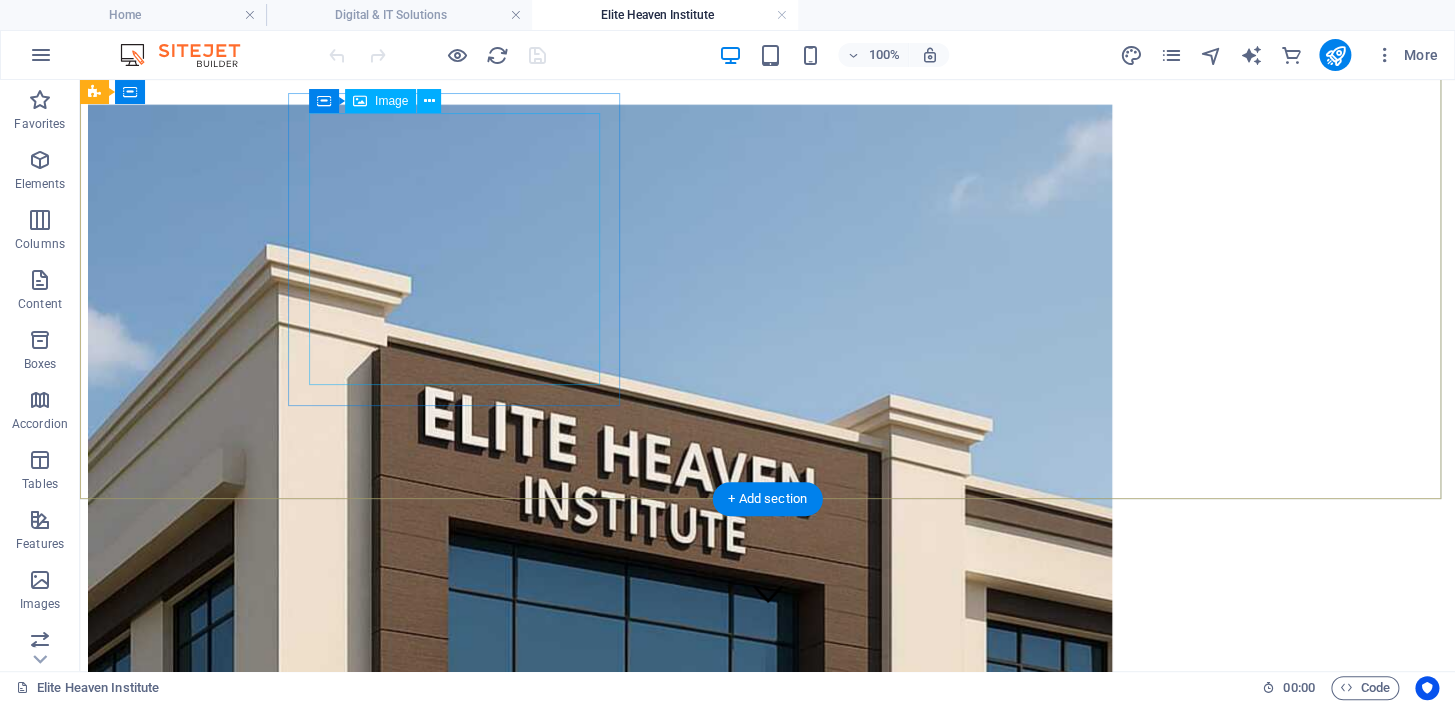 scroll, scrollTop: 0, scrollLeft: 0, axis: both 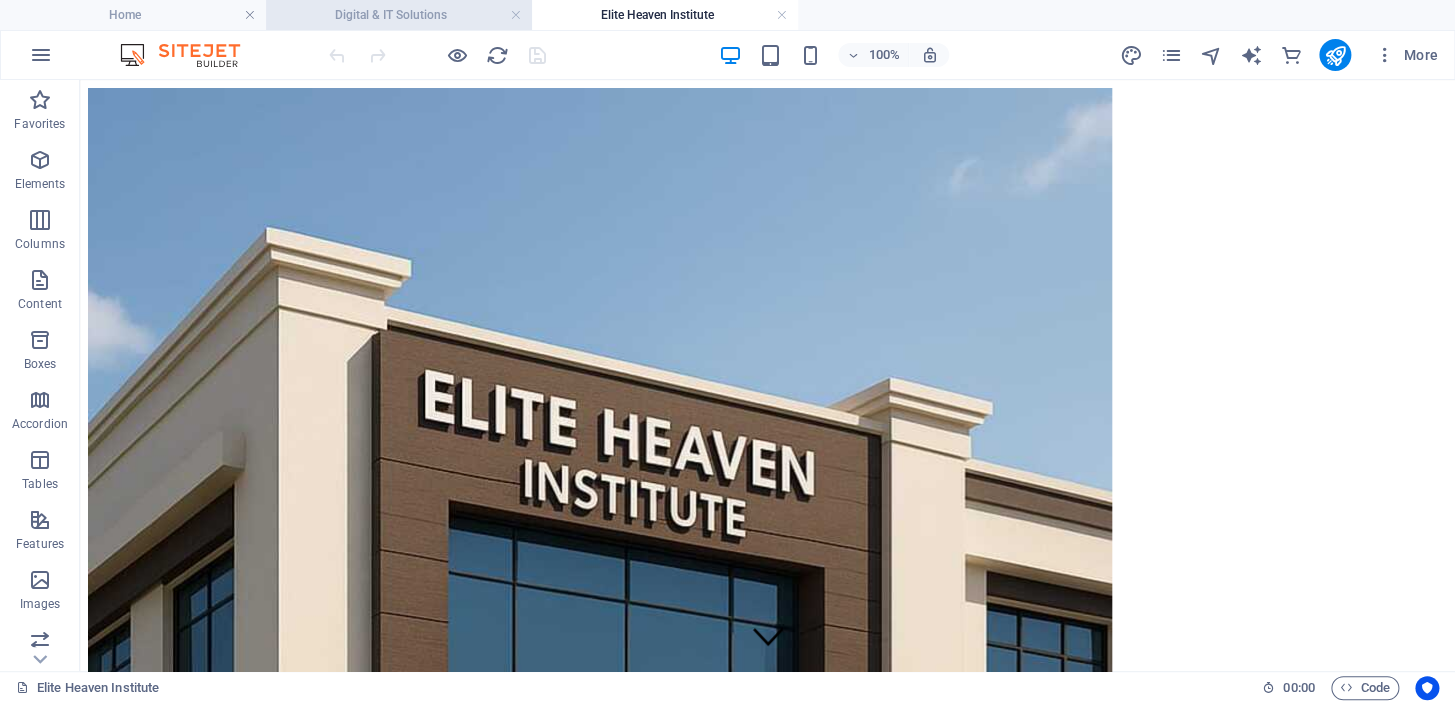 click on "Digital & IT Solutions" at bounding box center [399, 15] 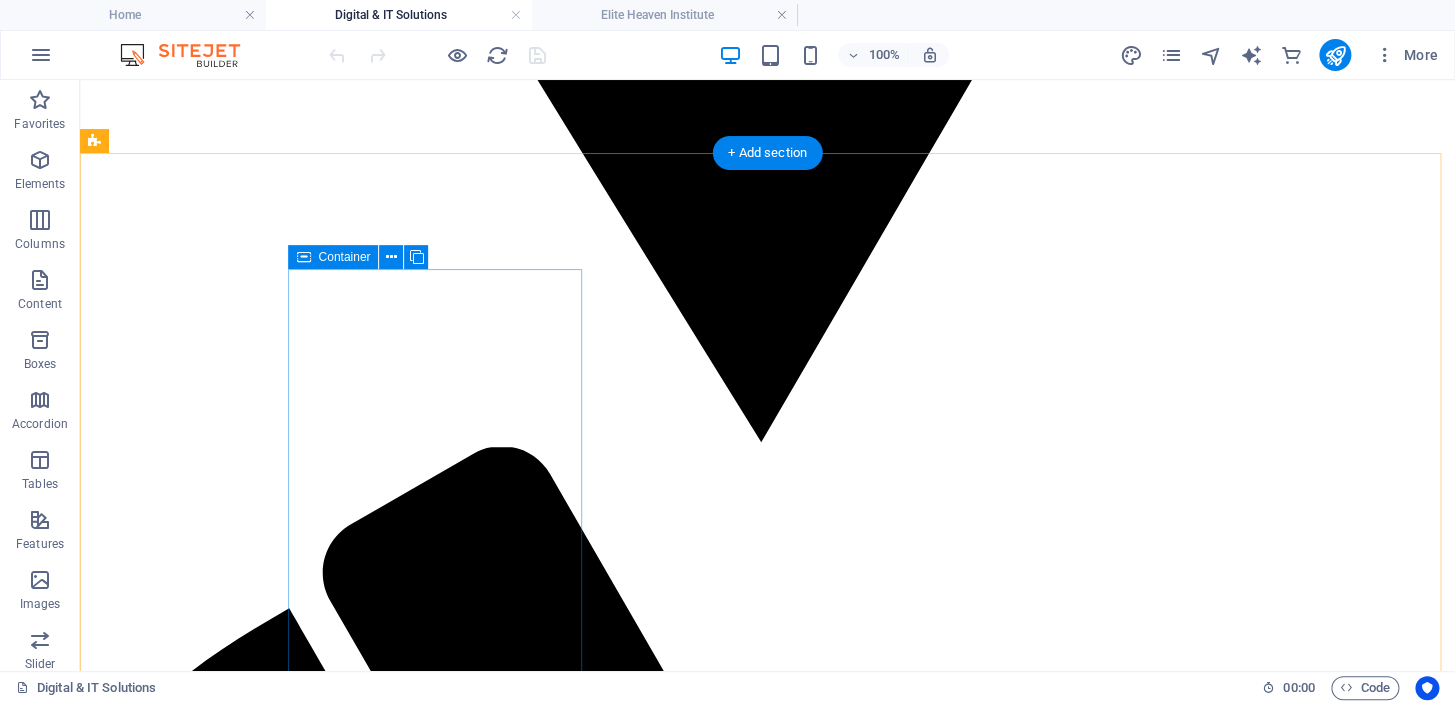 scroll, scrollTop: 2597, scrollLeft: 0, axis: vertical 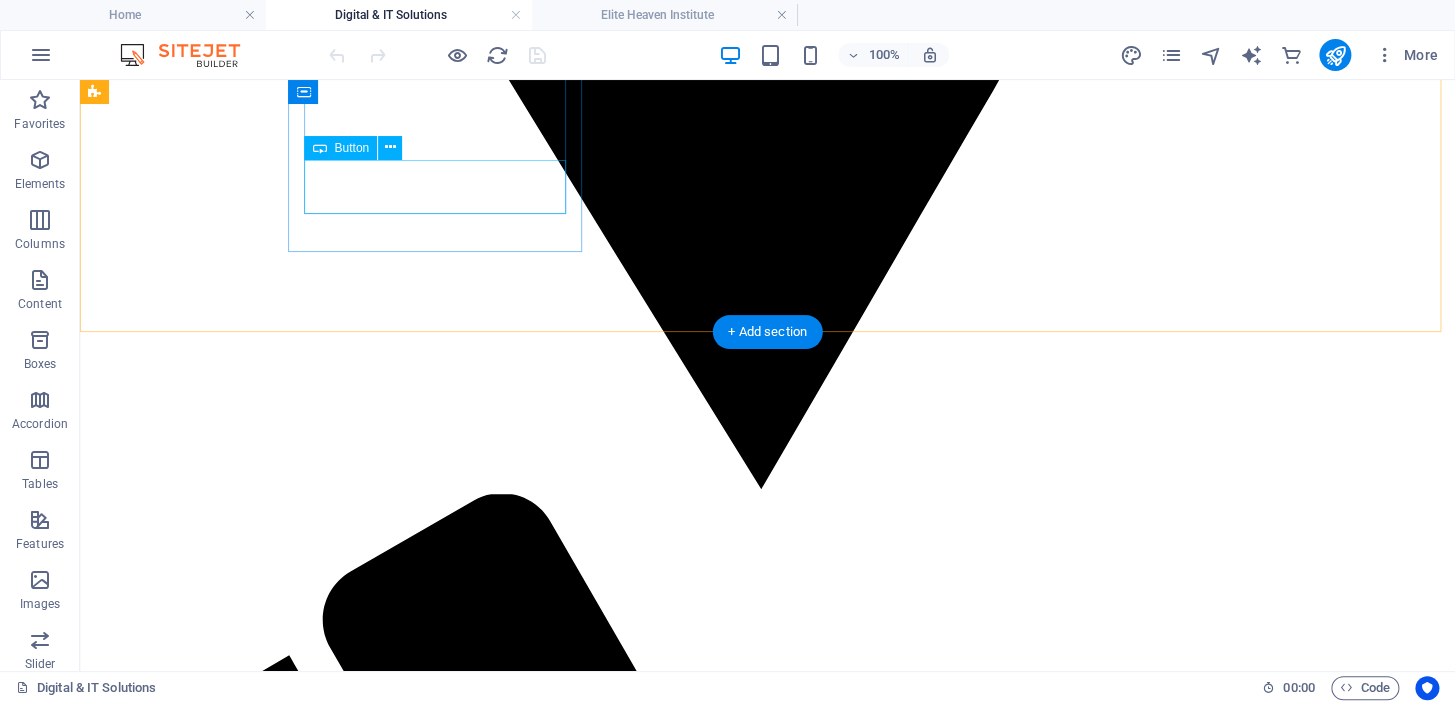 click on "our previous projects" at bounding box center (767, 10088) 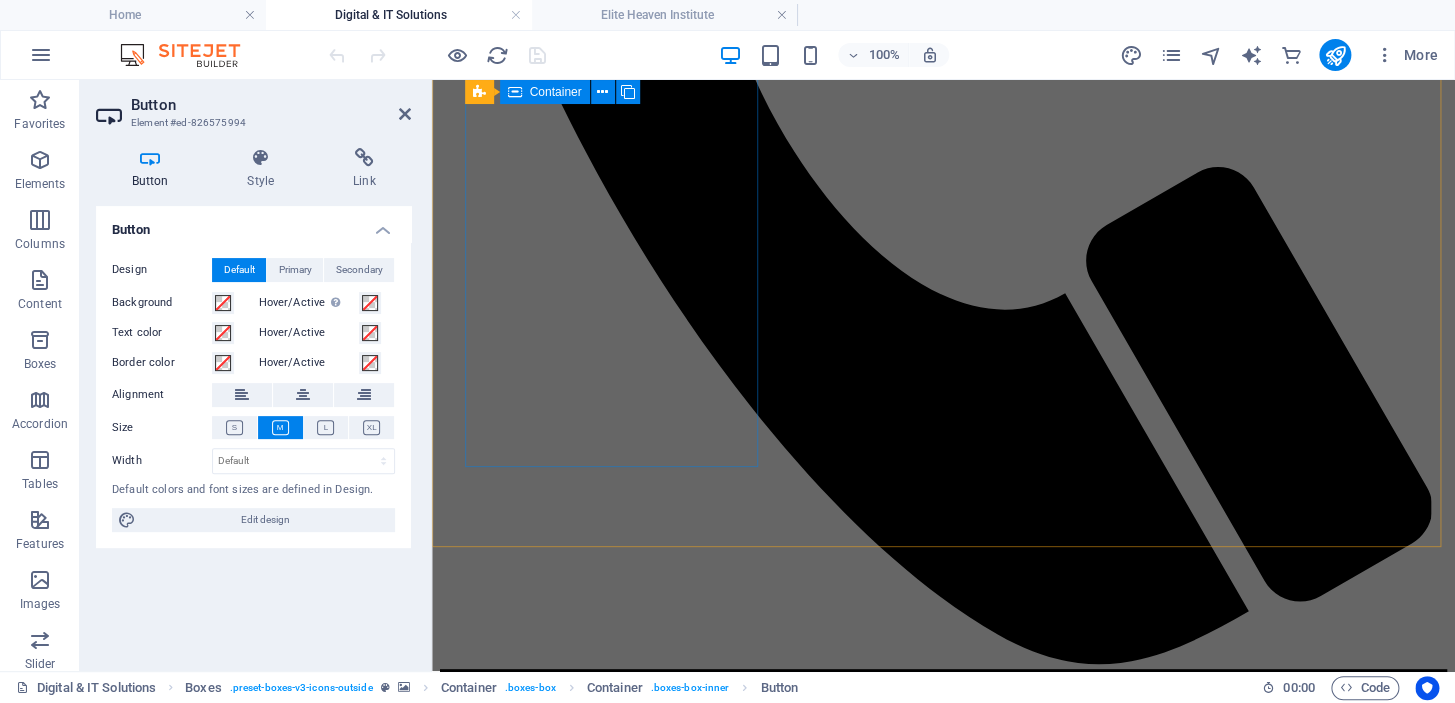 scroll, scrollTop: 3233, scrollLeft: 0, axis: vertical 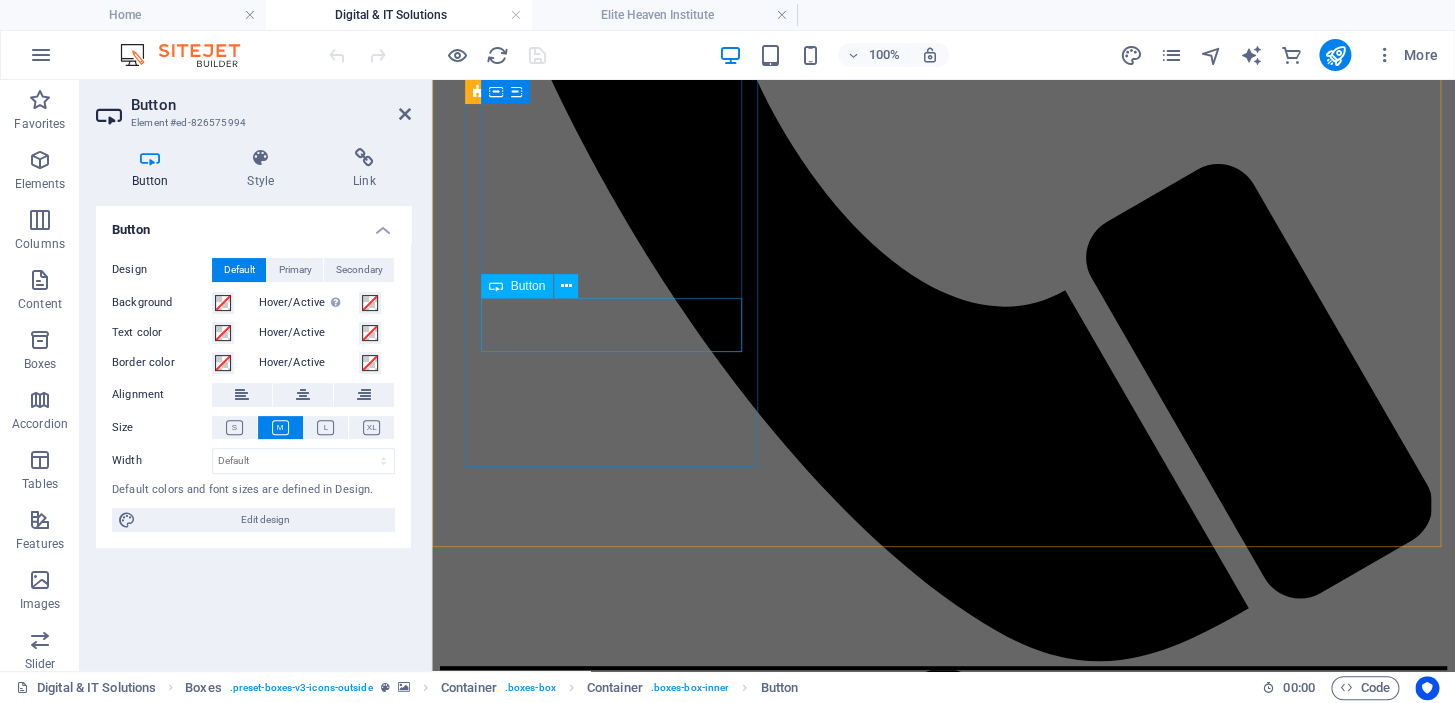 click on "Button label" at bounding box center (943, 11060) 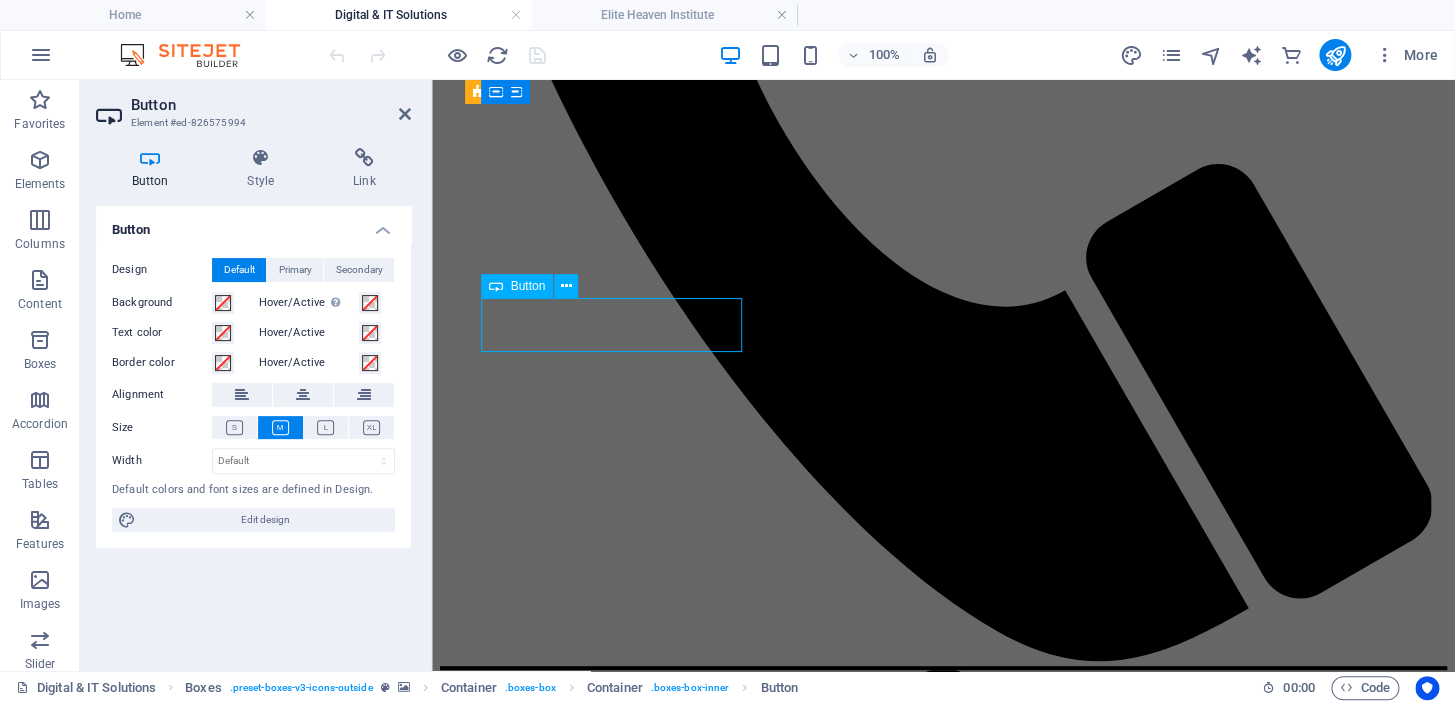click on "Button label" at bounding box center [943, 11060] 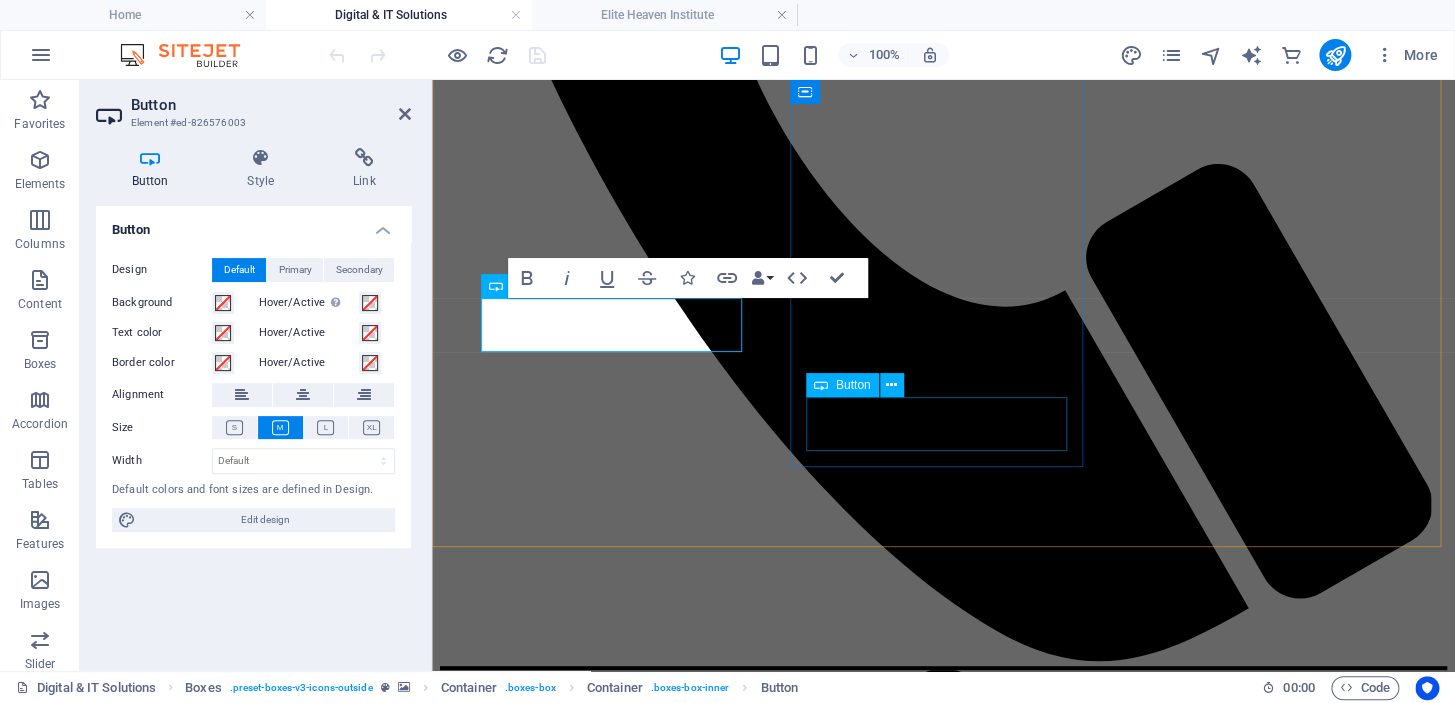 click on "Button label" at bounding box center (943, 12460) 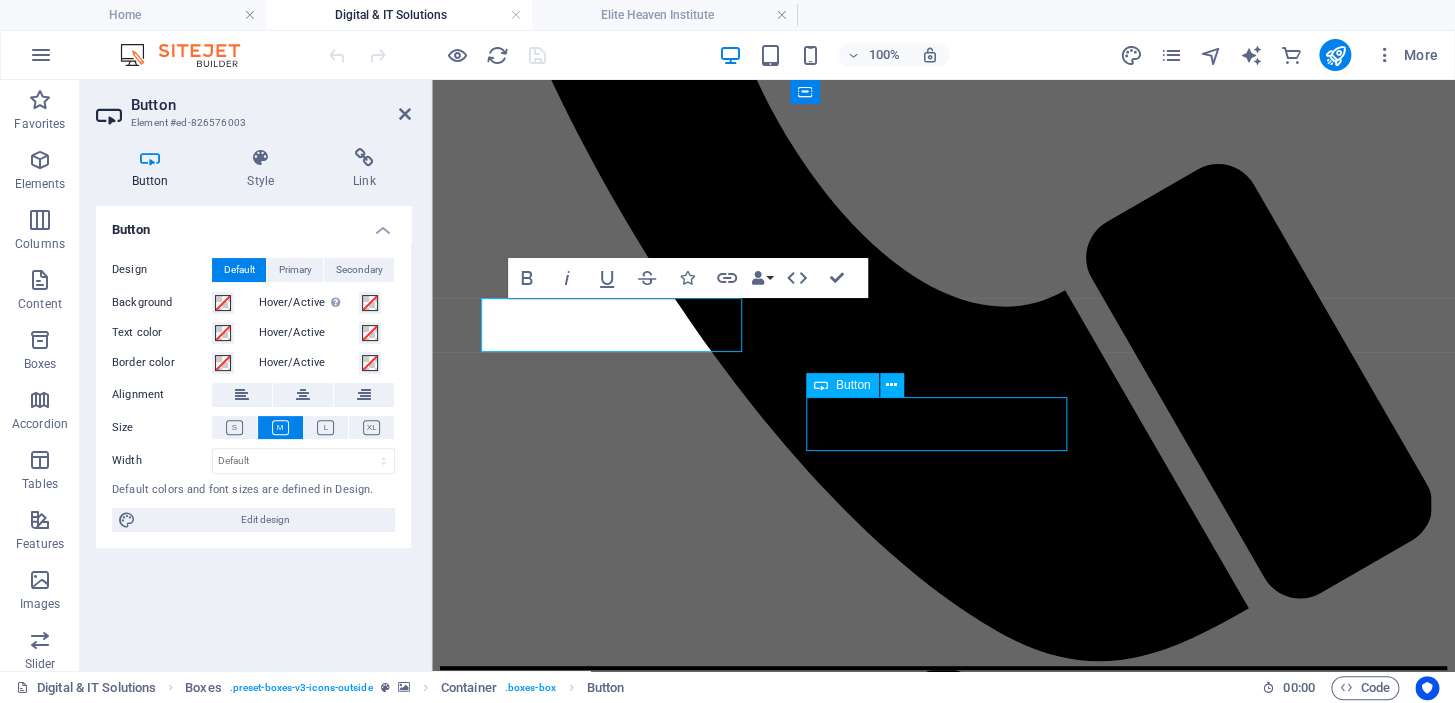 click on "Button label" at bounding box center (943, 12460) 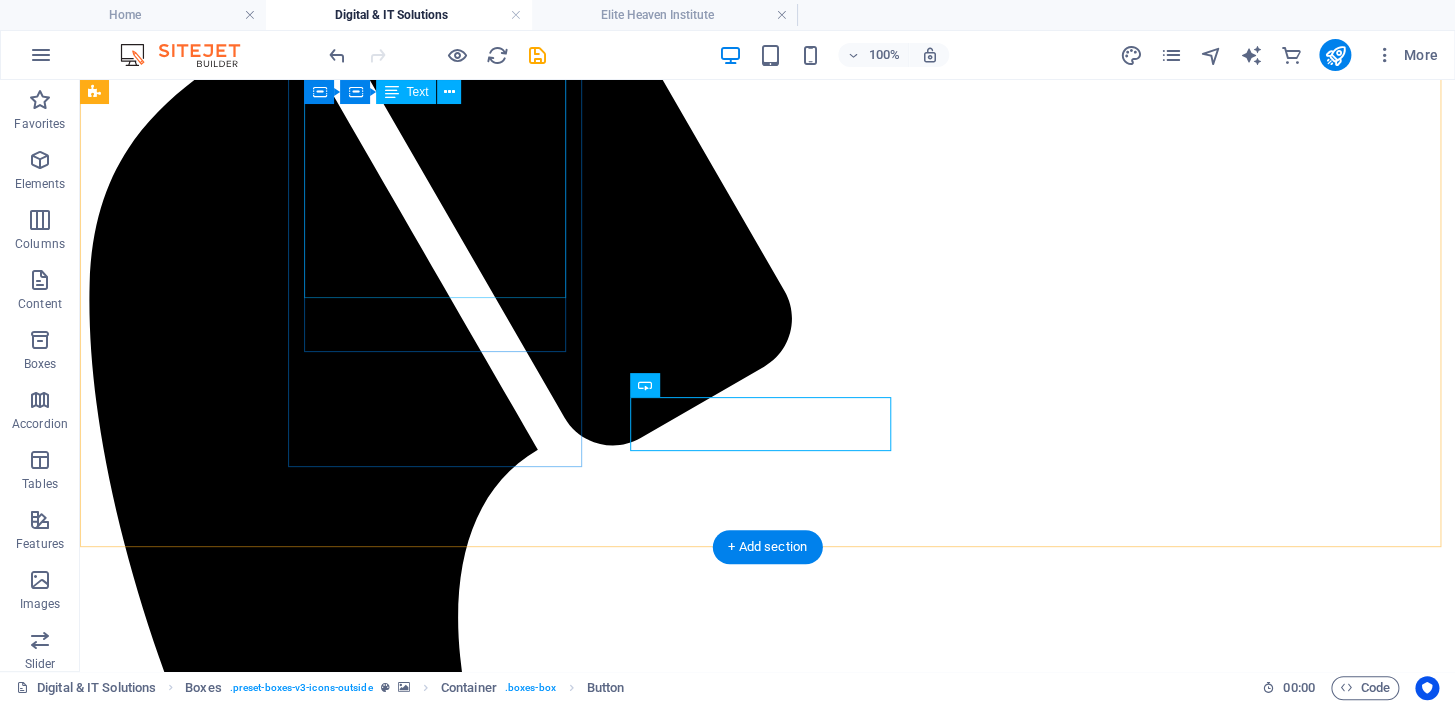 click on "Focus on optimizing video content to increase visibility, engagement, and channel growth on YouTube. YouTube SEO involves selecting effective keywords, crafting compelling titles and descriptions, and utilizing tags that align with search trends to help videos rank higher in YouTube’s search results." at bounding box center (767, 14068) 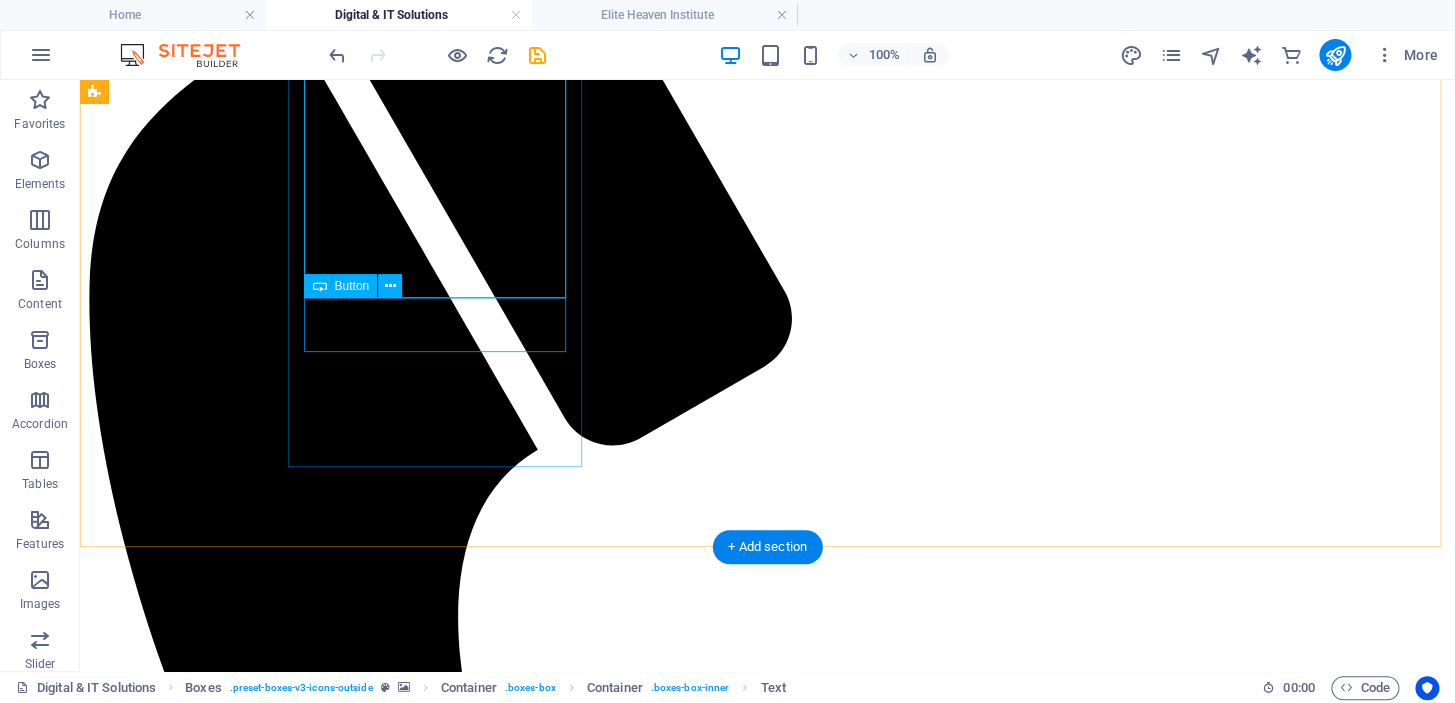 click on "our previous projects" at bounding box center [767, 14114] 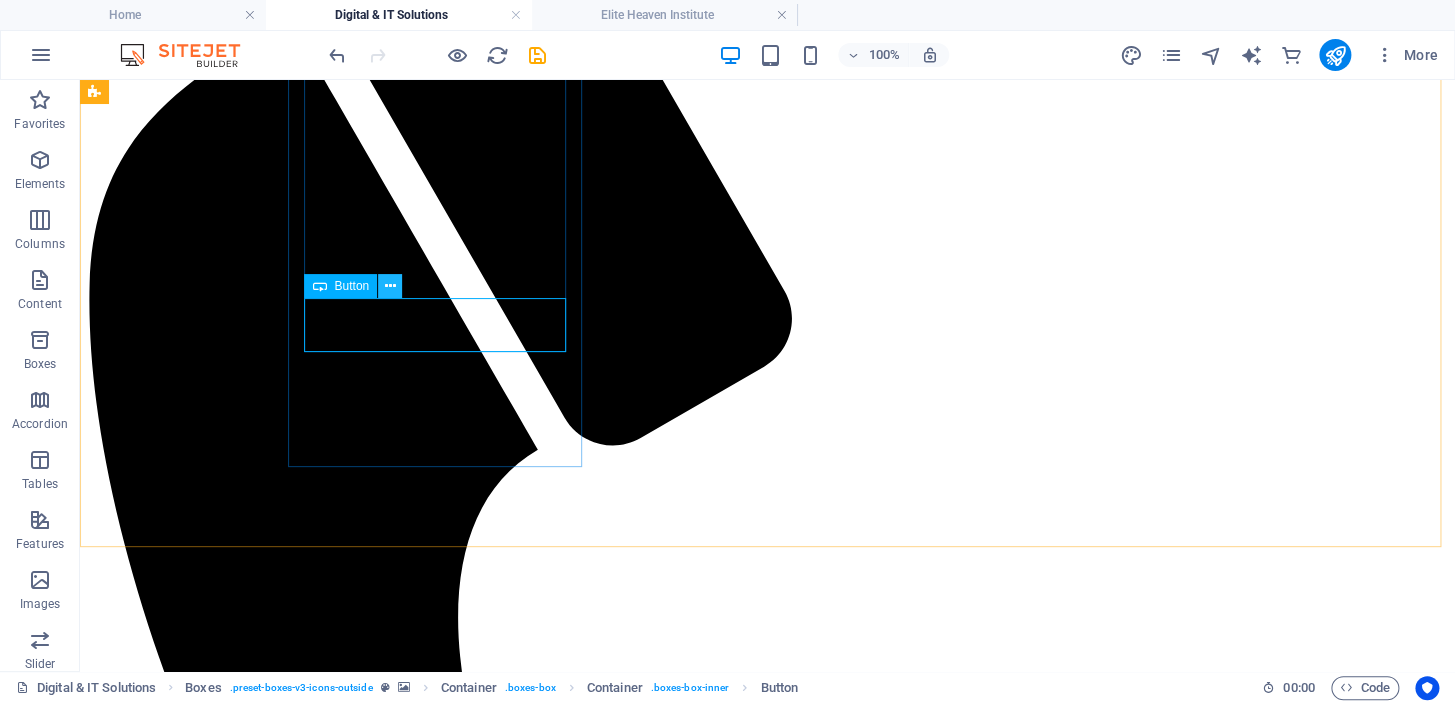 click at bounding box center (390, 286) 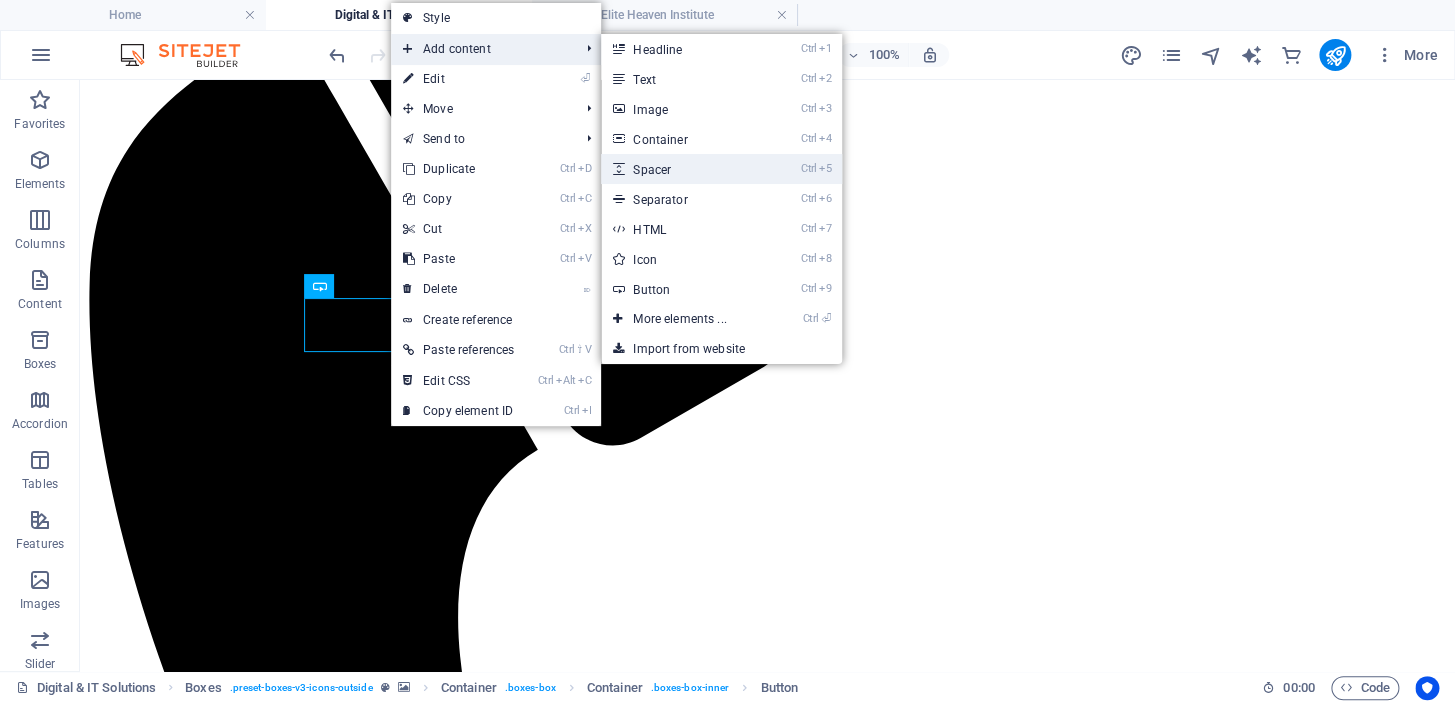 click on "Ctrl 5  Spacer" at bounding box center (683, 169) 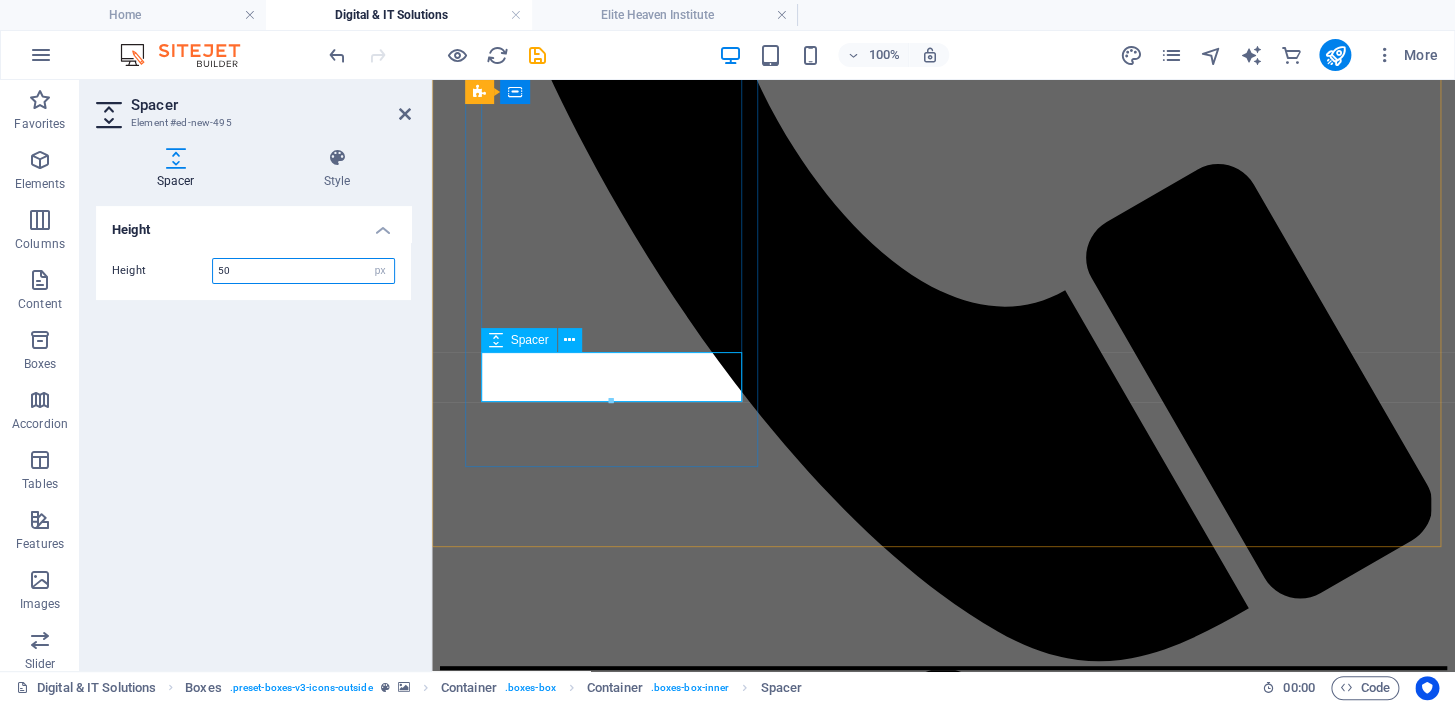 drag, startPoint x: 1039, startPoint y: 478, endPoint x: 608, endPoint y: 377, distance: 442.67596 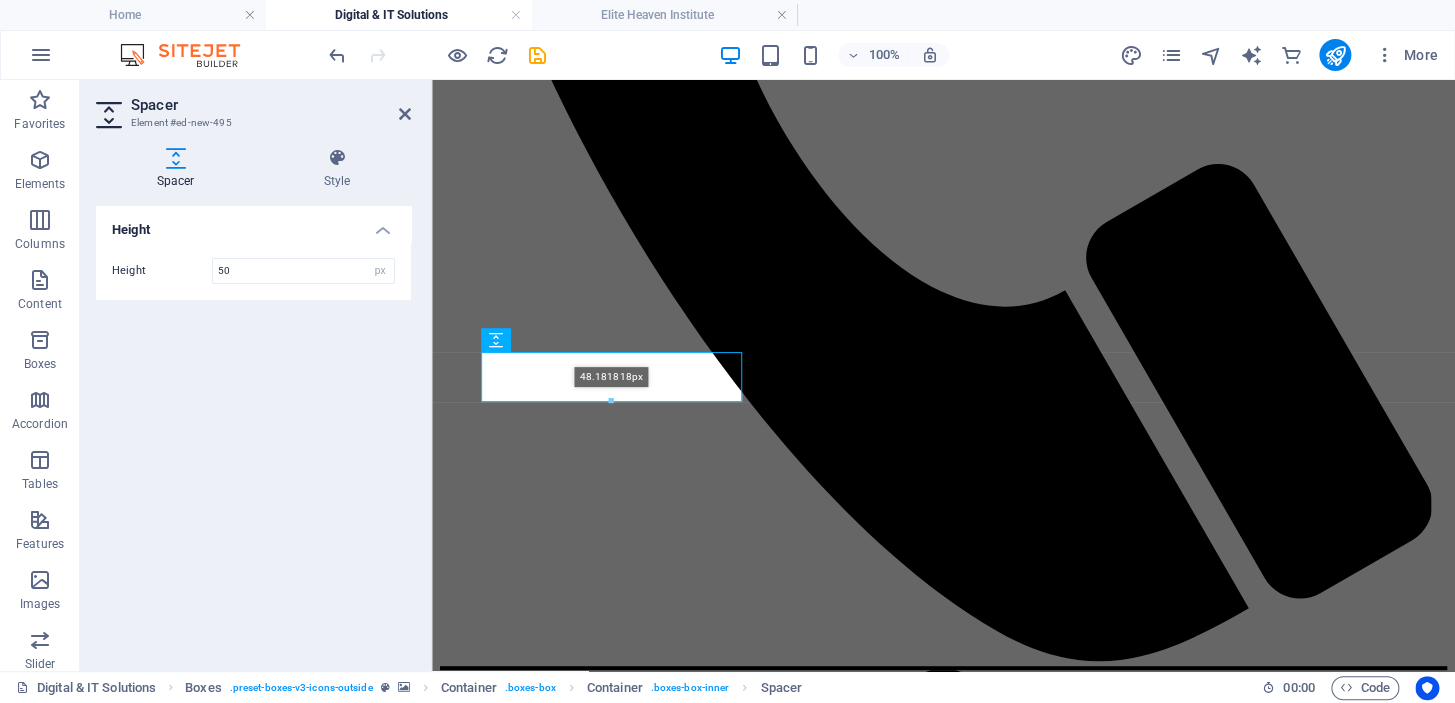 click at bounding box center (611, 401) 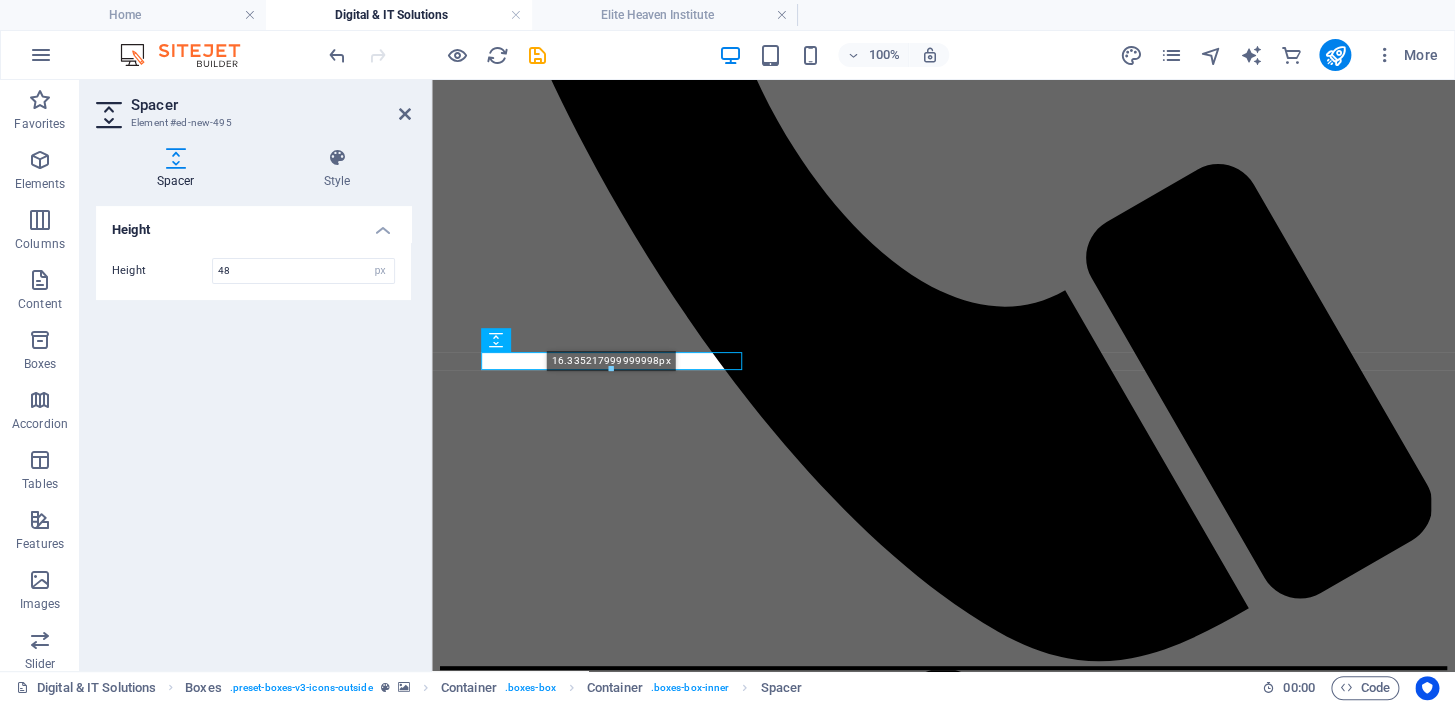 drag, startPoint x: 610, startPoint y: 400, endPoint x: 608, endPoint y: 372, distance: 28.071337 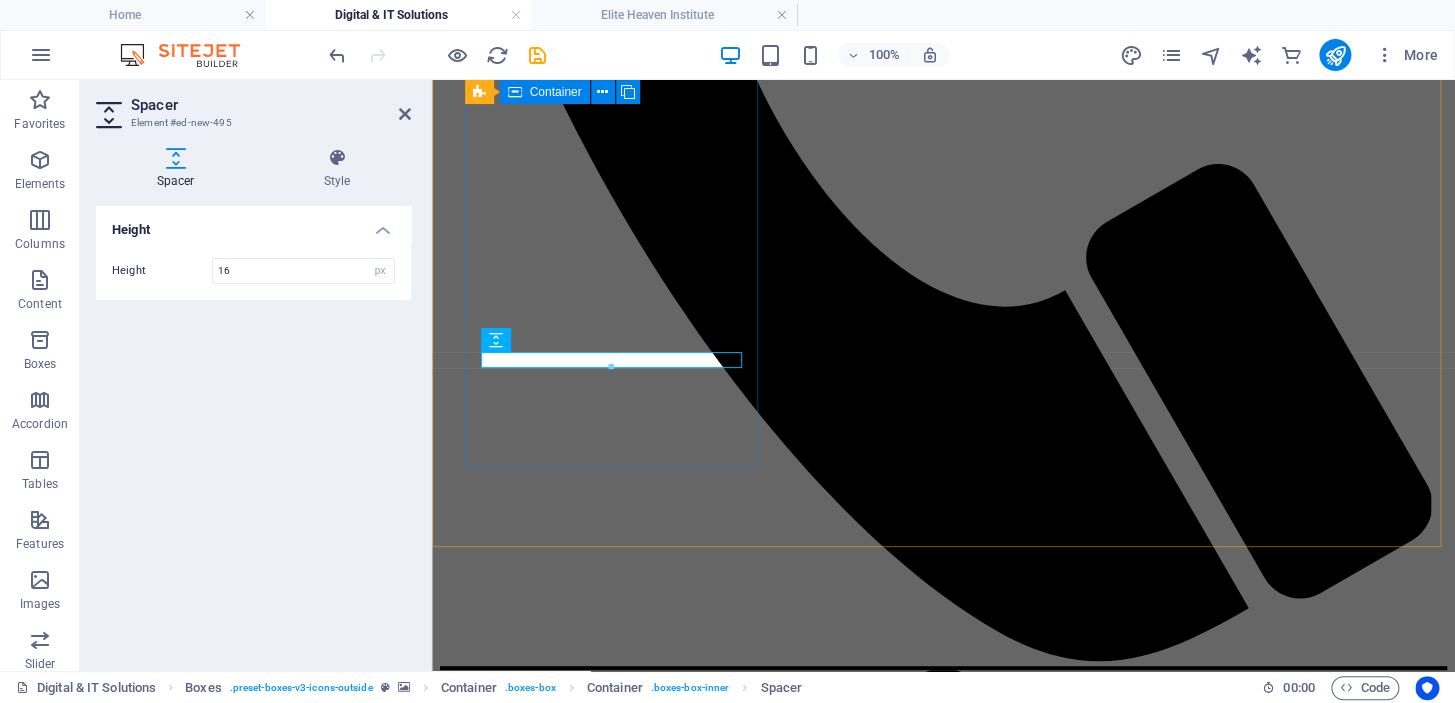click on "YouTube SEO & Management Focus on optimizing video content to increase visibility, engagement, and channel growth on YouTube. YouTube SEO involves selecting effective keywords, crafting compelling titles and descriptions, and utilizing tags that align with search trends to help videos rank higher in YouTube’s search results.  our previous projects" at bounding box center [943, 10643] 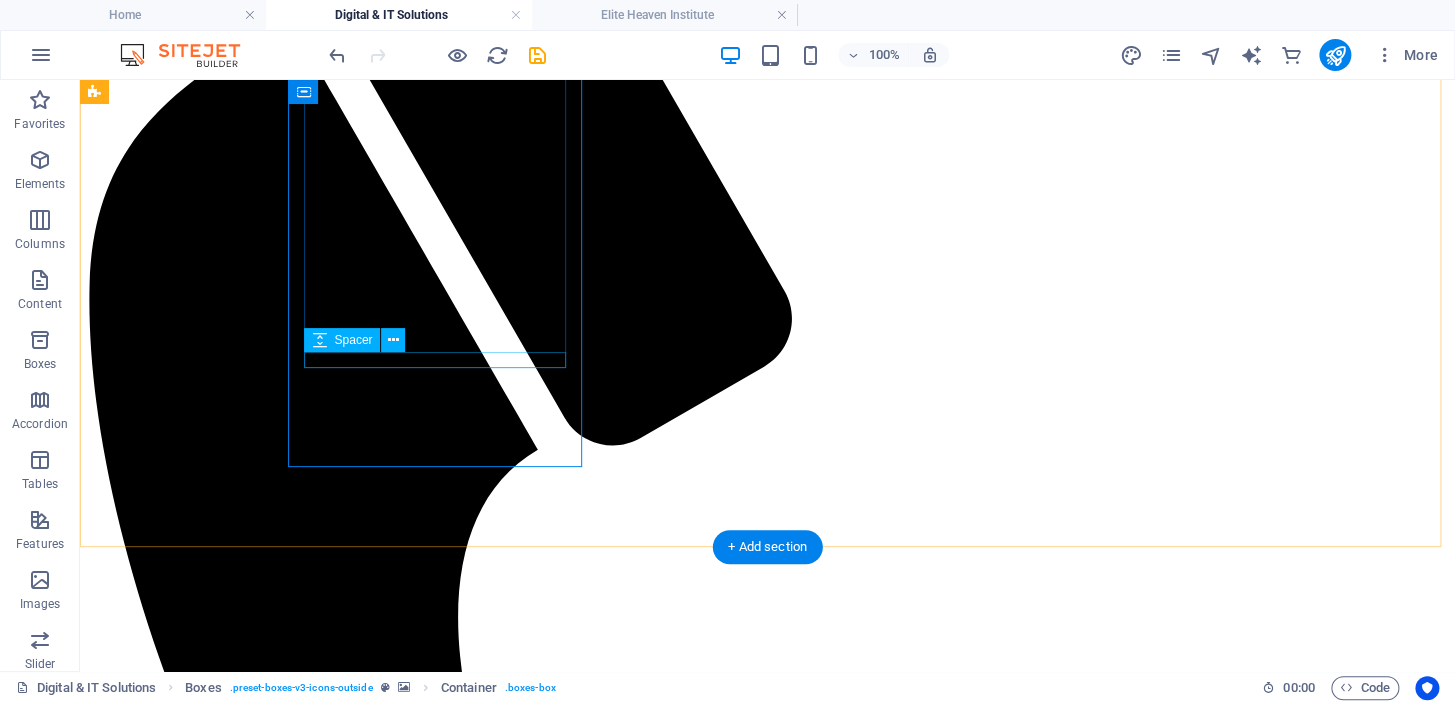 click at bounding box center [767, 14131] 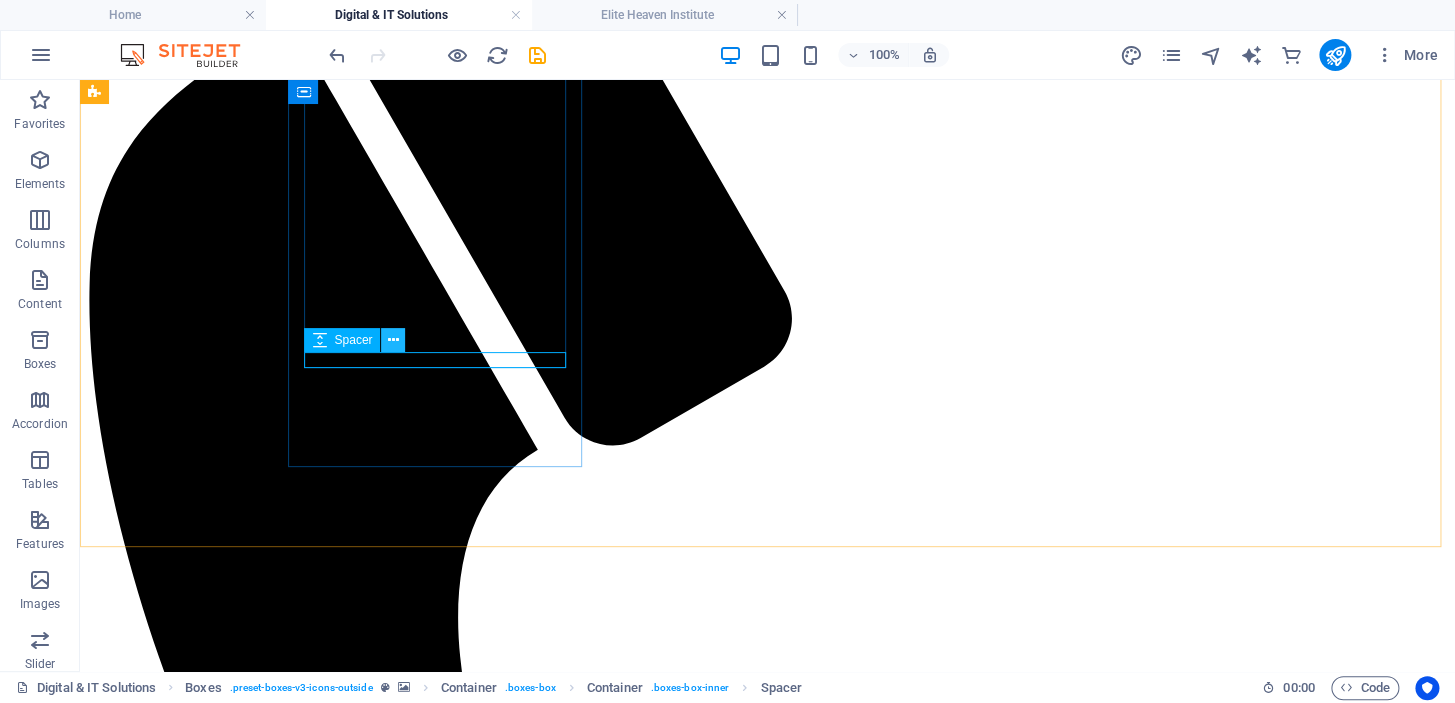 click at bounding box center [393, 340] 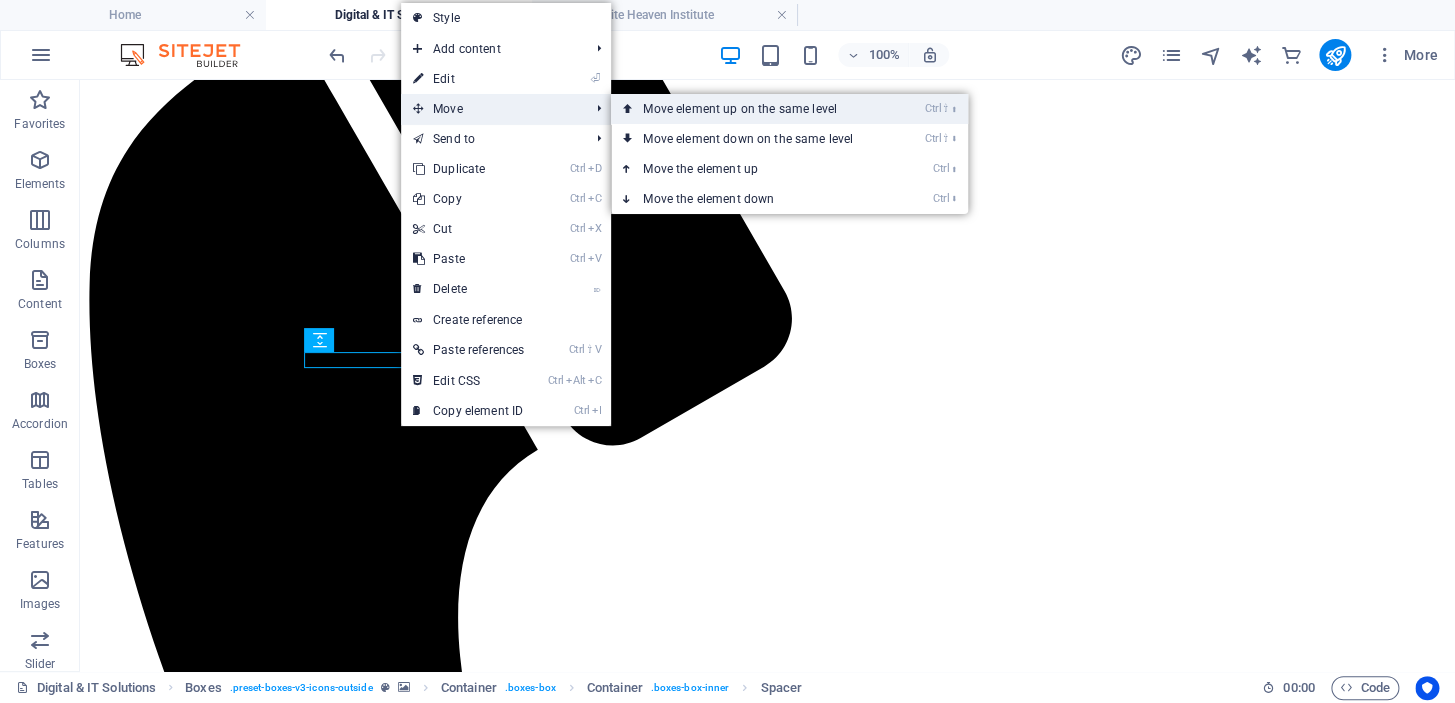 click on "Ctrl ⇧ ⬆  Move element up on the same level" at bounding box center [752, 109] 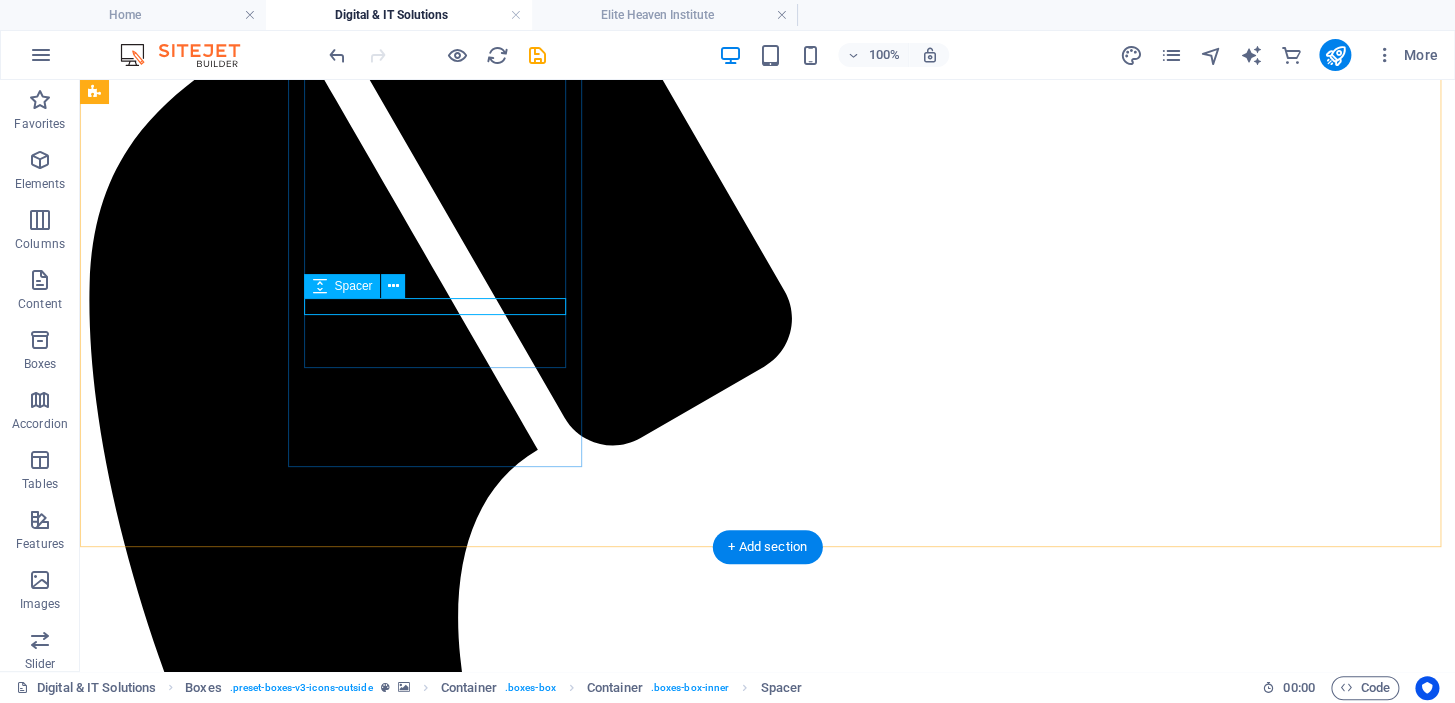 click at bounding box center (767, 14113) 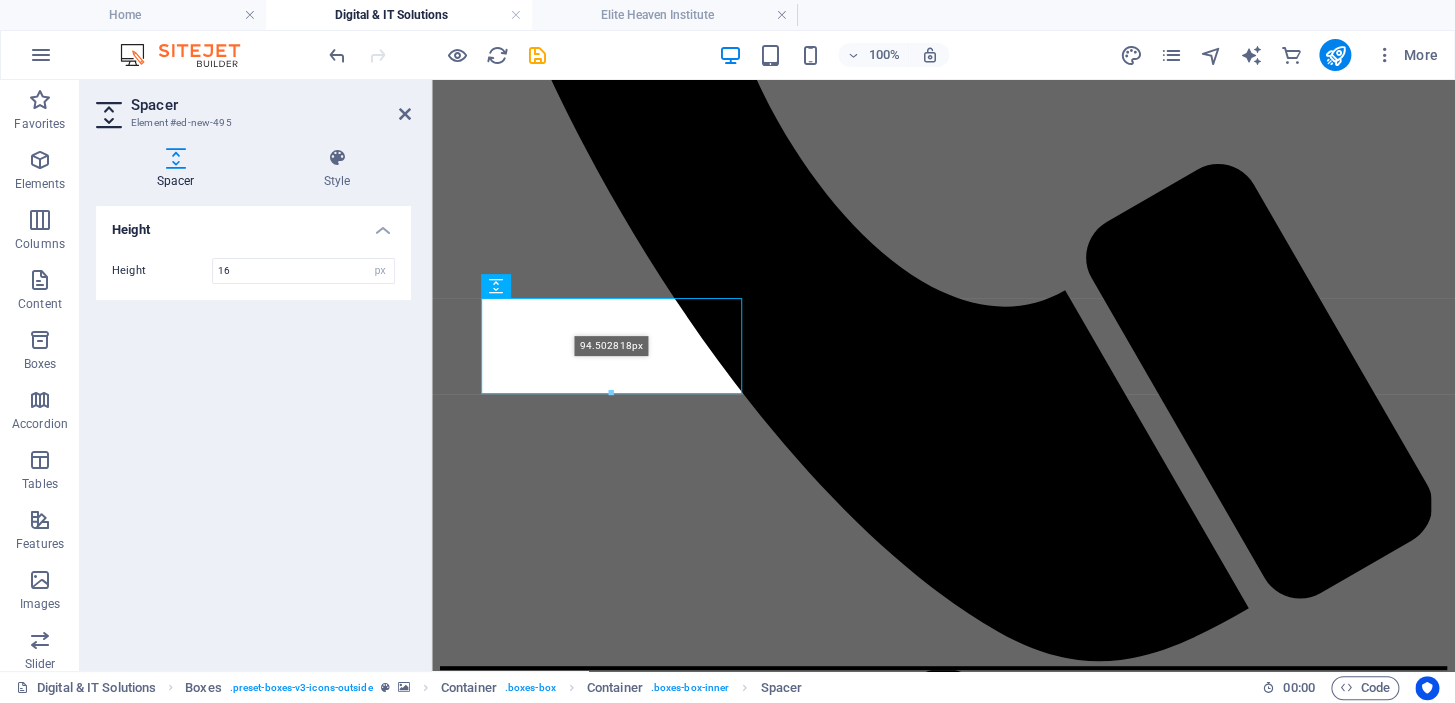 drag, startPoint x: 611, startPoint y: 312, endPoint x: 181, endPoint y: 307, distance: 430.02908 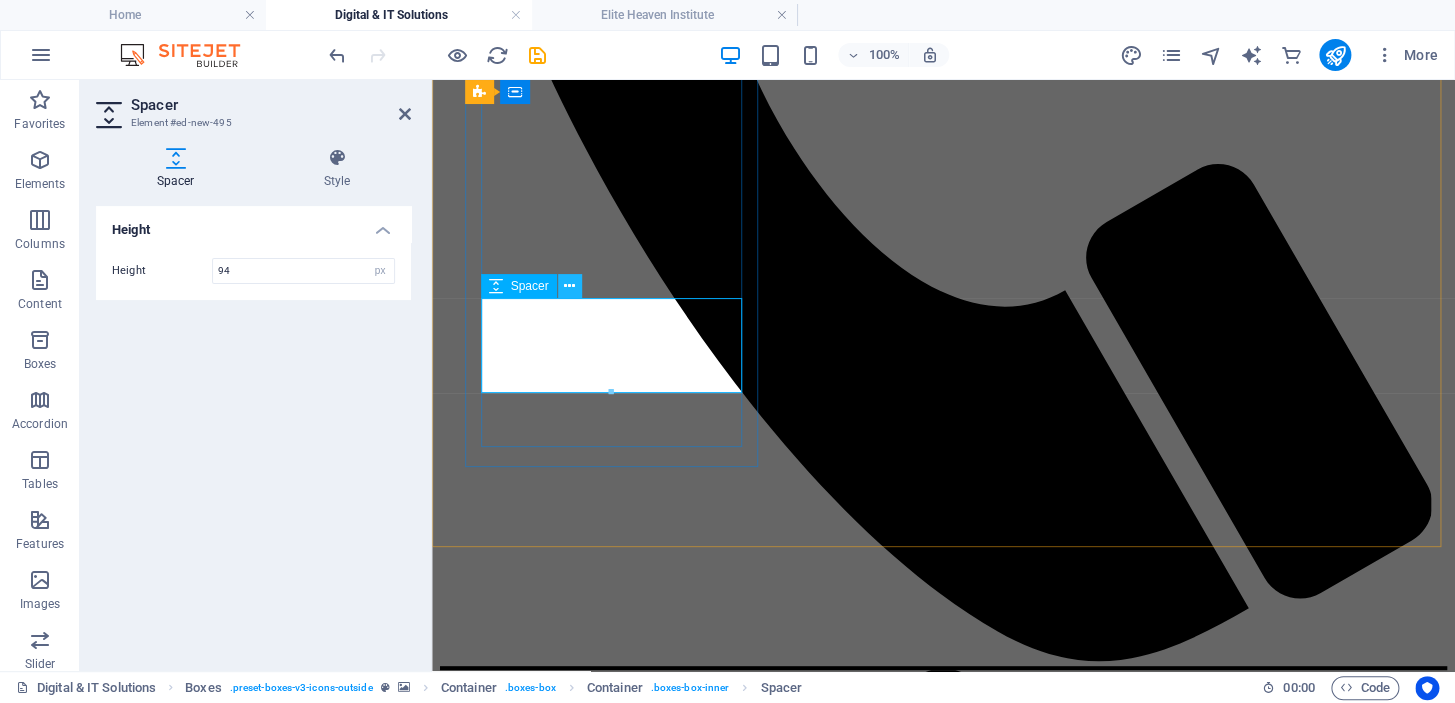 click at bounding box center [569, 286] 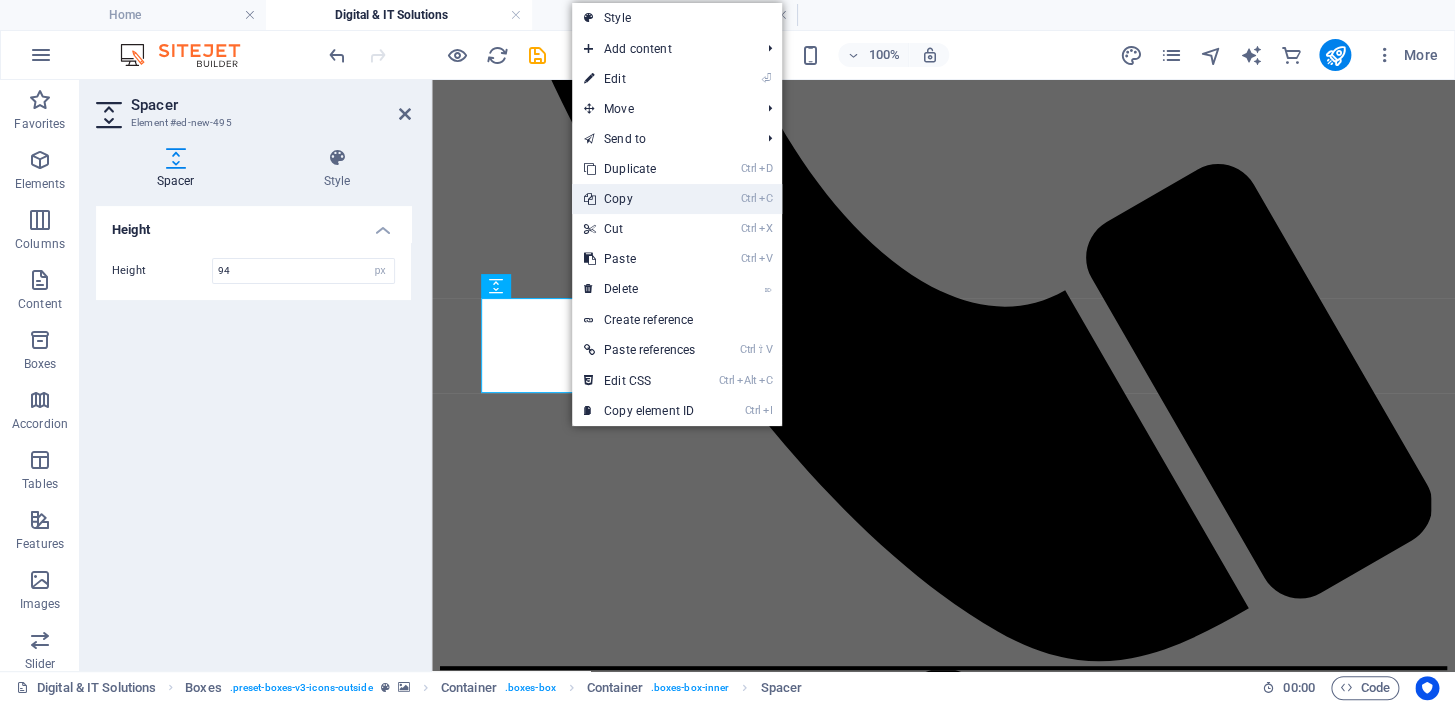 click on "Ctrl C  Copy" at bounding box center (639, 199) 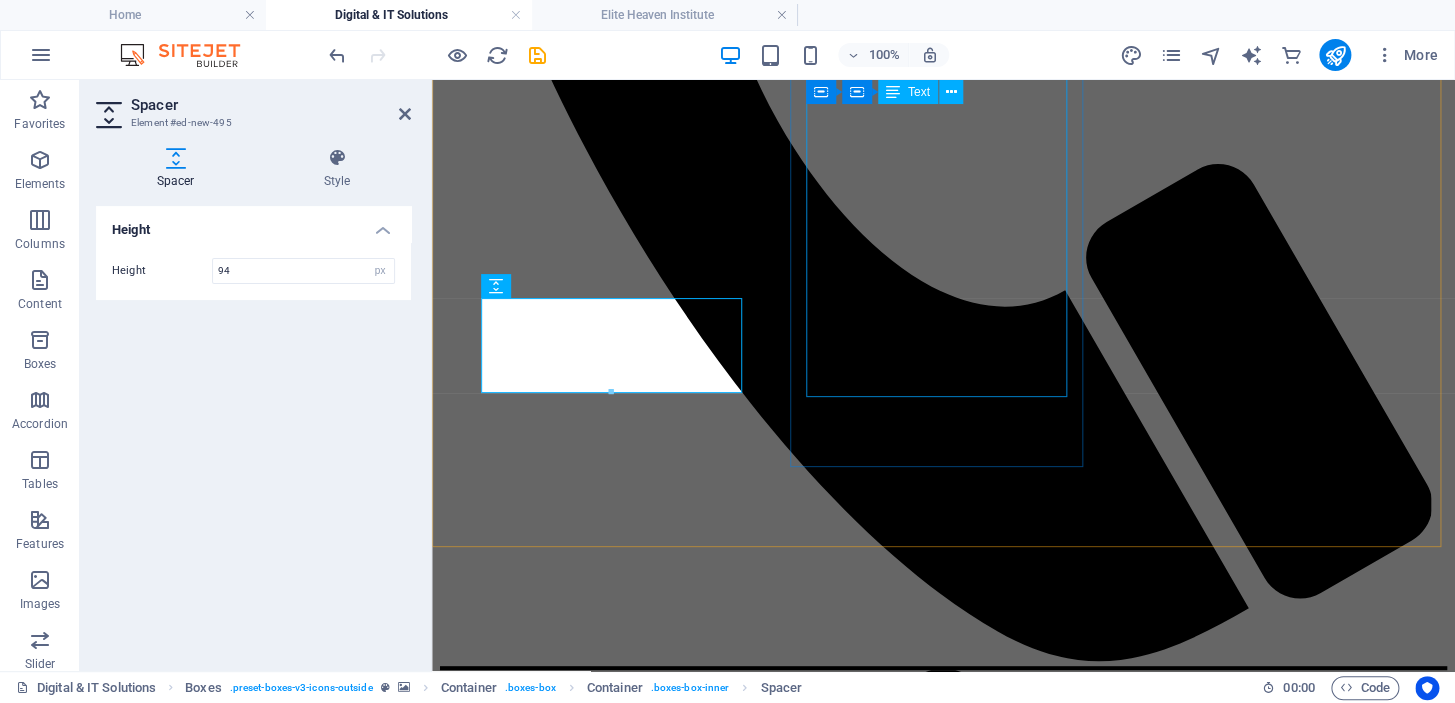 click on "Involves creating and executing strategies to build brand awareness, engage target users, and drive results specifically for app and software development. This includes crafting targeted ad campaigns, showcasing features and user benefits through engaging content, and leveraging digital platforms like Facebook to highlight app functionality, updates, and performance through reels, stories, and live sessions." at bounding box center [943, 12498] 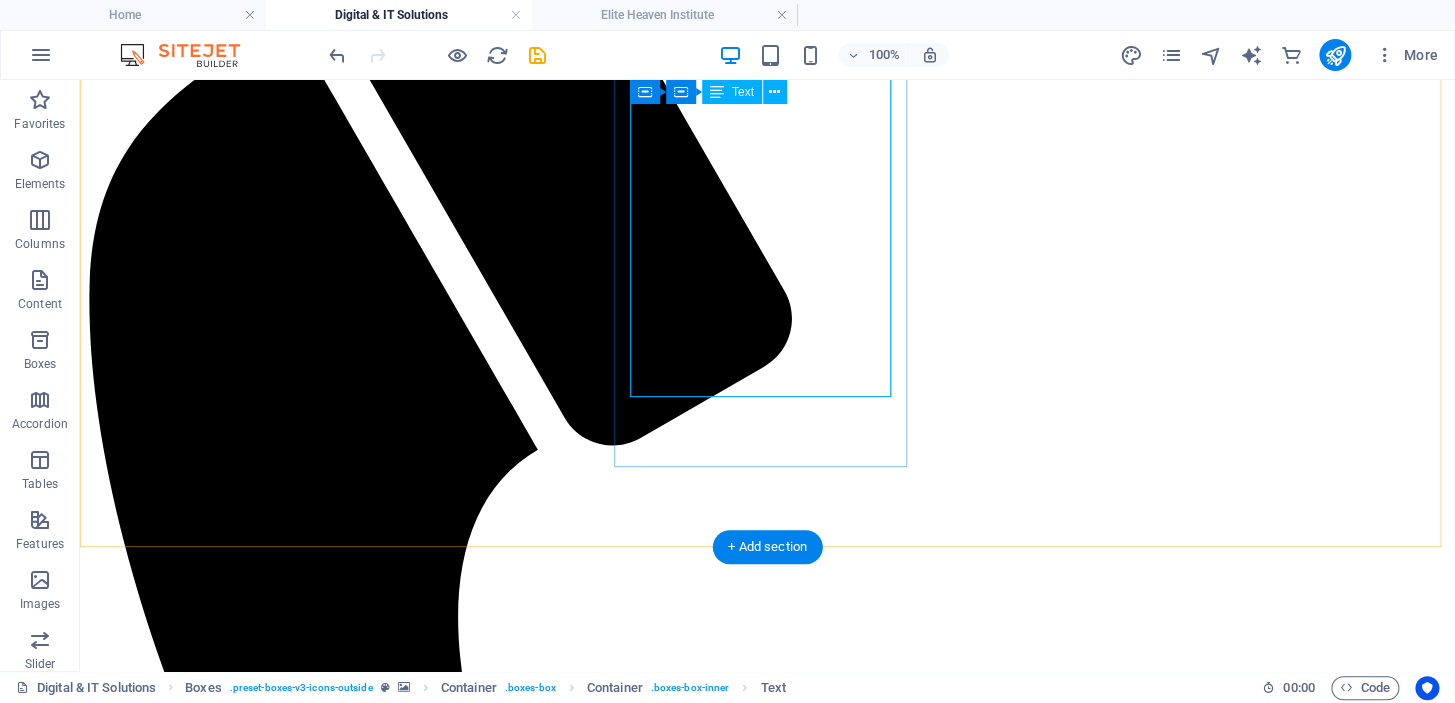 click on "Involves creating and executing strategies to build brand awareness, engage target users, and drive results specifically for app and software development. This includes crafting targeted ad campaigns, showcasing features and user benefits through engaging content, and leveraging digital platforms like Facebook to highlight app functionality, updates, and performance through reels, stories, and live sessions." at bounding box center [767, 15986] 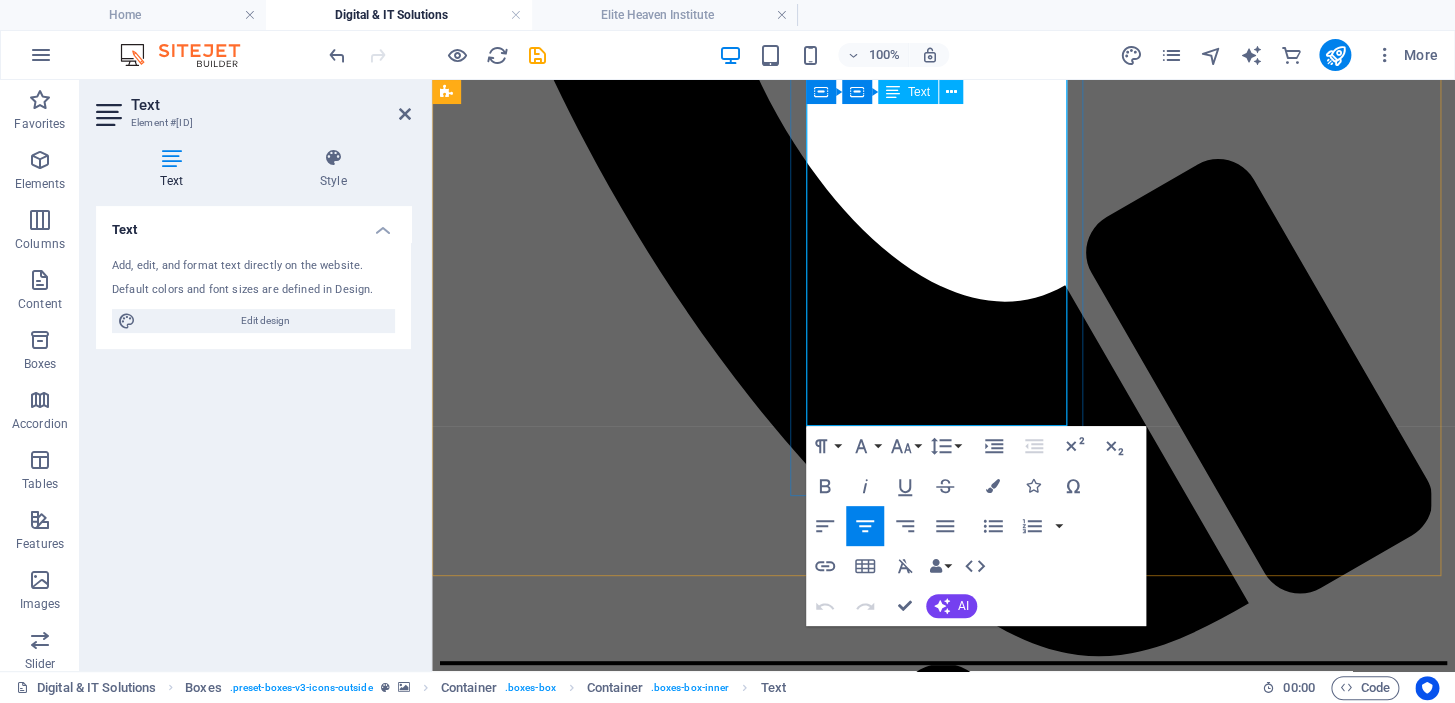 scroll, scrollTop: 3248, scrollLeft: 0, axis: vertical 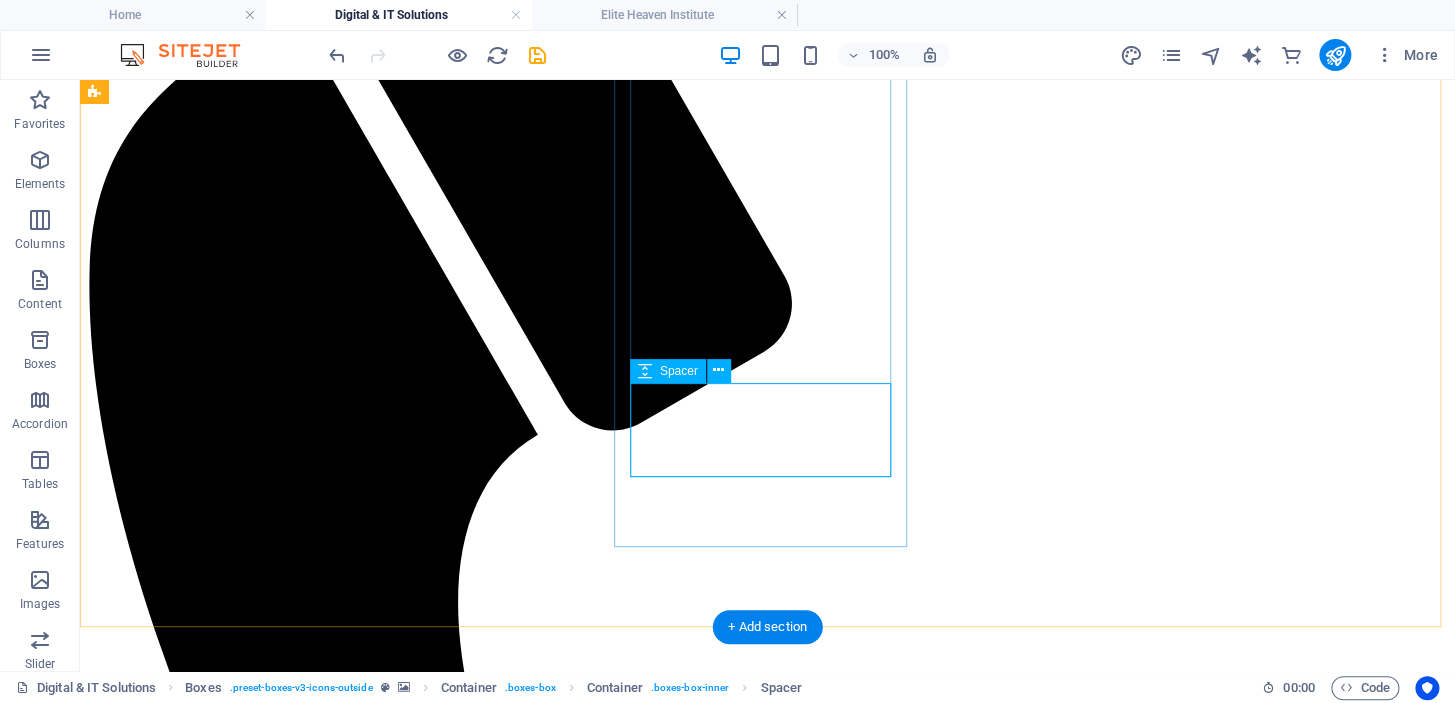 click at bounding box center [767, 16160] 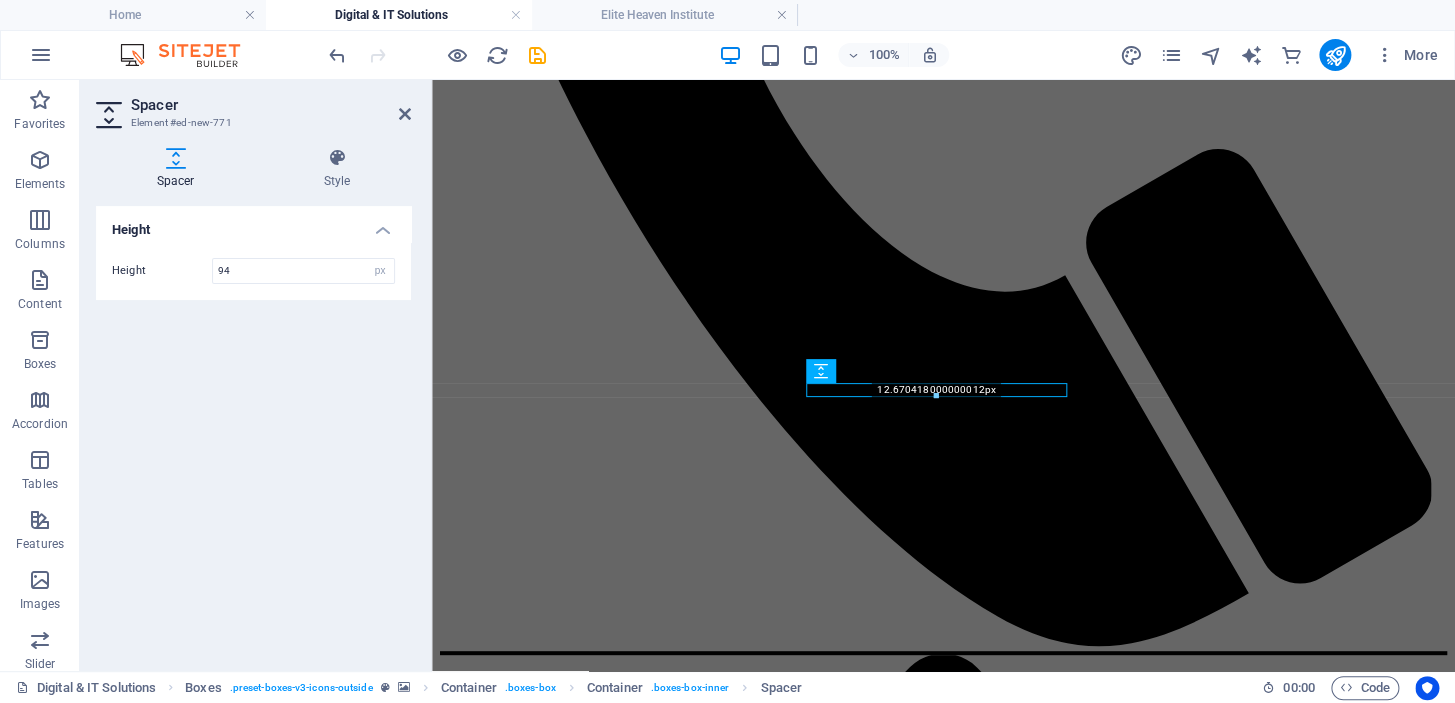 drag, startPoint x: 926, startPoint y: 478, endPoint x: 923, endPoint y: 390, distance: 88.051125 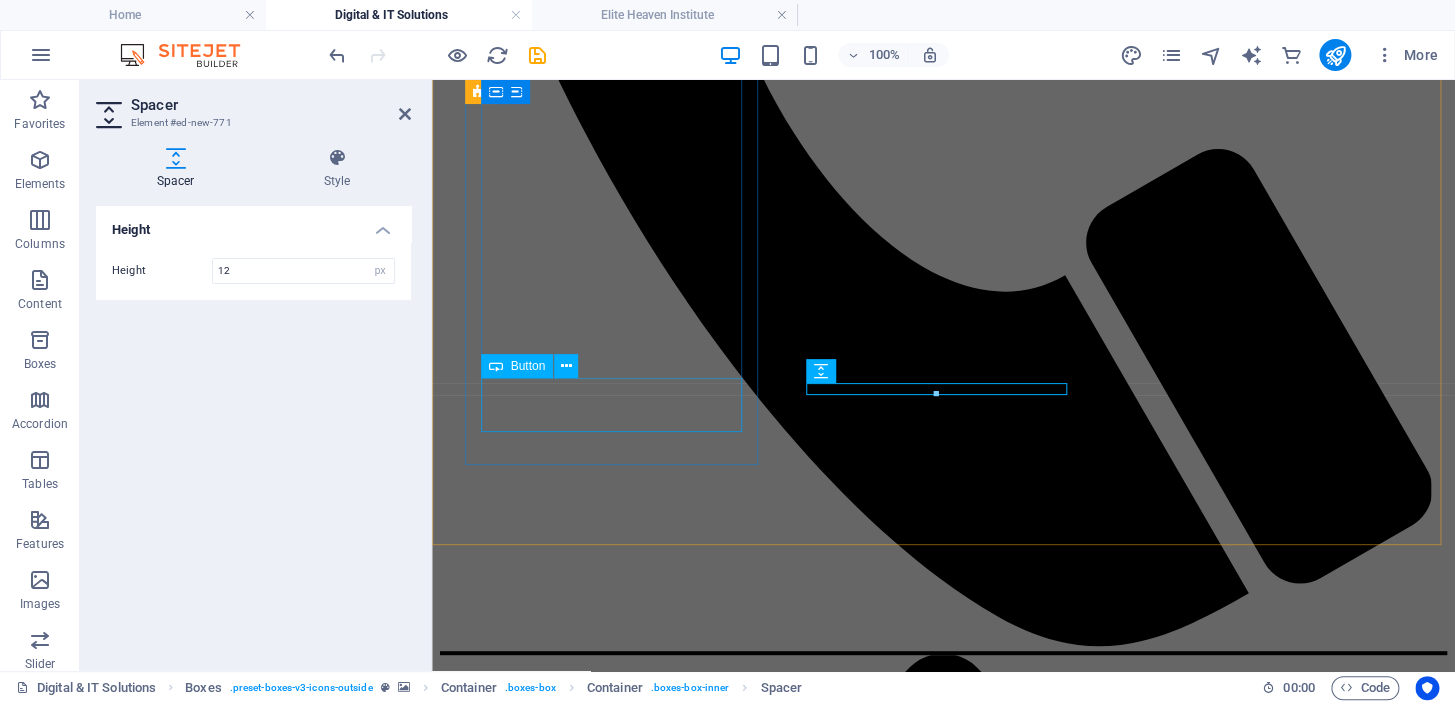 click on "our previous projects" at bounding box center [943, 11151] 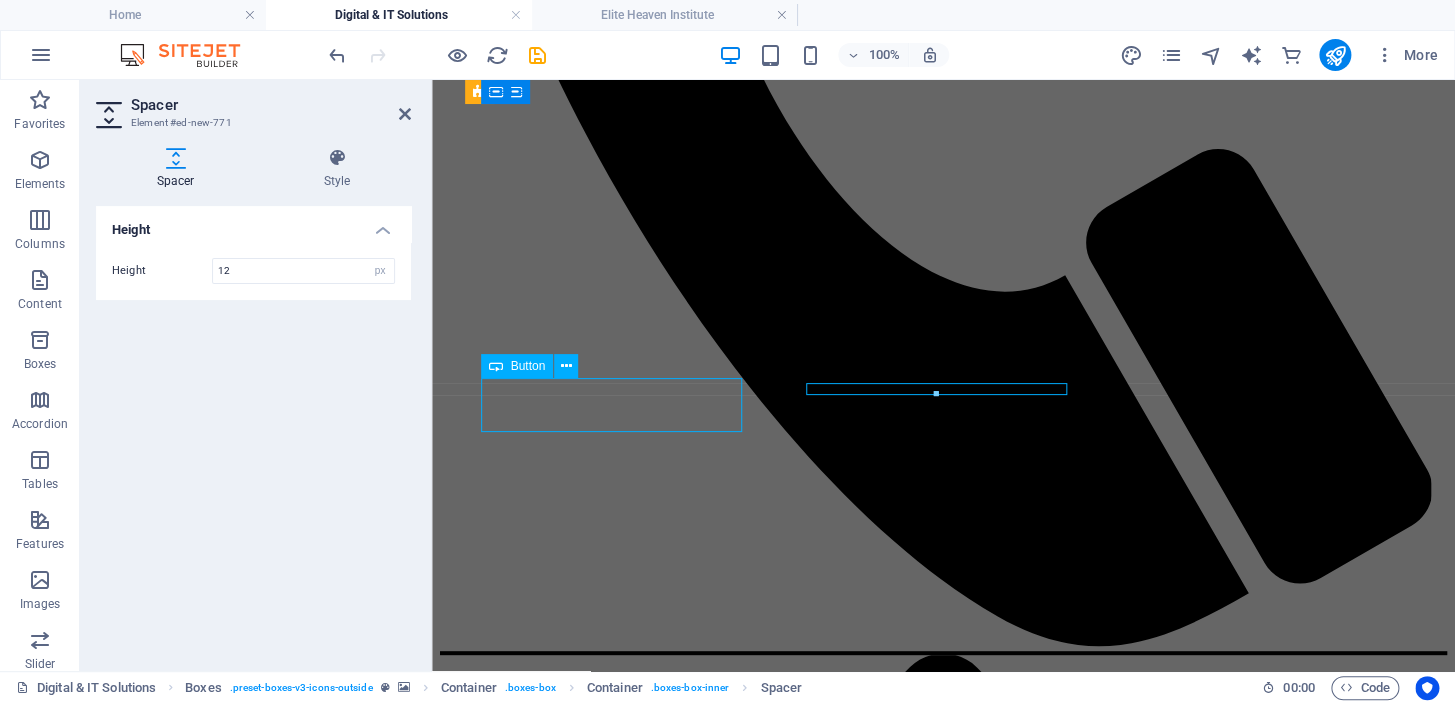 click on "our previous projects" at bounding box center [943, 11151] 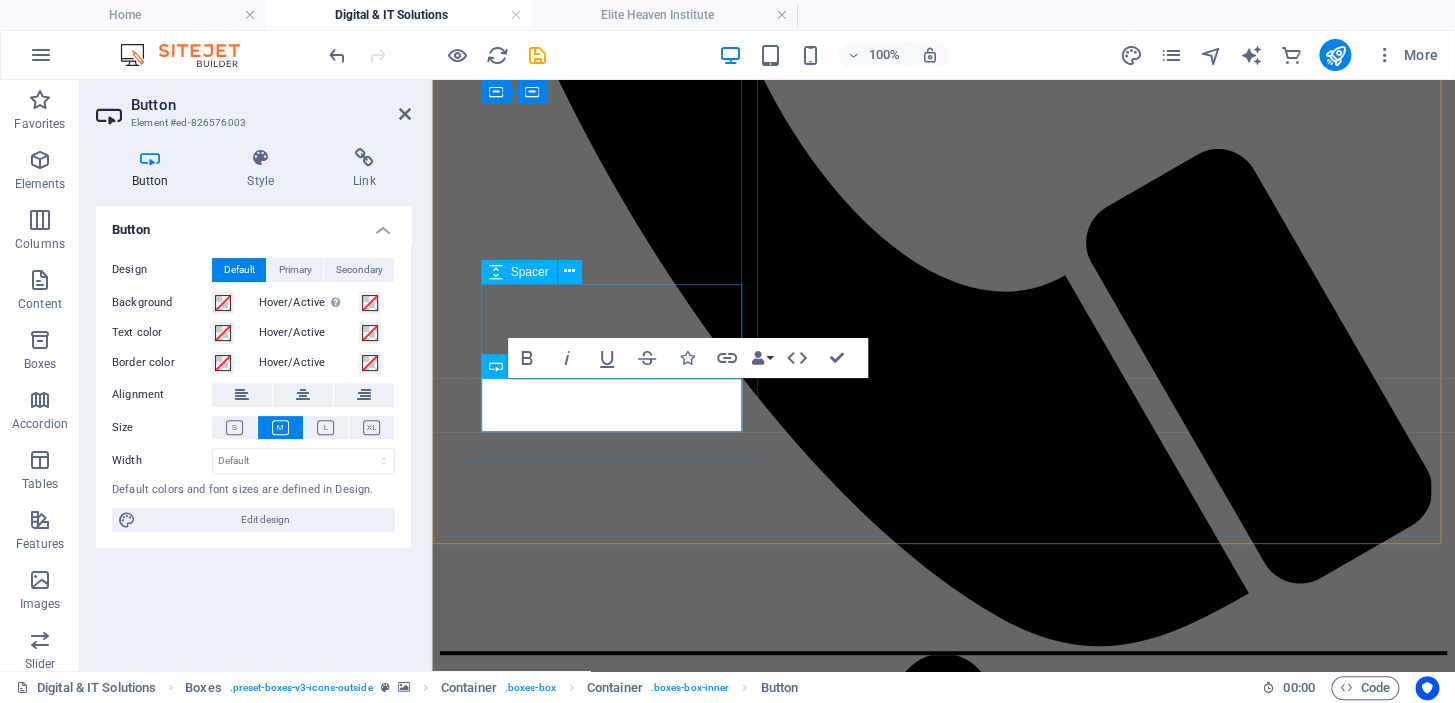 click at bounding box center (943, 11095) 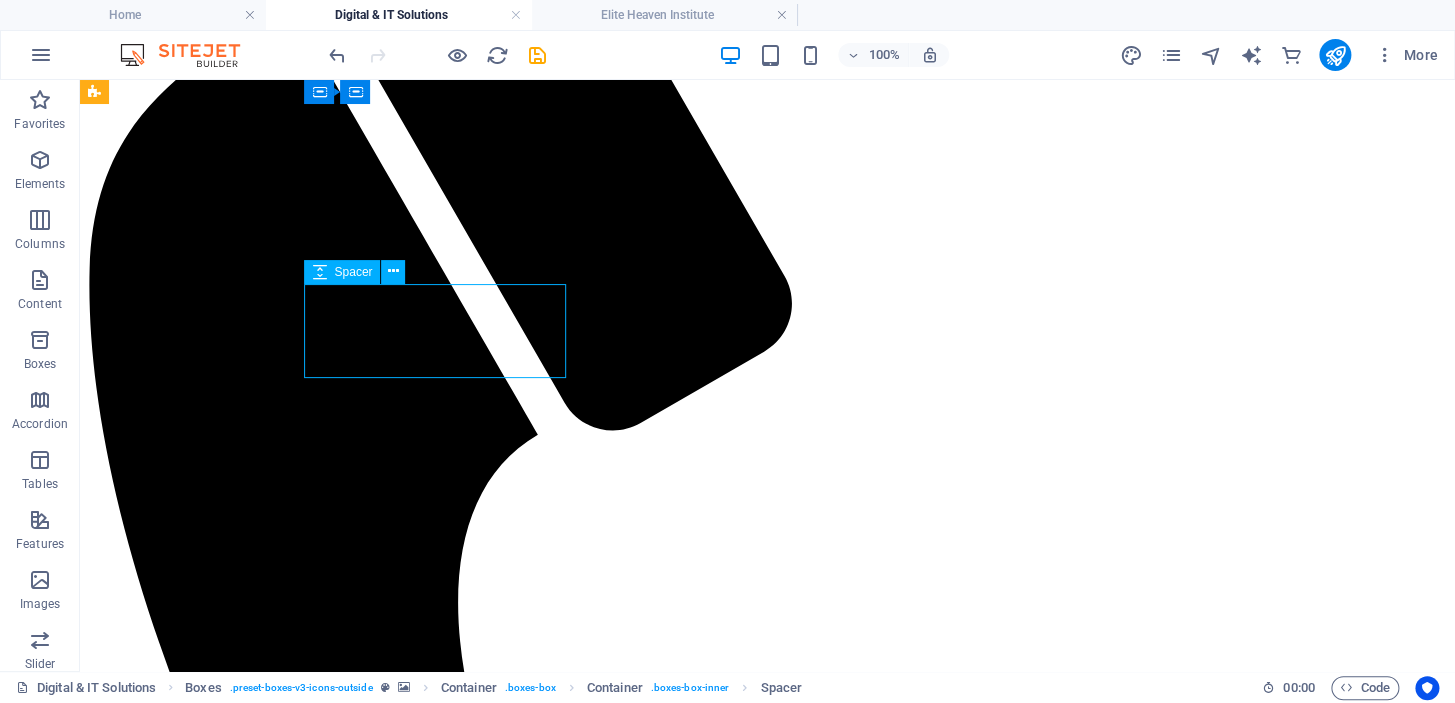 click at bounding box center [767, 14149] 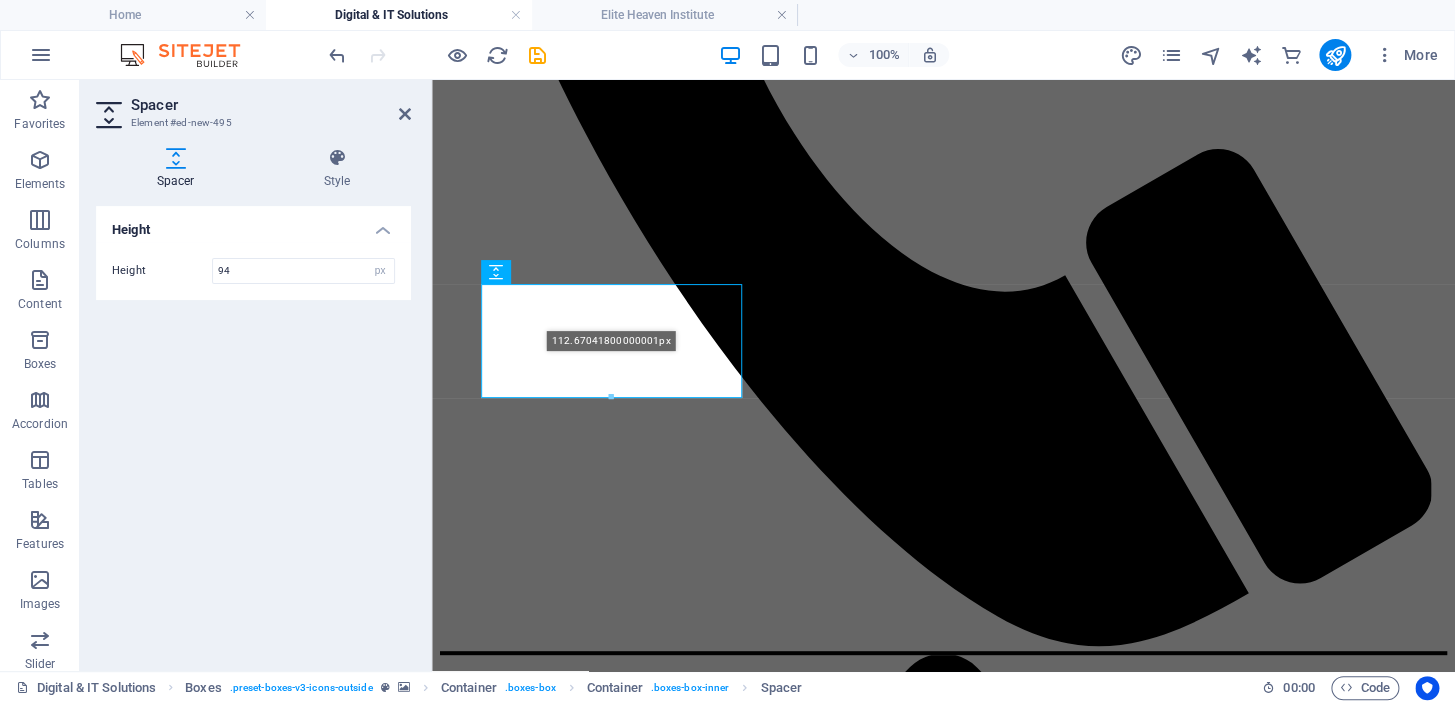 drag, startPoint x: 612, startPoint y: 373, endPoint x: 180, endPoint y: 309, distance: 436.715 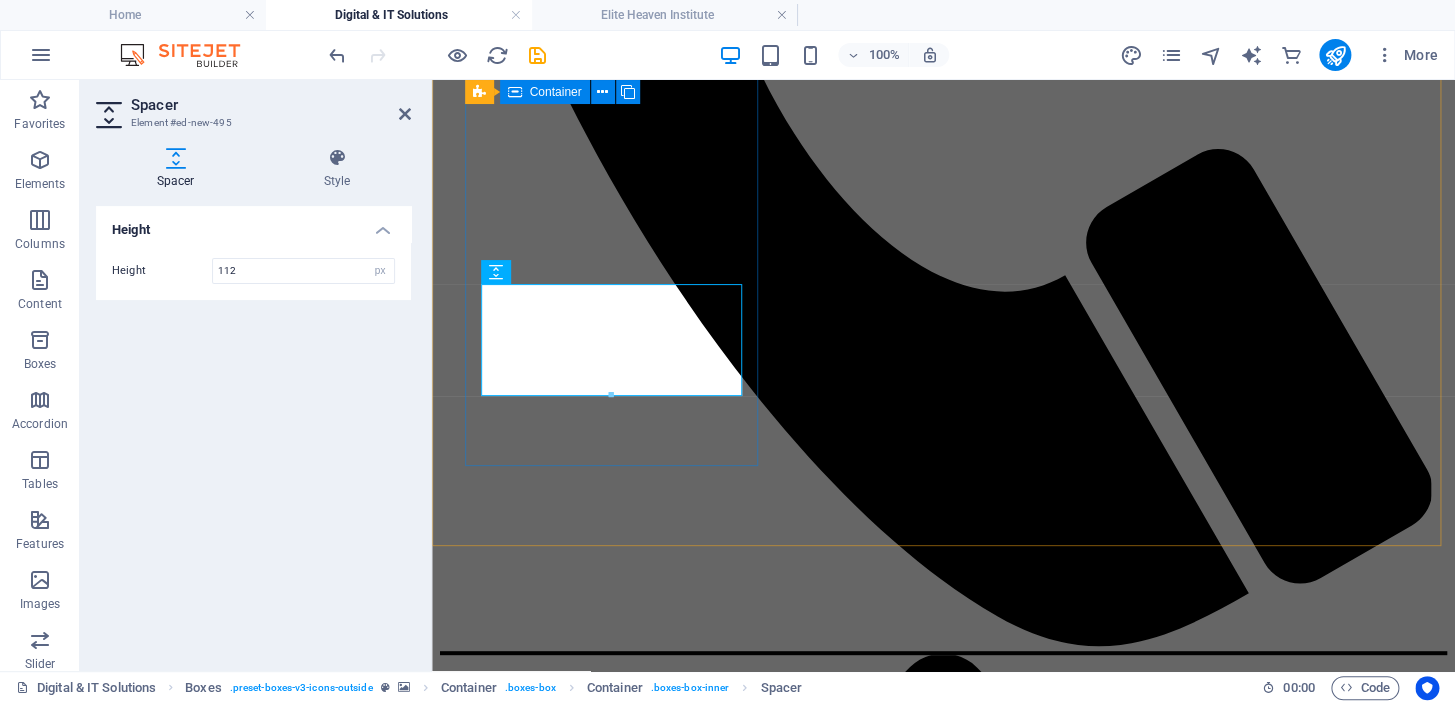 click on "YouTube SEO & Management Focus on optimizing video content to increase visibility, engagement, and channel growth on YouTube. YouTube SEO involves selecting effective keywords, crafting compelling titles and descriptions, and utilizing tags that align with search trends to help videos rank higher in YouTube’s search results.  our previous projects" at bounding box center (943, 10690) 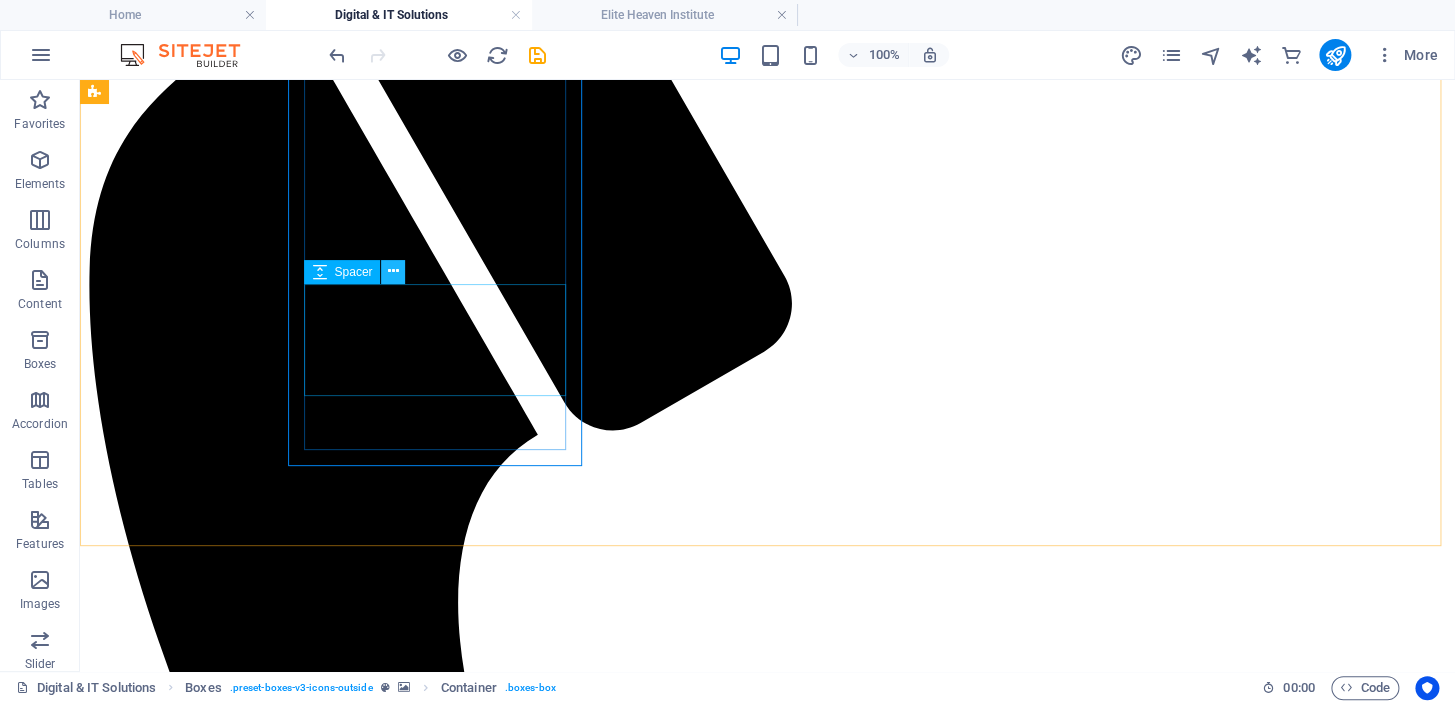 click at bounding box center (393, 271) 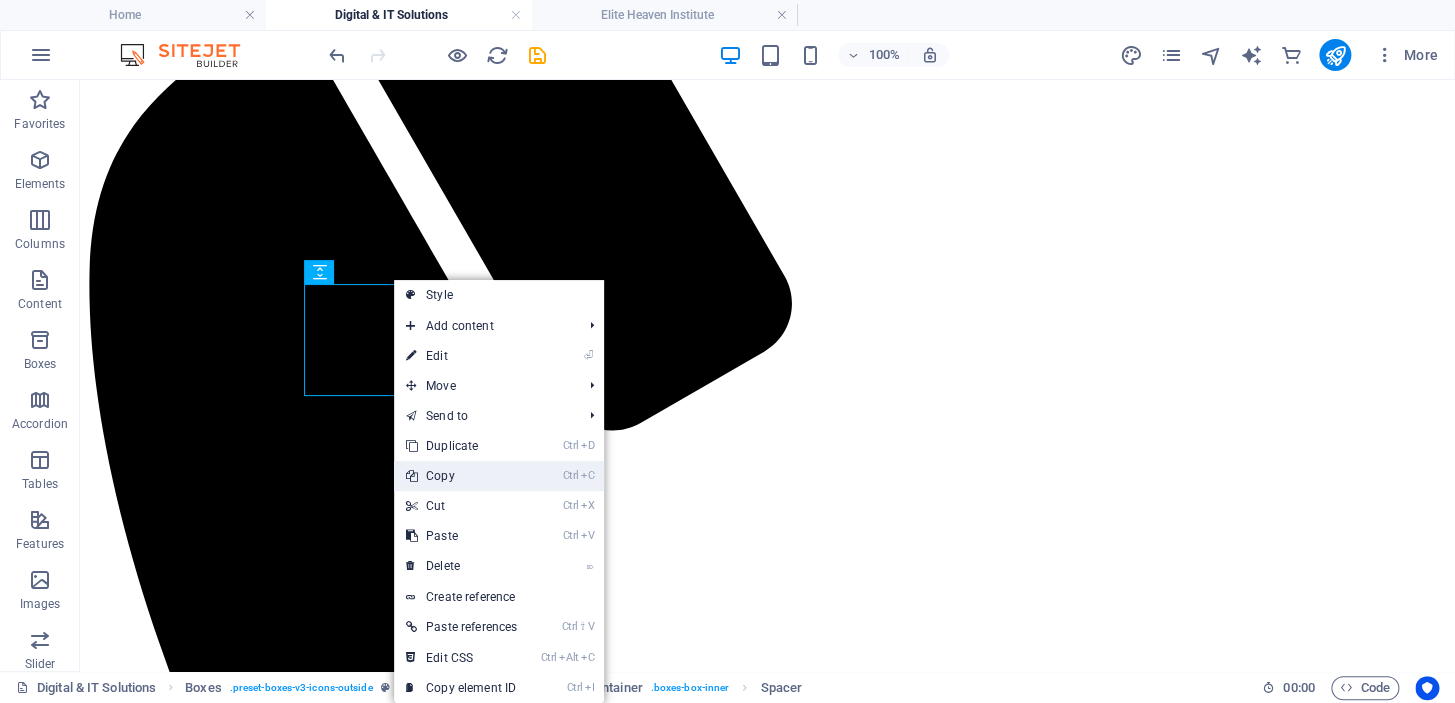 click on "Ctrl C  Copy" at bounding box center [461, 476] 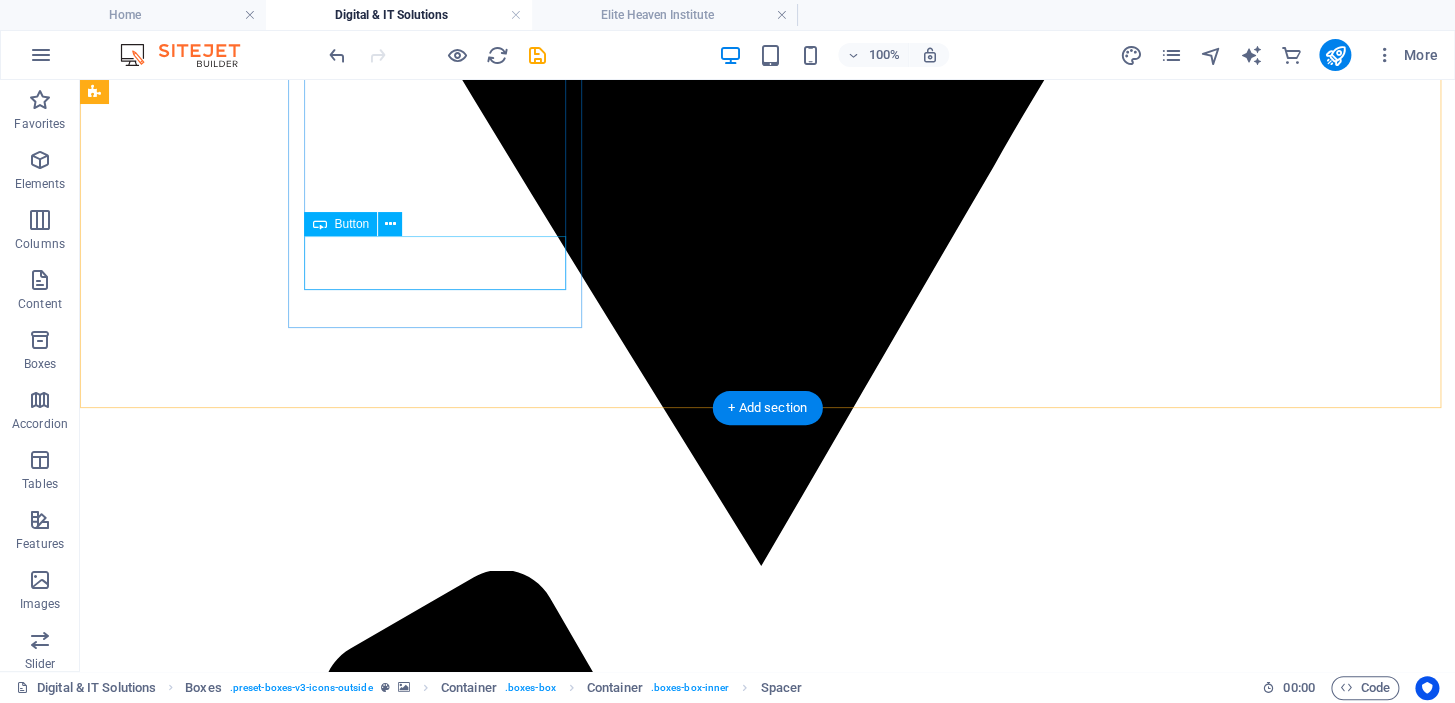 scroll, scrollTop: 2339, scrollLeft: 0, axis: vertical 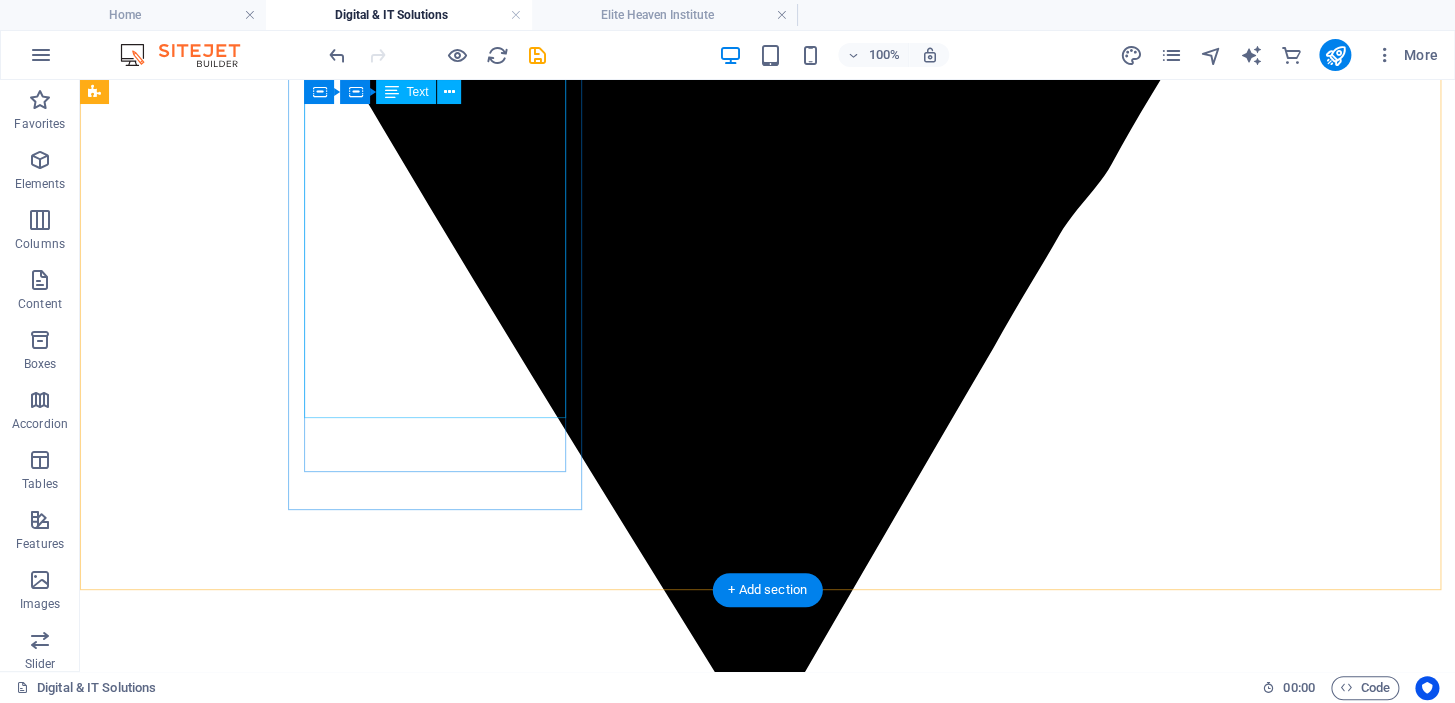click on "The art and practice of creating visual content to communicate messages and ideas effectively. It combines typography, imagery, color and layout to craft designs that captivate and inform audiences. From Branding and Marketing Materials to web designs, social media graphics, graphic designers use their creativity and technical skills to bring concepts to life." at bounding box center (767, 10300) 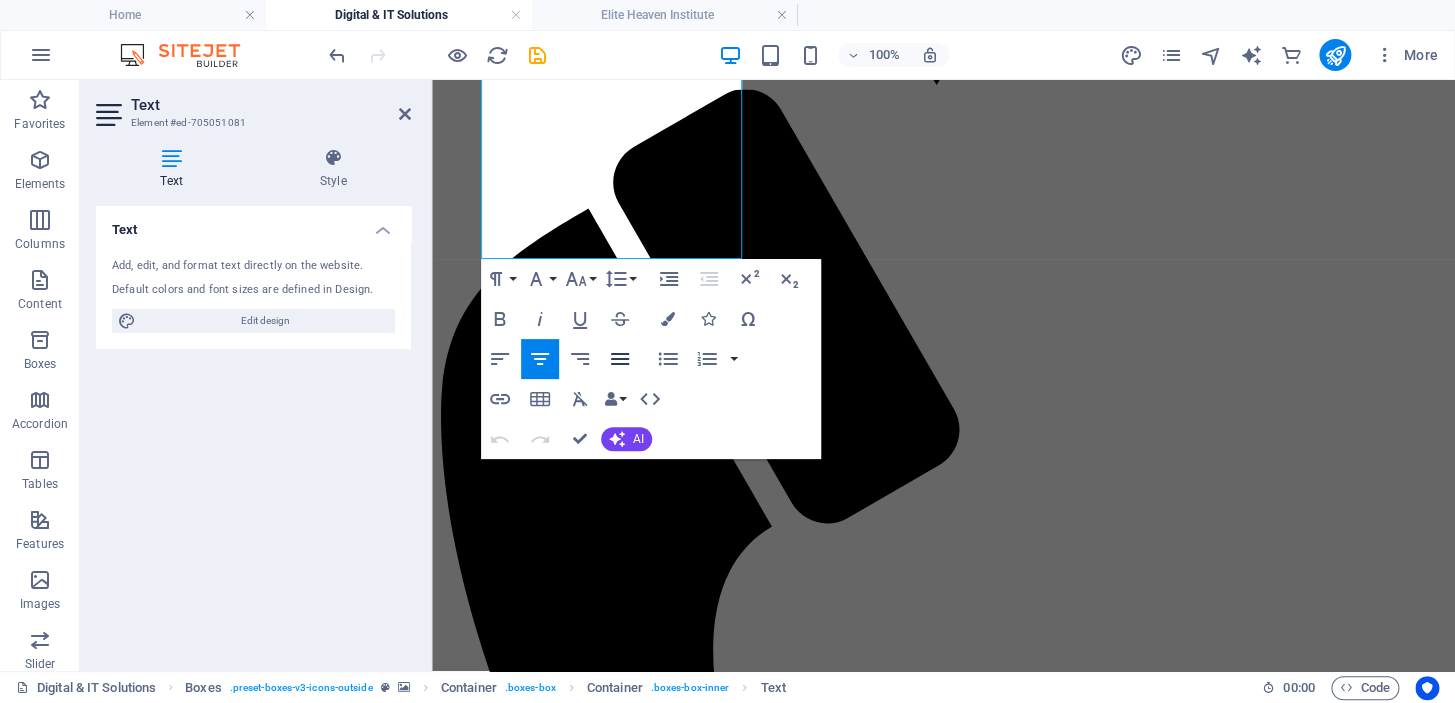 scroll, scrollTop: 2498, scrollLeft: 0, axis: vertical 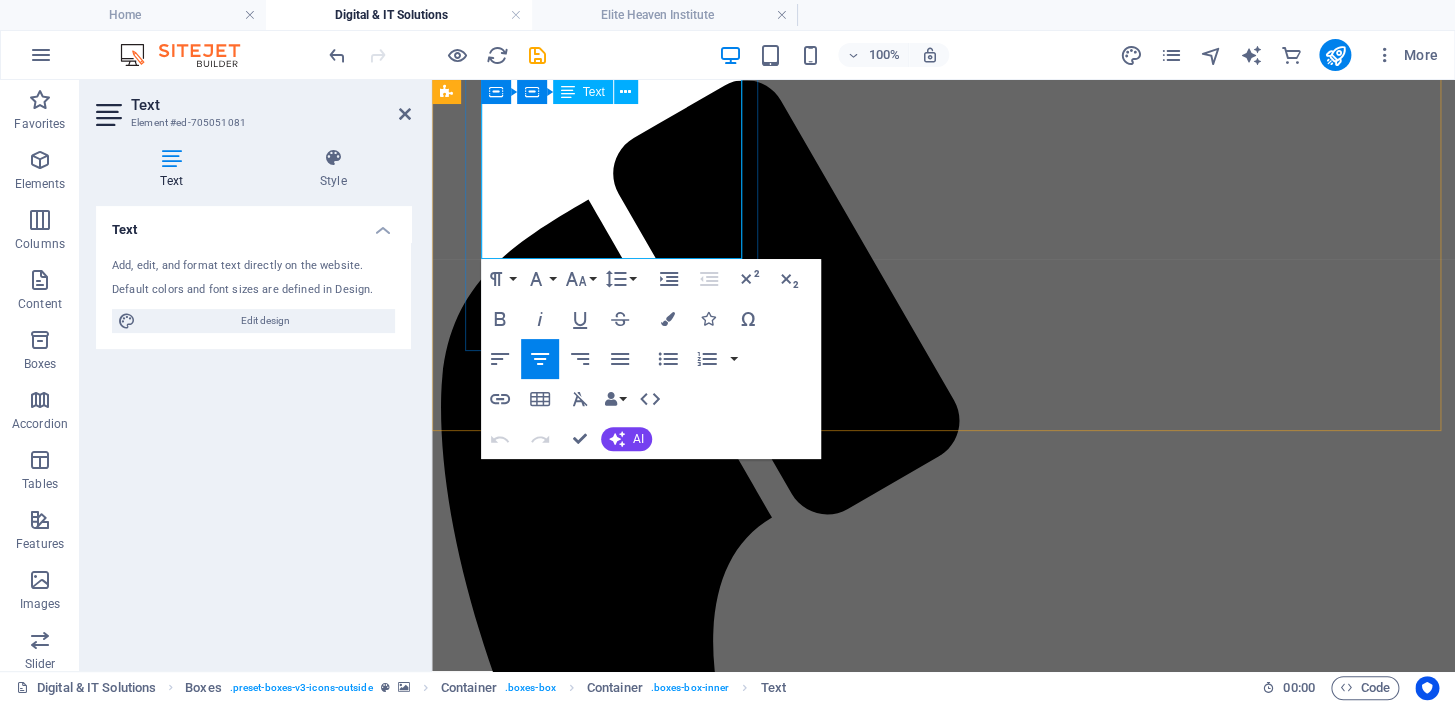 click on "The art and practice of creating visual content to communicate messages and ideas effectively. It combines typography, imagery, color and layout to craft designs that captivate and inform audiences. From Branding and Marketing Materials to web designs, social media graphics, graphic designers use their creativity and technical skills to bring concepts to life." at bounding box center (943, 7886) 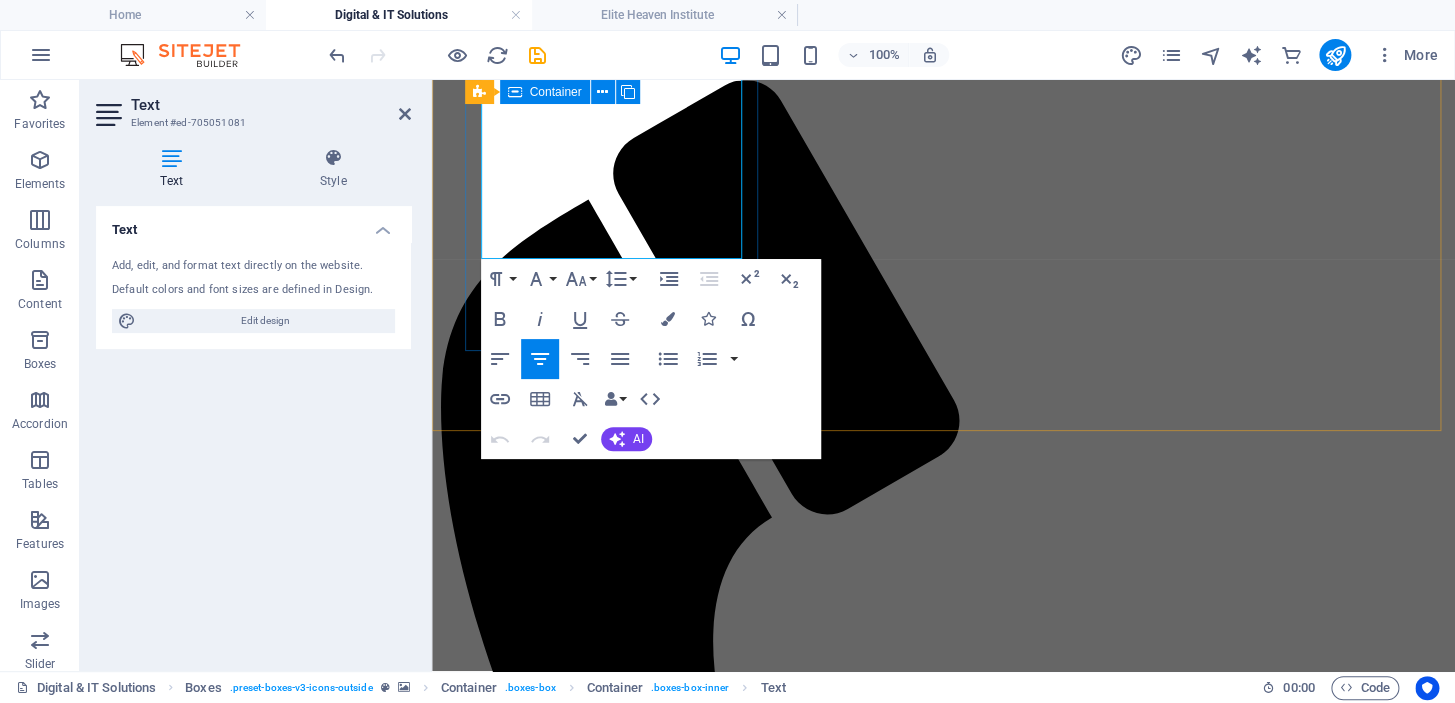click on "Graphic Designing/ 2D & 3D Models The art and practice of creating visual content to communicate messages and ideas effectively. It combines typography, imagery, color and layout to craft designs that captivate and inform audiences. From Branding and Marketing Materials to web designs, social media graphics, graphic designers use their creativity and technical skills to bring concepts to life. our previous projects" at bounding box center [943, 7469] 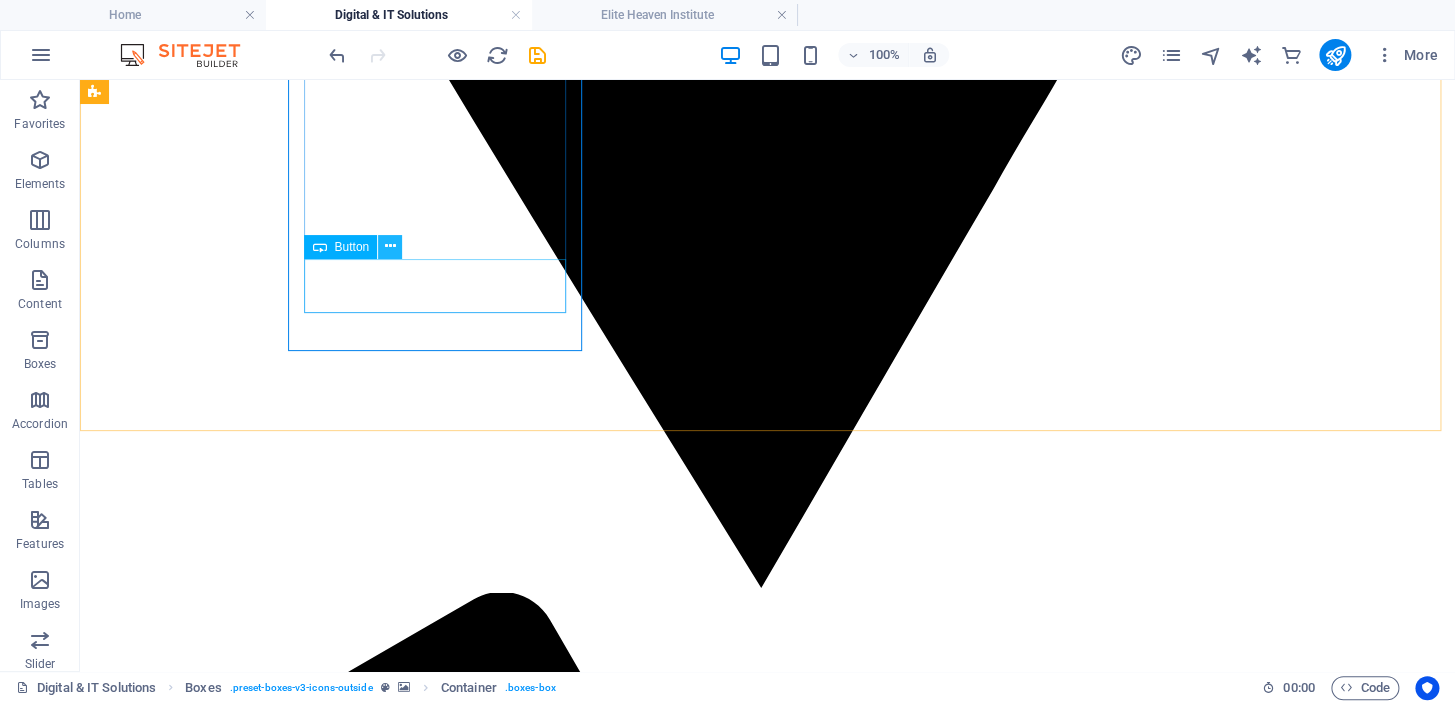 click at bounding box center [390, 246] 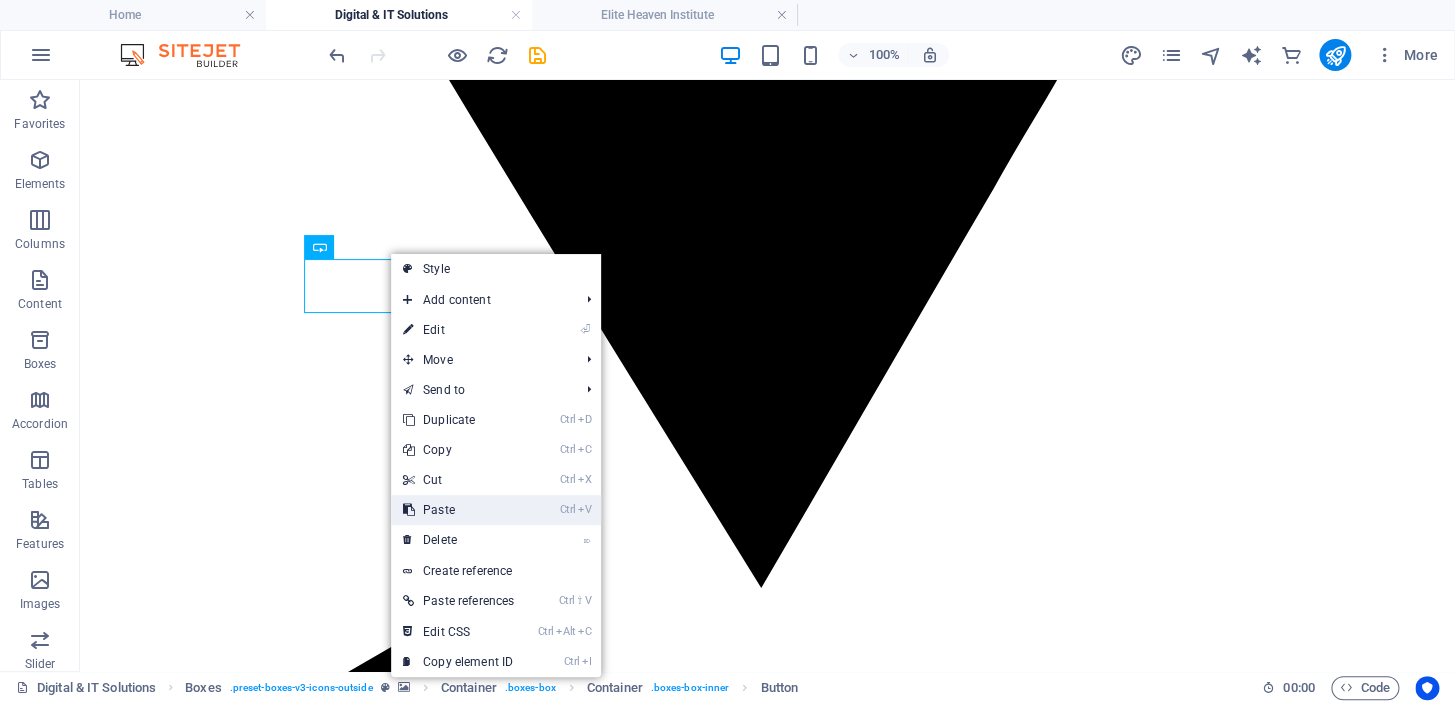 click on "Ctrl V  Paste" at bounding box center [458, 510] 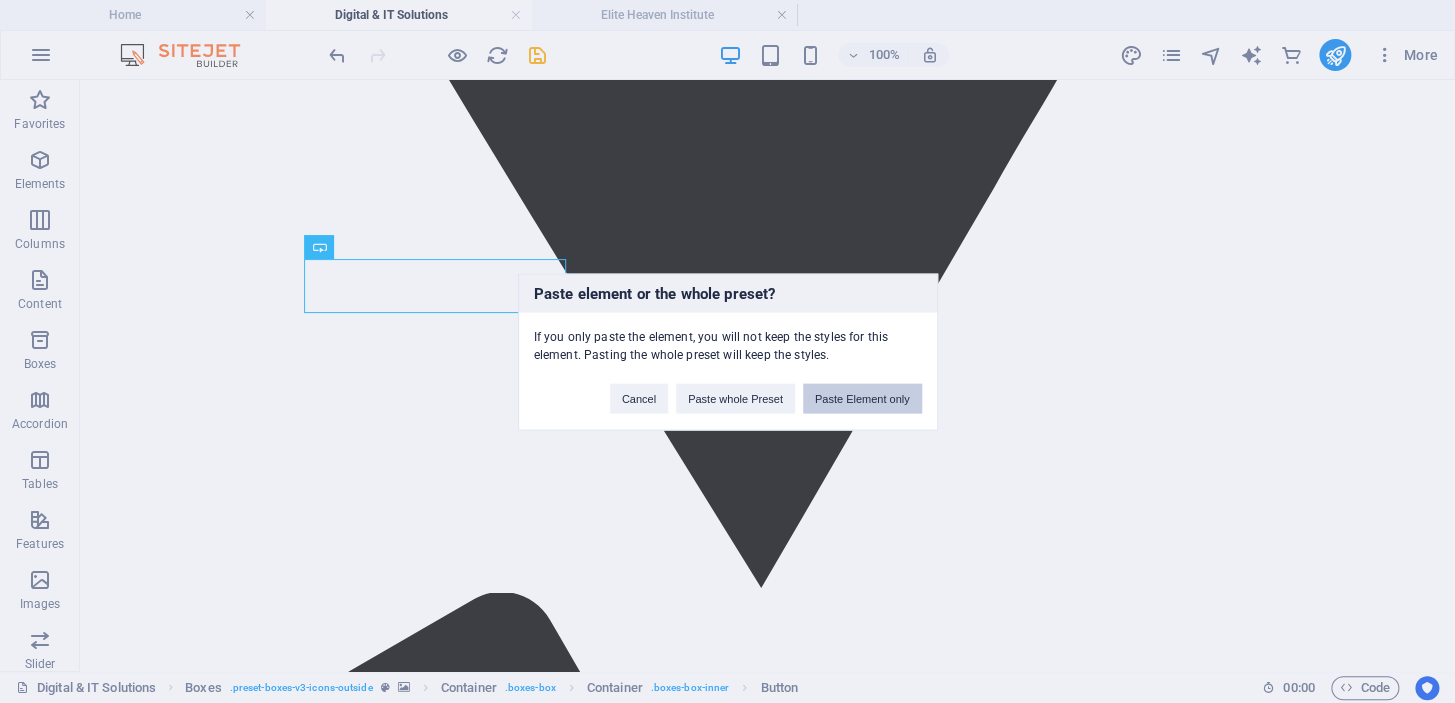 drag, startPoint x: 829, startPoint y: 387, endPoint x: 746, endPoint y: 307, distance: 115.27792 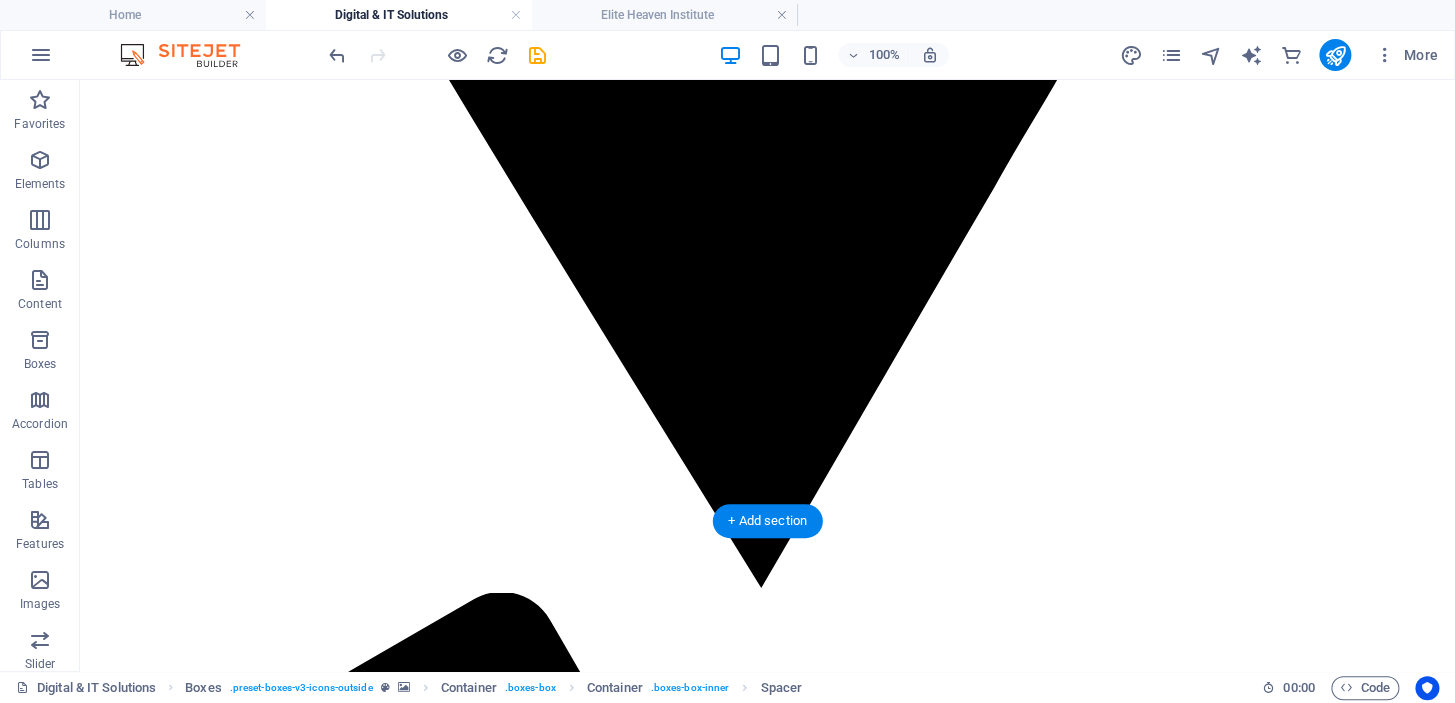 drag, startPoint x: 393, startPoint y: 338, endPoint x: 394, endPoint y: 273, distance: 65.00769 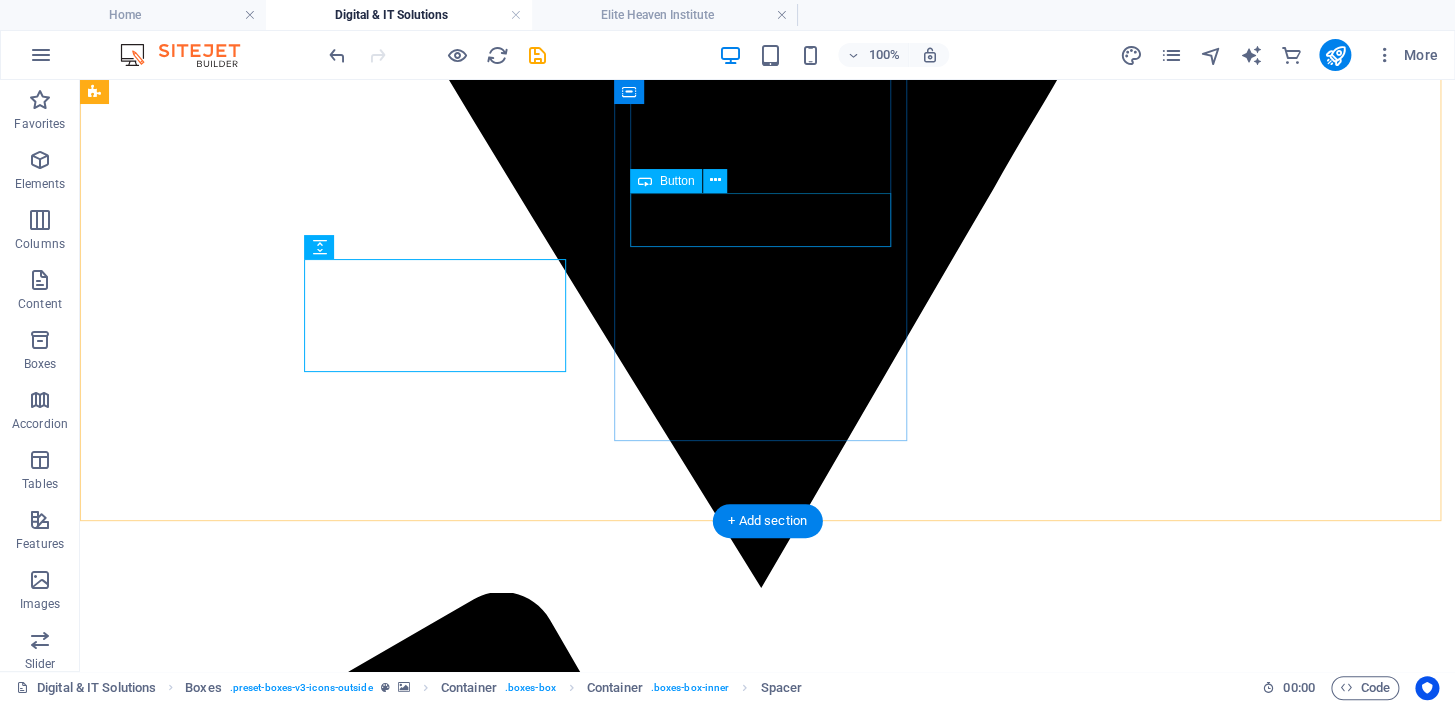click on "our previous projects" at bounding box center (767, 12195) 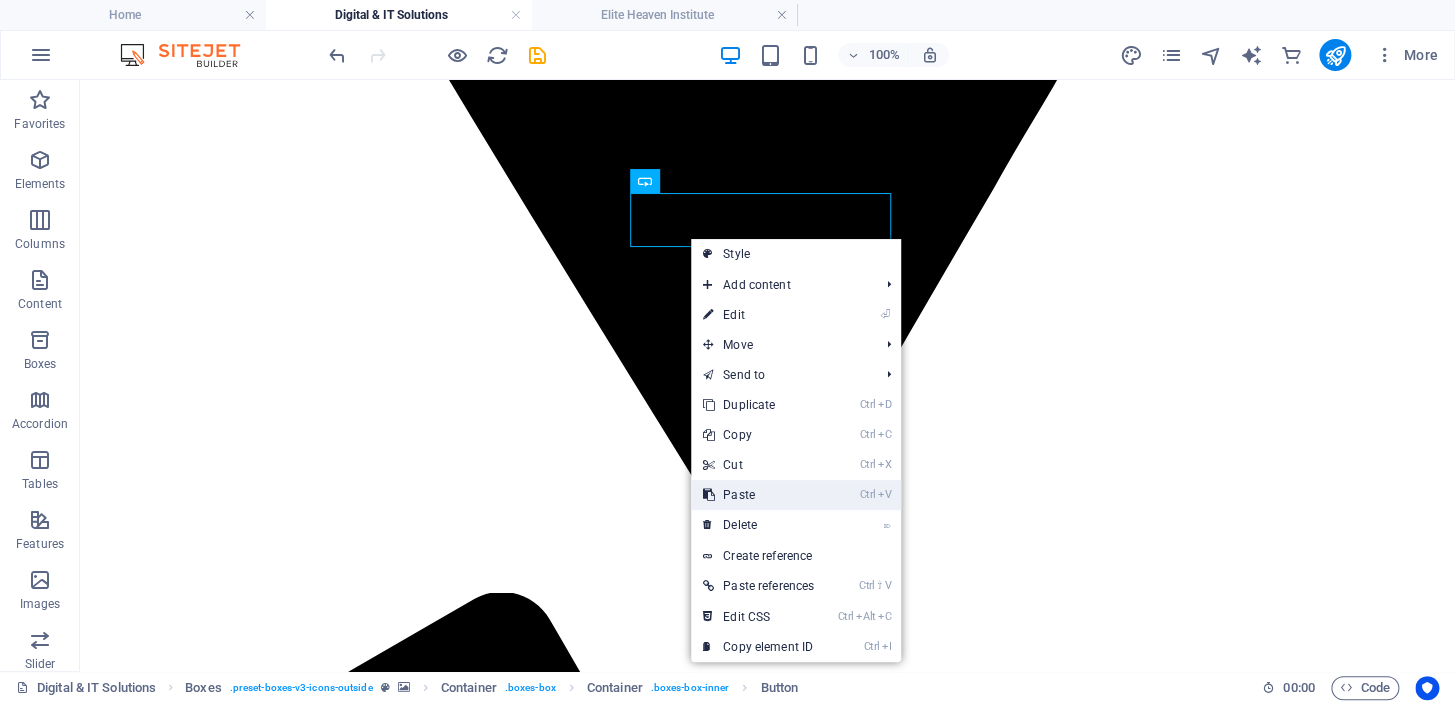 click on "Ctrl V  Paste" at bounding box center (758, 495) 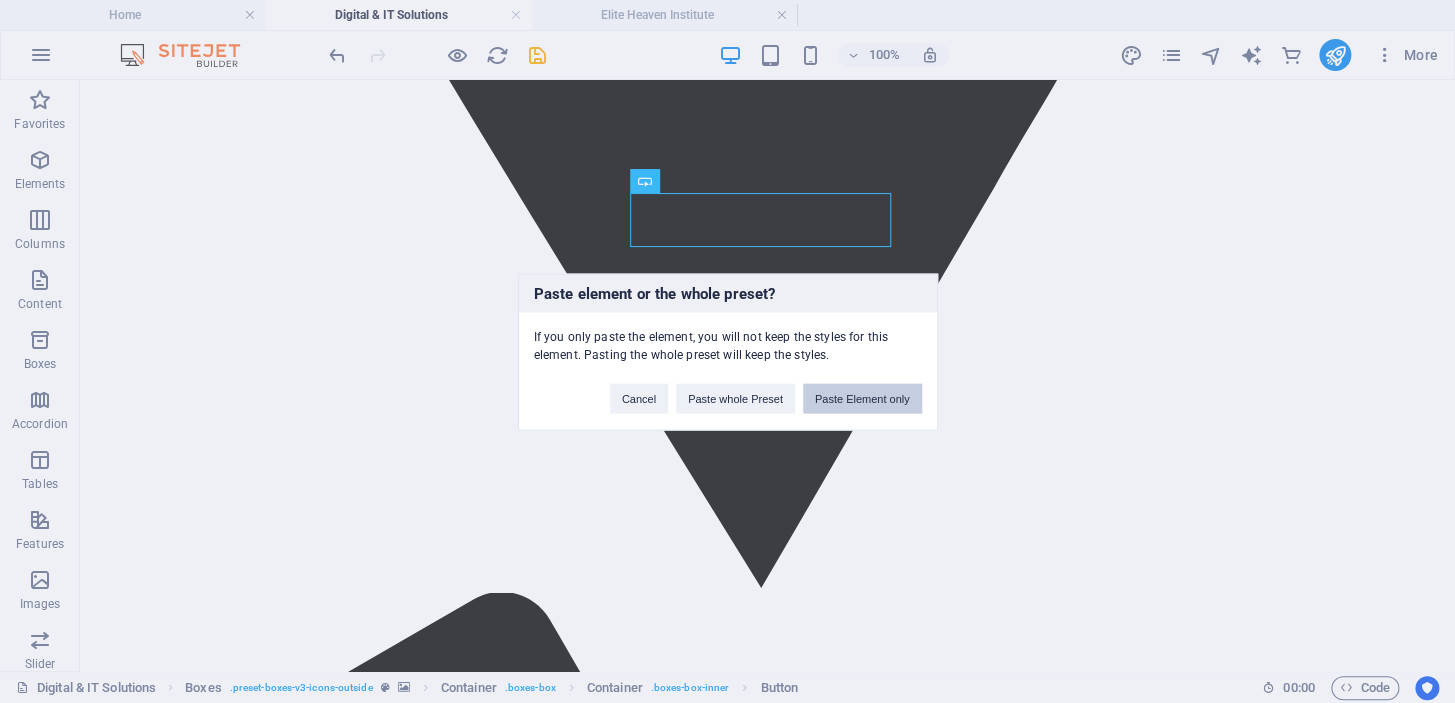 click on "Paste Element only" at bounding box center (862, 398) 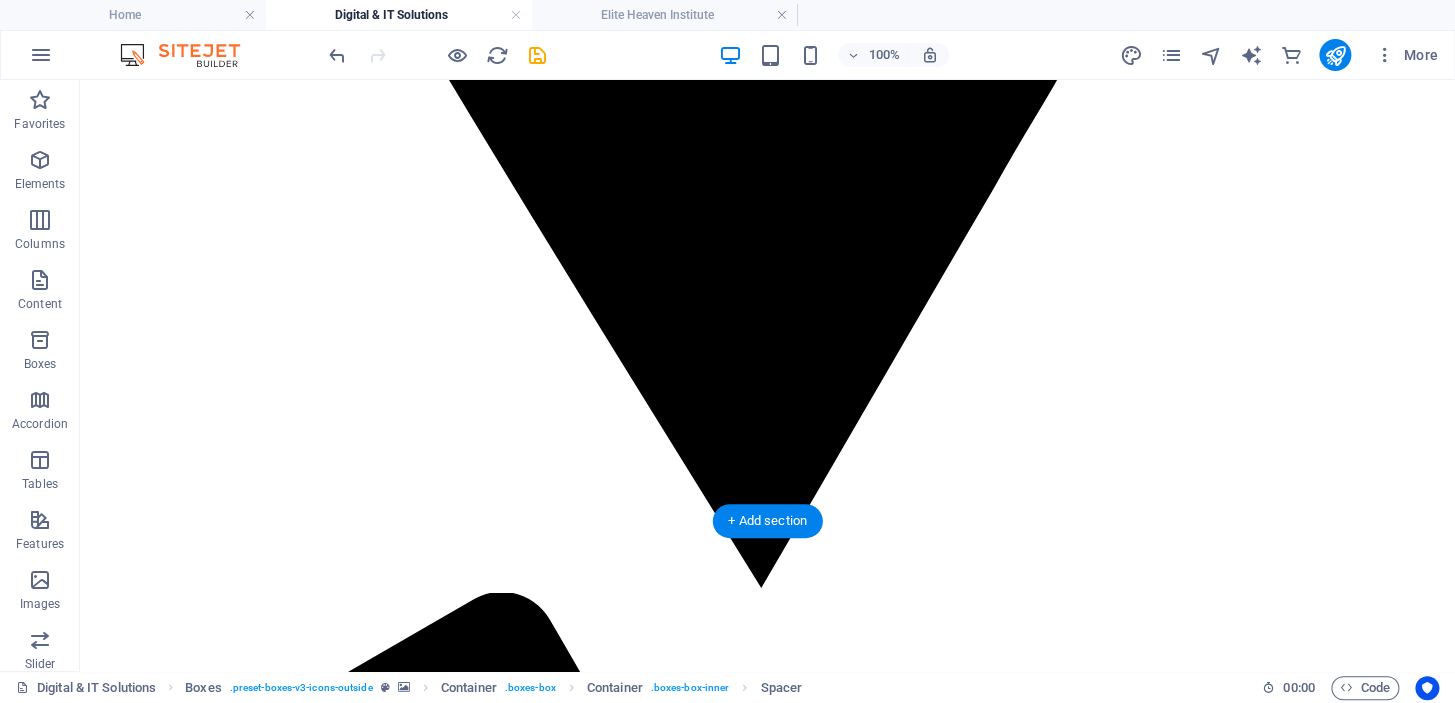 drag, startPoint x: 770, startPoint y: 323, endPoint x: 770, endPoint y: 233, distance: 90 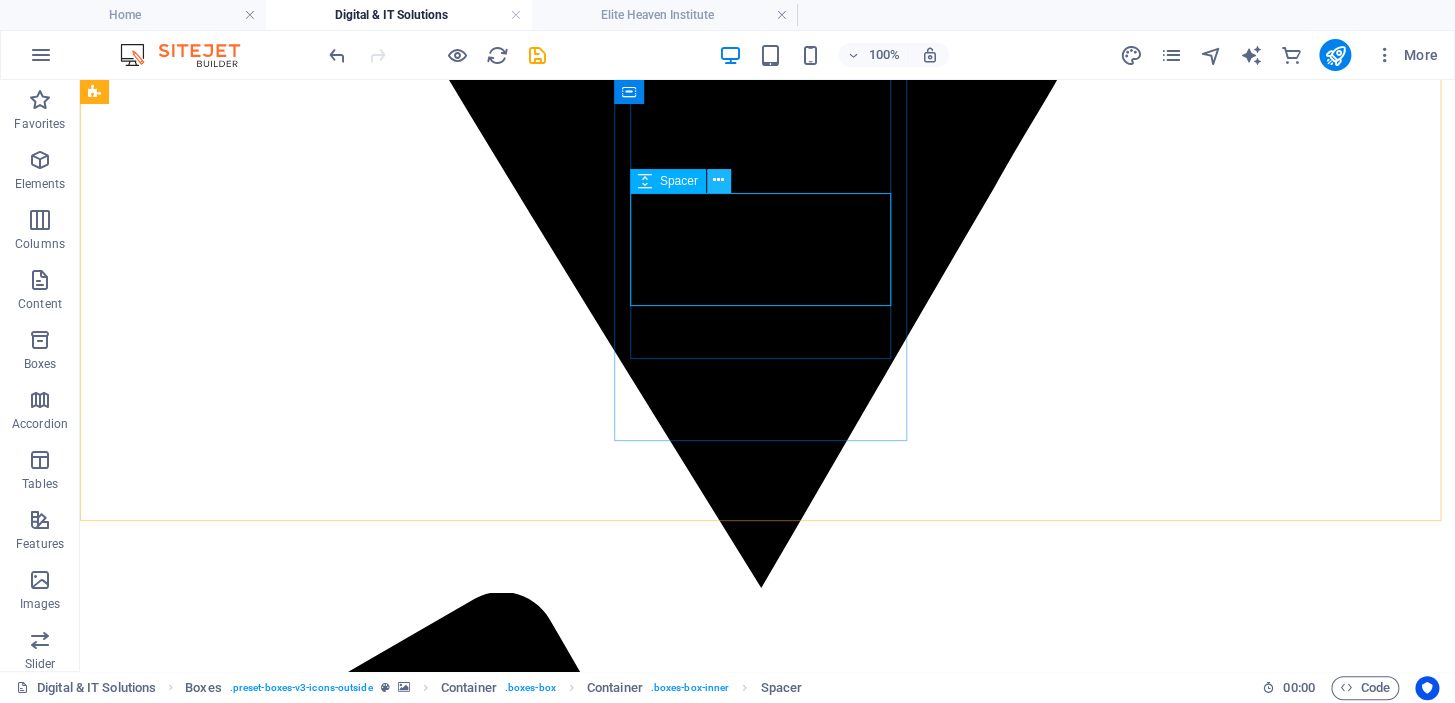 click at bounding box center (718, 180) 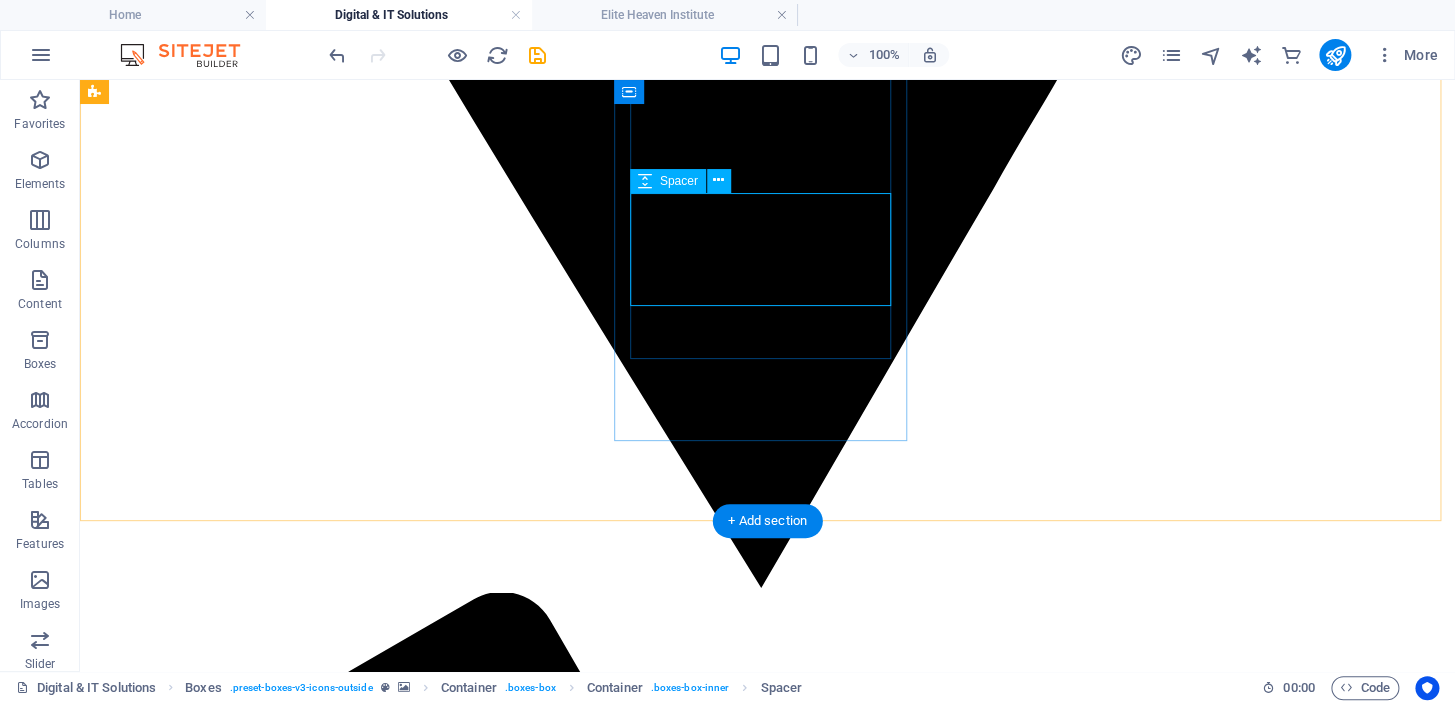 click at bounding box center [767, 12176] 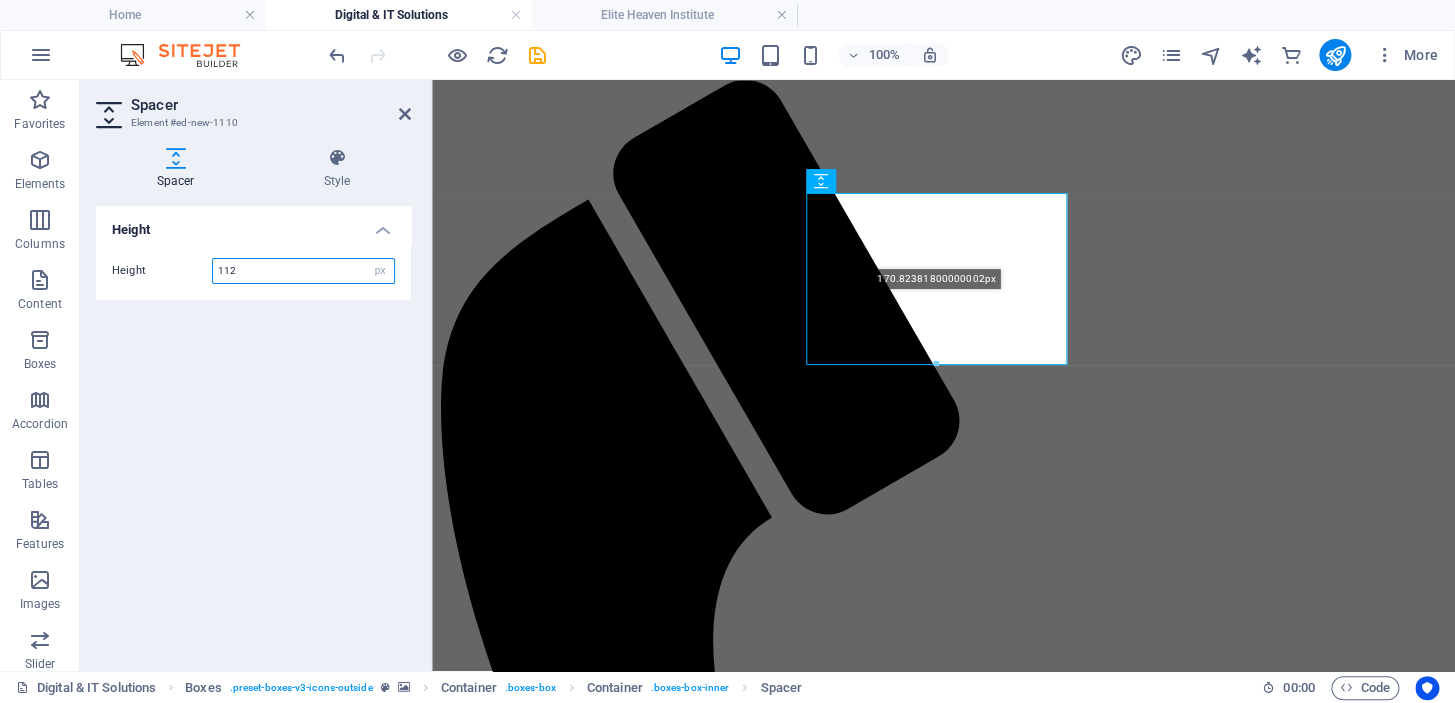 drag, startPoint x: 504, startPoint y: 219, endPoint x: 941, endPoint y: 358, distance: 458.57388 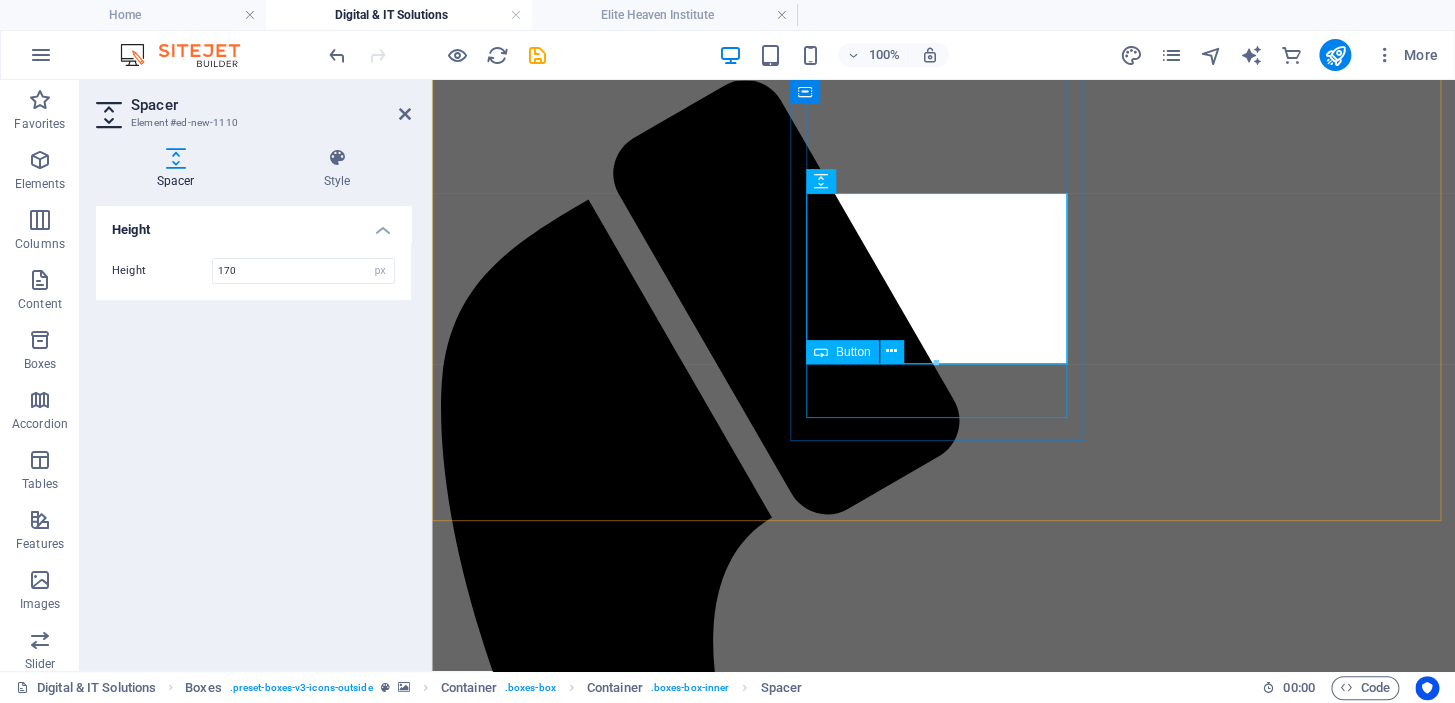 click on "our previous projects" at bounding box center (943, 9627) 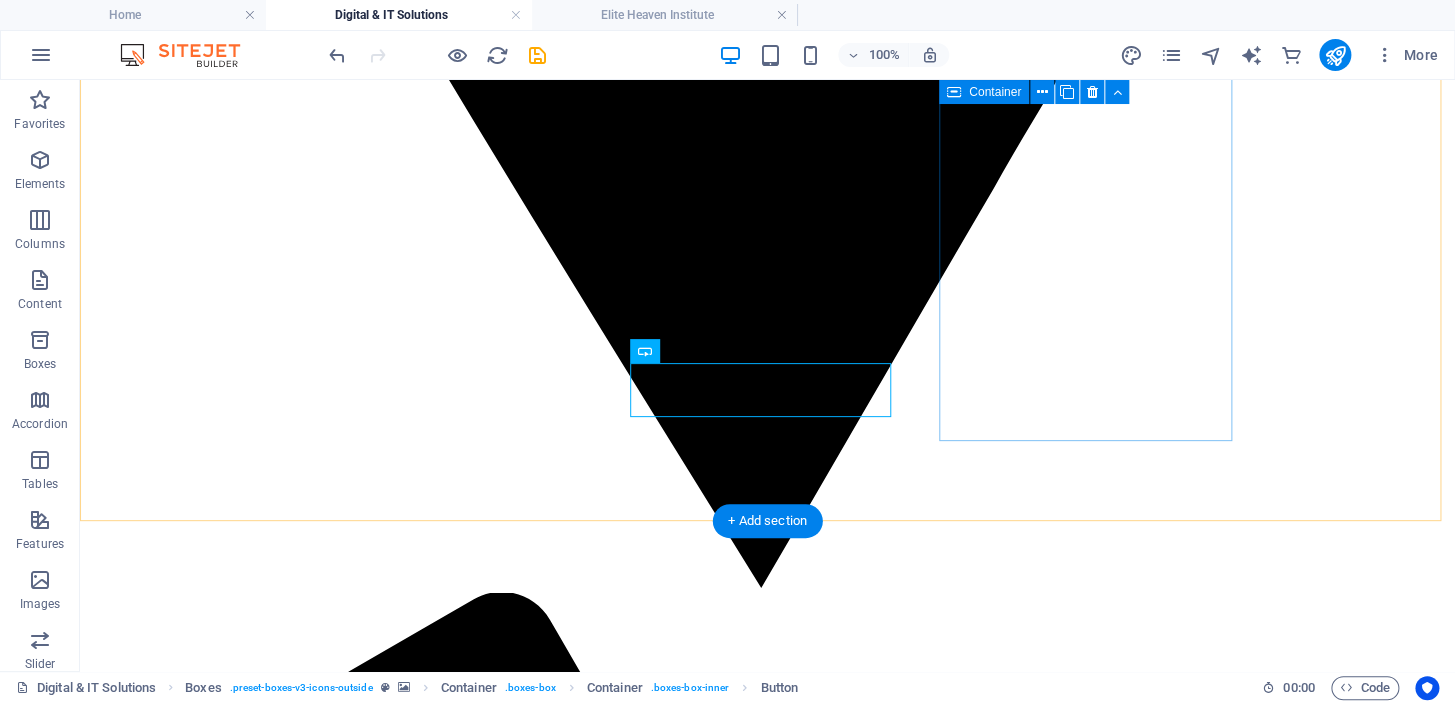 scroll, scrollTop: 2407, scrollLeft: 0, axis: vertical 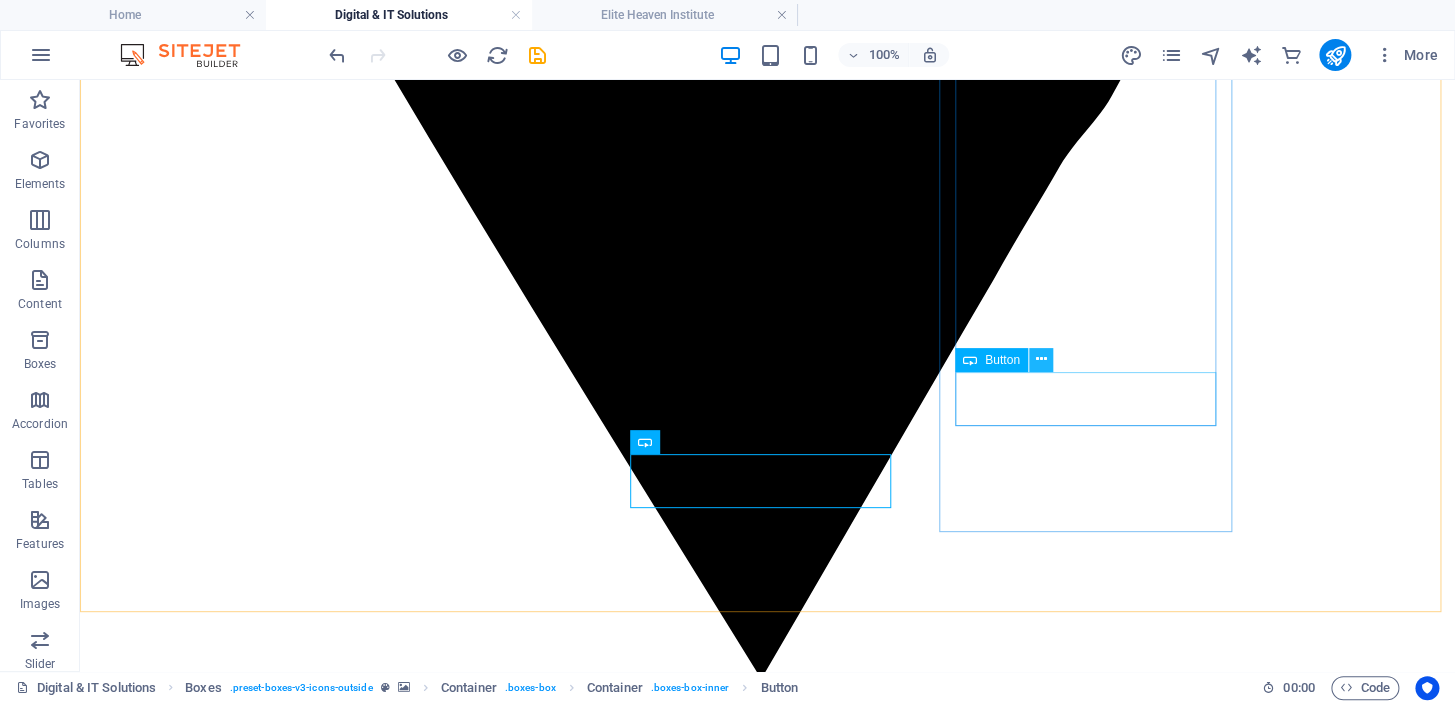 click at bounding box center [1040, 359] 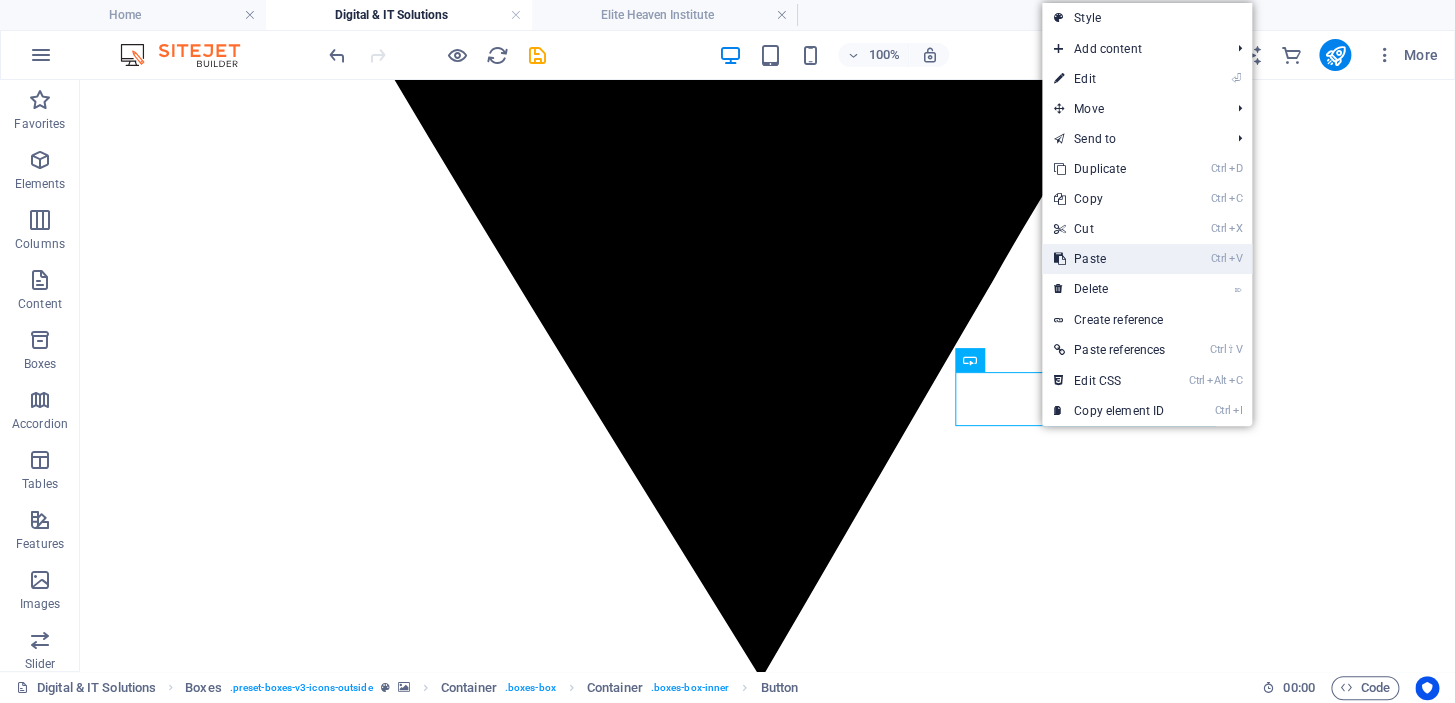 click on "Ctrl V  Paste" at bounding box center [1109, 259] 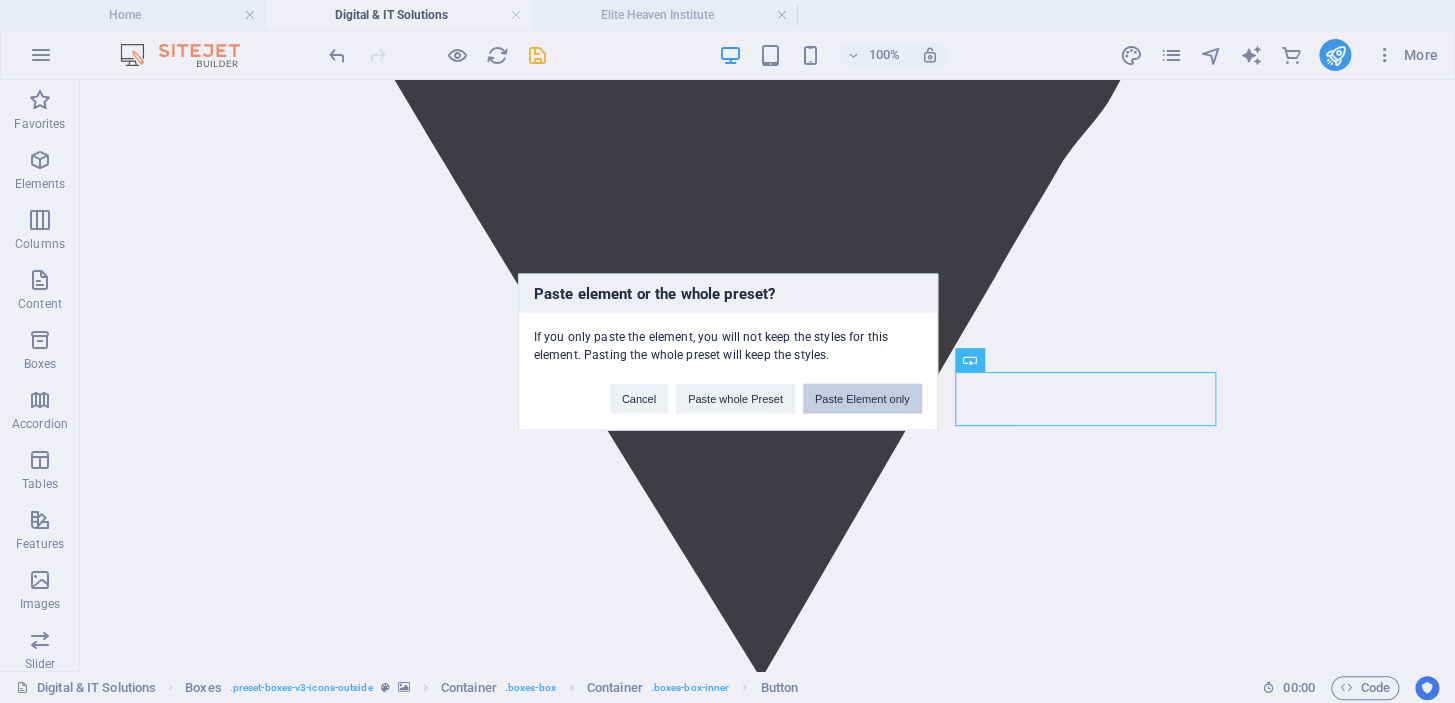 click on "Paste Element only" at bounding box center (862, 398) 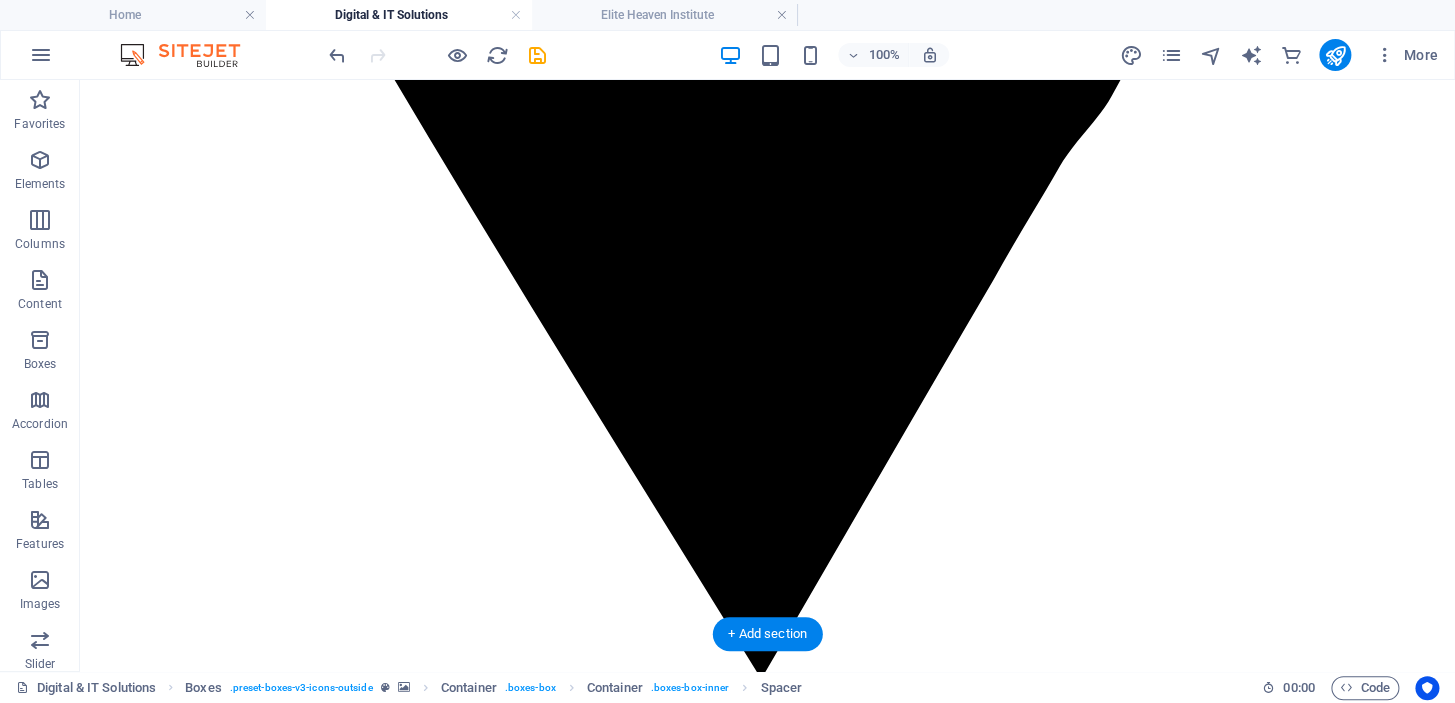 drag, startPoint x: 1064, startPoint y: 479, endPoint x: 1061, endPoint y: 413, distance: 66.068146 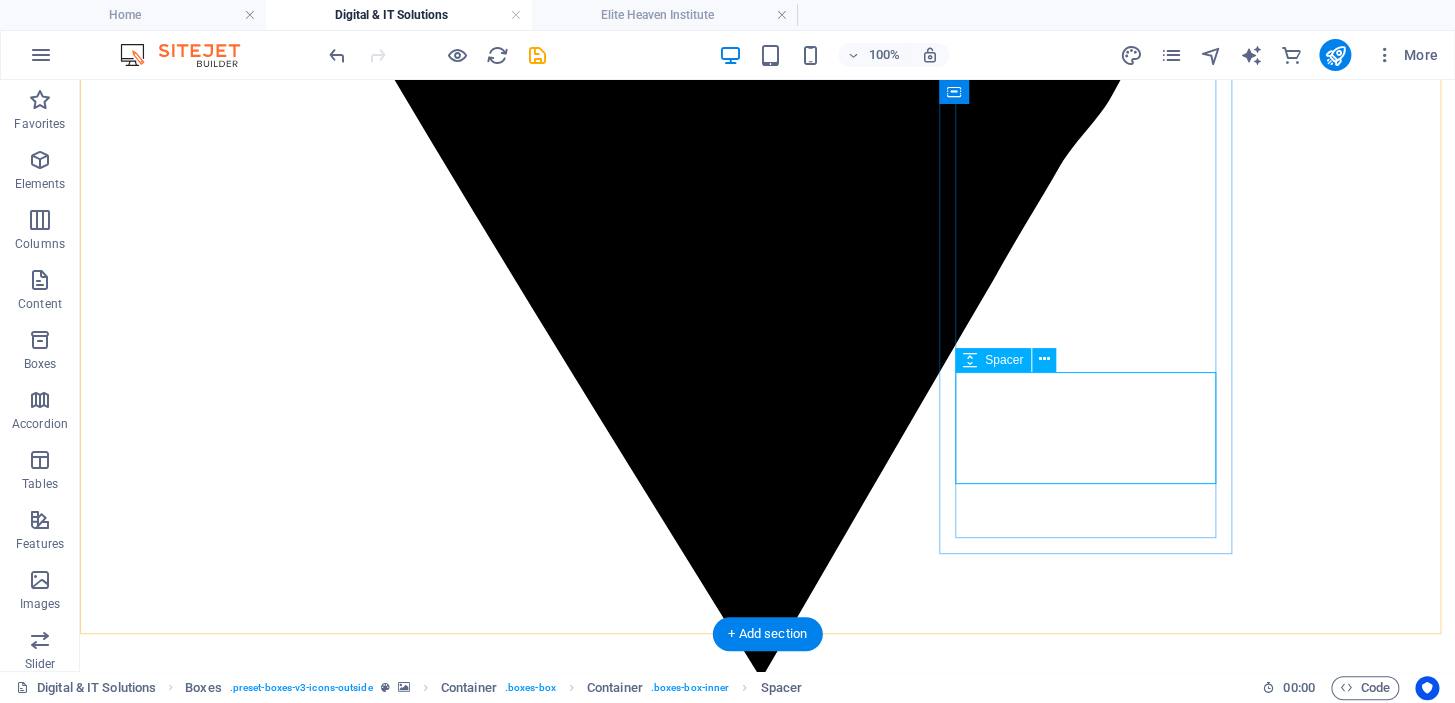click at bounding box center (767, 13549) 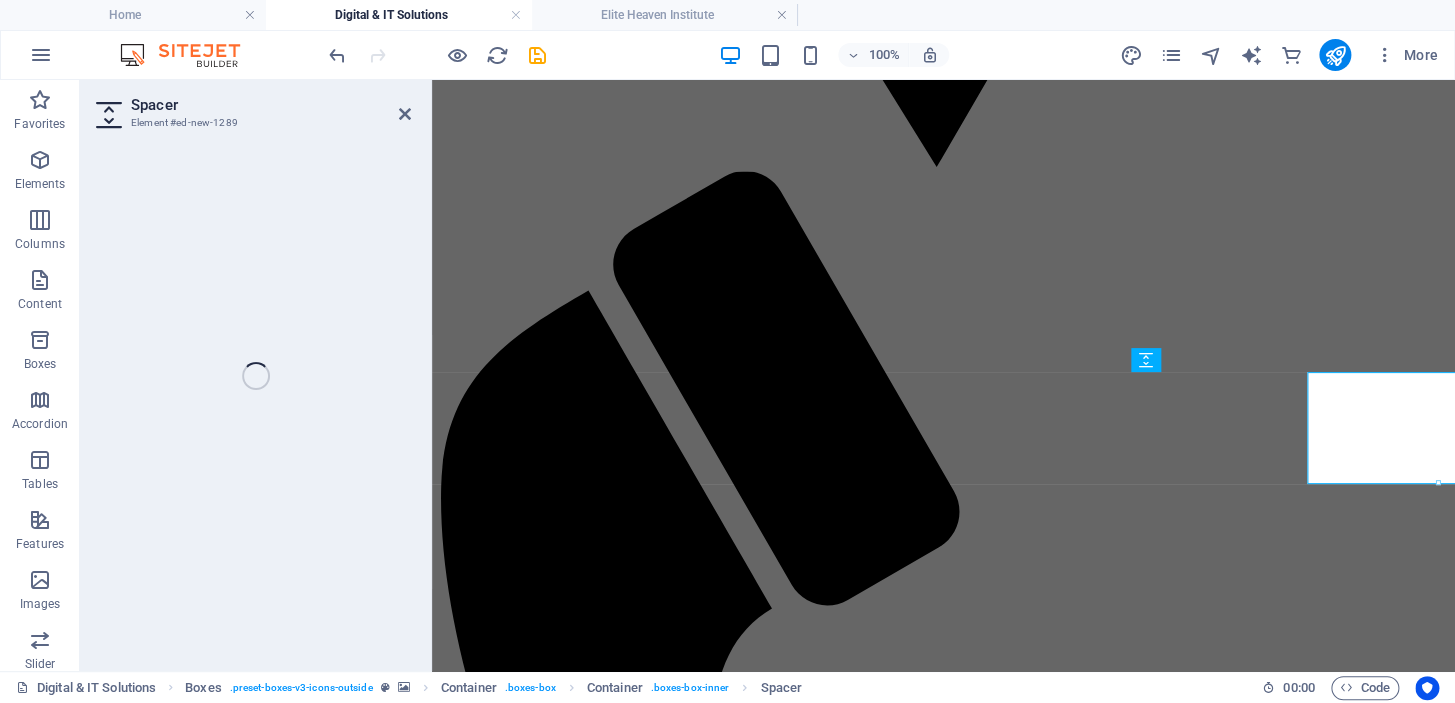 select on "px" 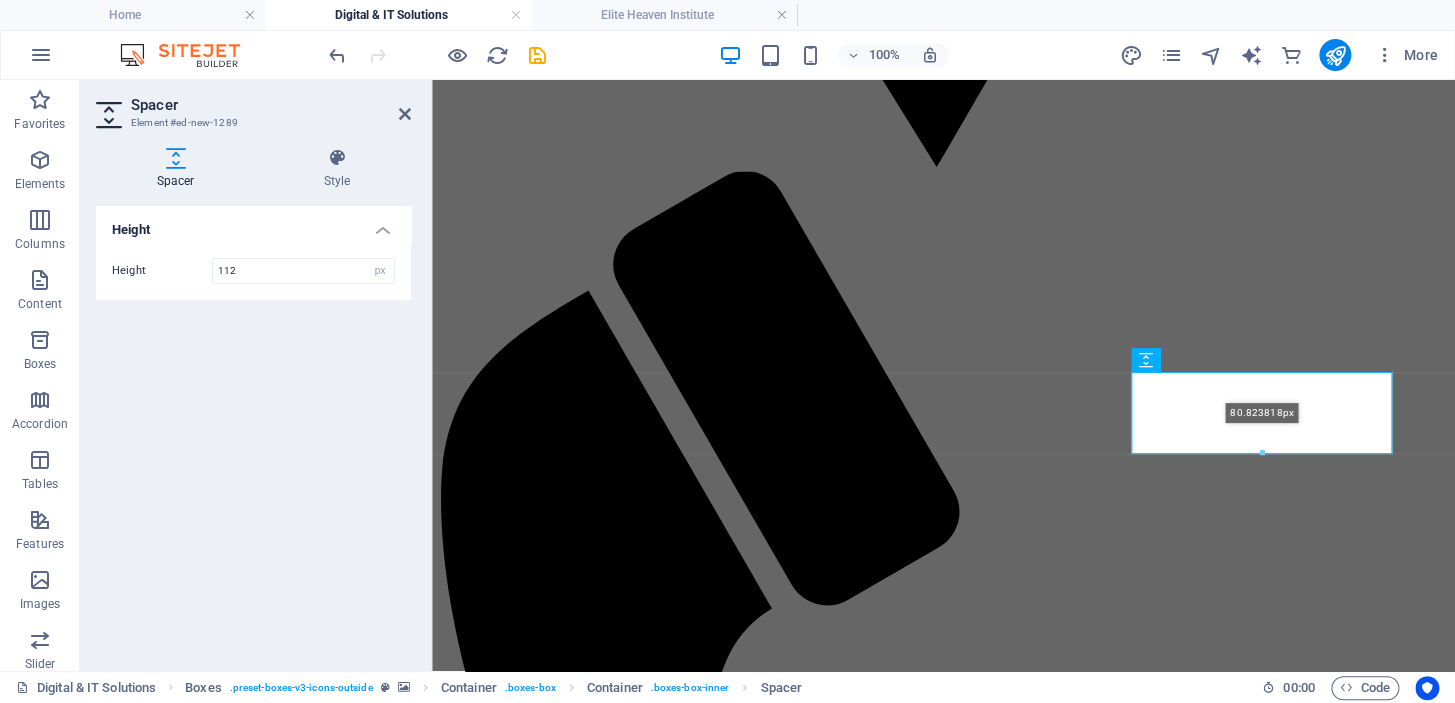 drag, startPoint x: 1260, startPoint y: 484, endPoint x: 835, endPoint y: 377, distance: 438.26248 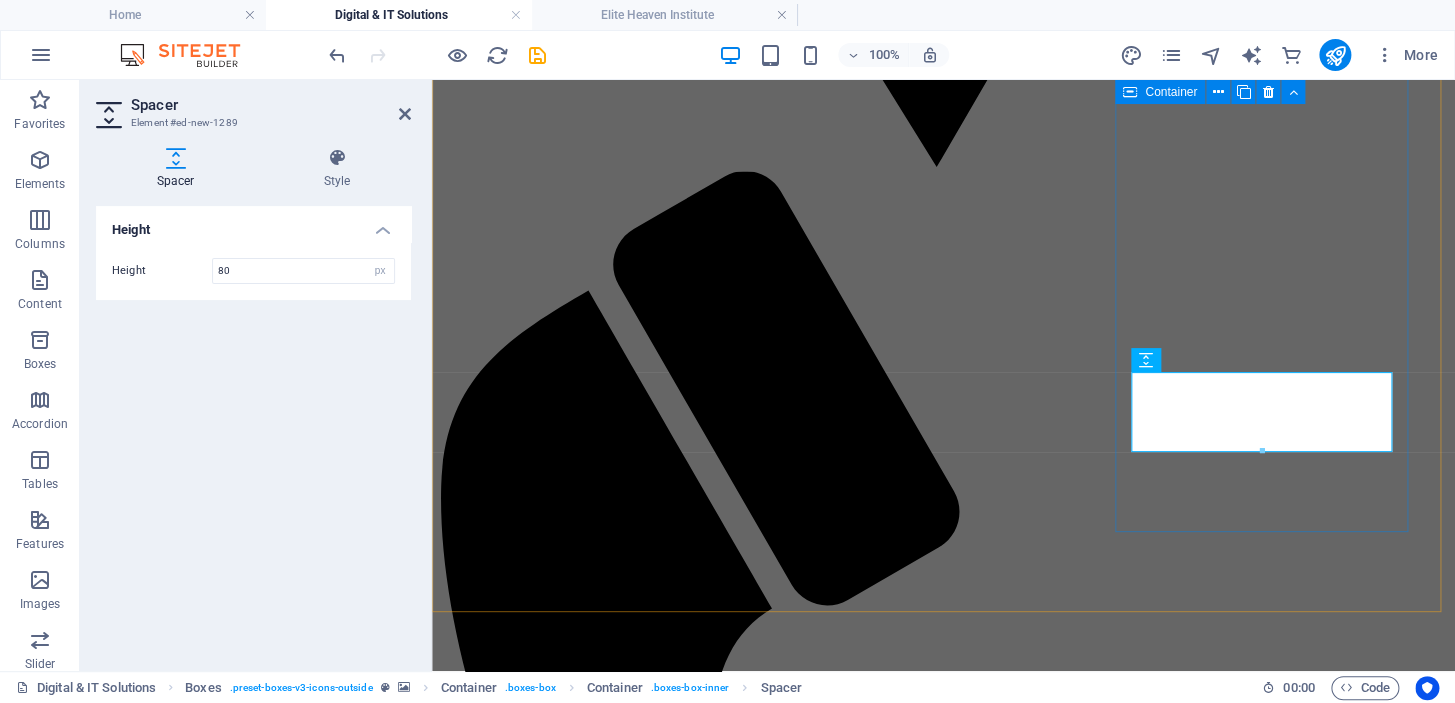 click on "SEO/  Google Ads Improve your website’s visibility on search engines like Google through keyword optimization, content strategy, and technical SEO.  Effective SEO strategies aim to align a website's content with user intent, ensuring it appears prominently for relevant searches. By optimizing site architecture, improving load speed, and enhancing user experience, businesses can increase their online presence, drive more qualified leads, and ultimately boost conversions.  our previous projects" at bounding box center [943, 10178] 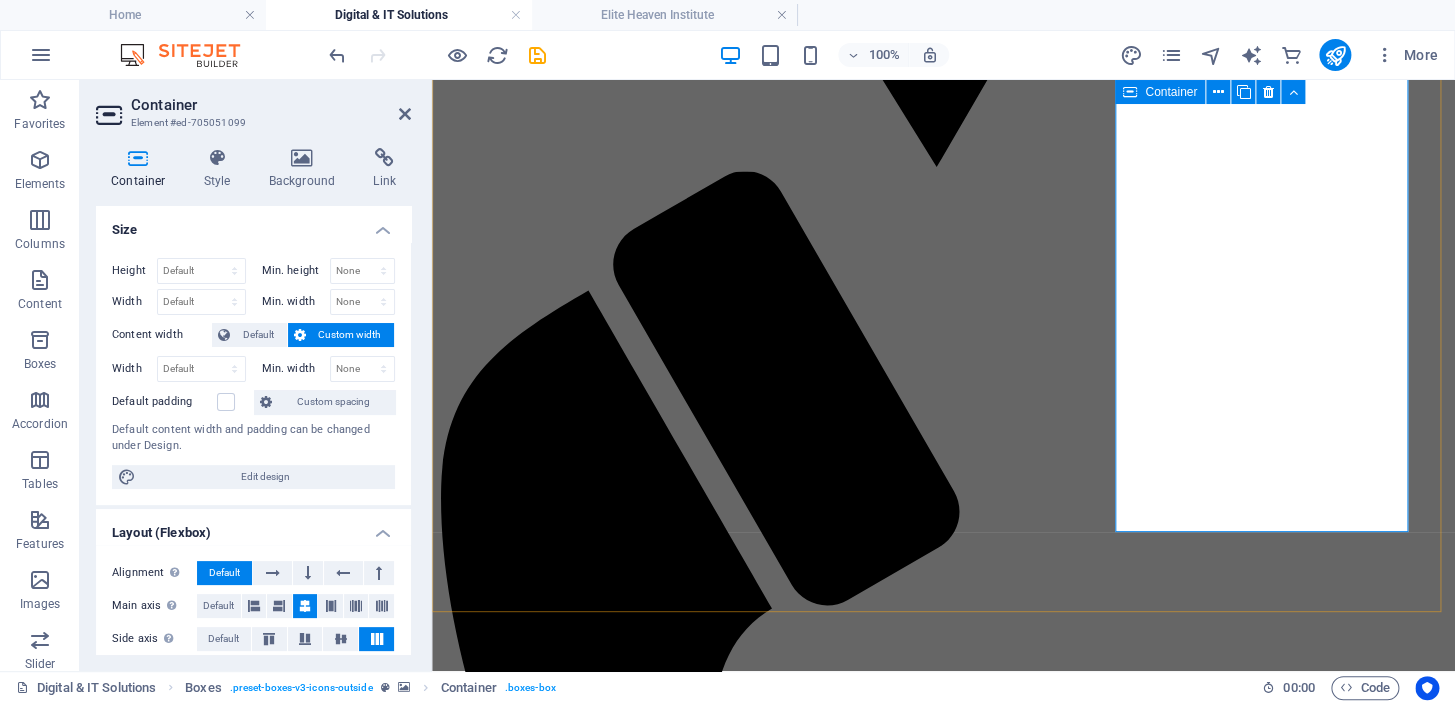 click on "SEO/  Google Ads Improve your website’s visibility on search engines like Google through keyword optimization, content strategy, and technical SEO.  Effective SEO strategies aim to align a website's content with user intent, ensuring it appears prominently for relevant searches. By optimizing site architecture, improving load speed, and enhancing user experience, businesses can increase their online presence, drive more qualified leads, and ultimately boost conversions.  our previous projects" at bounding box center [943, 10177] 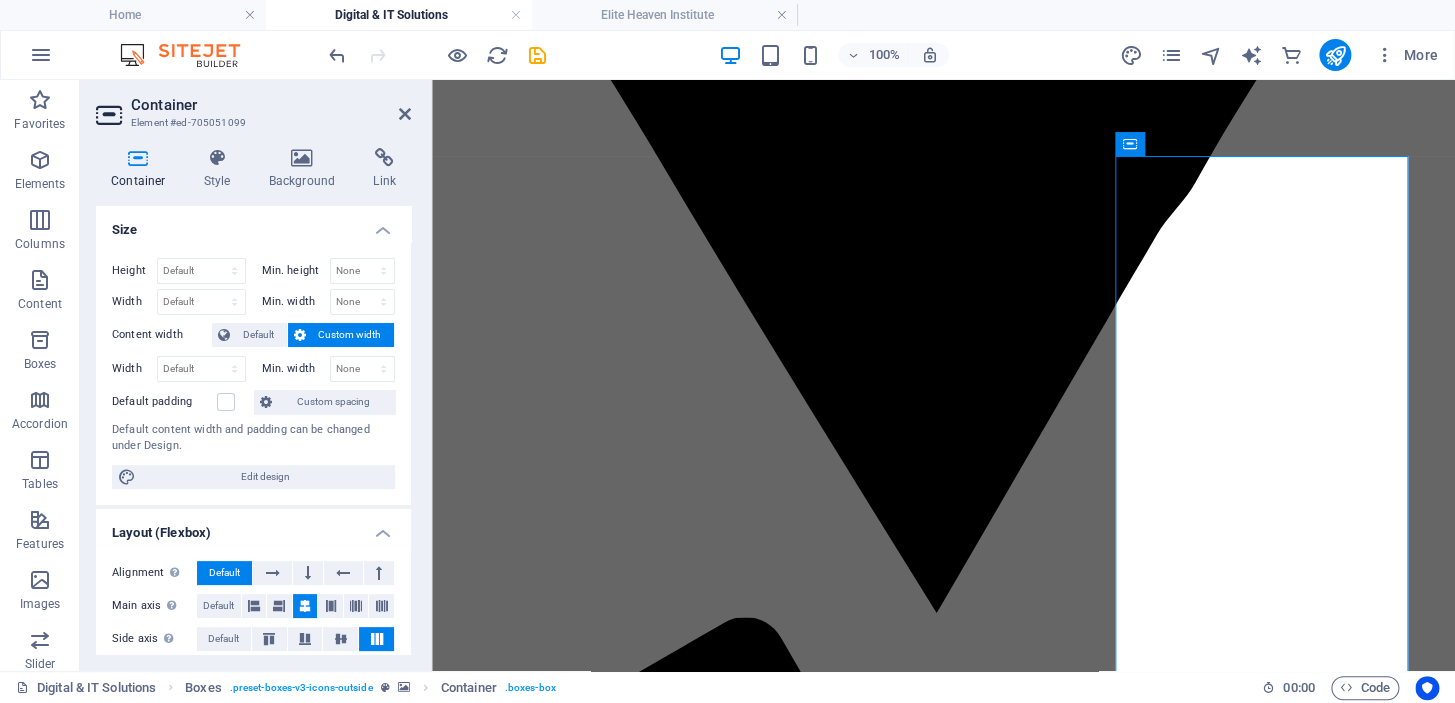 scroll, scrollTop: 2091, scrollLeft: 0, axis: vertical 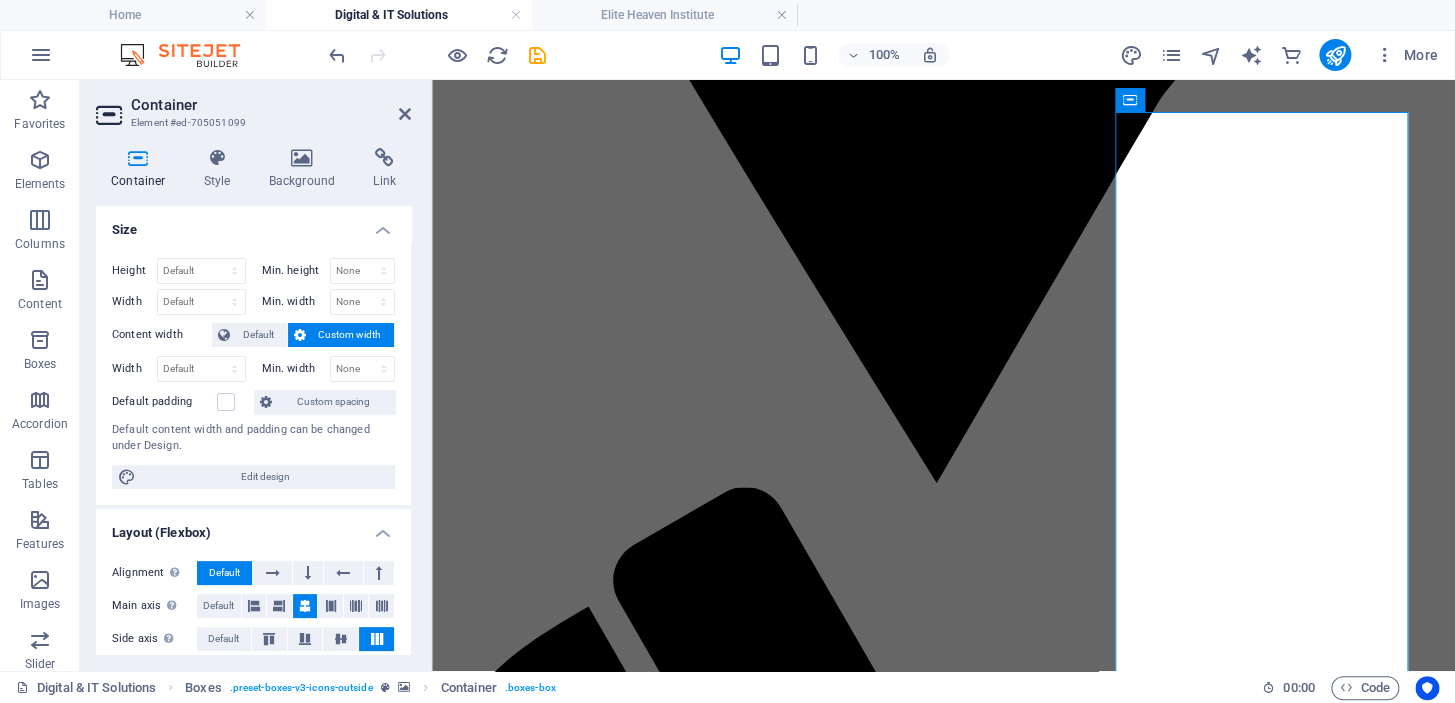 click at bounding box center [943, 6552] 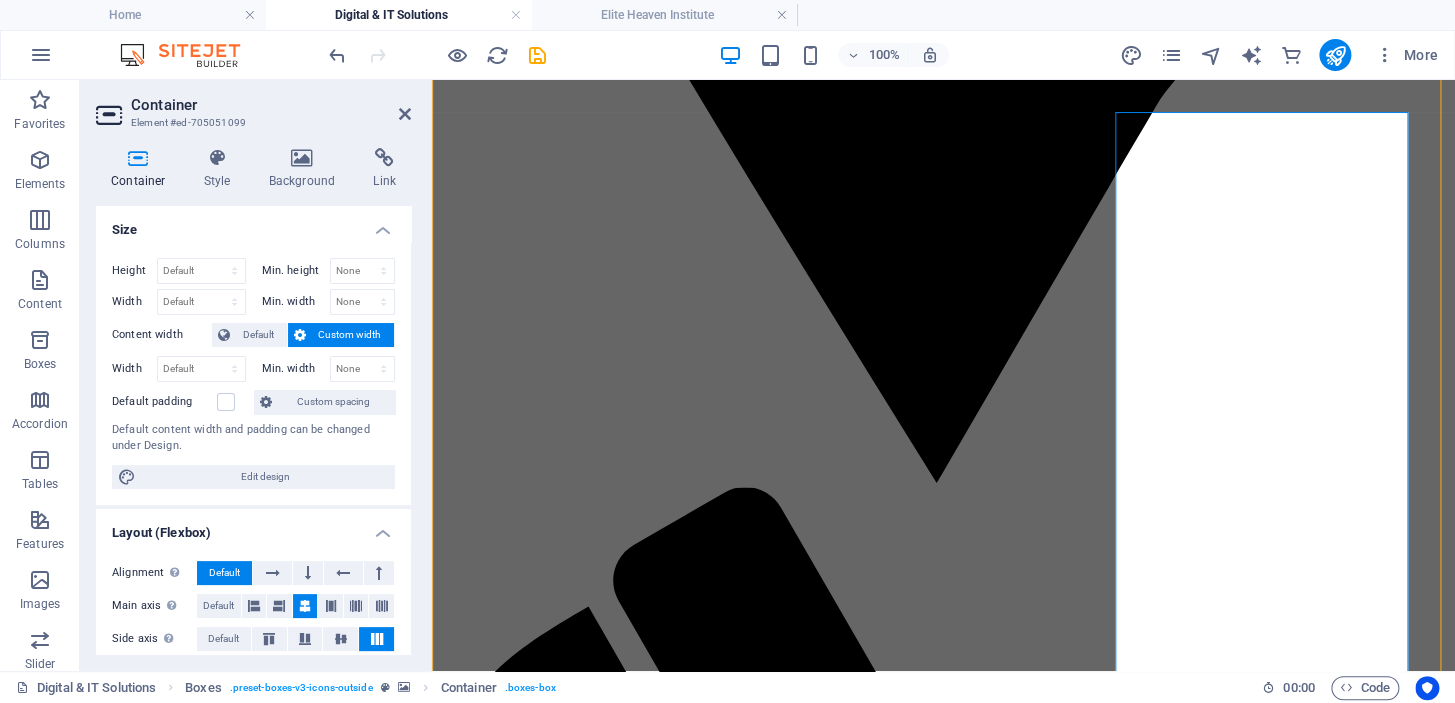 click at bounding box center (943, 6552) 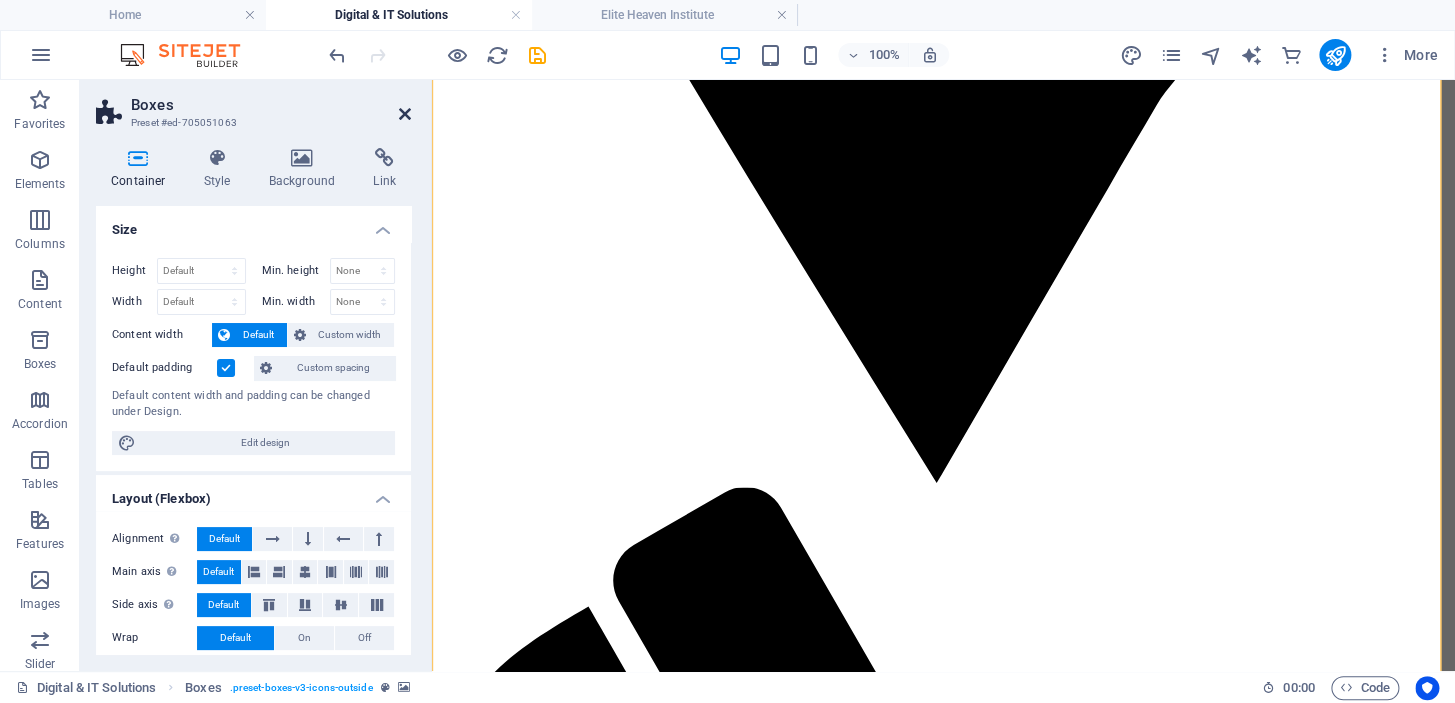 click at bounding box center (405, 114) 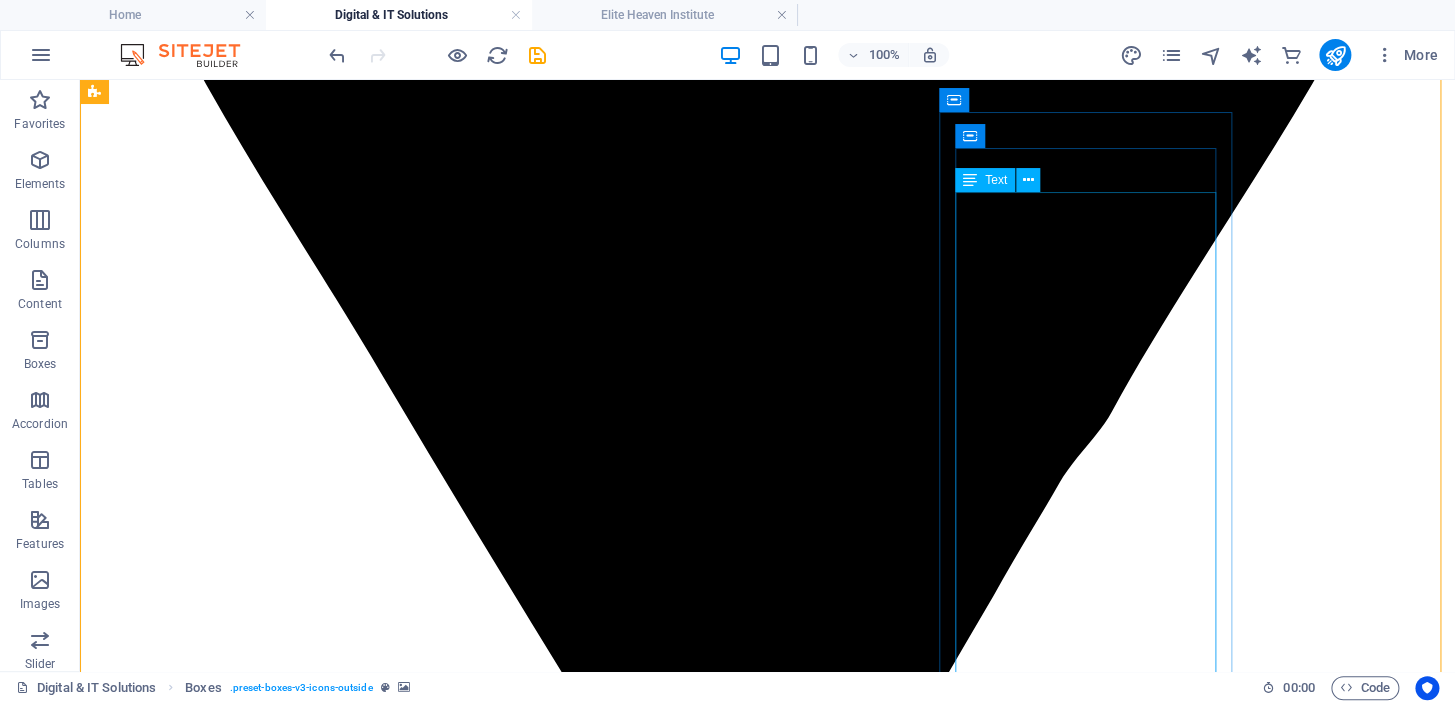 scroll, scrollTop: 2455, scrollLeft: 0, axis: vertical 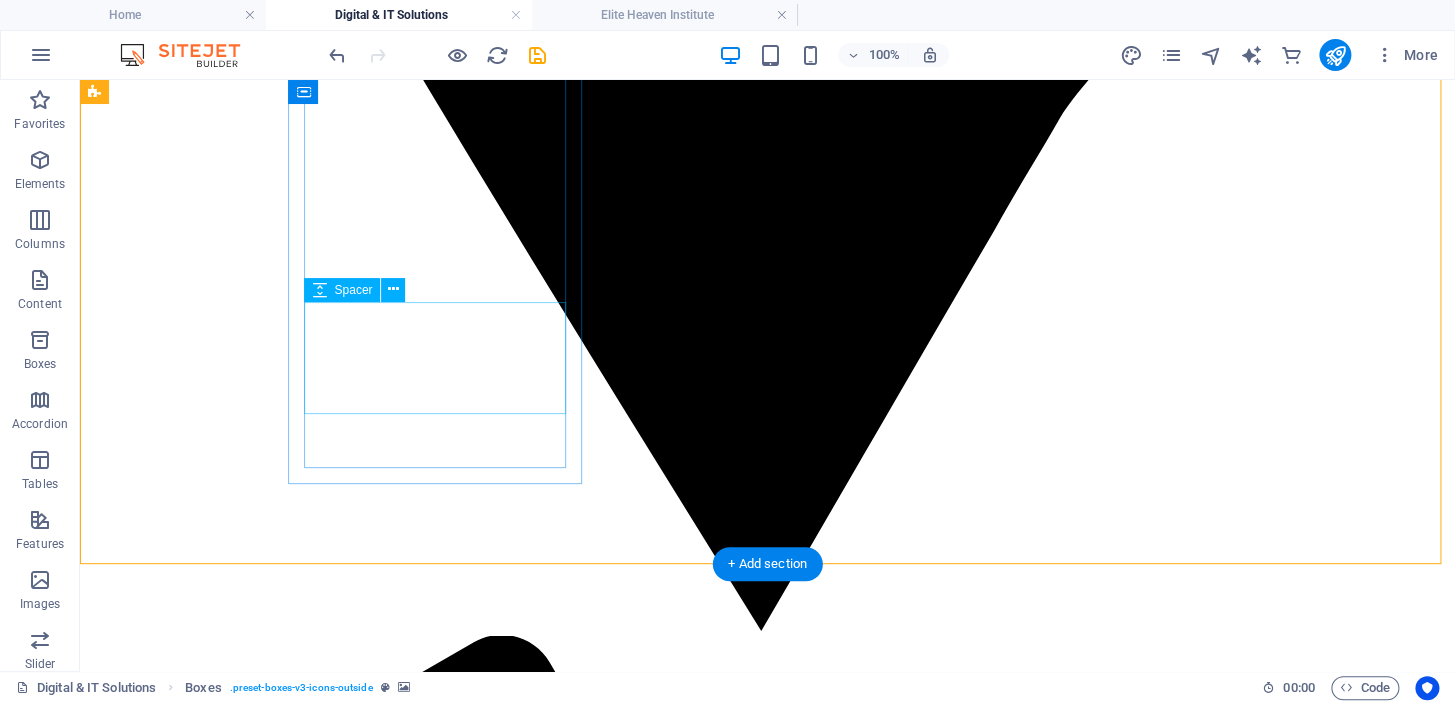 click at bounding box center (767, 10367) 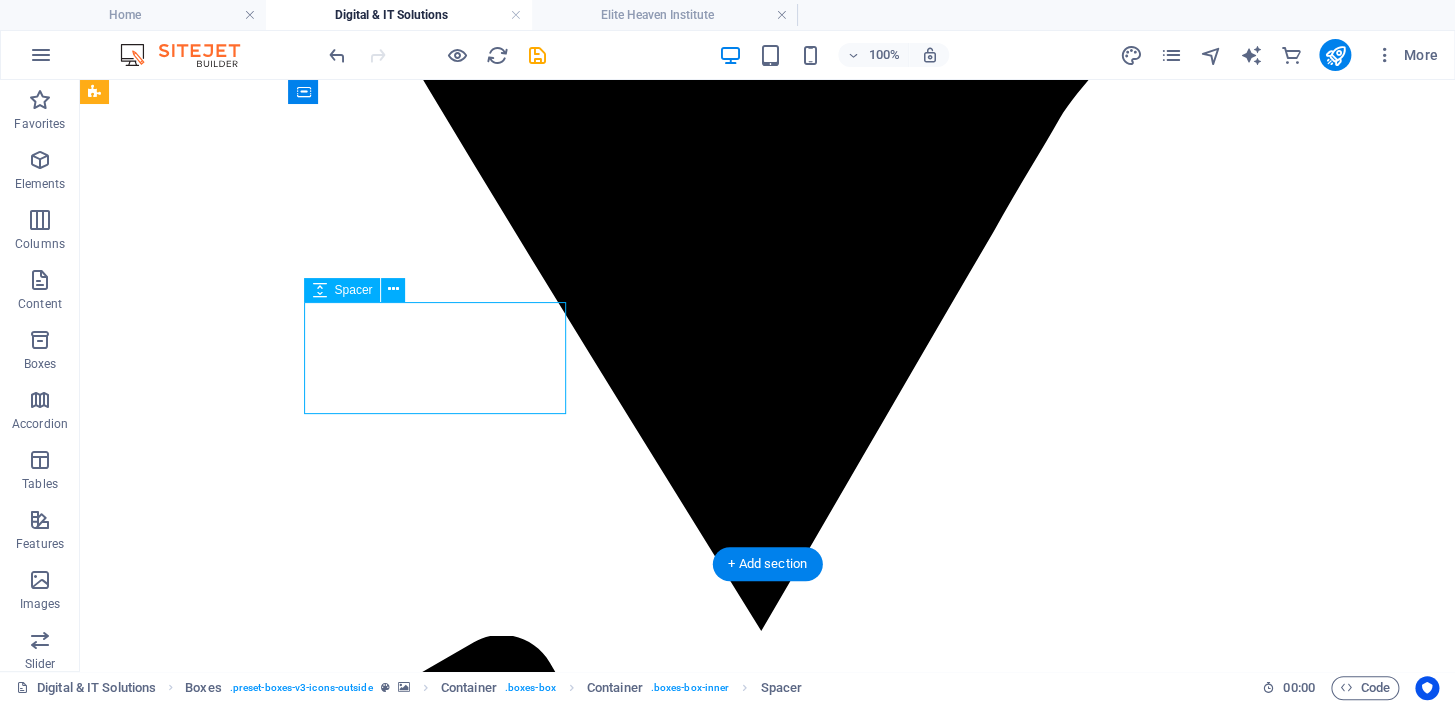 click at bounding box center [767, 10367] 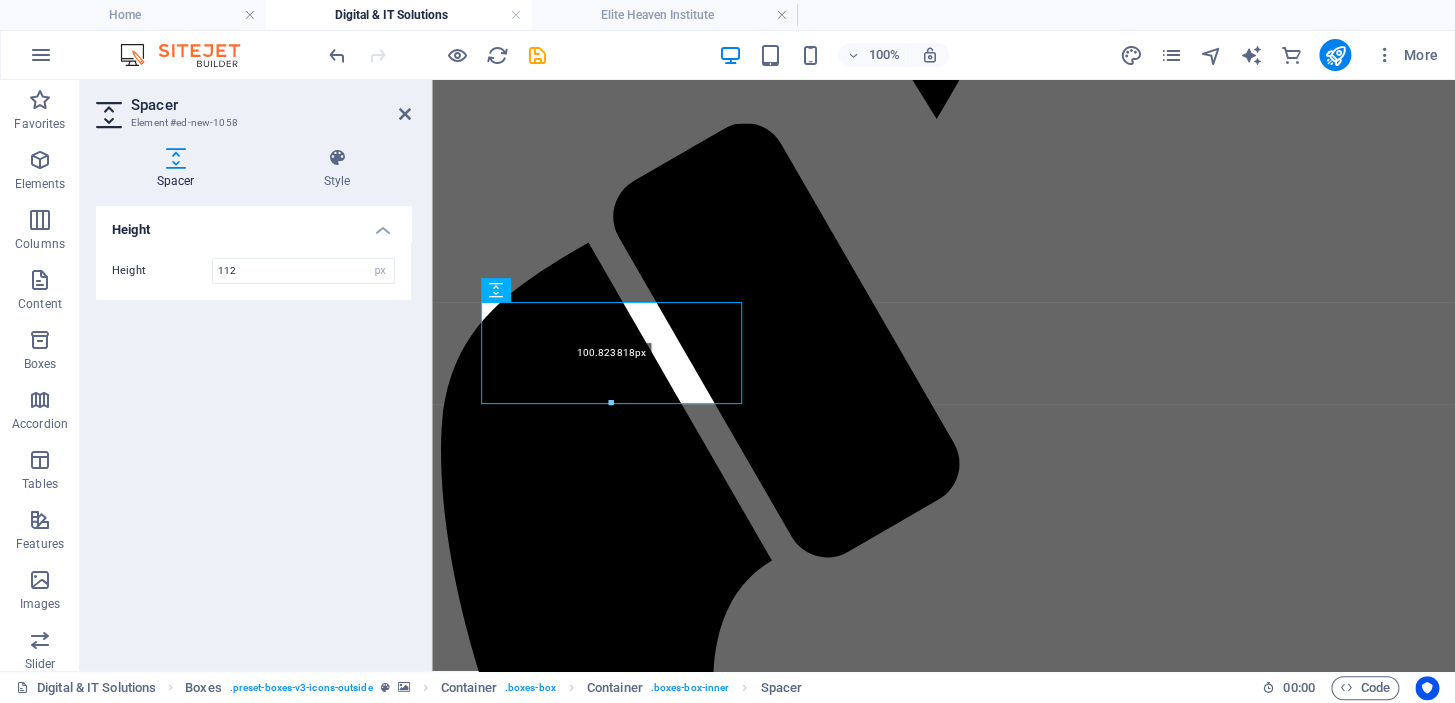 click at bounding box center [611, 403] 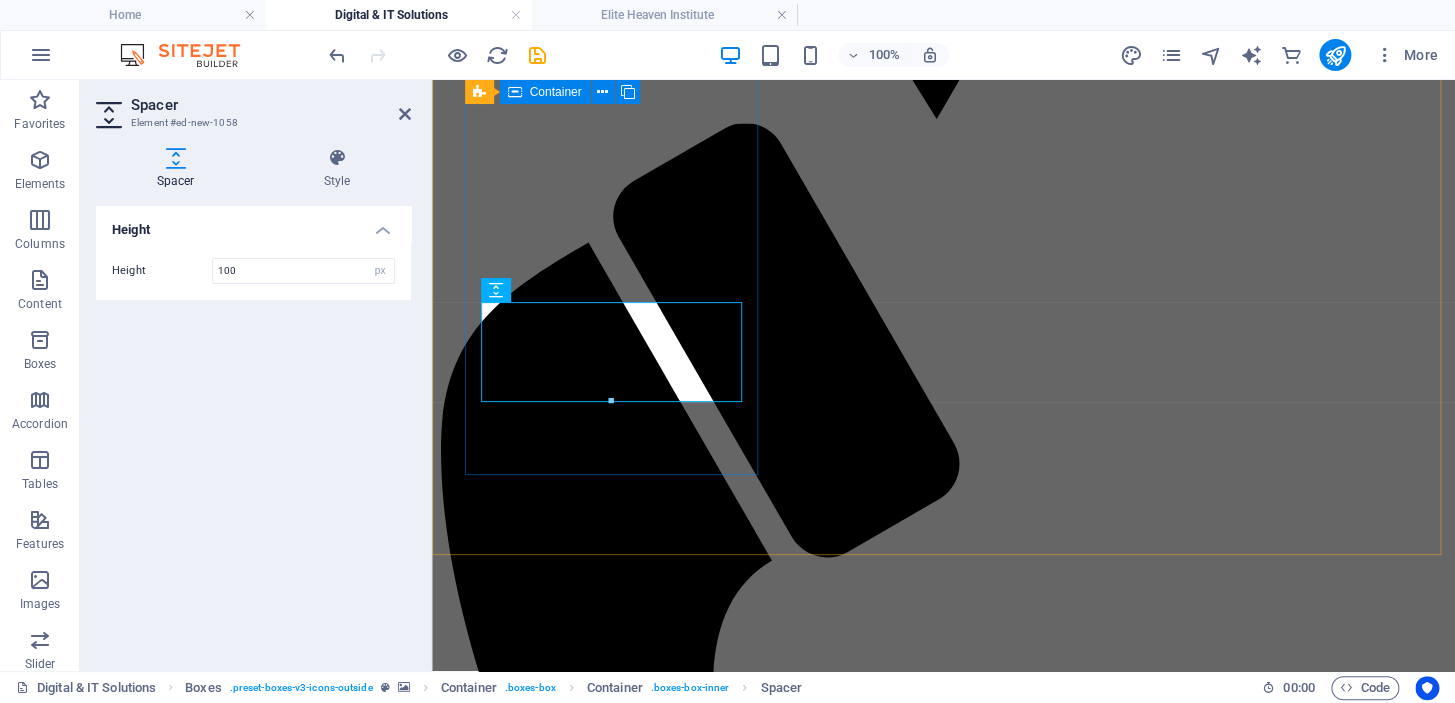 click on "Graphic Designing/ 2D & 3D Models The art and practice of creating visual content to communicate messages and ideas effectively. It combines typography, imagery, color and layout to craft designs that captivate and inform audiences. From Branding and Marketing Materials to web designs, social media graphics, graphic designers use their creativity and technical skills to bring concepts to life. our previous projects" at bounding box center [943, 7644] 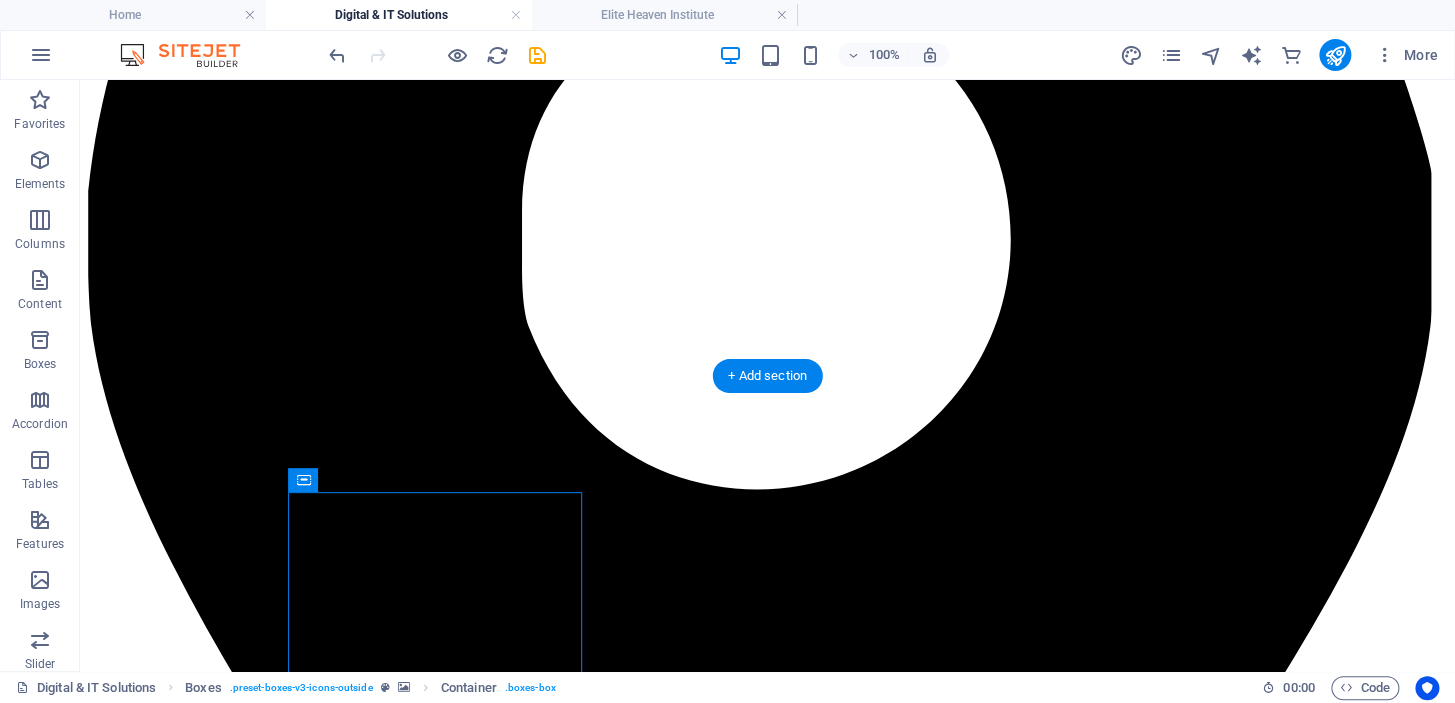 scroll, scrollTop: 1455, scrollLeft: 0, axis: vertical 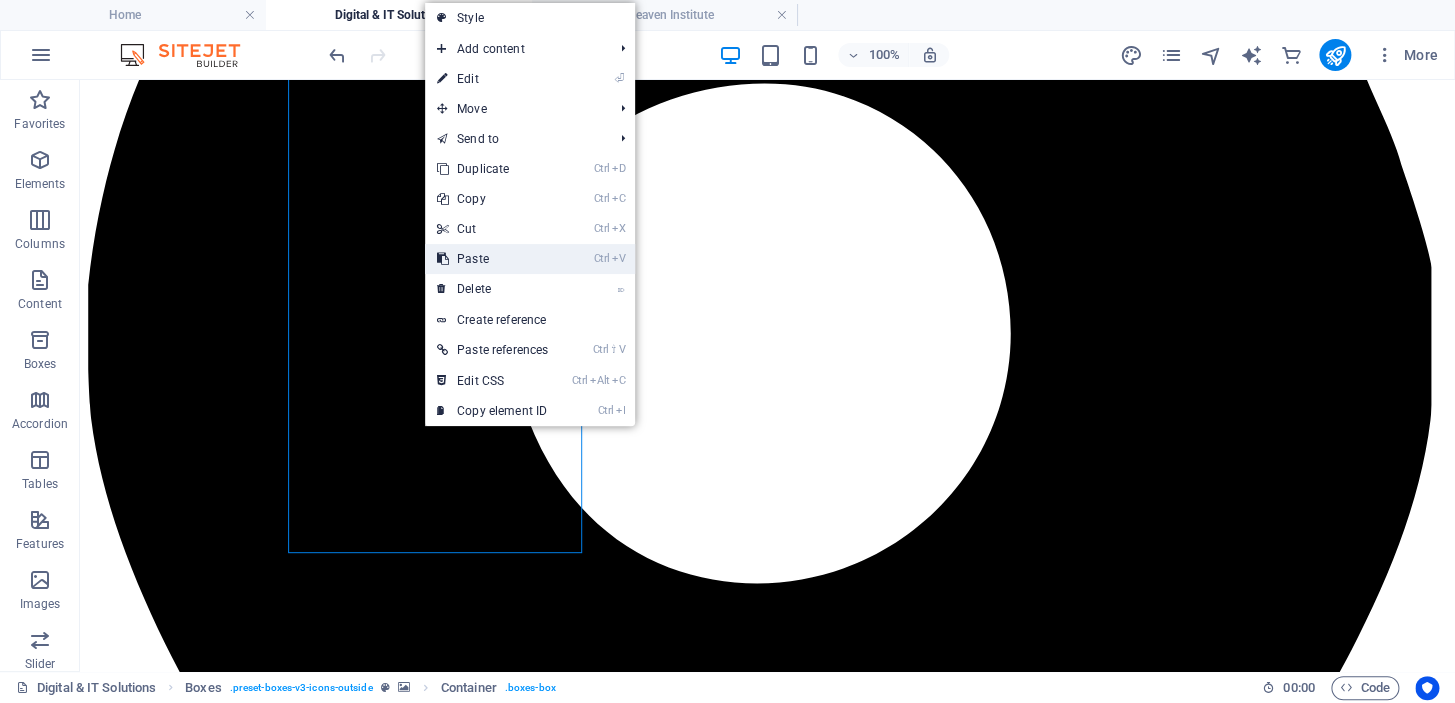 click on "Ctrl V  Paste" at bounding box center (492, 259) 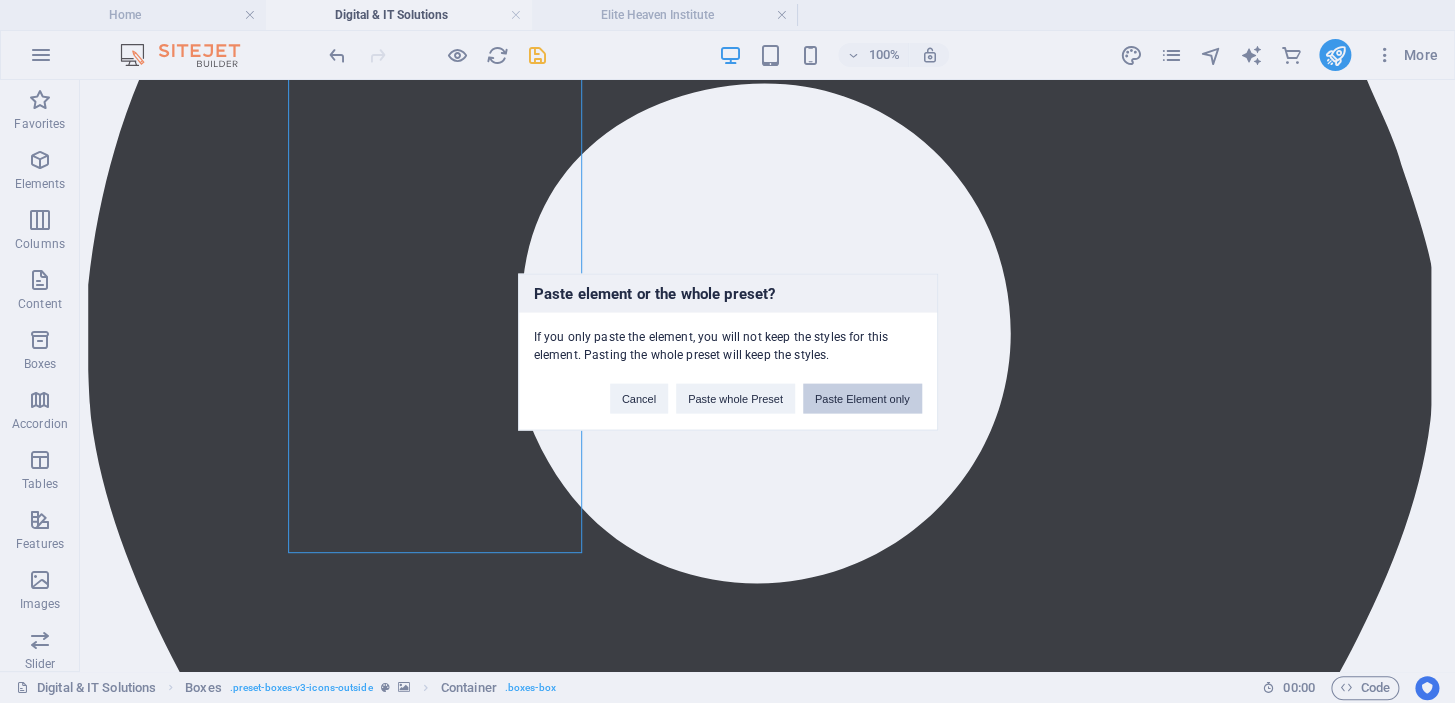 click on "Paste Element only" at bounding box center (862, 398) 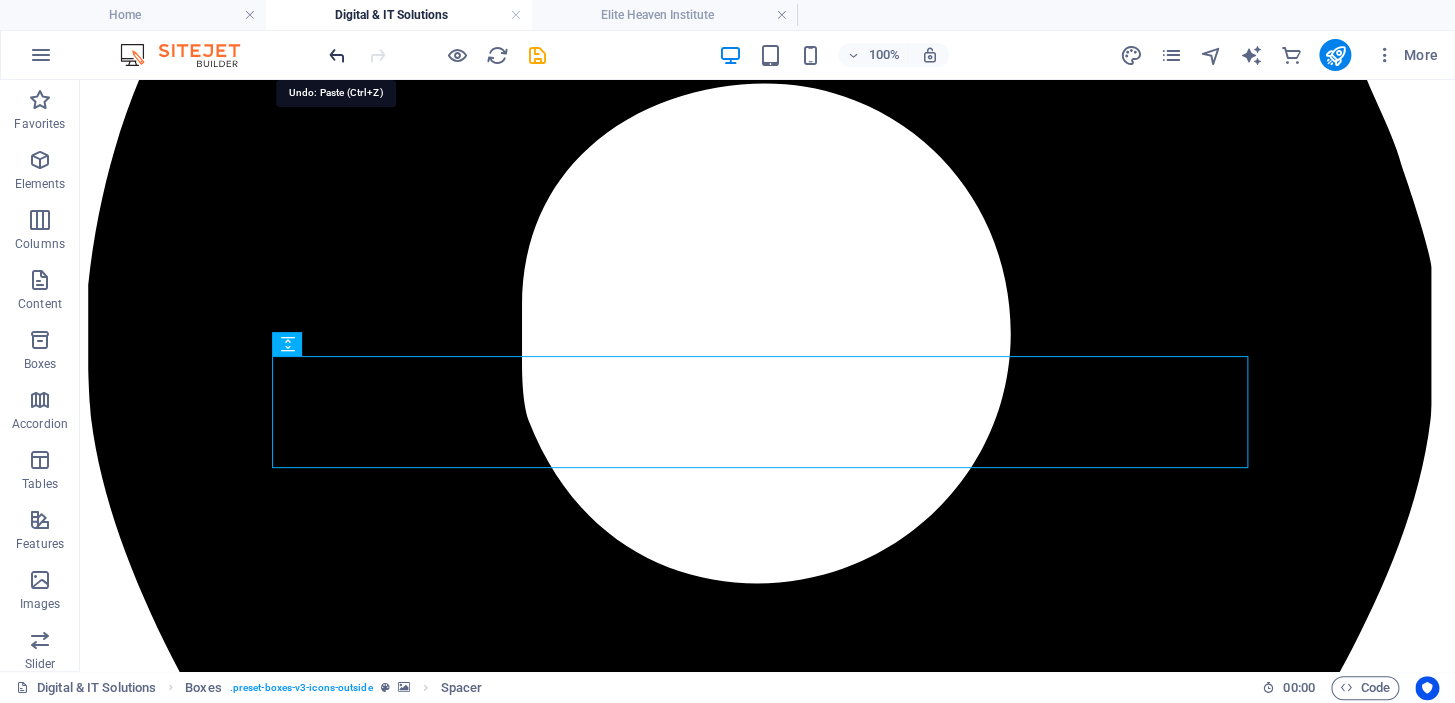 click at bounding box center (337, 55) 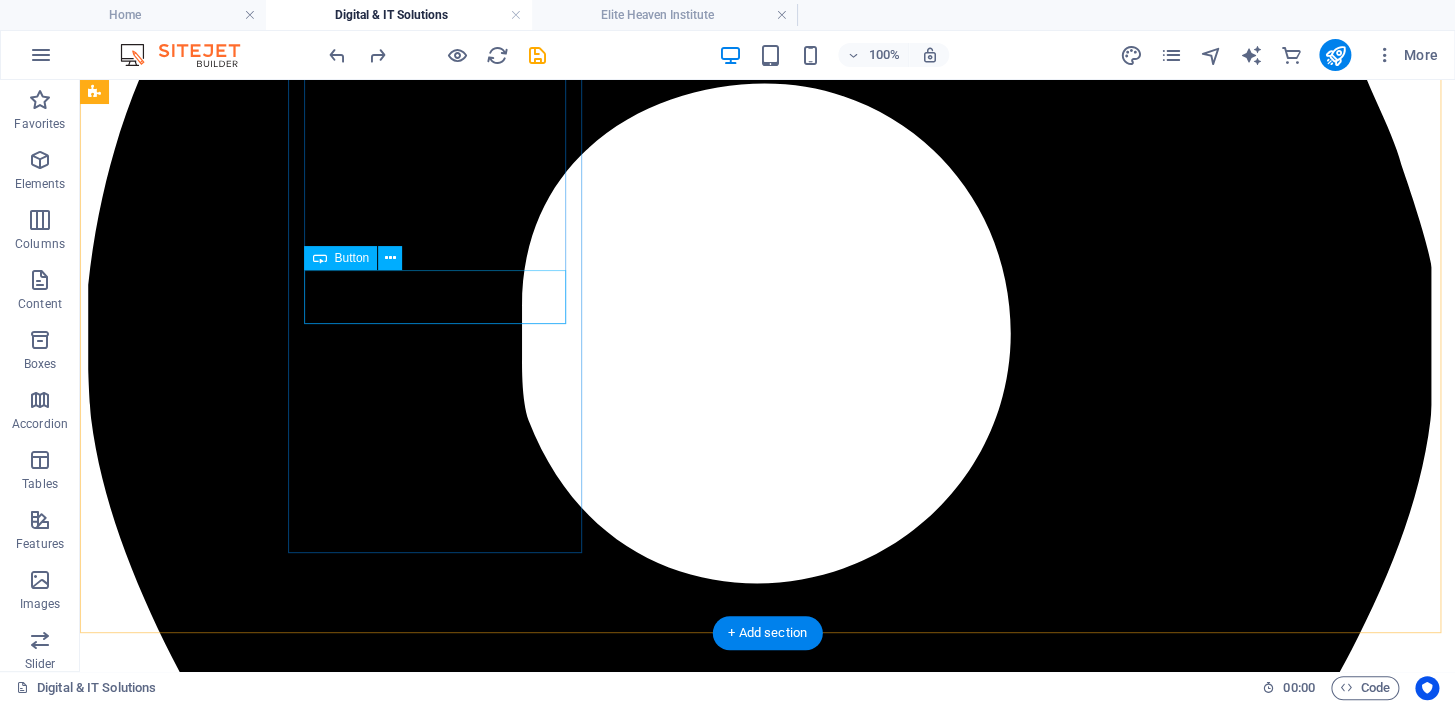 click on "our previous projects" at bounding box center (767, 6503) 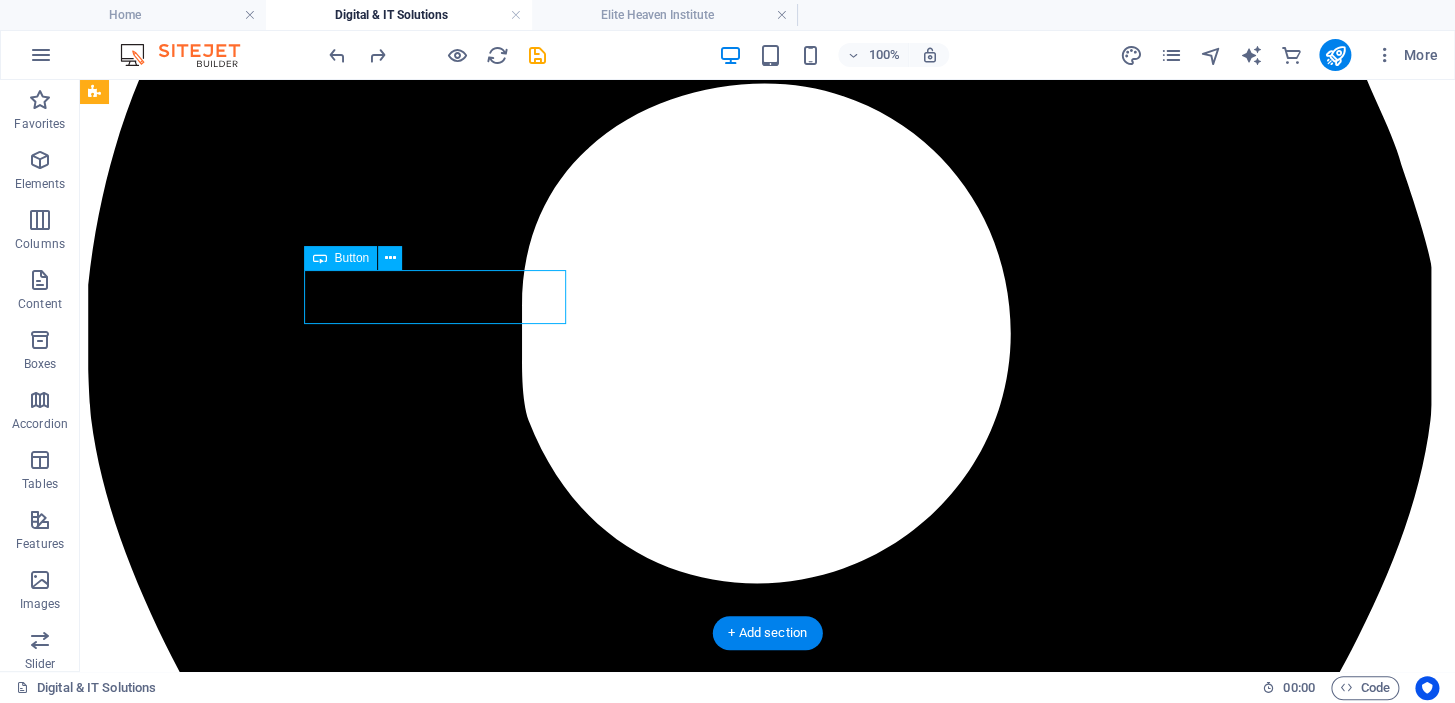 click on "our previous projects" at bounding box center [767, 6503] 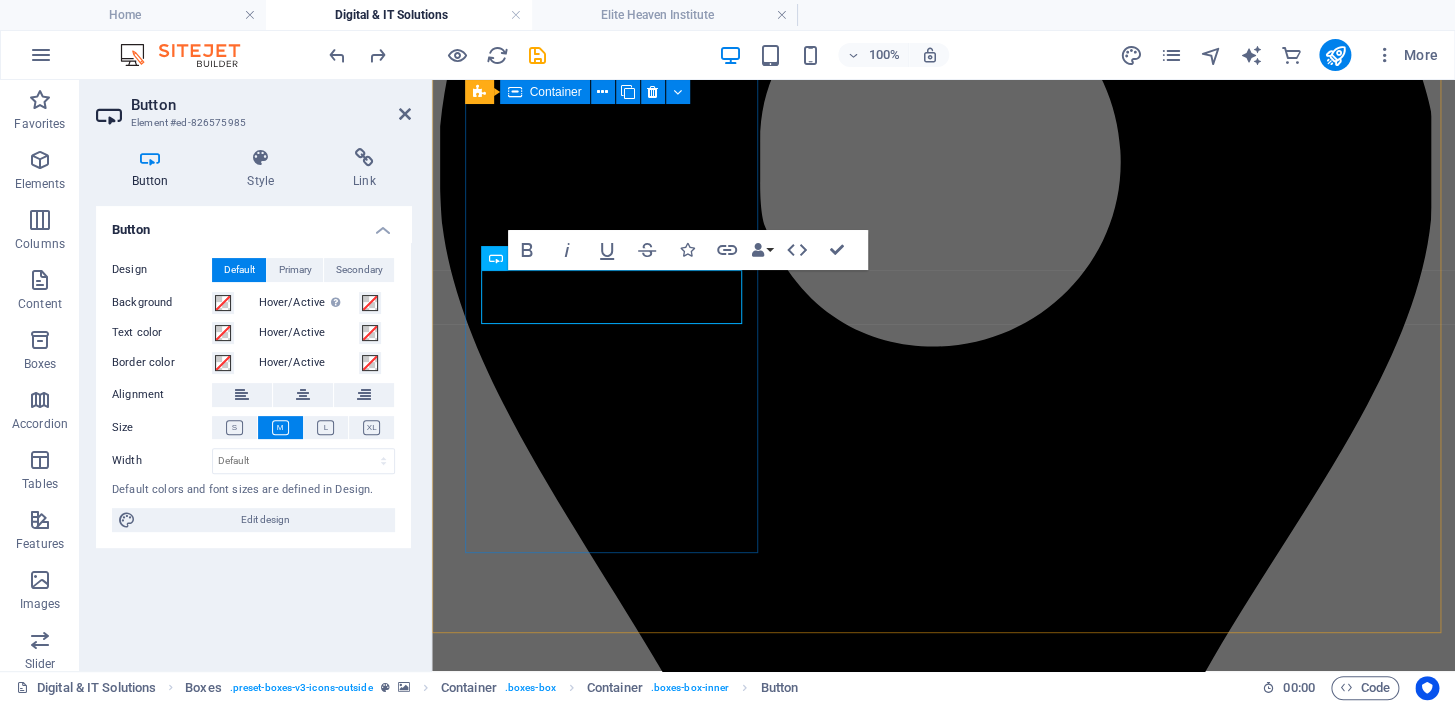 click on "Web Development & Designing Developing applications that run on web browsers, providing interactive features and functionalities similar to native apps. our previous projects" at bounding box center [943, 4732] 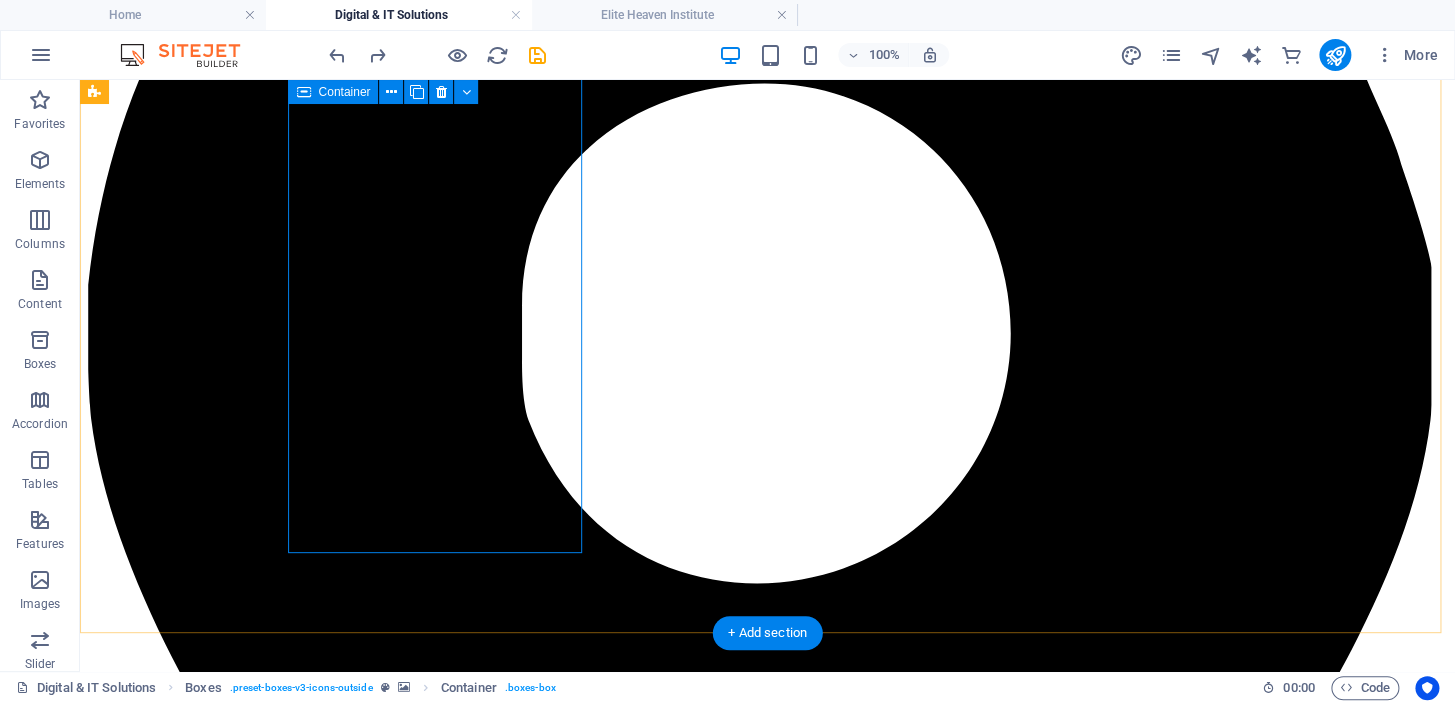 click on "Web Development & Designing Developing applications that run on web browsers, providing interactive features and functionalities similar to native apps. our previous projects" at bounding box center (767, 6045) 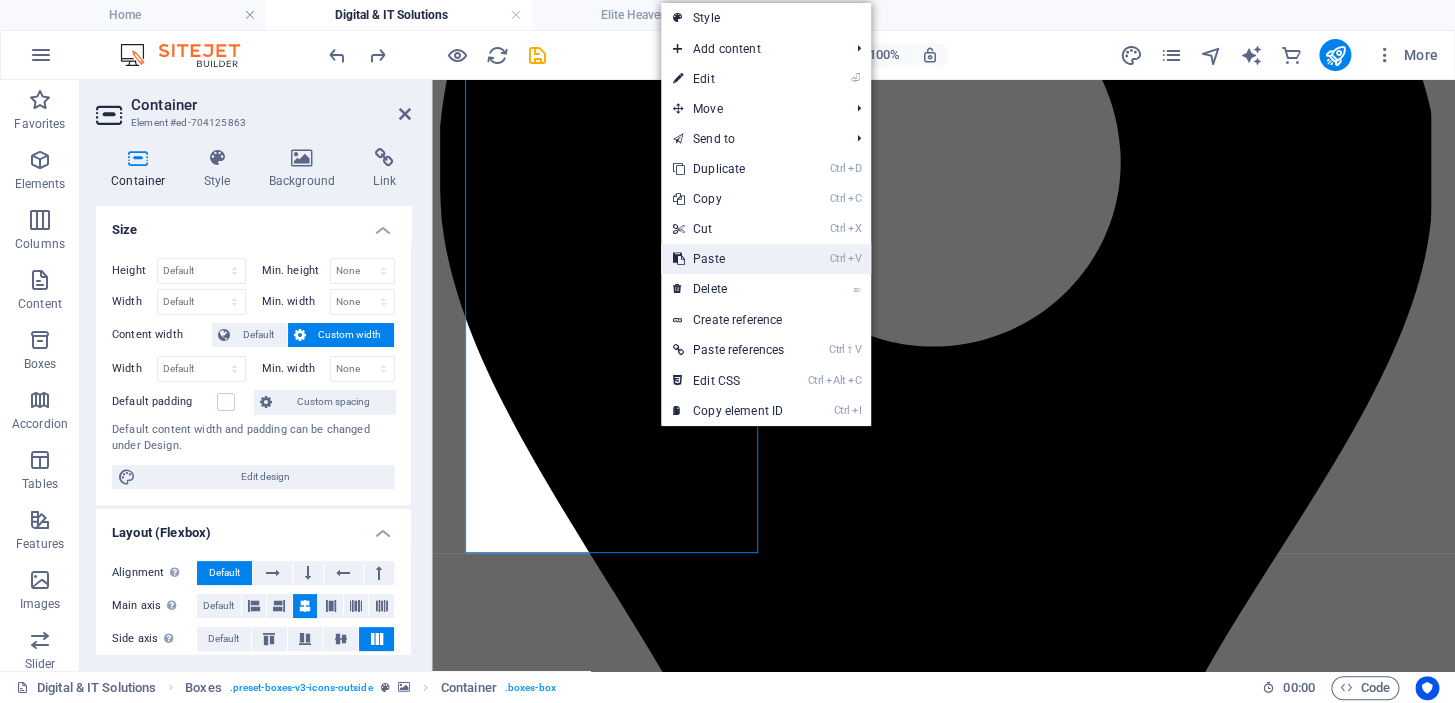 click on "Ctrl V  Paste" at bounding box center (728, 259) 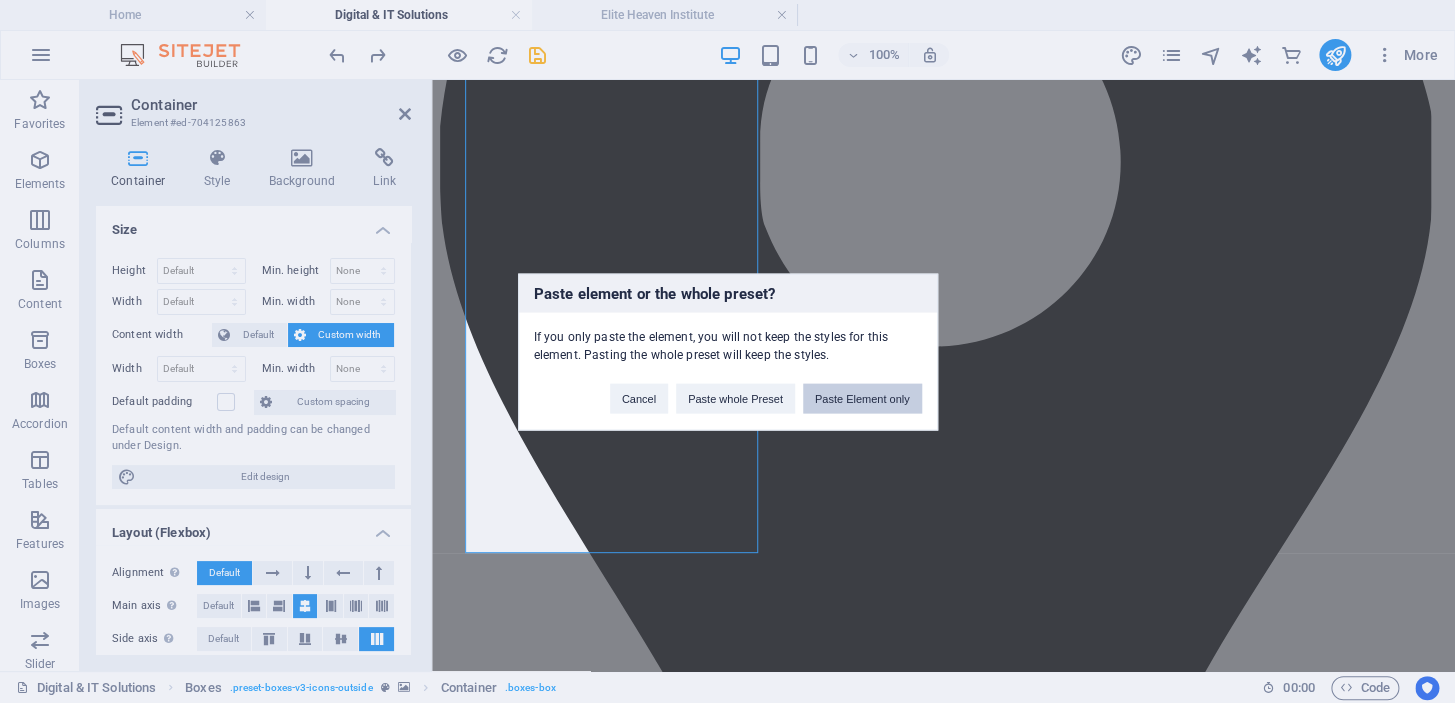 click on "Paste Element only" at bounding box center [862, 398] 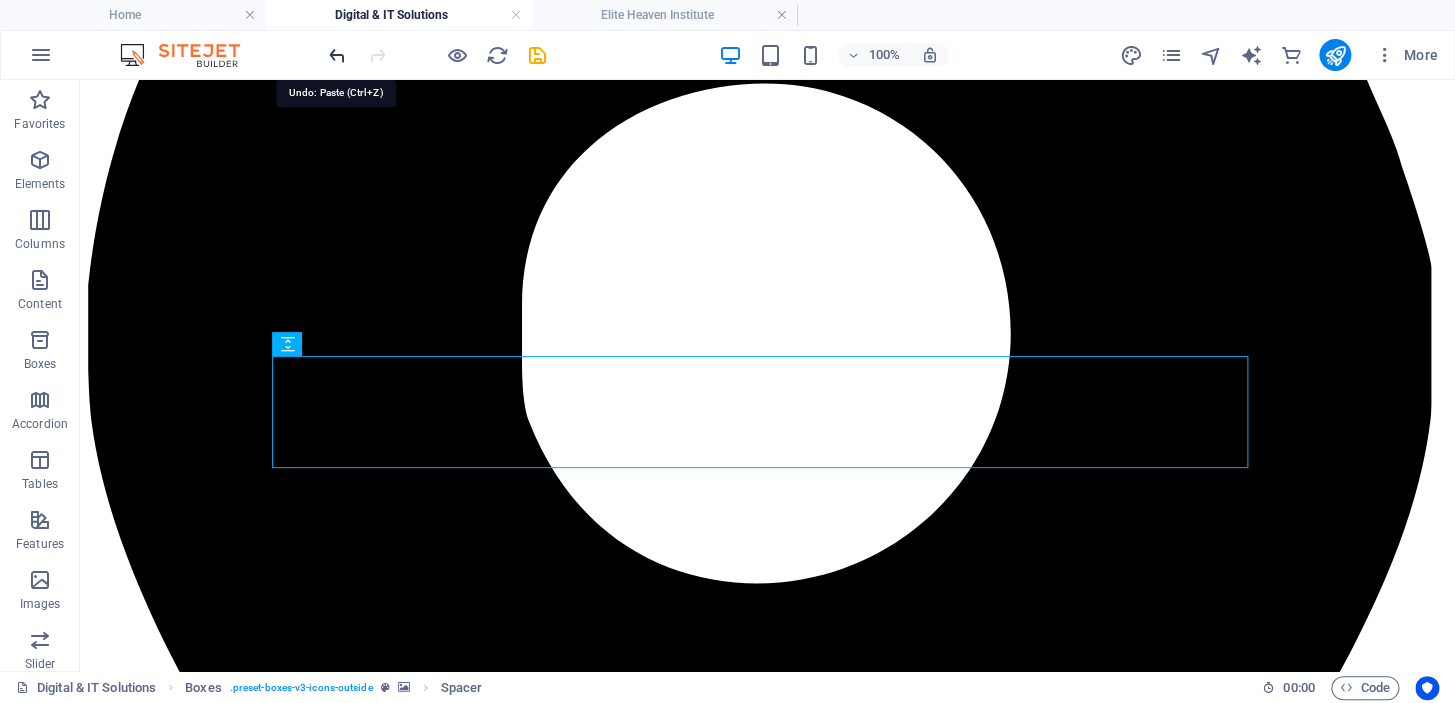 click at bounding box center [337, 55] 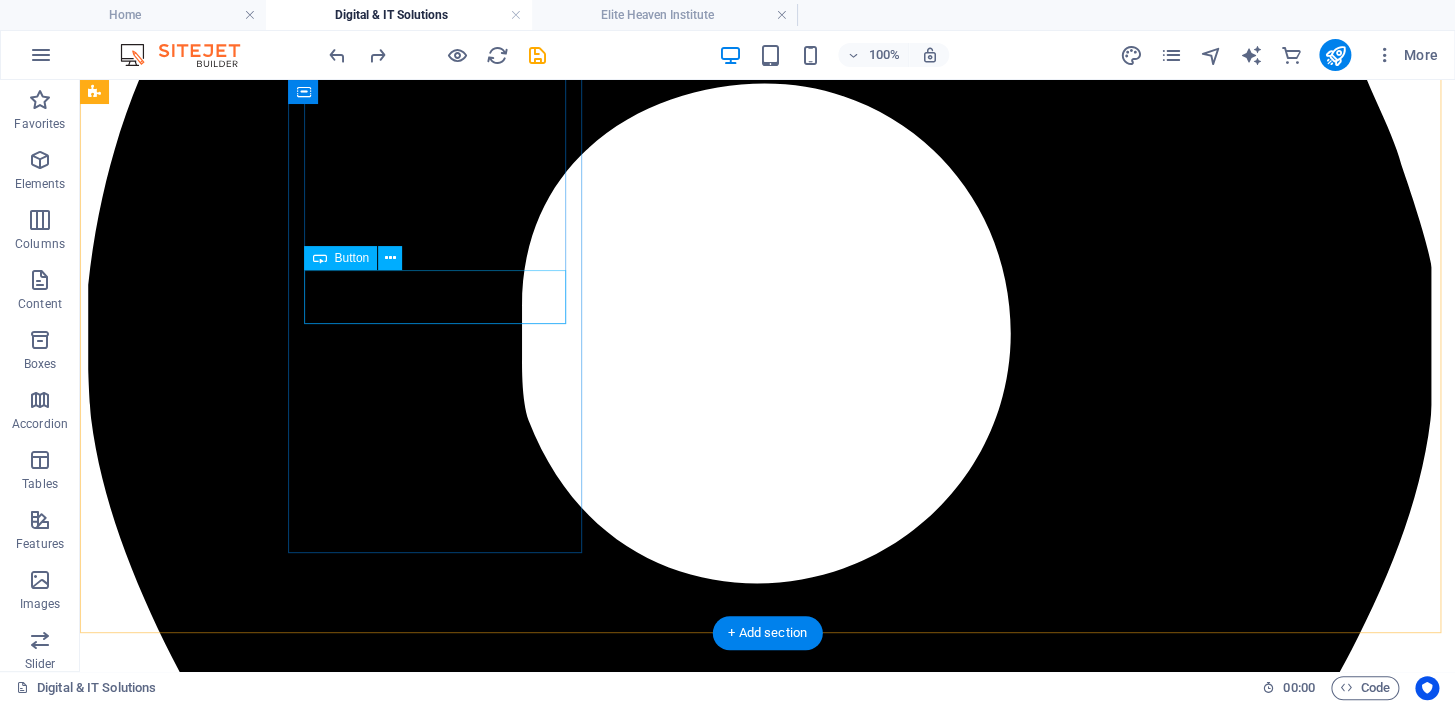 click on "our previous projects" at bounding box center (767, 6503) 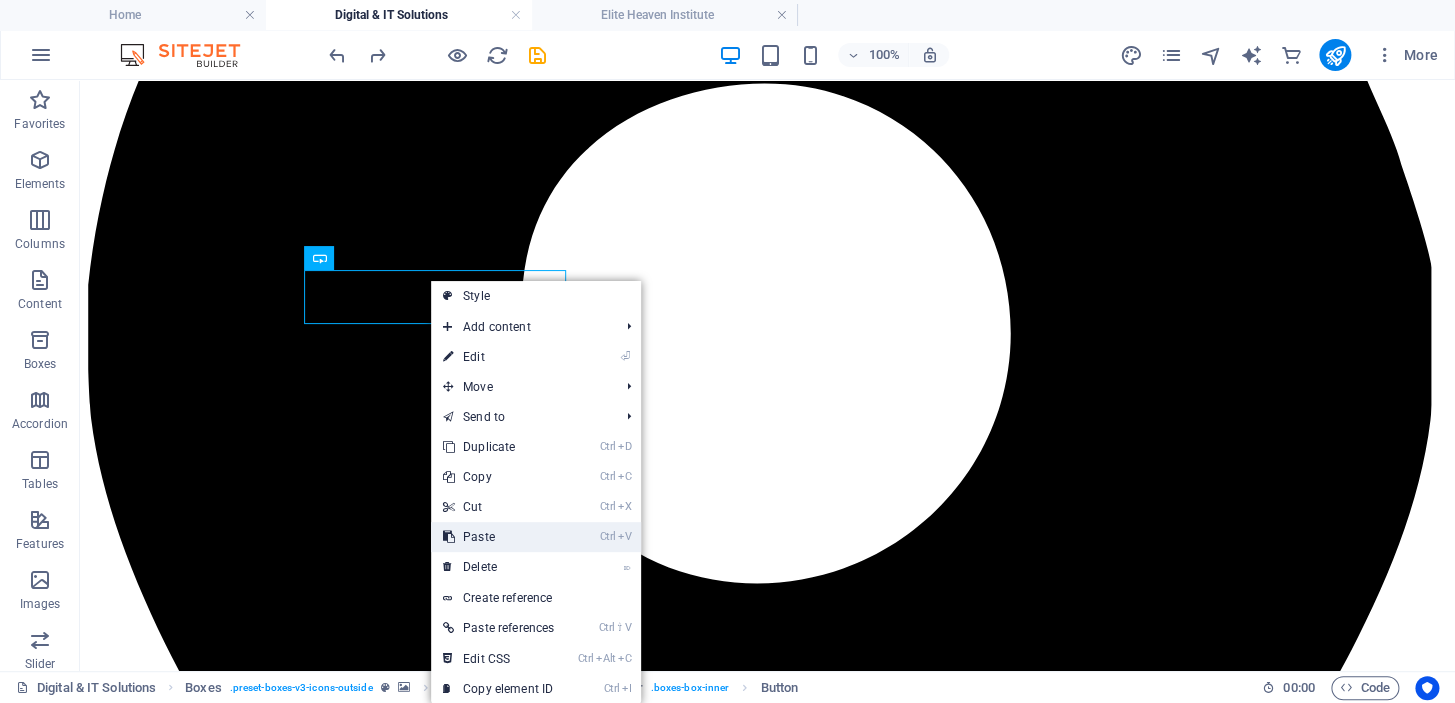 click on "Ctrl V  Paste" at bounding box center [498, 537] 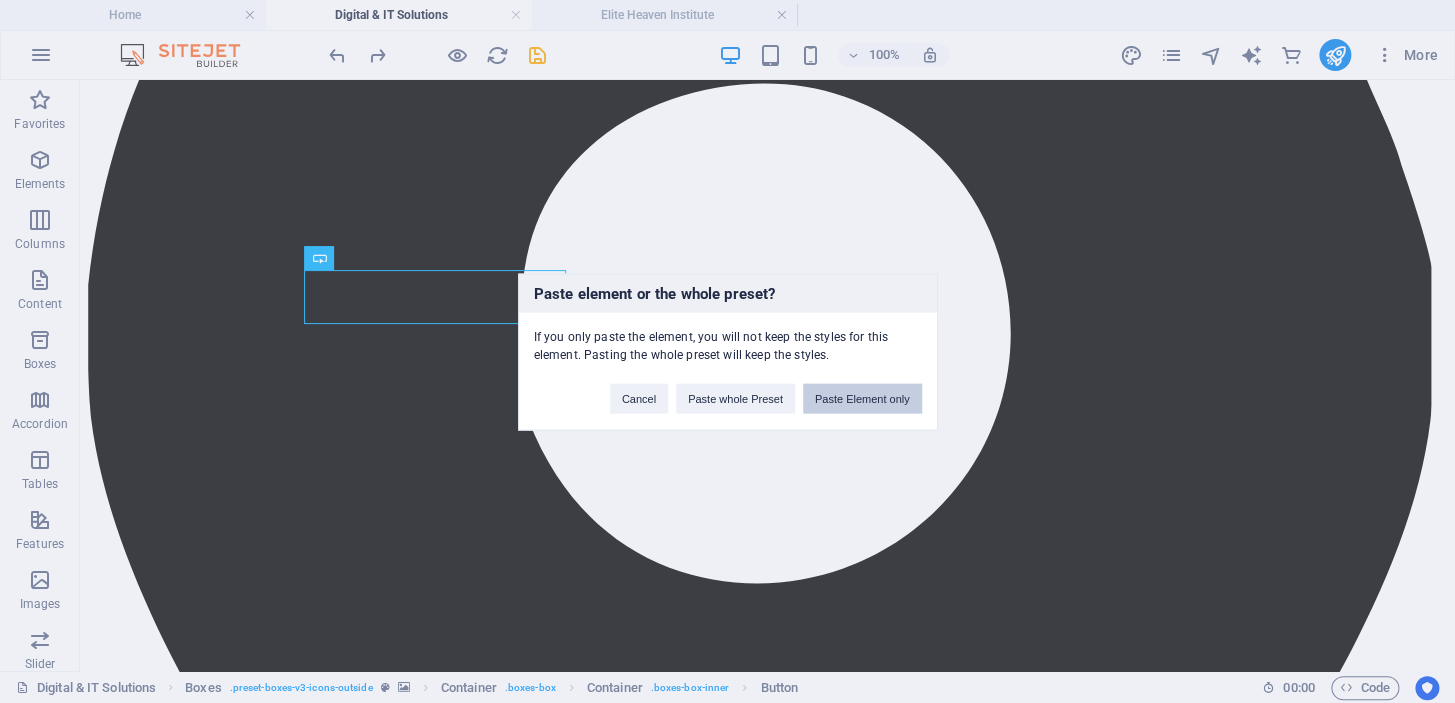 click on "Paste Element only" at bounding box center [862, 398] 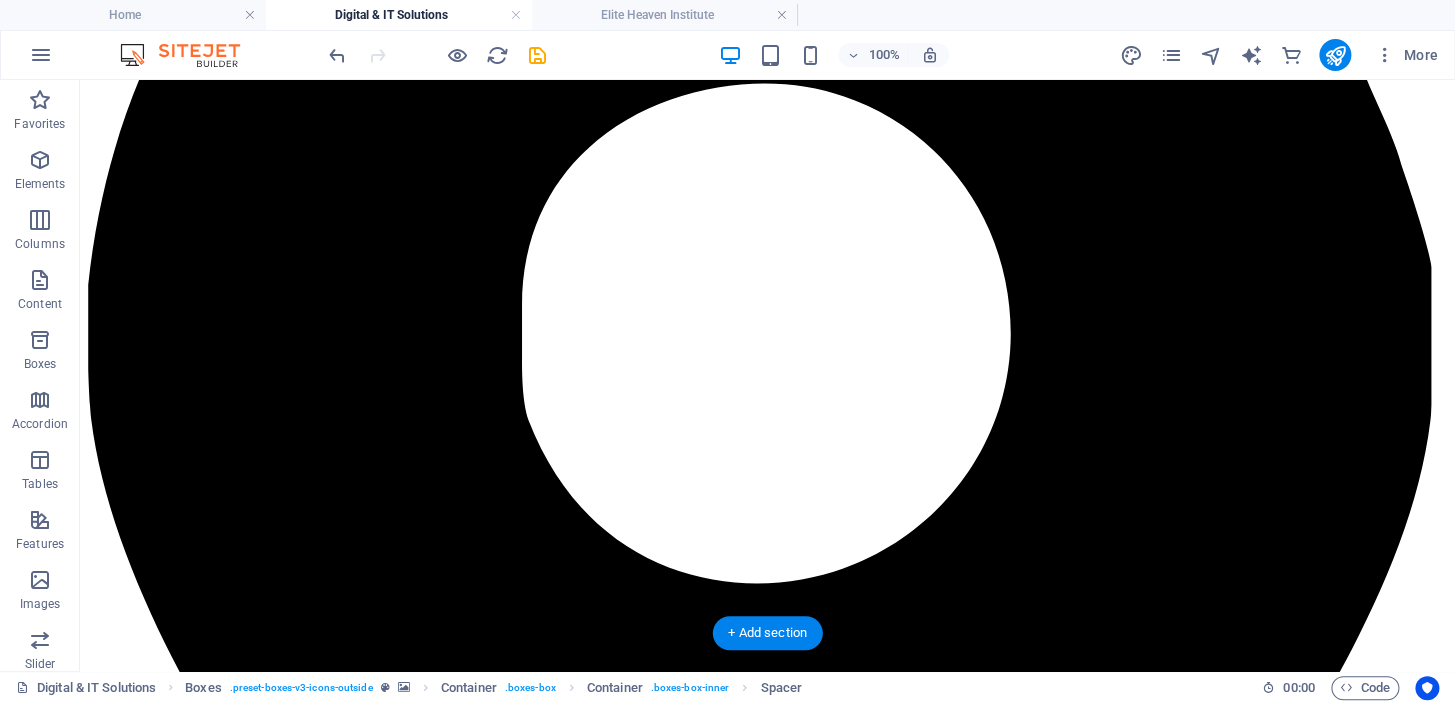 drag, startPoint x: 395, startPoint y: 370, endPoint x: 396, endPoint y: 305, distance: 65.00769 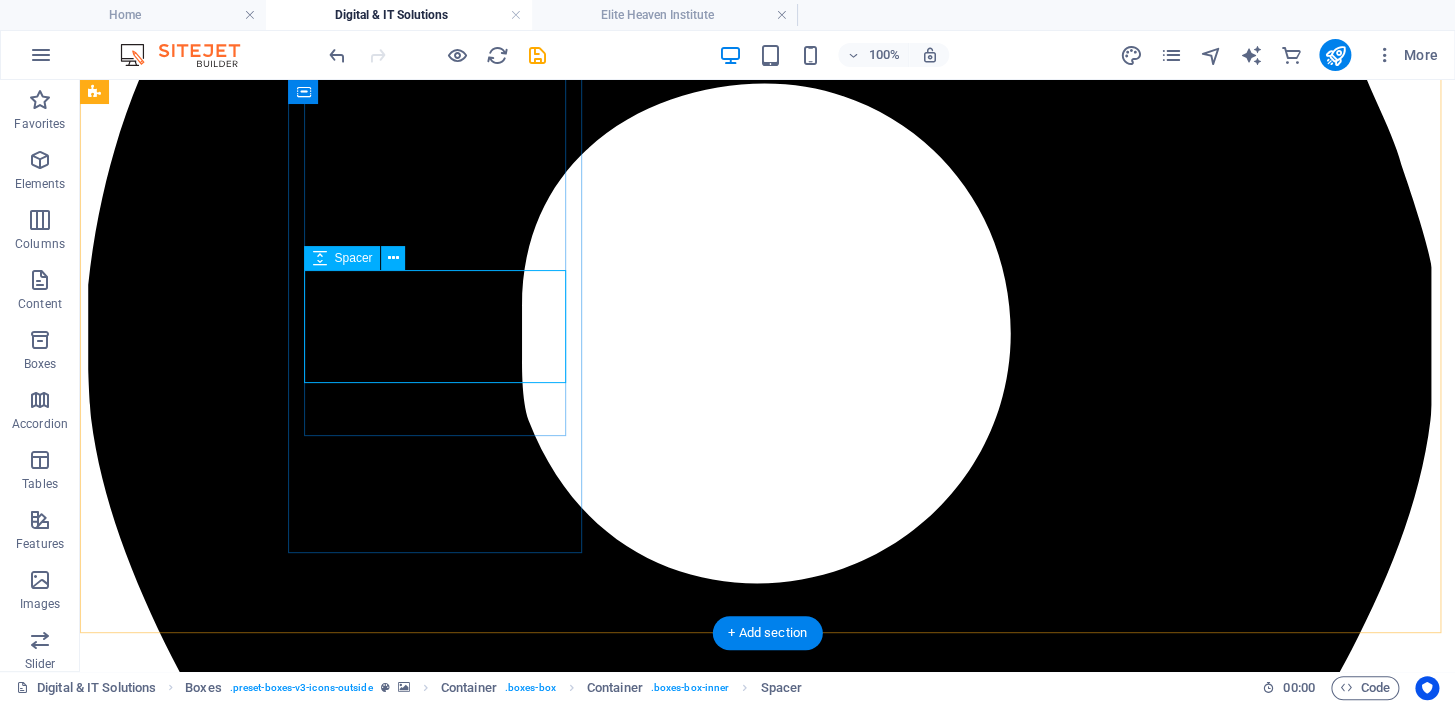 click at bounding box center (767, 6562) 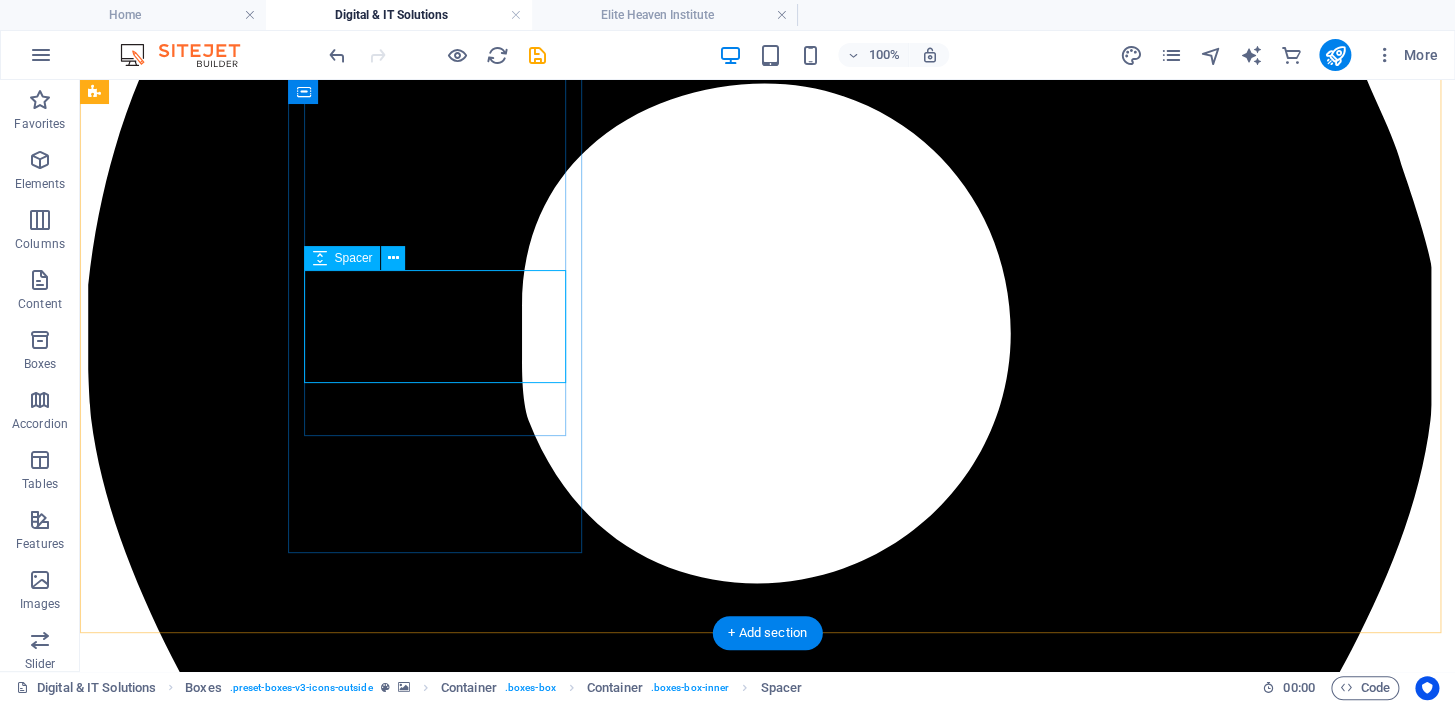 click at bounding box center [767, 6562] 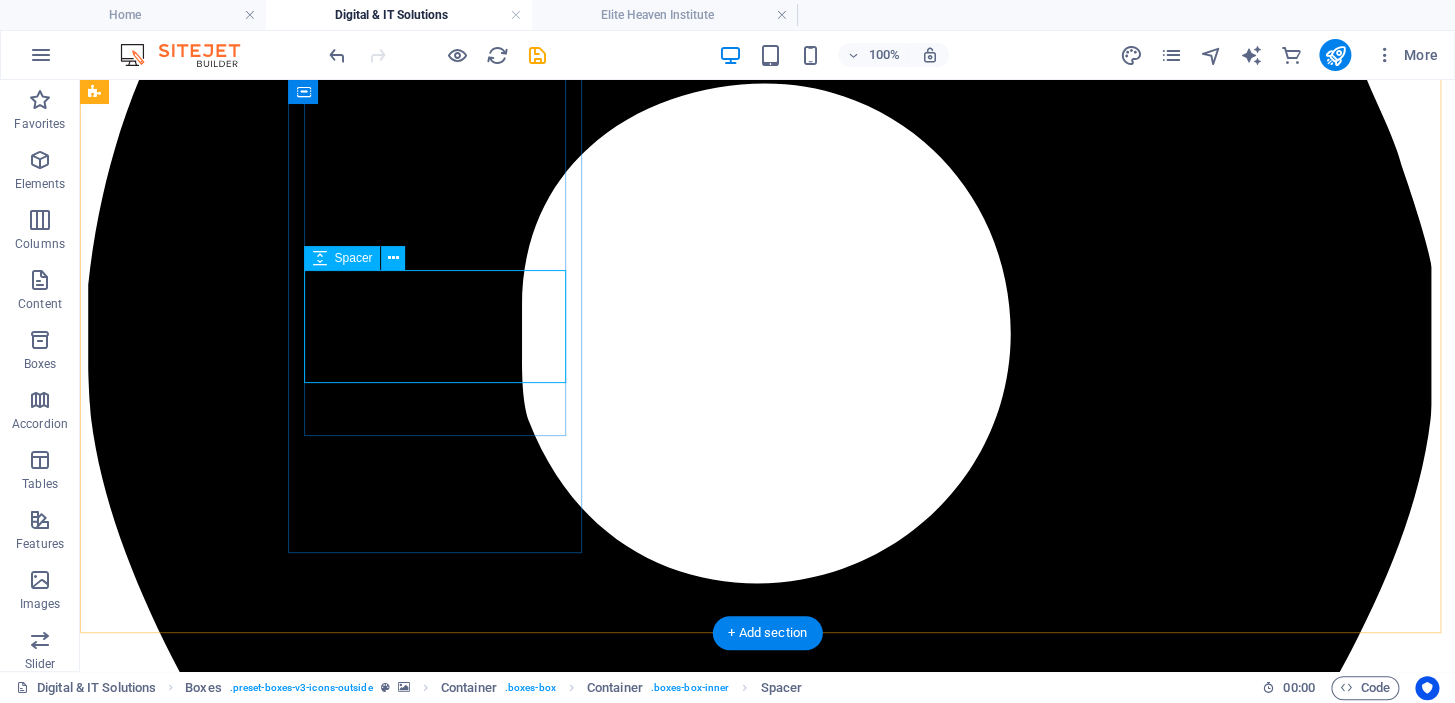 select on "px" 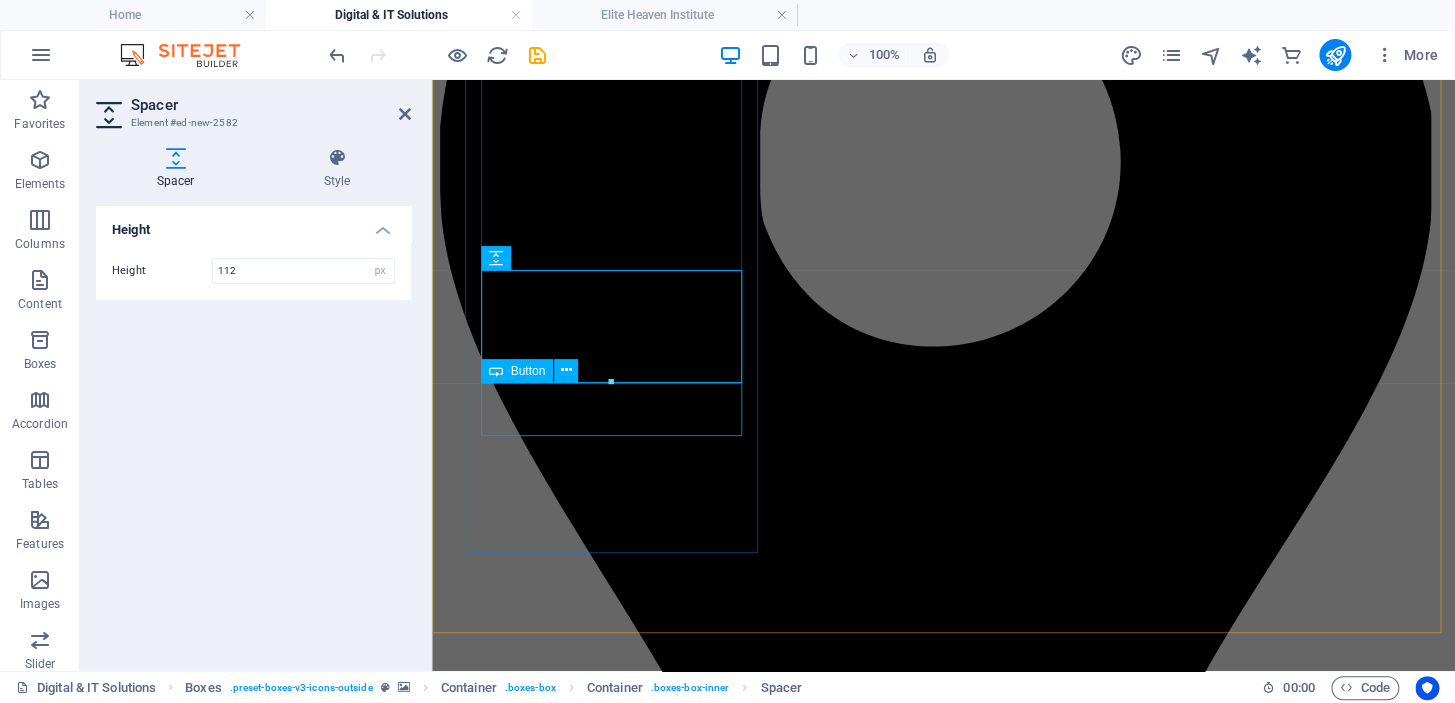 drag, startPoint x: 1041, startPoint y: 460, endPoint x: 609, endPoint y: 412, distance: 434.65848 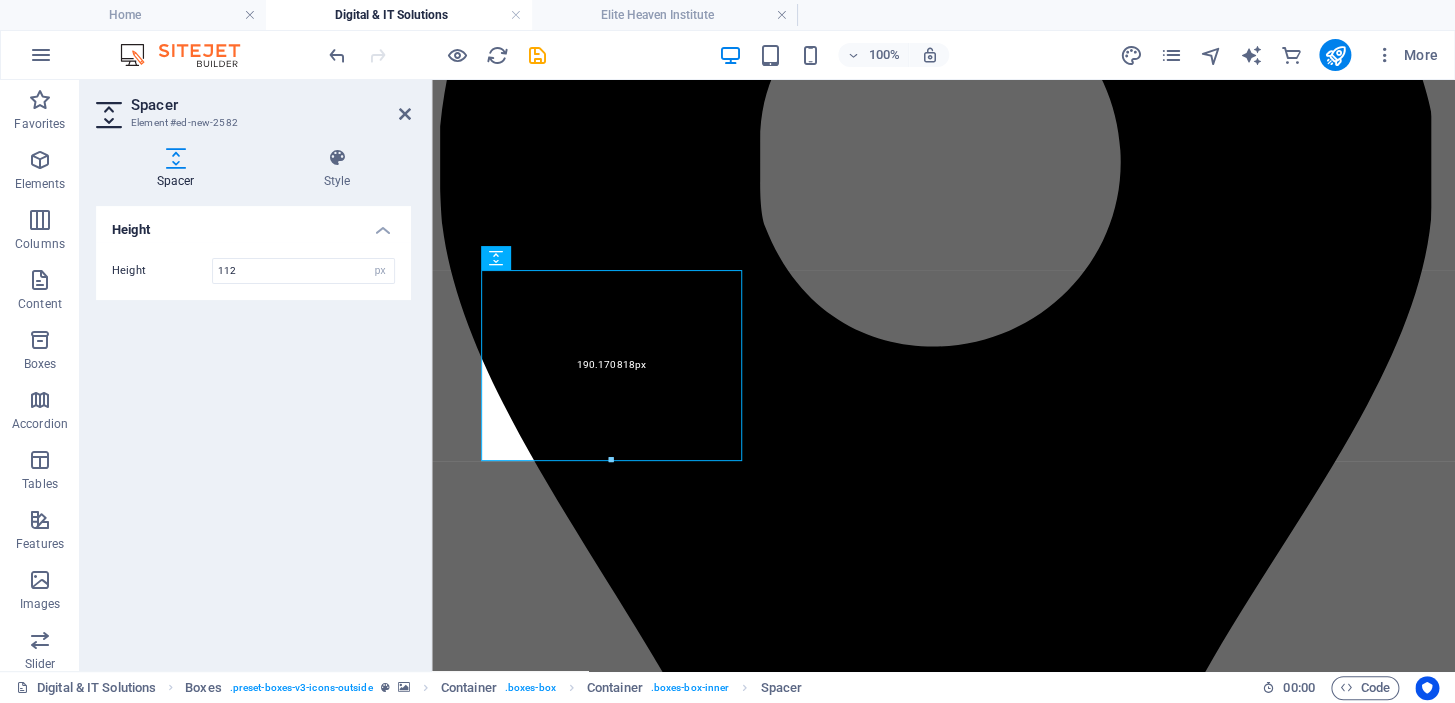 drag, startPoint x: 609, startPoint y: 380, endPoint x: 609, endPoint y: 459, distance: 79 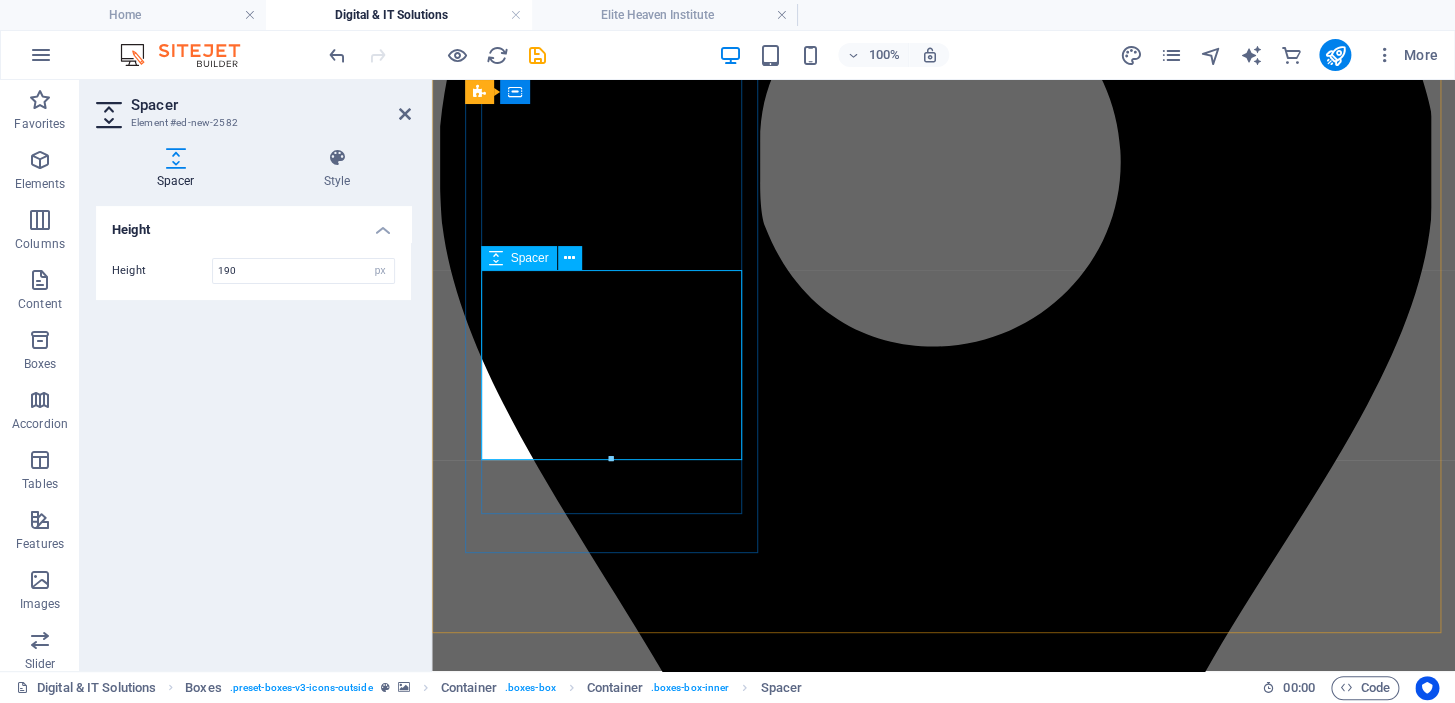 click at bounding box center (943, 5185) 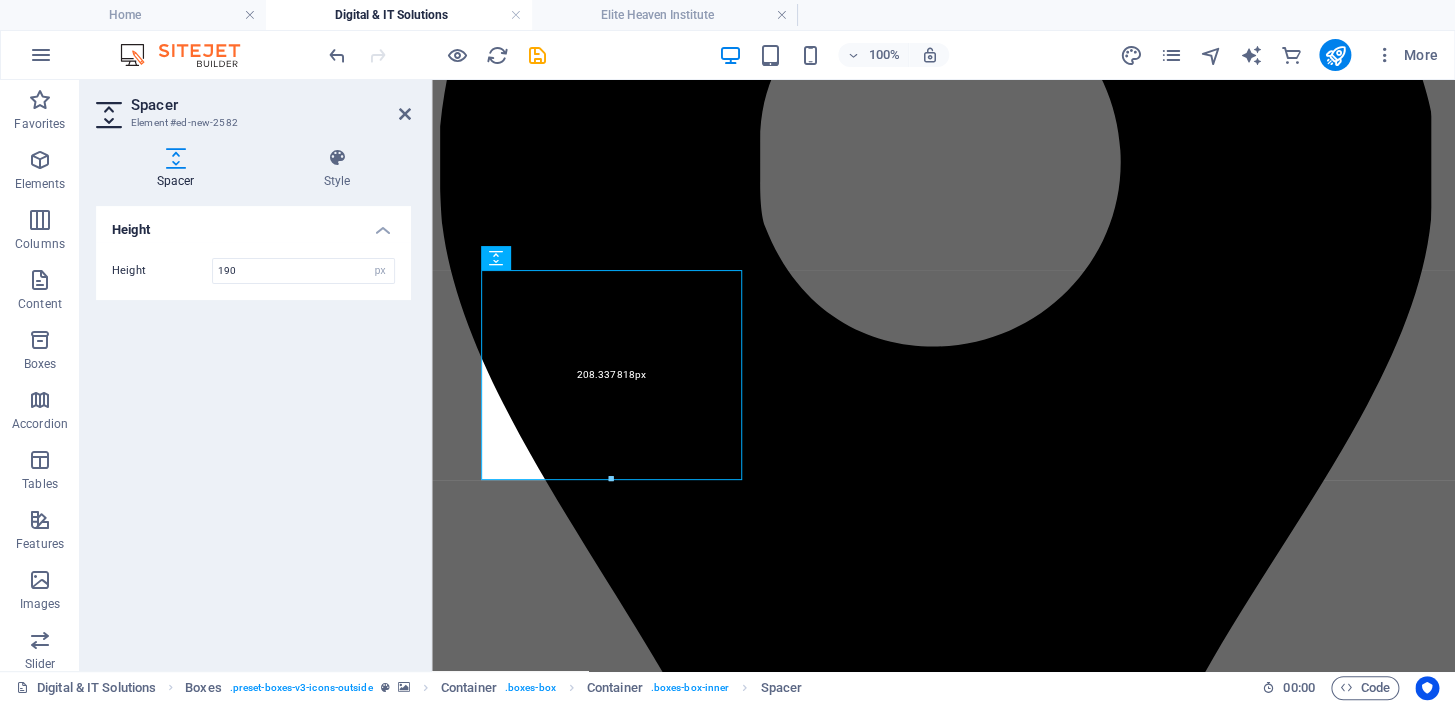 drag, startPoint x: 615, startPoint y: 459, endPoint x: 614, endPoint y: 478, distance: 19.026299 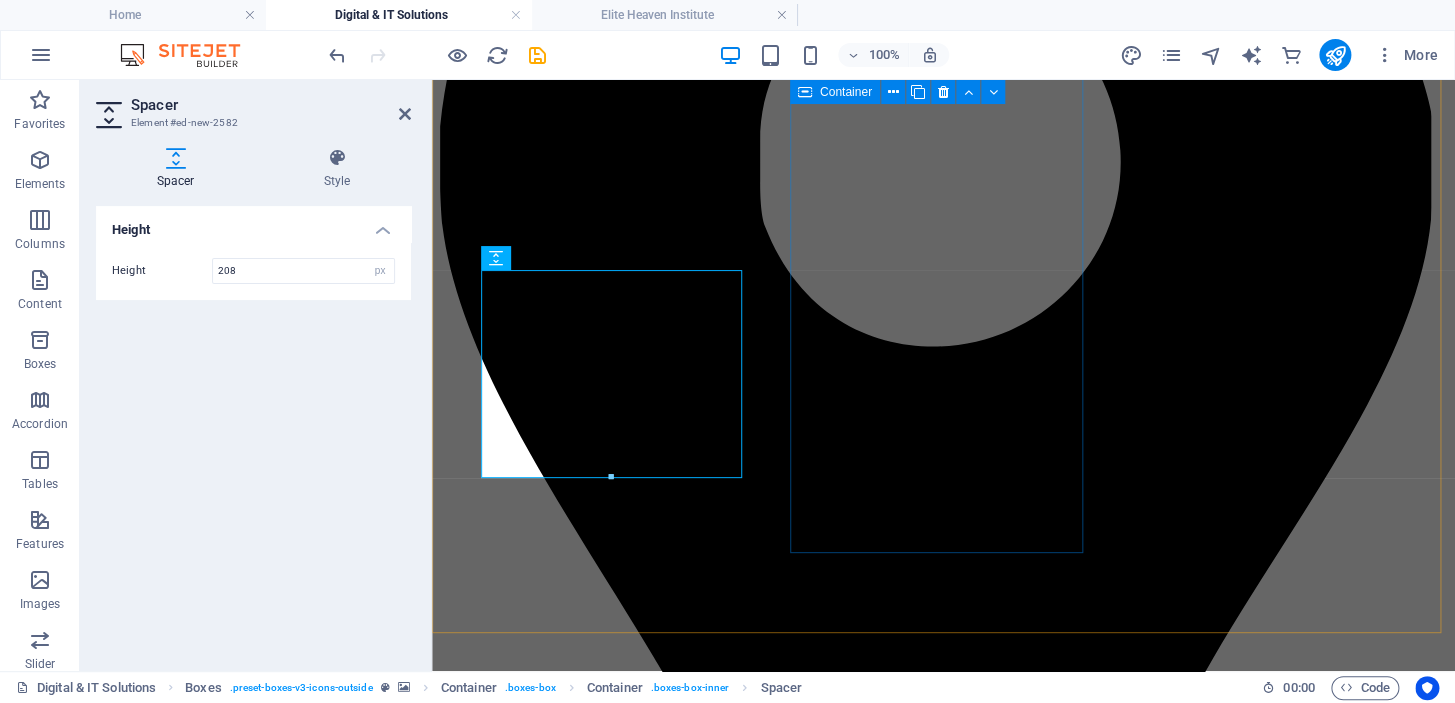 click on "Social Media Marketing/ Management Creating and managing campaigns on platforms like Facebook, Instagram, Twitter, and LinkedIn to build brand awareness and engagewith your audience. our previous projects" at bounding box center [943, 5968] 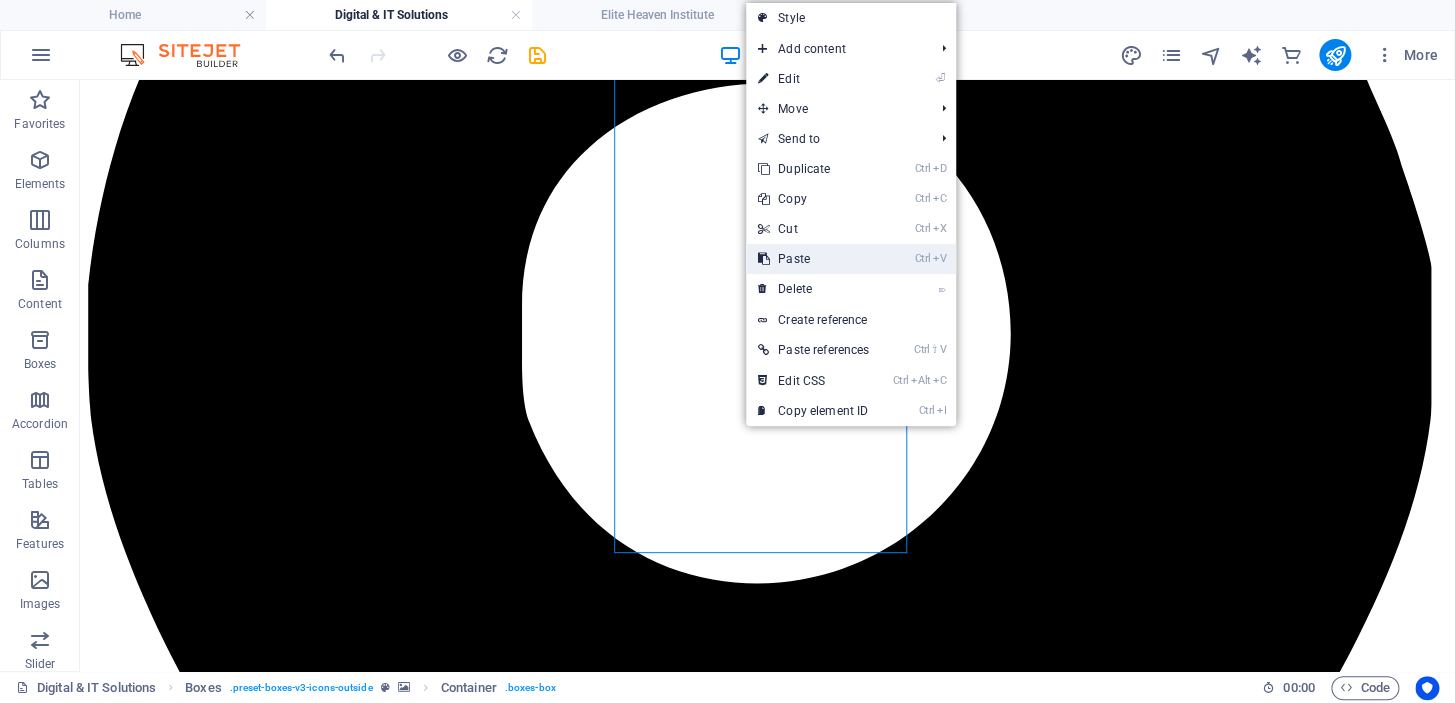 click on "Ctrl V  Paste" at bounding box center [813, 259] 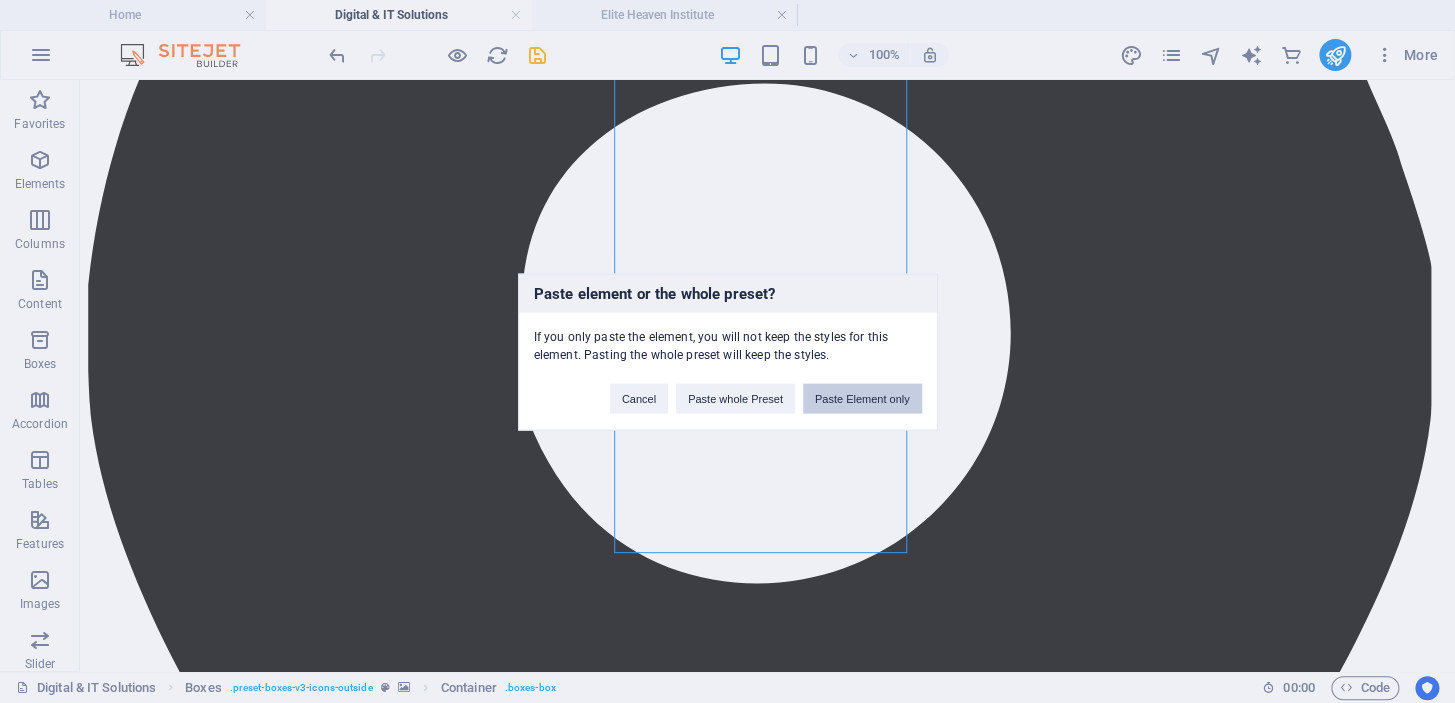 click on "Paste Element only" at bounding box center [862, 398] 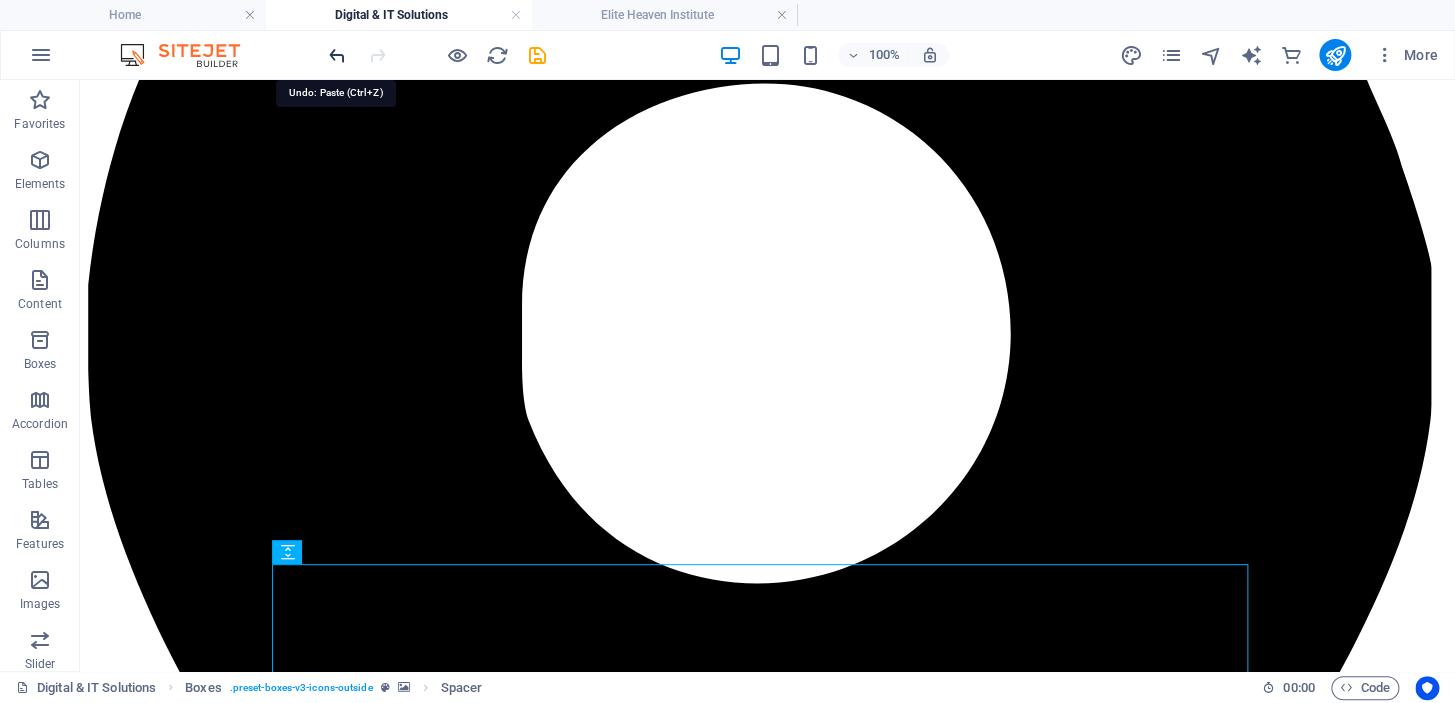 click at bounding box center [337, 55] 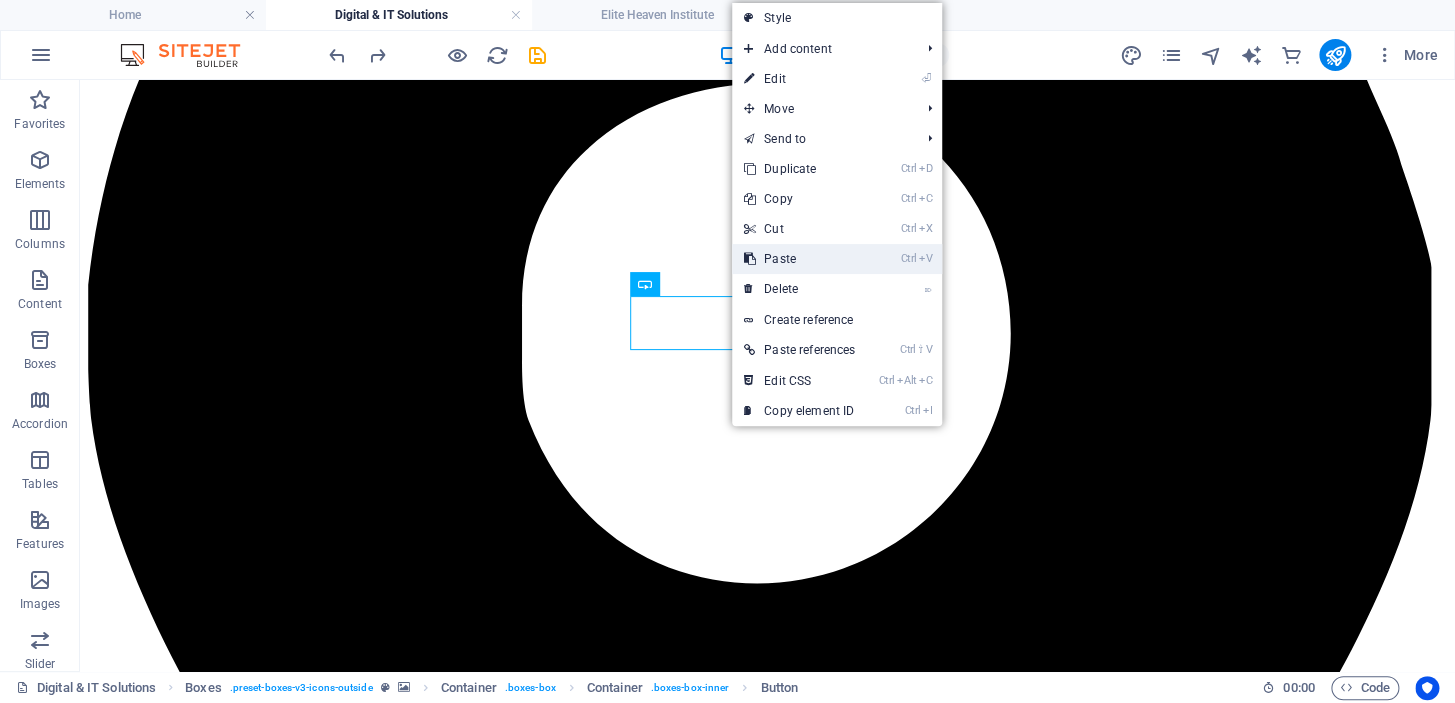 click at bounding box center (749, 259) 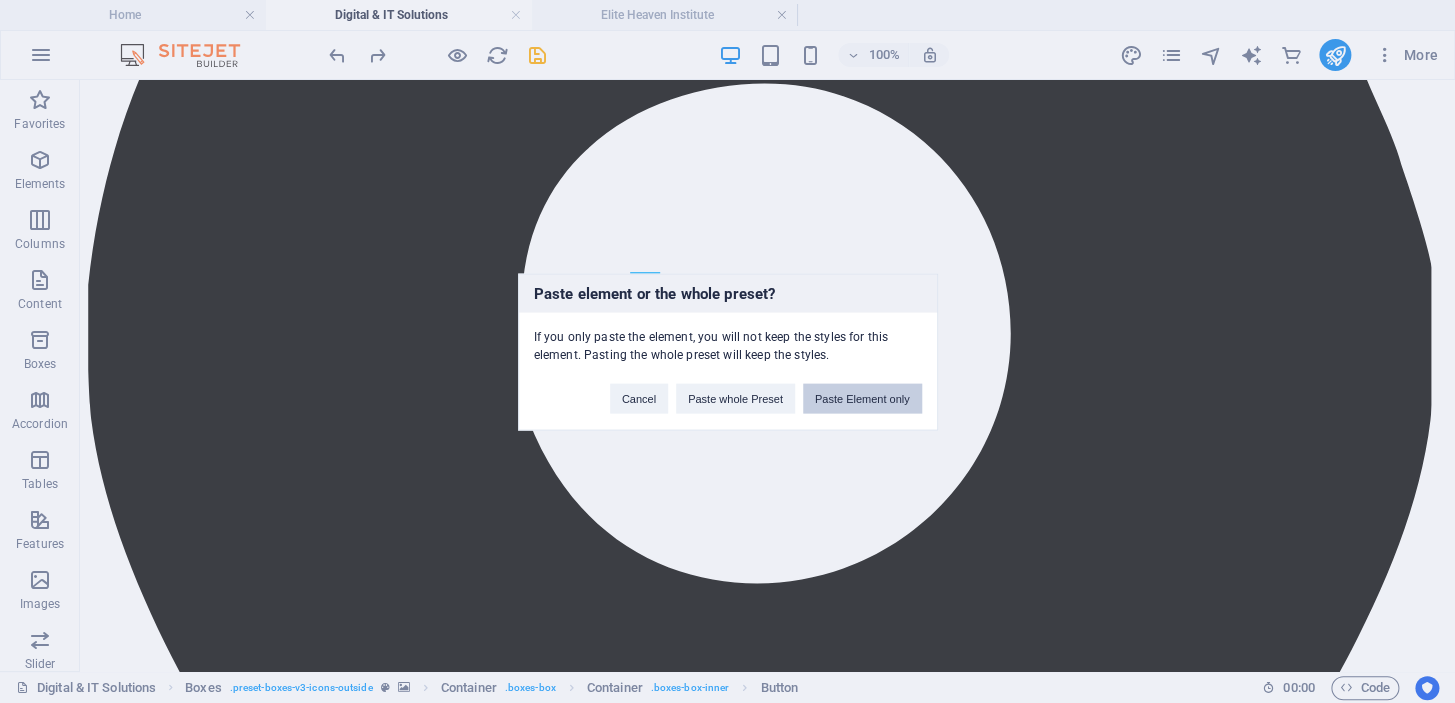 click on "Paste Element only" at bounding box center (862, 398) 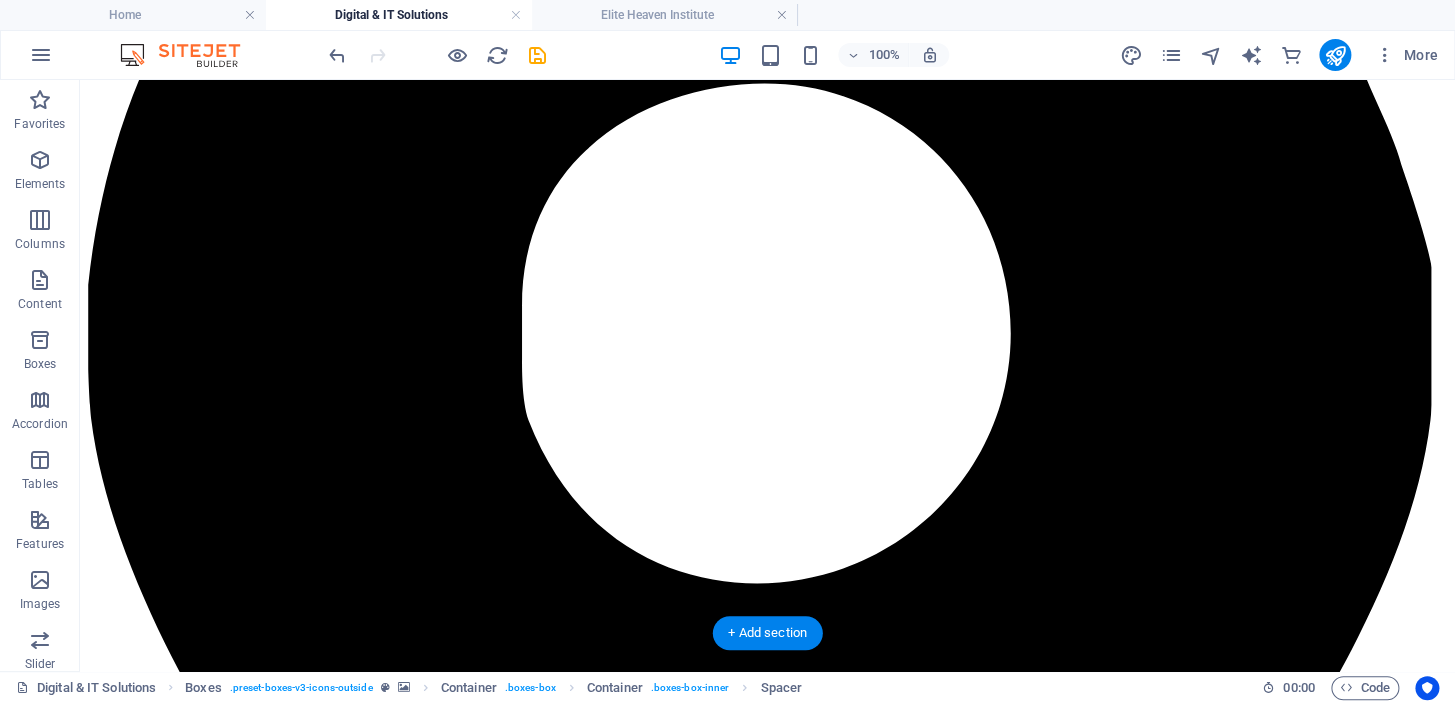 drag, startPoint x: 790, startPoint y: 394, endPoint x: 792, endPoint y: 329, distance: 65.03076 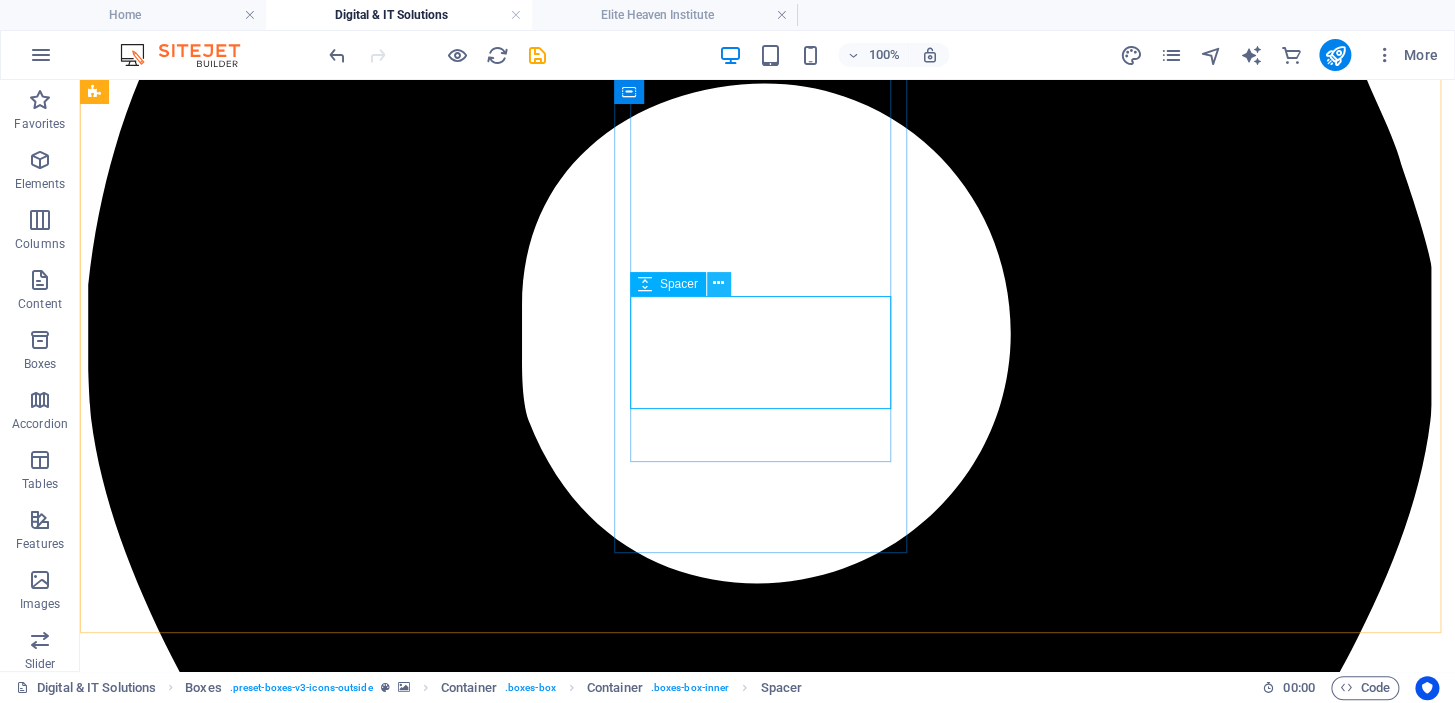 click at bounding box center (718, 283) 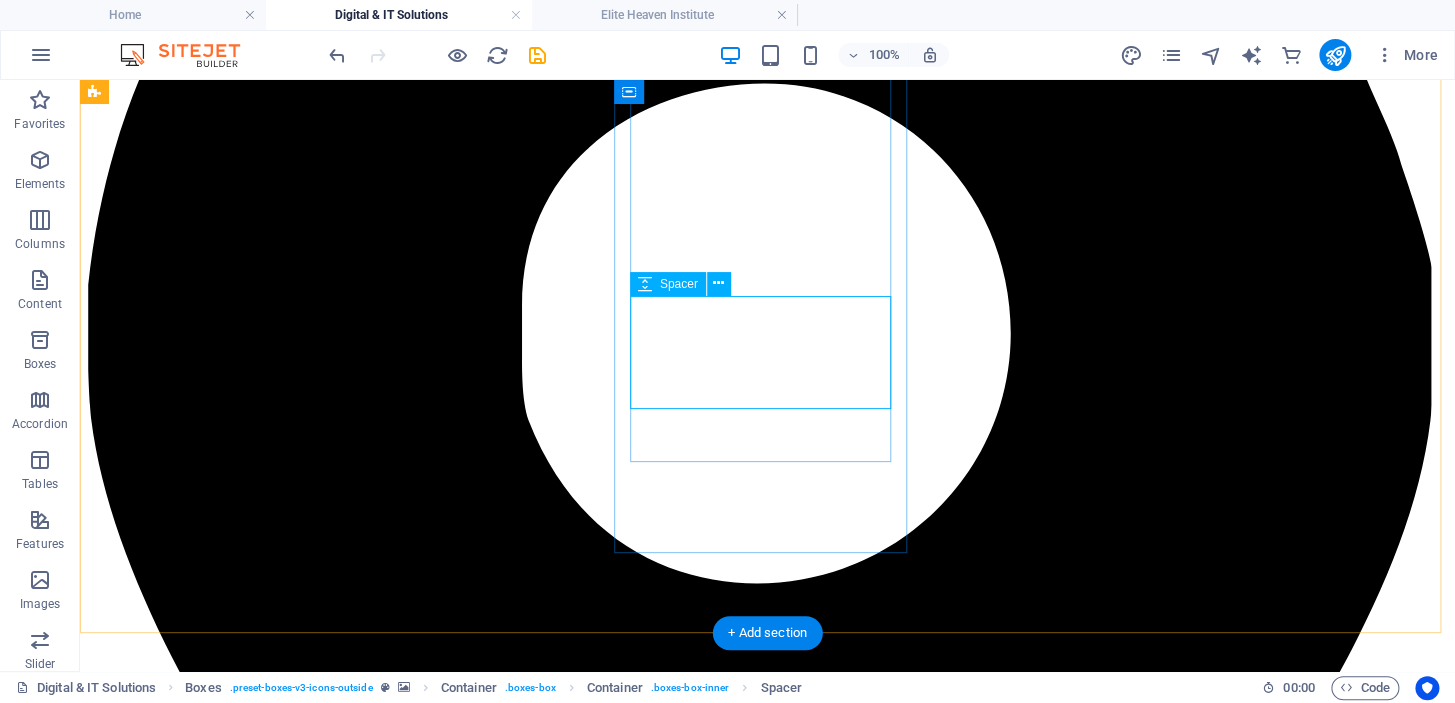 click at bounding box center (767, 8484) 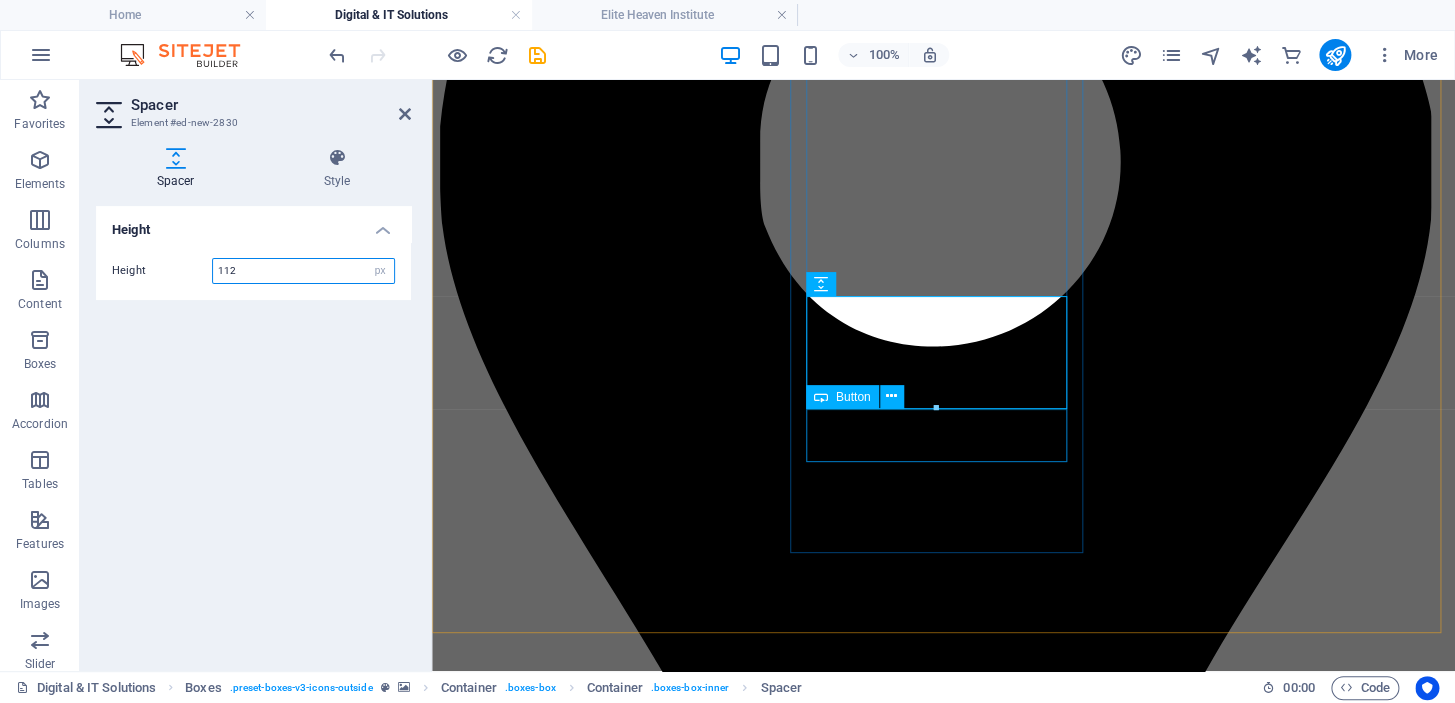 drag, startPoint x: 1367, startPoint y: 490, endPoint x: 936, endPoint y: 430, distance: 435.15628 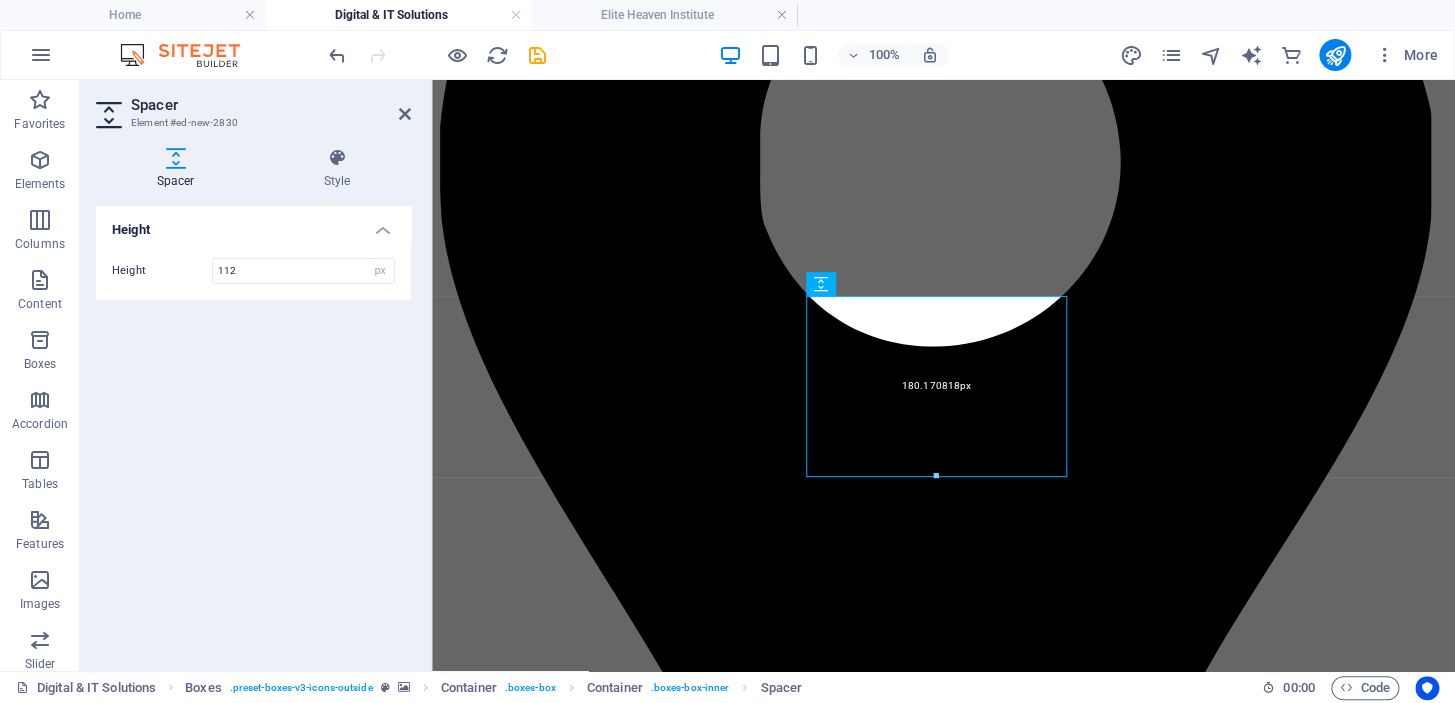 drag, startPoint x: 936, startPoint y: 404, endPoint x: 934, endPoint y: 483, distance: 79.025314 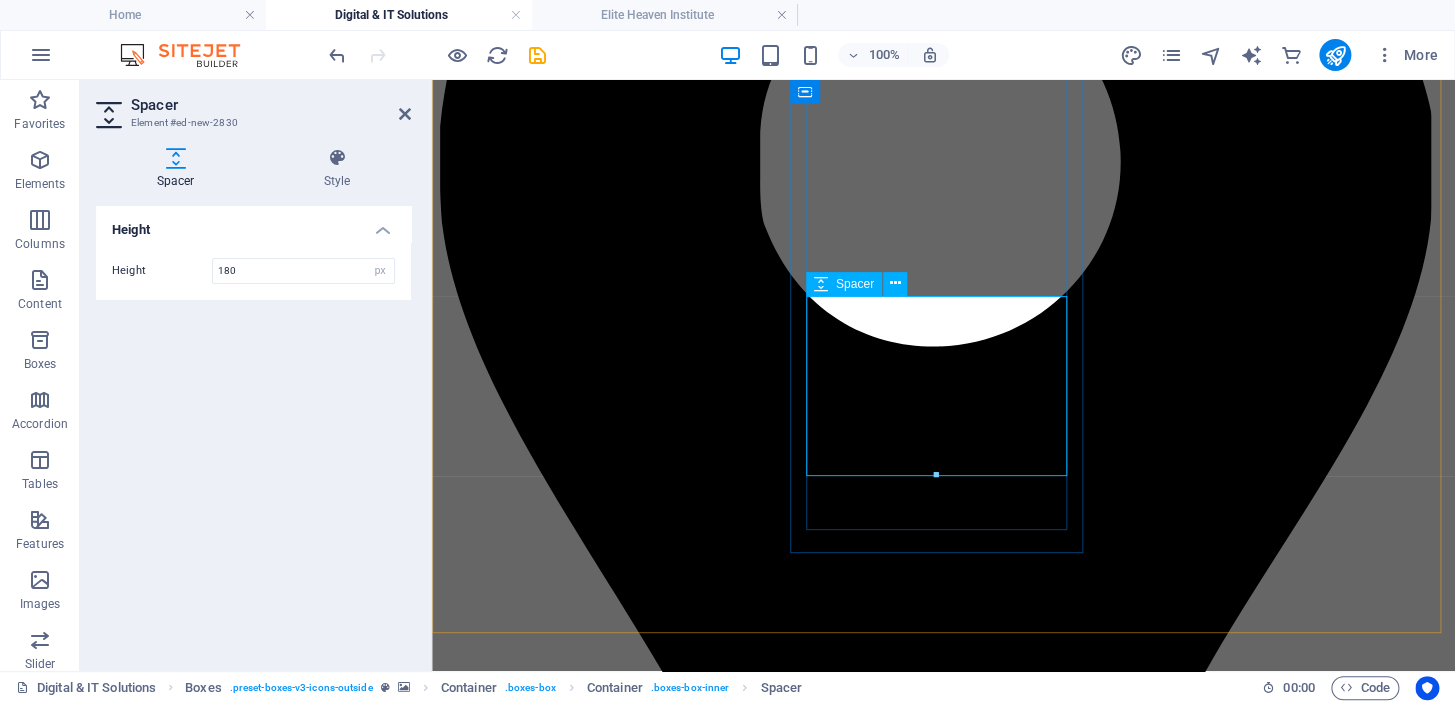 click at bounding box center [943, 6691] 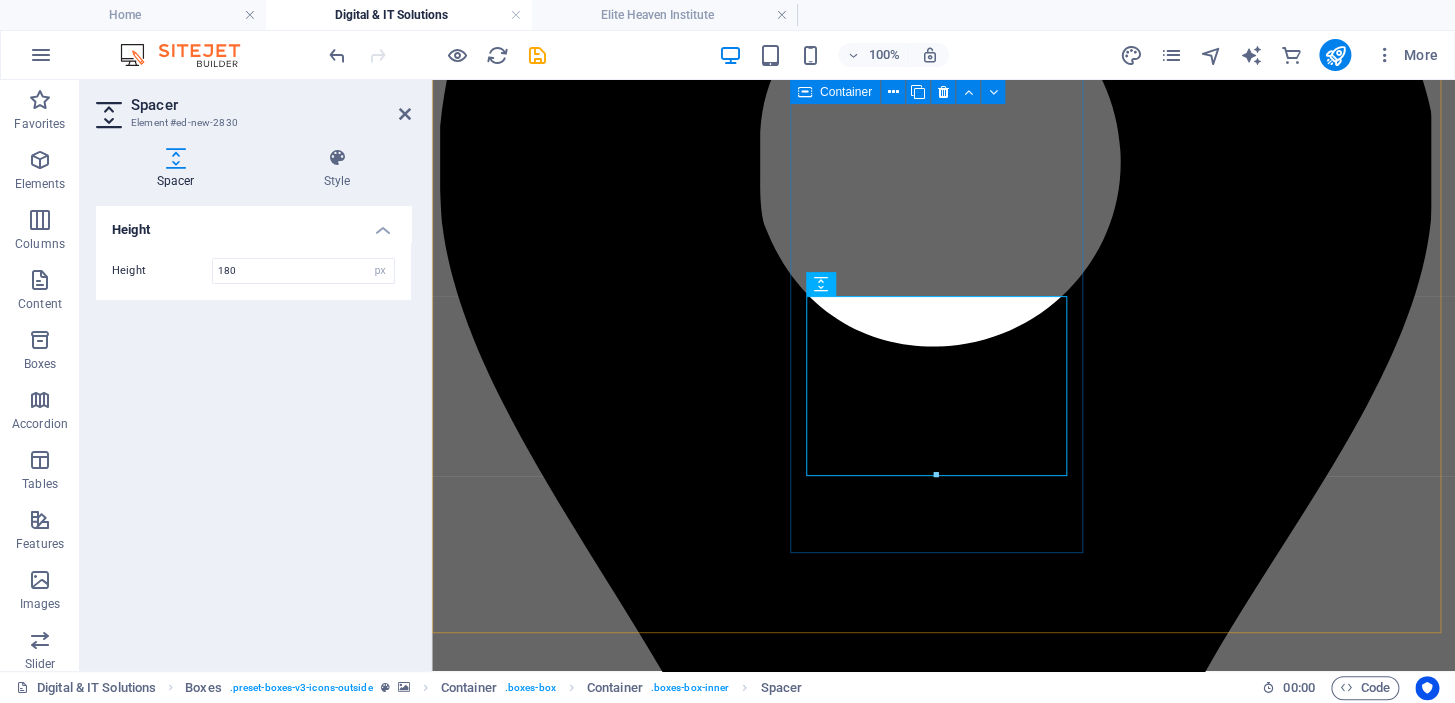 click on "Social Media Marketing/ Management Creating and managing campaigns on platforms like Facebook, Instagram, Twitter, and LinkedIn to build brand awareness and engagewith your audience. our previous projects" at bounding box center (943, 6058) 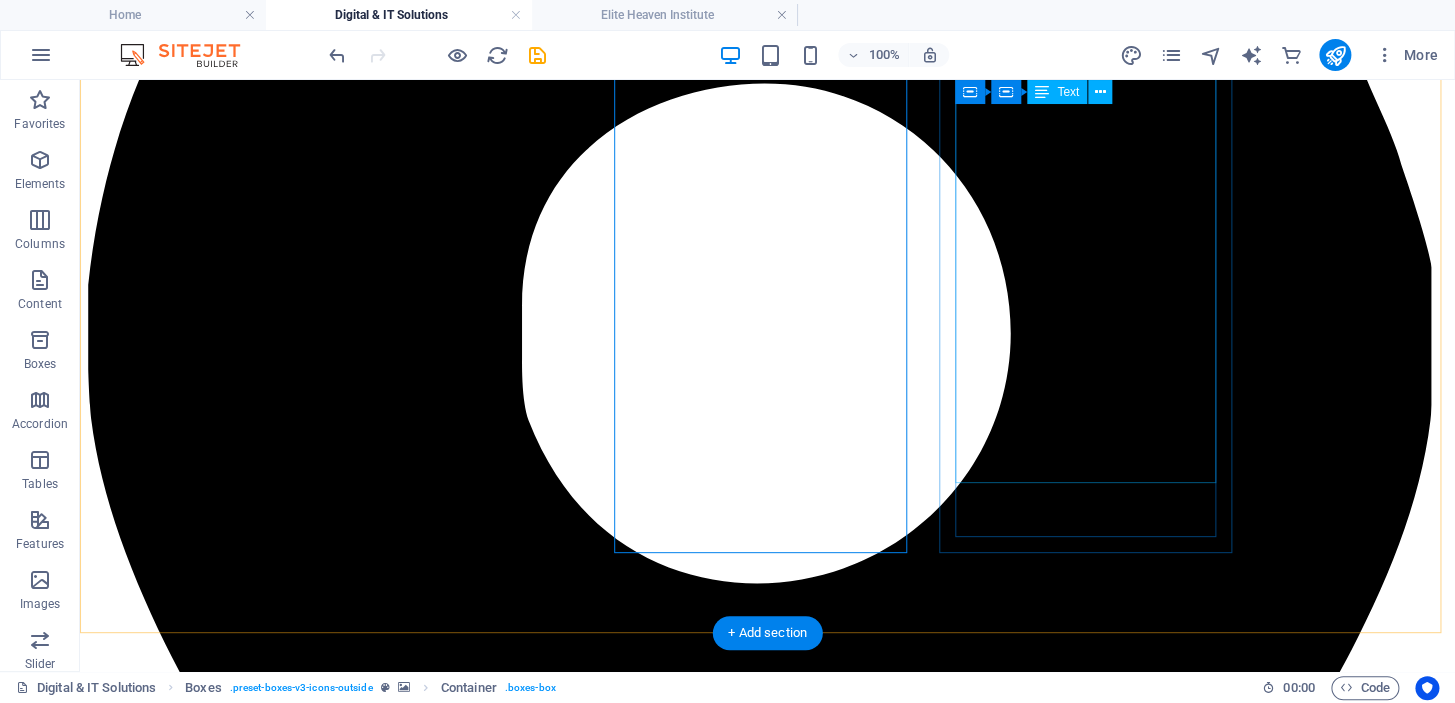 click on "Manipulating and rearranging video footage to create a new work. It involves cutting, trimming, and combining clips, adding transitions, effects, and soundtracks to enhance the visual storytelling. Effective video editing transforms raw footage into polished content that captivates audiences, whether for promotional videos, social media, or cinematic productions." at bounding box center [767, 9505] 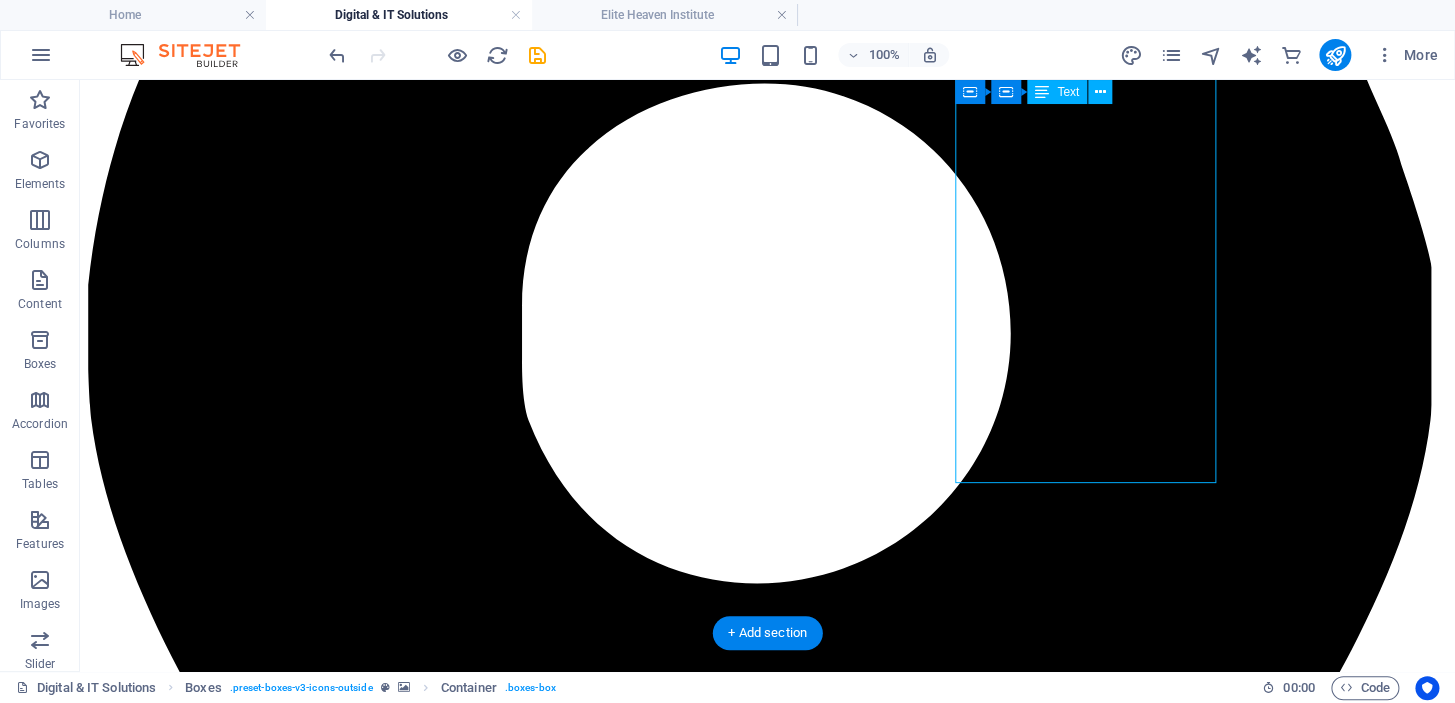 click on "Manipulating and rearranging video footage to create a new work. It involves cutting, trimming, and combining clips, adding transitions, effects, and soundtracks to enhance the visual storytelling. Effective video editing transforms raw footage into polished content that captivates audiences, whether for promotional videos, social media, or cinematic productions." at bounding box center (767, 9505) 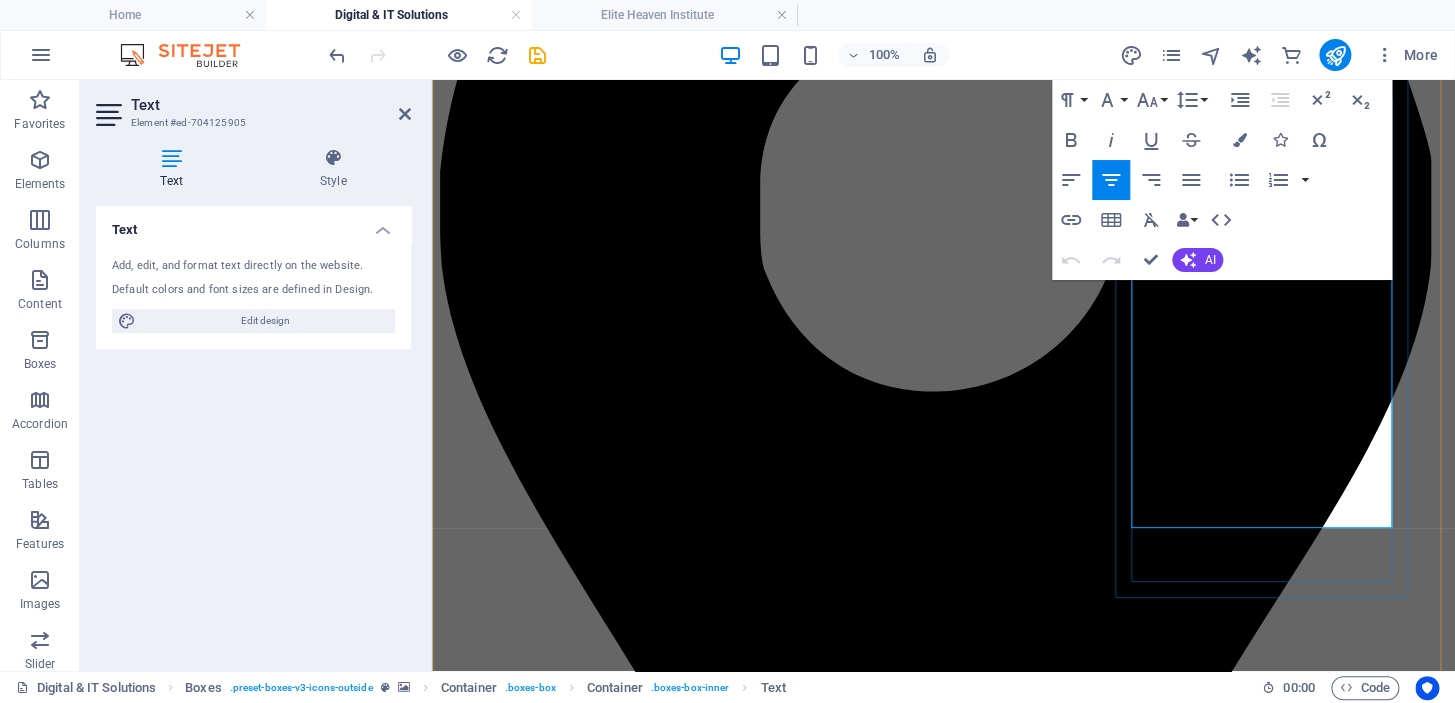 scroll, scrollTop: 1497, scrollLeft: 0, axis: vertical 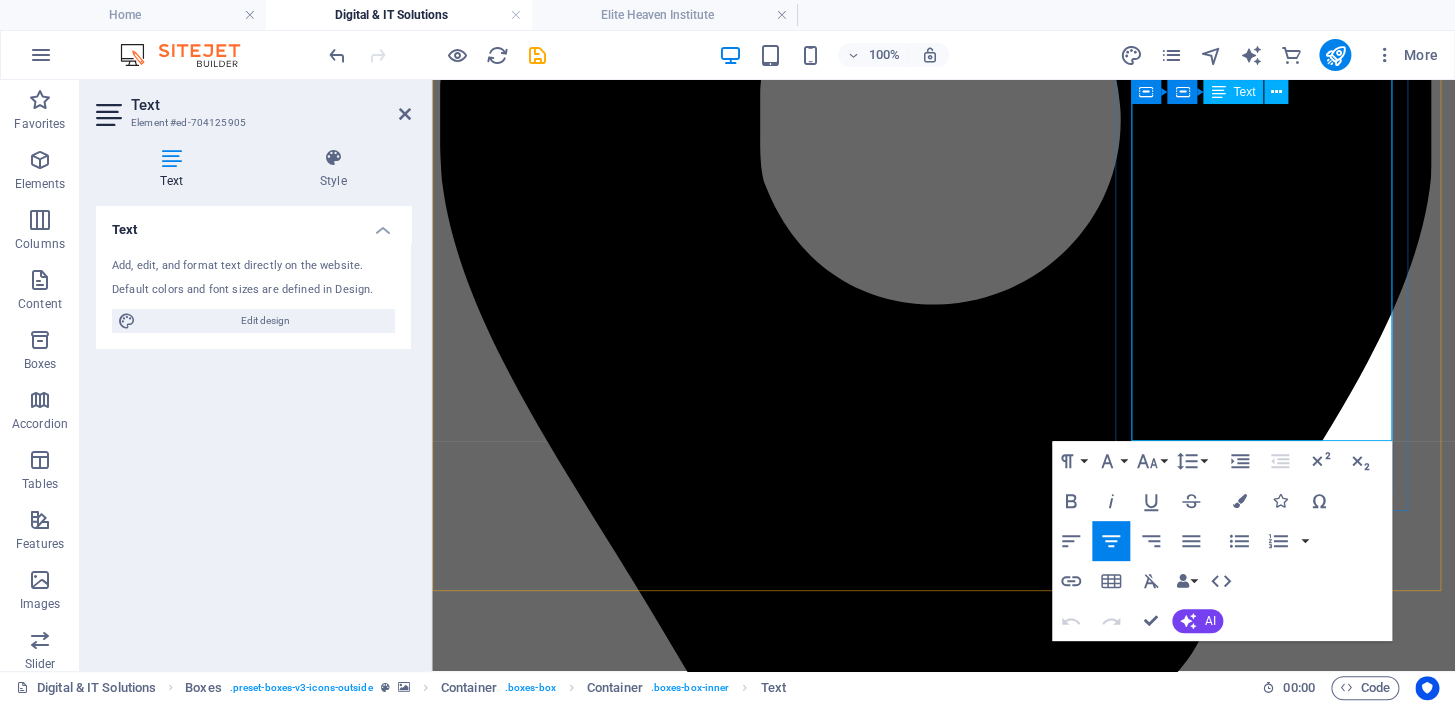 click on "Manipulating and rearranging video footage to create a new work. It involves cutting, trimming, and combining clips, adding transitions, effects, and soundtracks to enhance the visual storytelling. Effective video editing transforms raw footage into polished content that captivates audiences, whether for promotional videos, social media, or cinematic productions." at bounding box center (943, 7468) 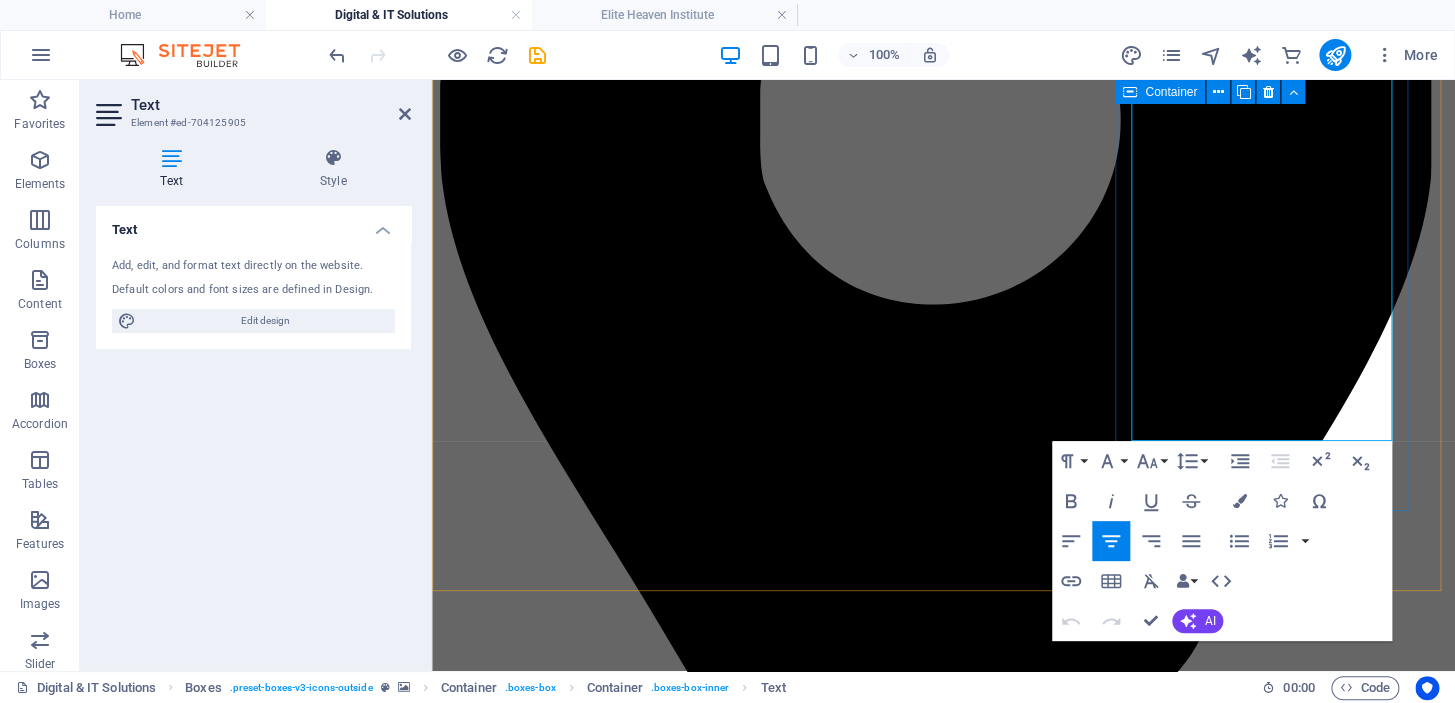 click on "Video Editing &  Video Ads Manipulating and rearranging video footage to create a new work. It involves cutting, trimming, and combining clips, adding transitions, effects, and soundtracks to enhance the visual storytelling. Effective video editing transforms raw footage into polished content that captivates audiences, whether for promotional videos, social media, or cinematic productions.   our previous projects" at bounding box center (943, 7145) 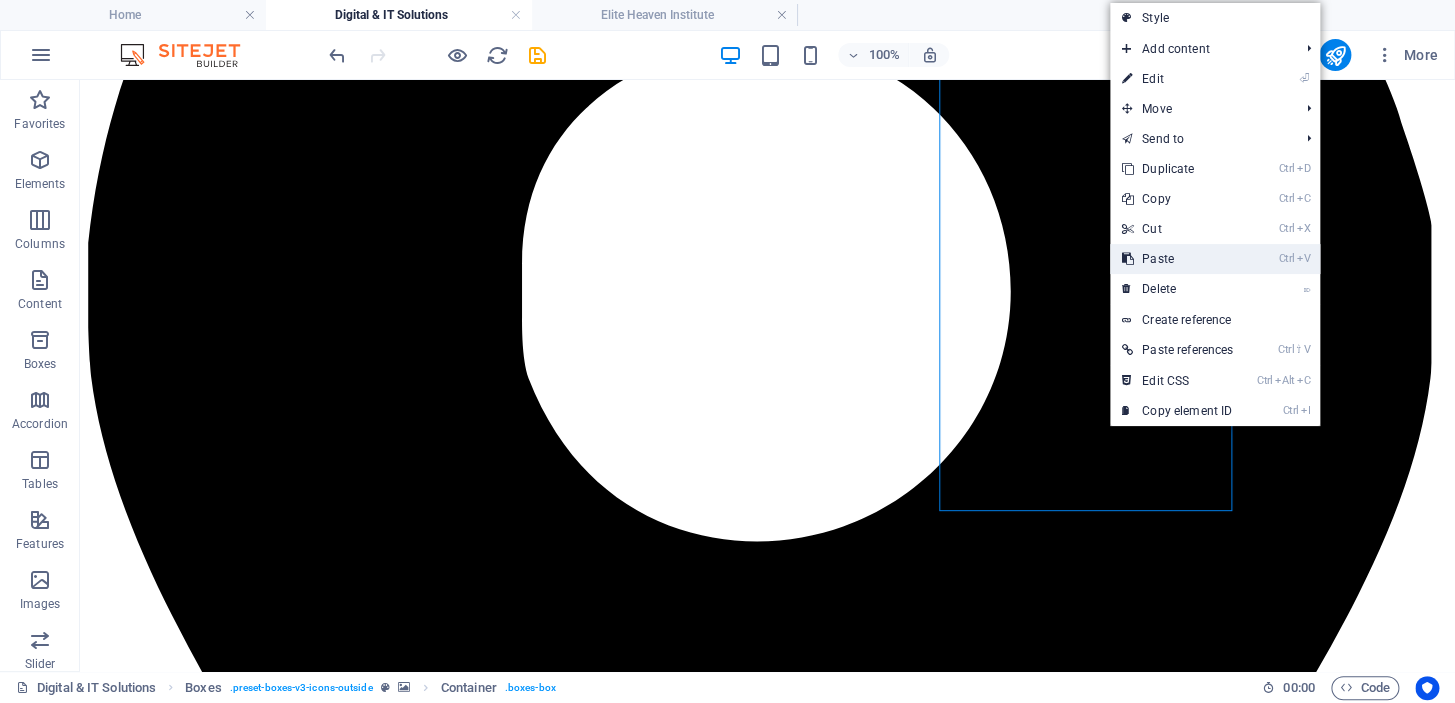 click on "Ctrl V  Paste" at bounding box center (1177, 259) 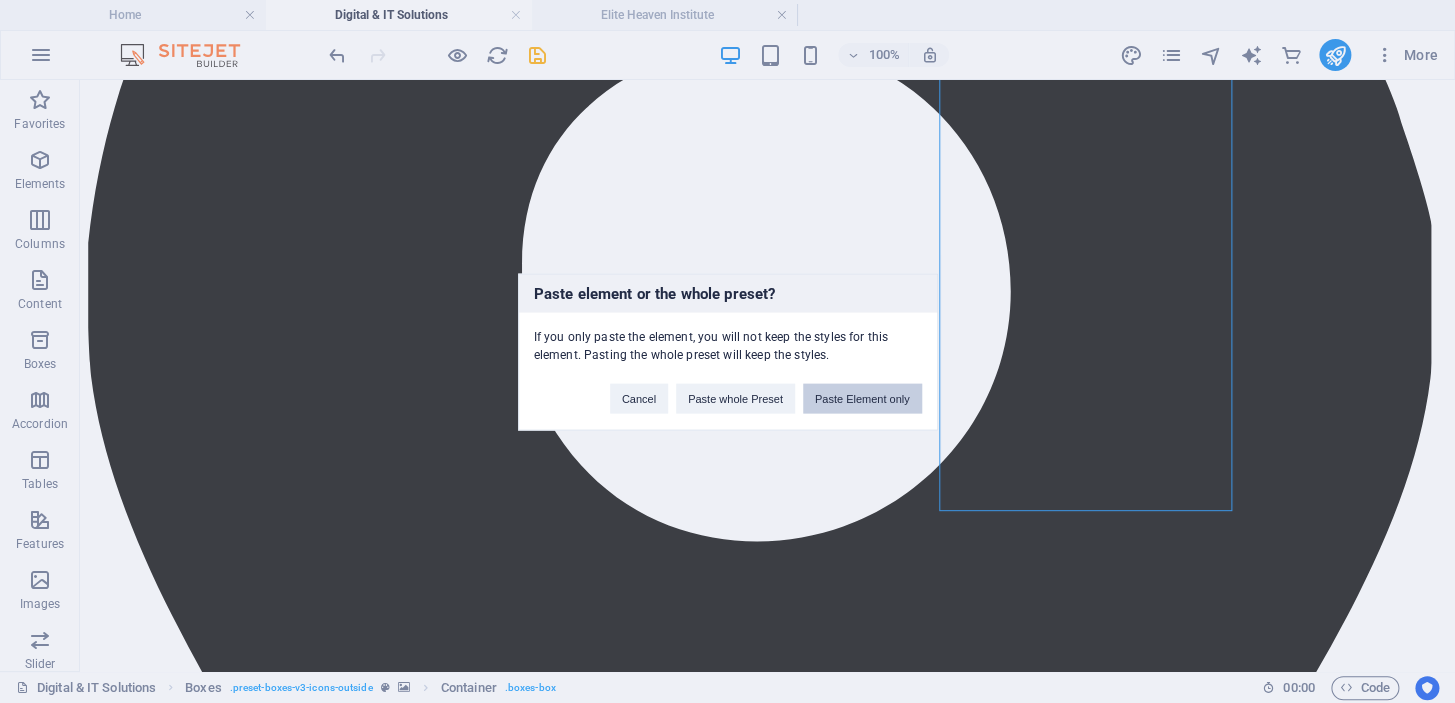 click on "Paste Element only" at bounding box center [862, 398] 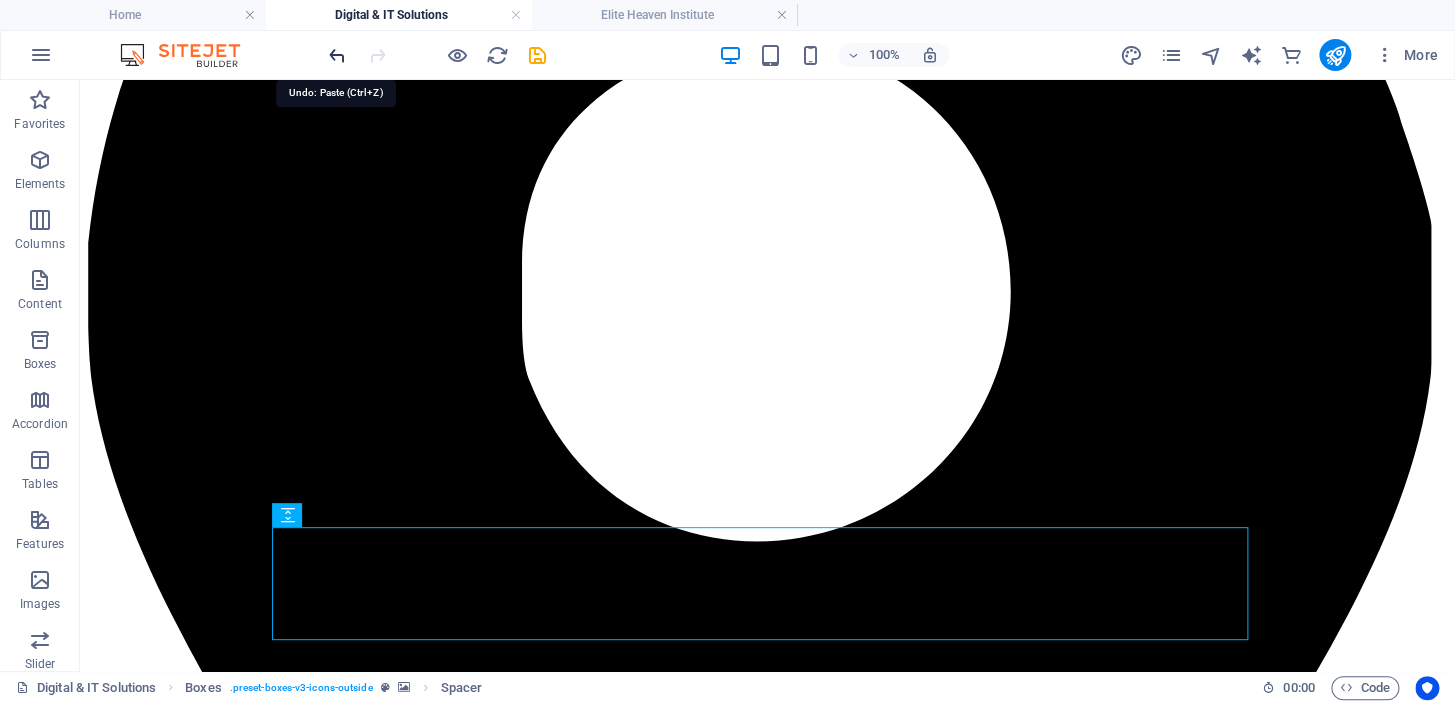 click at bounding box center (337, 55) 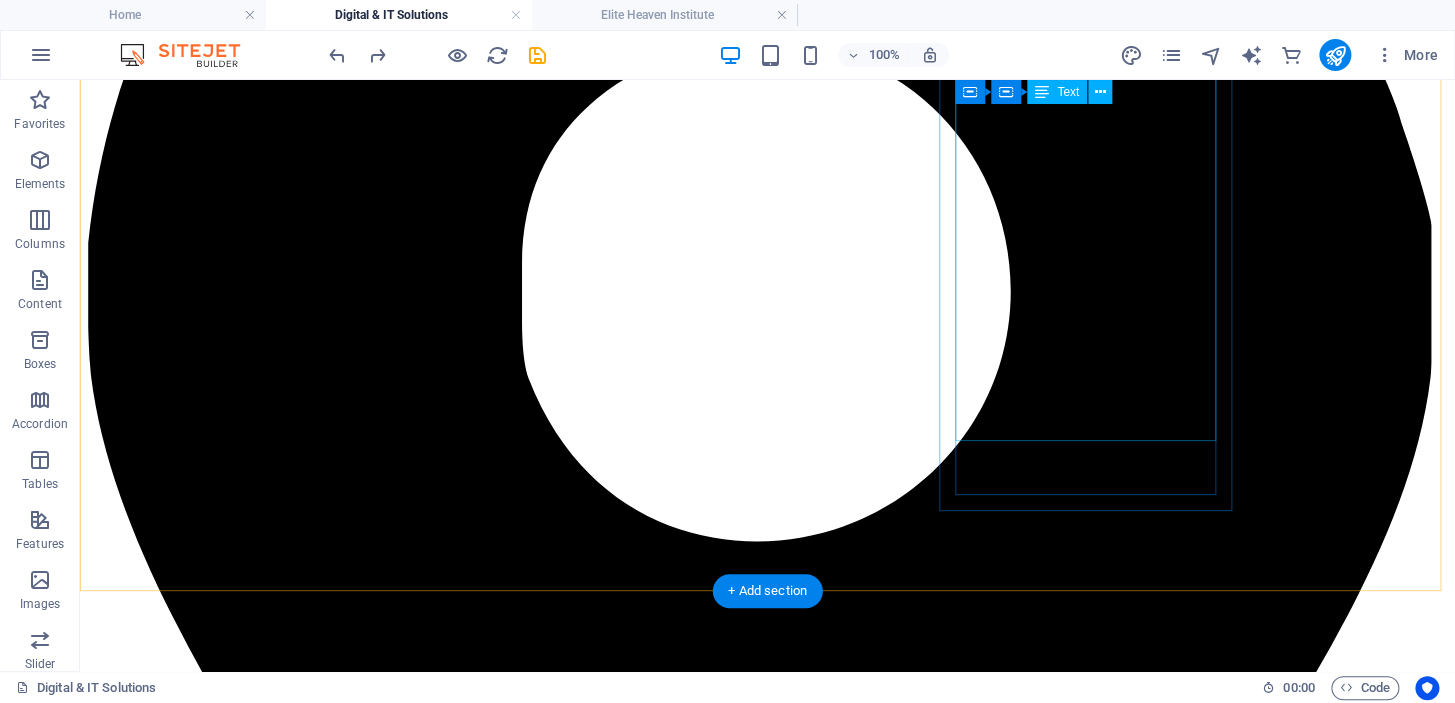 click on "Manipulating and rearranging video footage to create a new work. It involves cutting, trimming, and combining clips, adding transitions, effects, and soundtracks to enhance the visual storytelling. Effective video editing transforms raw footage into polished content that captivates audiences, whether for promotional videos, social media, or cinematic productions." at bounding box center (767, 9463) 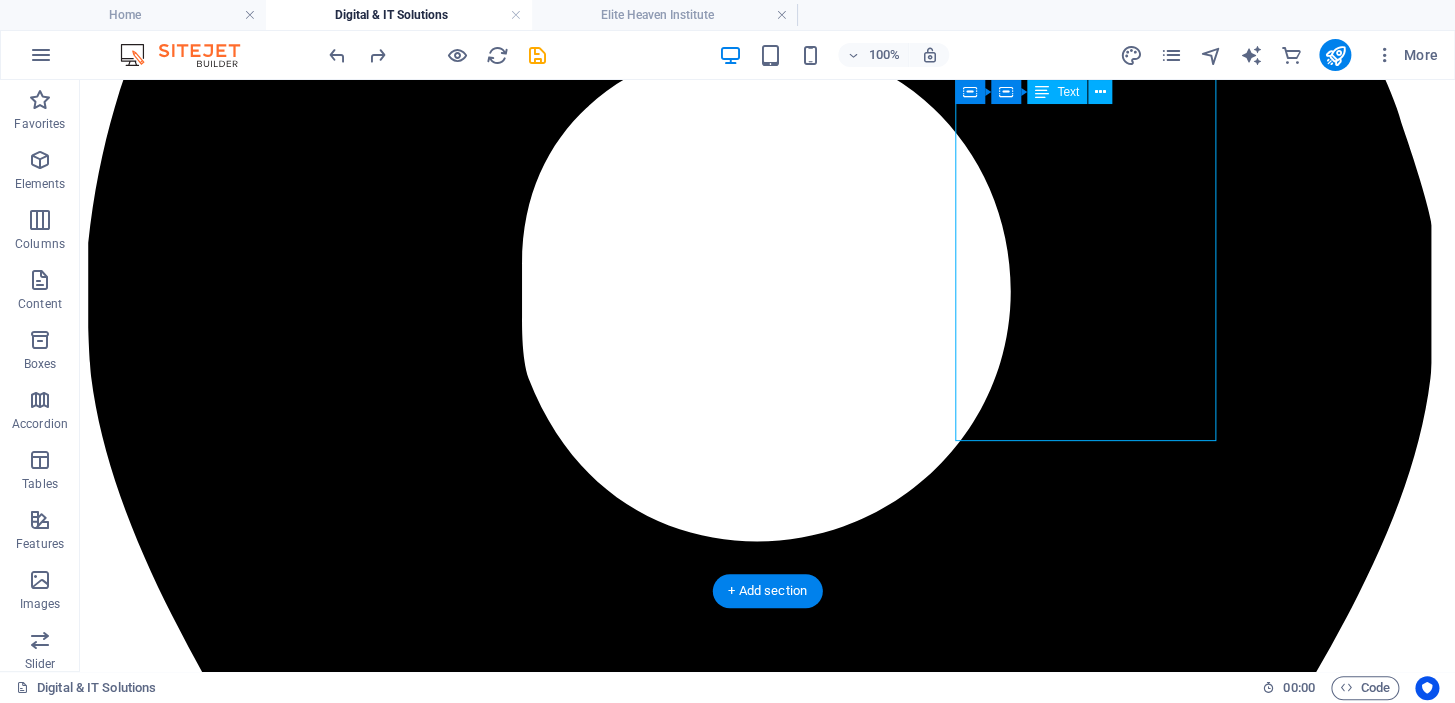 click on "Manipulating and rearranging video footage to create a new work. It involves cutting, trimming, and combining clips, adding transitions, effects, and soundtracks to enhance the visual storytelling. Effective video editing transforms raw footage into polished content that captivates audiences, whether for promotional videos, social media, or cinematic productions." at bounding box center (767, 9463) 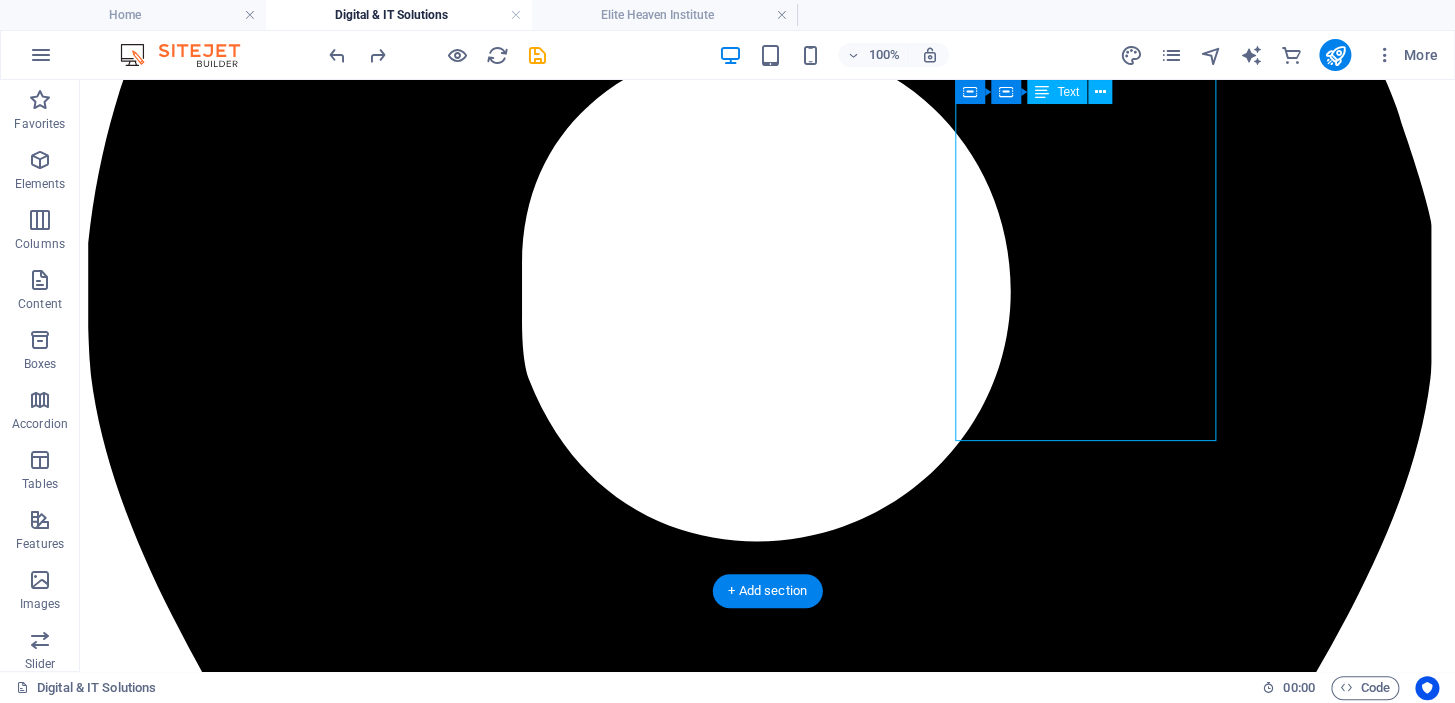 scroll, scrollTop: 1133, scrollLeft: 0, axis: vertical 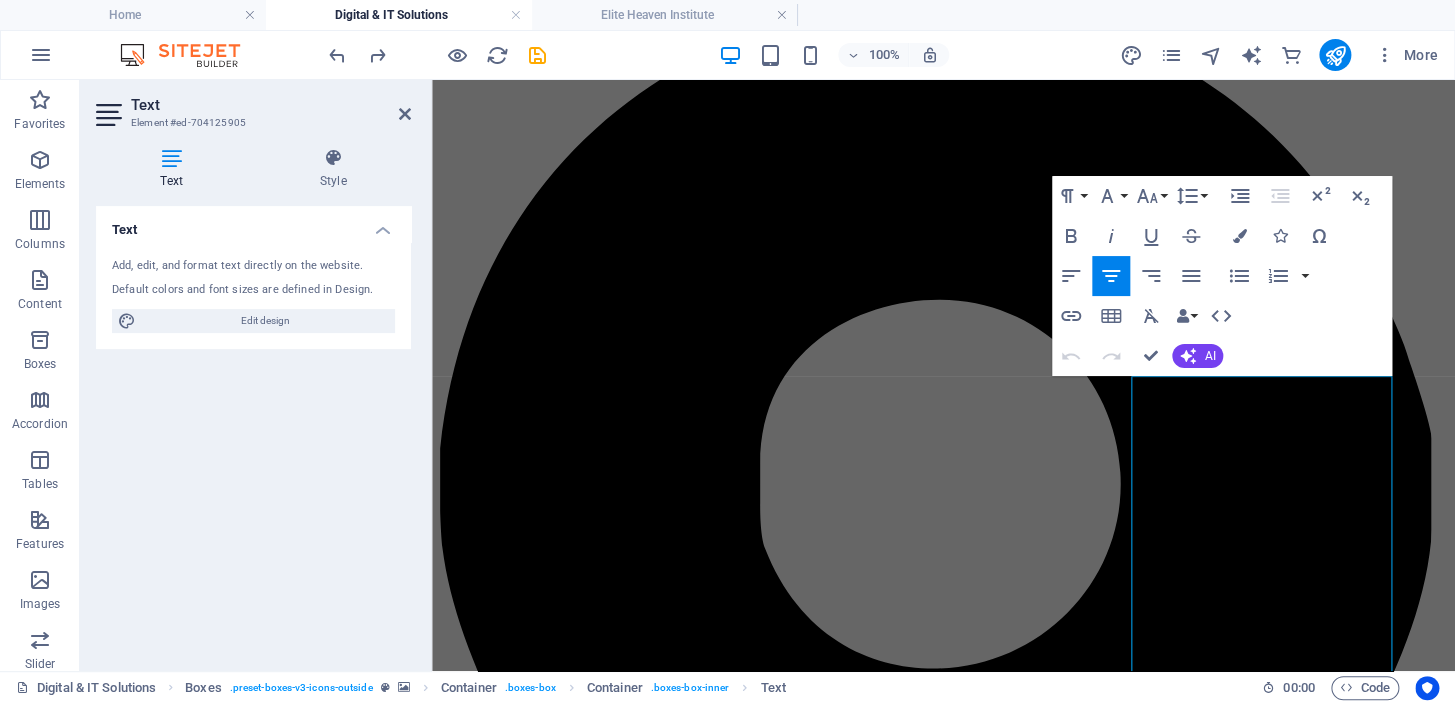 click at bounding box center (943, 3860) 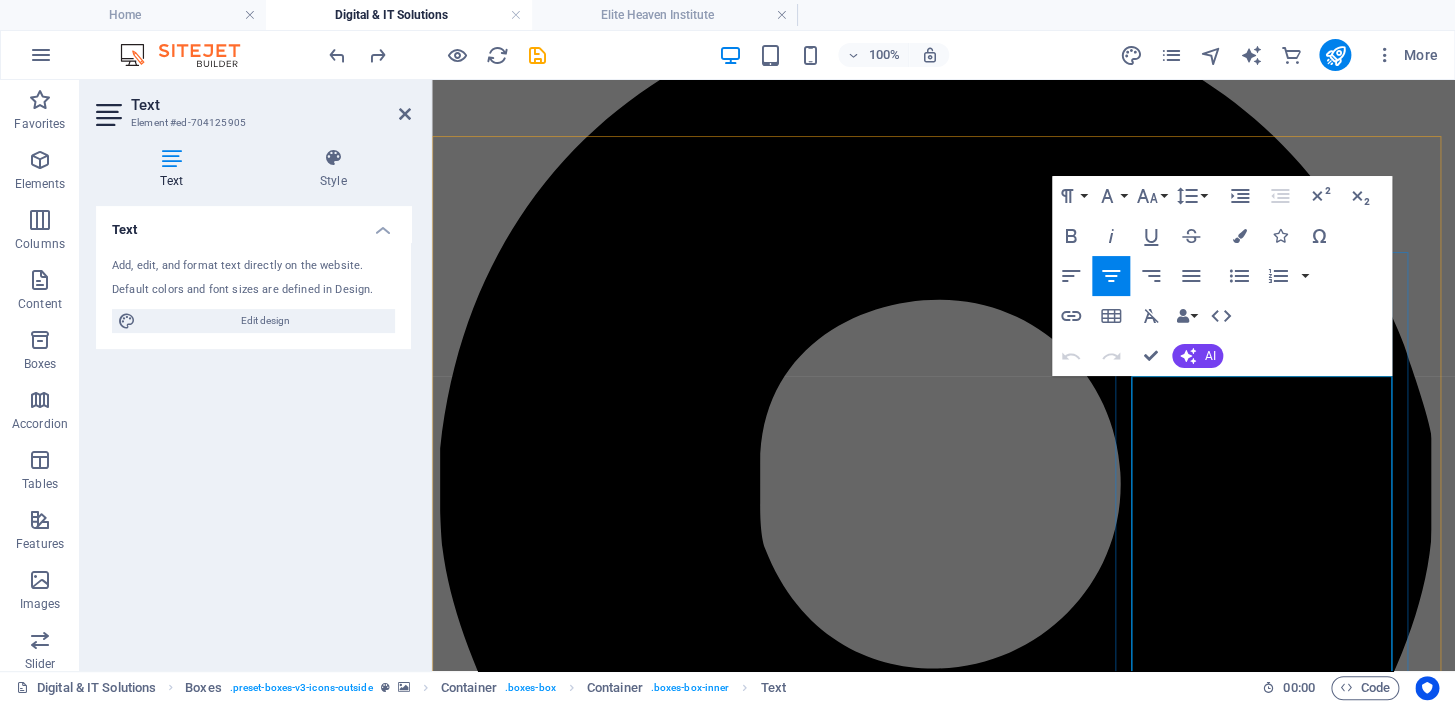 click on "Manipulating and rearranging video footage to create a new work. It involves cutting, trimming, and combining clips, adding transitions, effects, and soundtracks to enhance the visual storytelling. Effective video editing transforms raw footage into polished content that captivates audiences, whether for promotional videos, social media, or cinematic productions." at bounding box center (943, 7827) 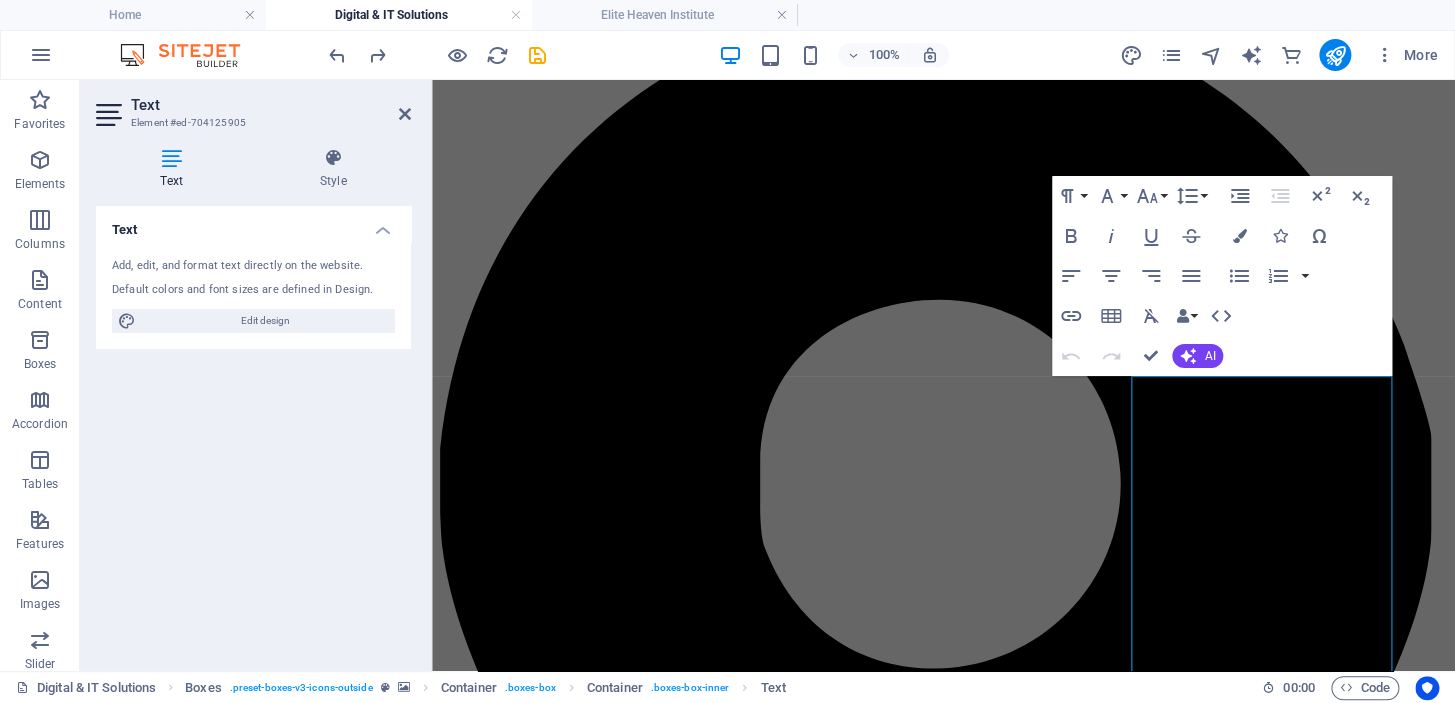 click at bounding box center [943, 3860] 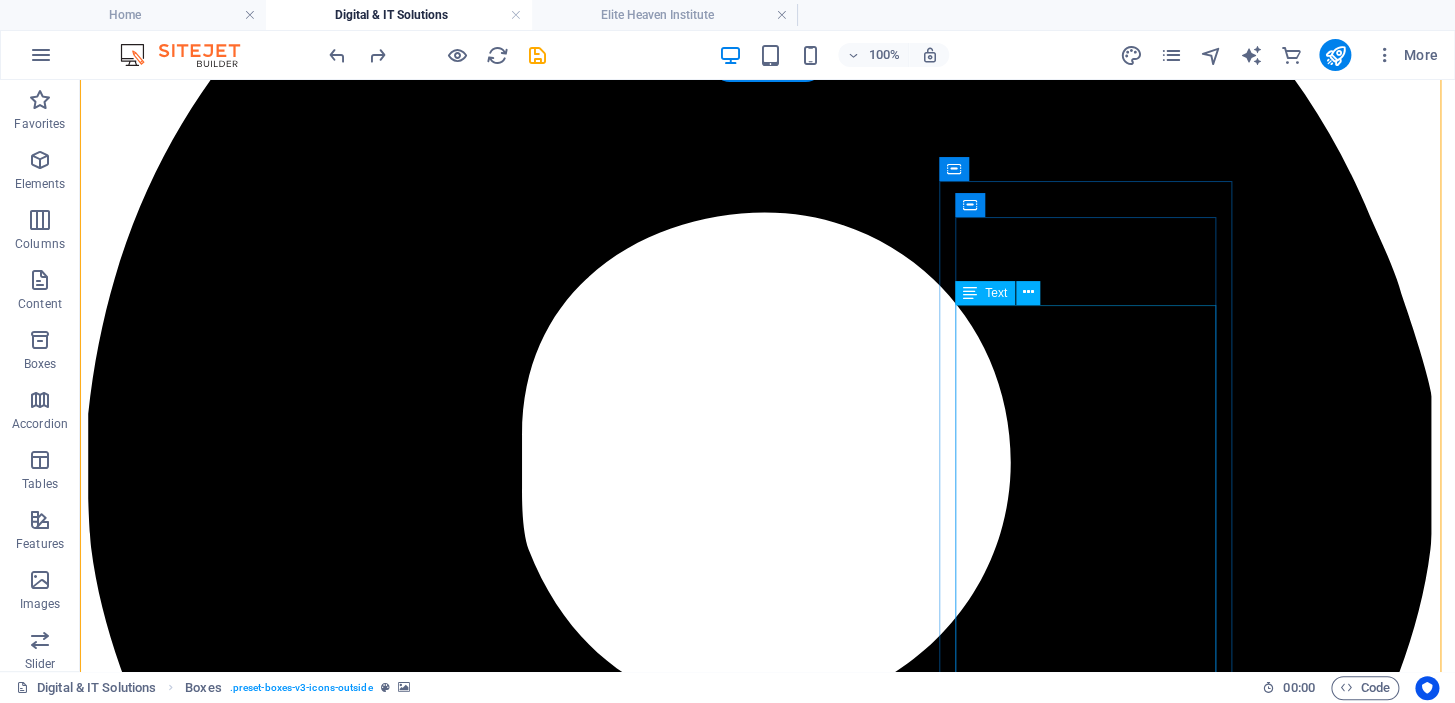 scroll, scrollTop: 1588, scrollLeft: 0, axis: vertical 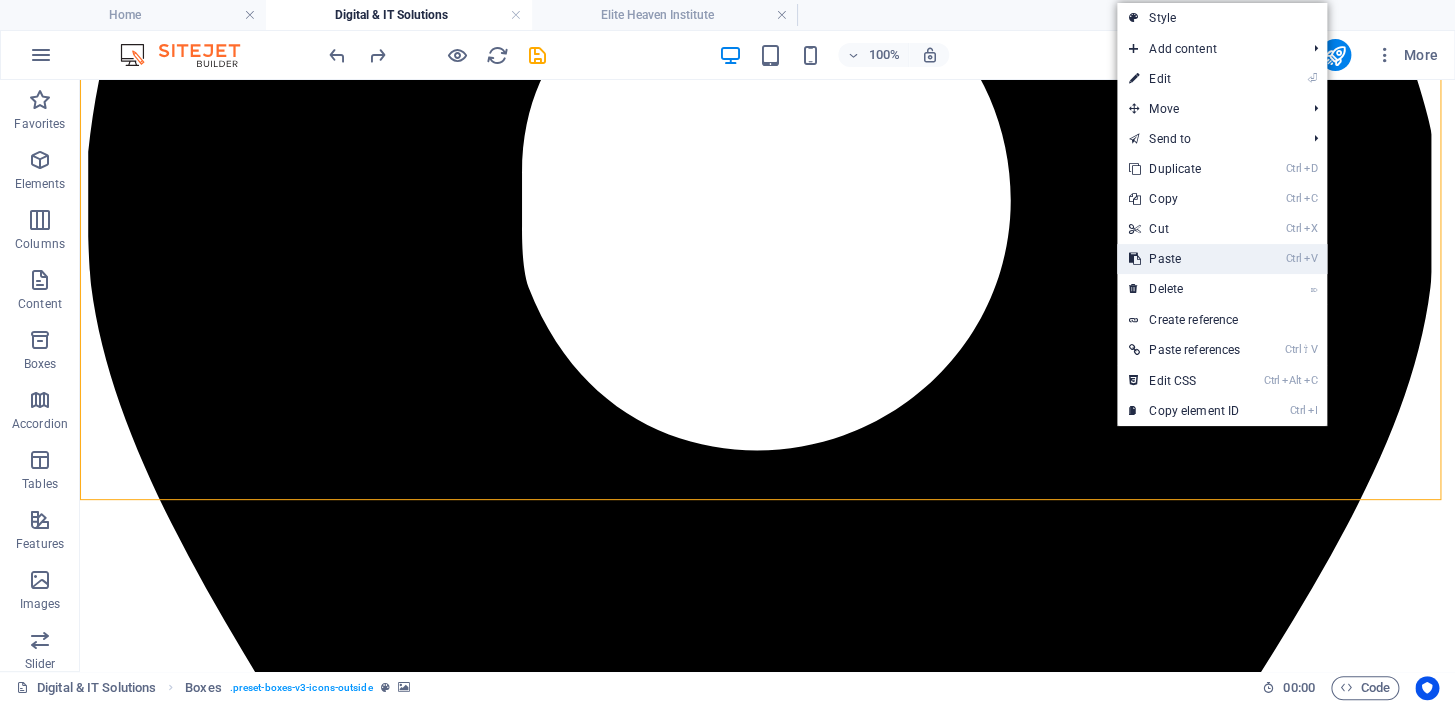 click on "Ctrl V  Paste" at bounding box center [1184, 259] 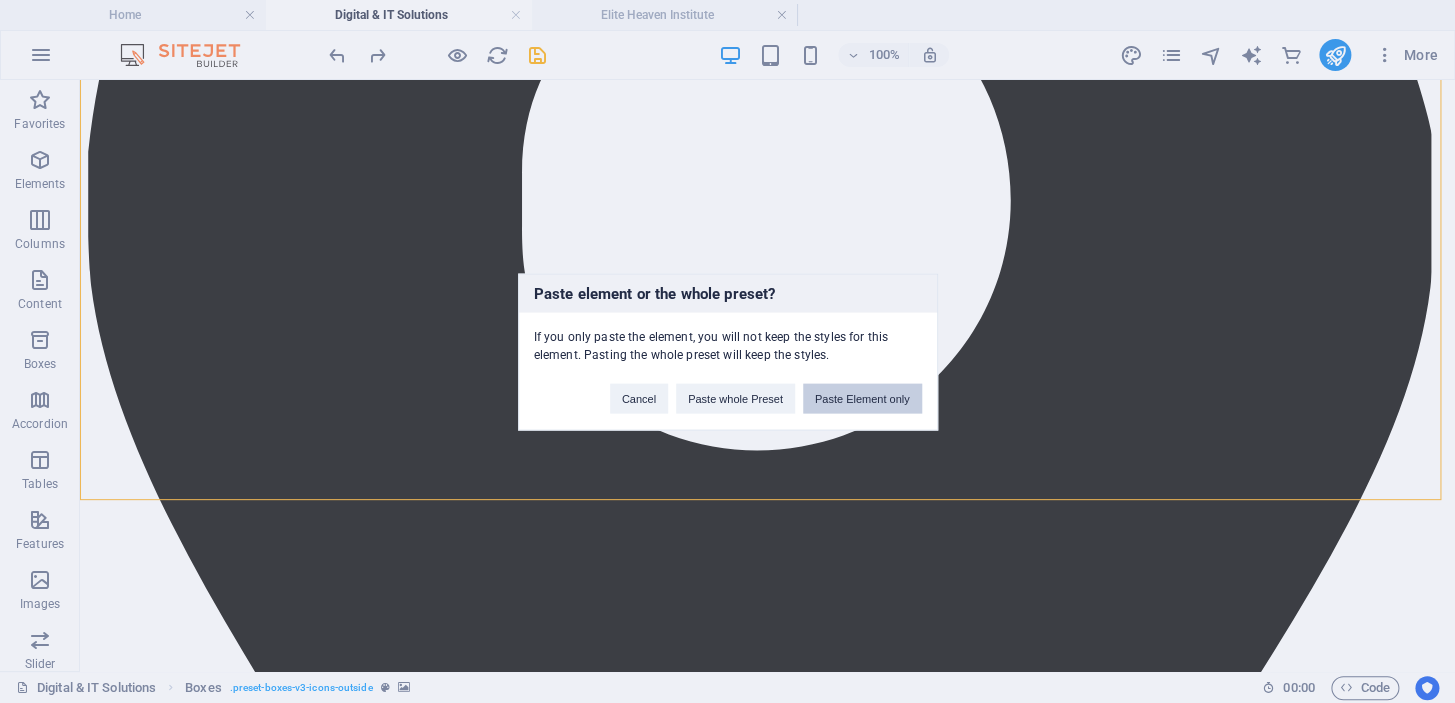 click on "Paste Element only" at bounding box center (862, 398) 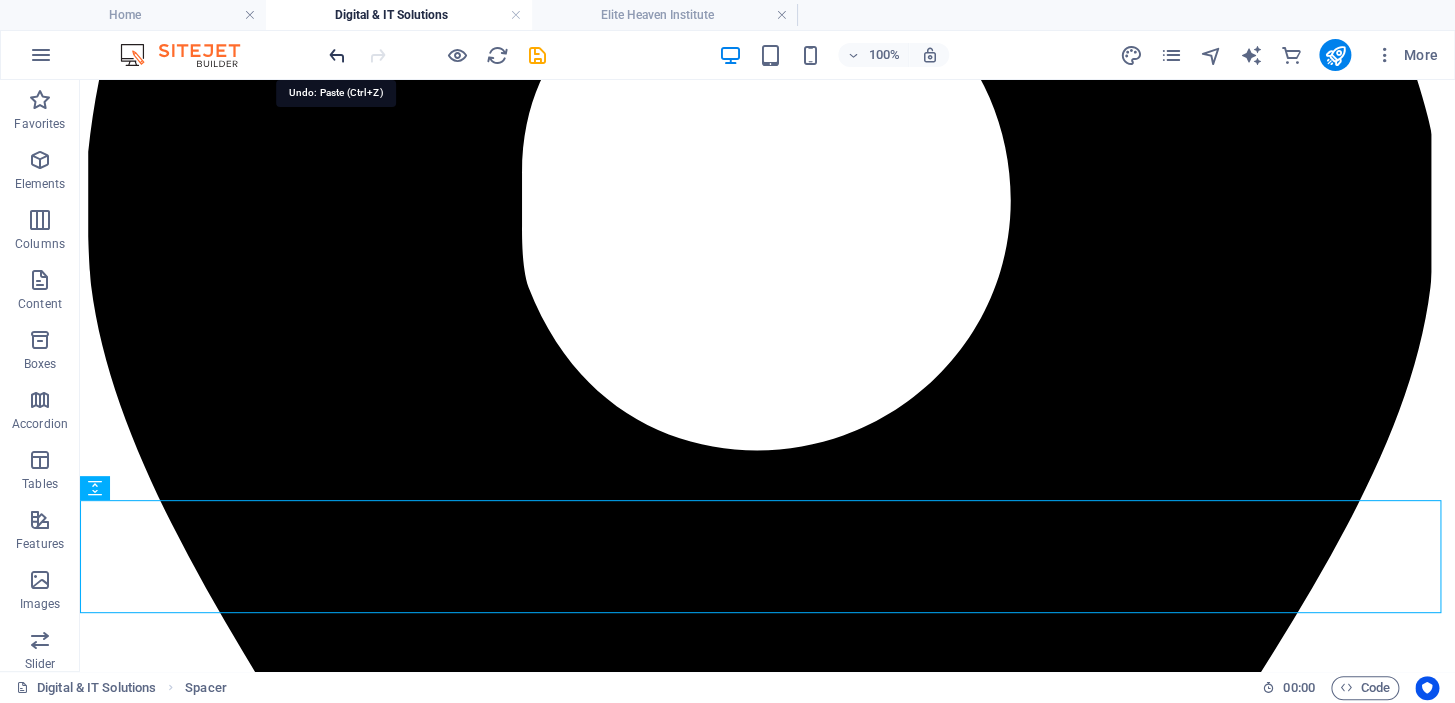 click at bounding box center (337, 55) 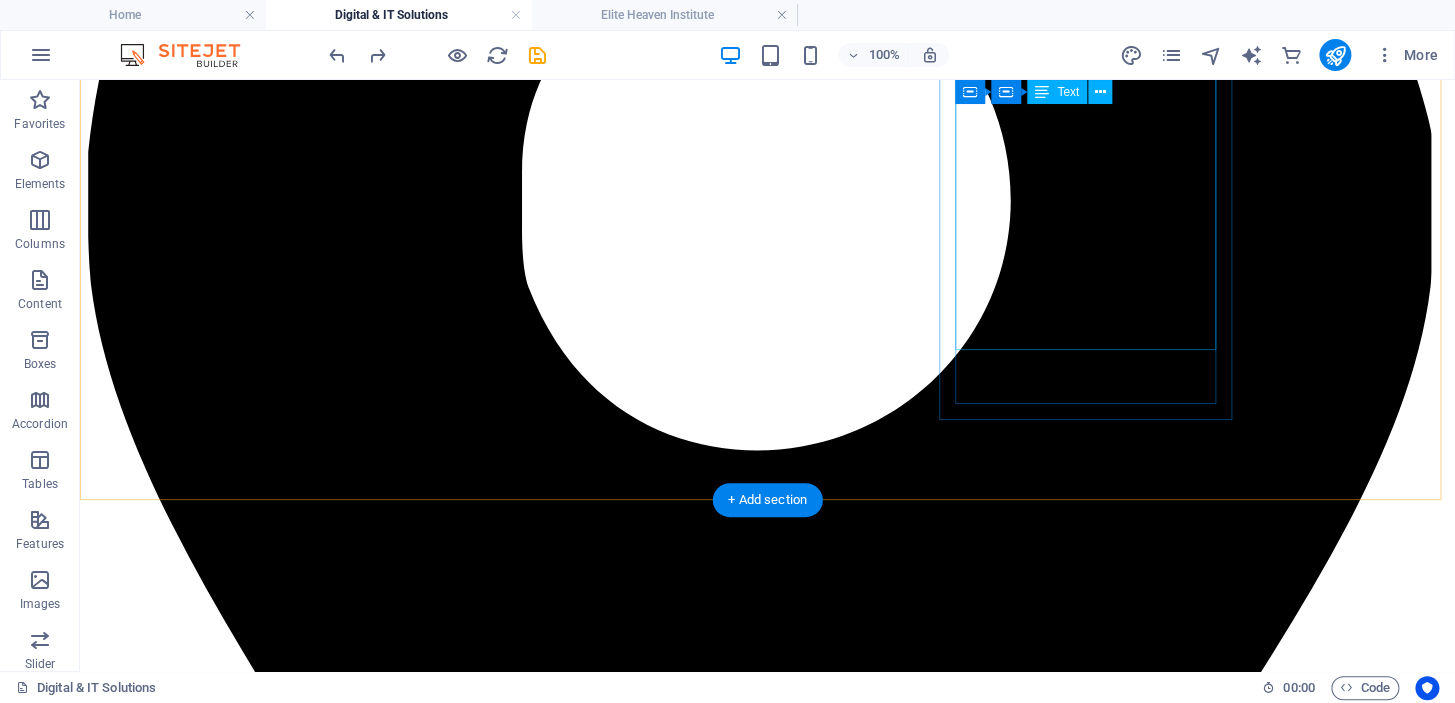 click on "Manipulating and rearranging video footage to create a new work. It involves cutting, trimming, and combining clips, adding transitions, effects, and soundtracks to enhance the visual storytelling. Effective video editing transforms raw footage into polished content that captivates audiences, whether for promotional videos, social media, or cinematic productions." at bounding box center (767, 9372) 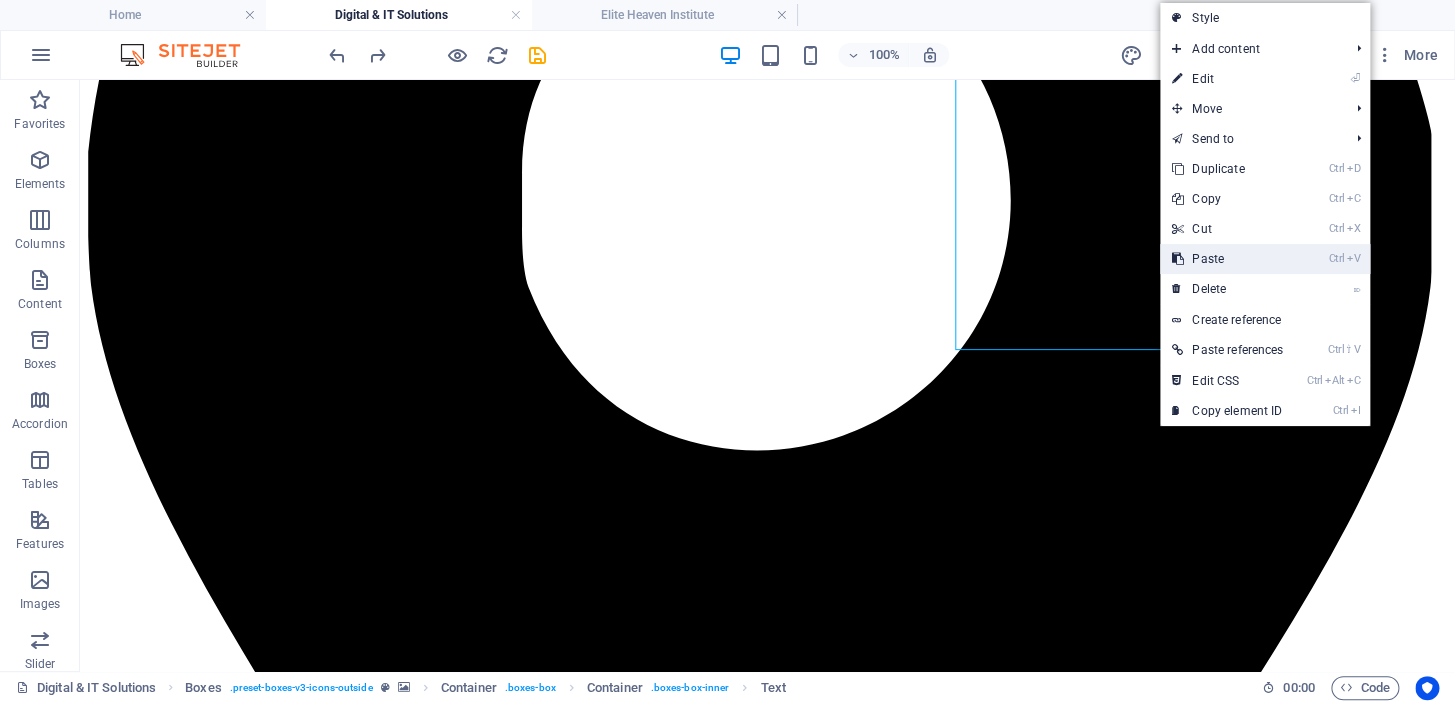 click at bounding box center [1177, 259] 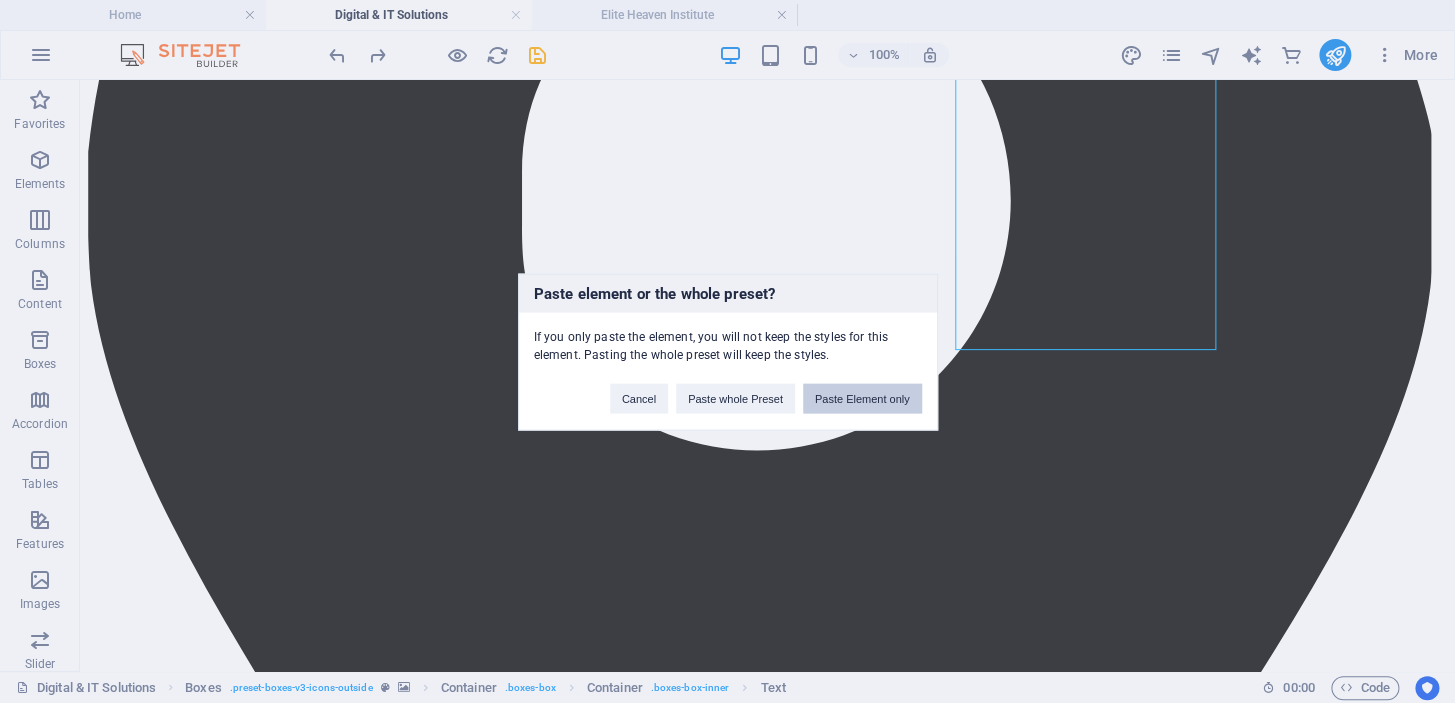 click on "Paste Element only" at bounding box center (862, 398) 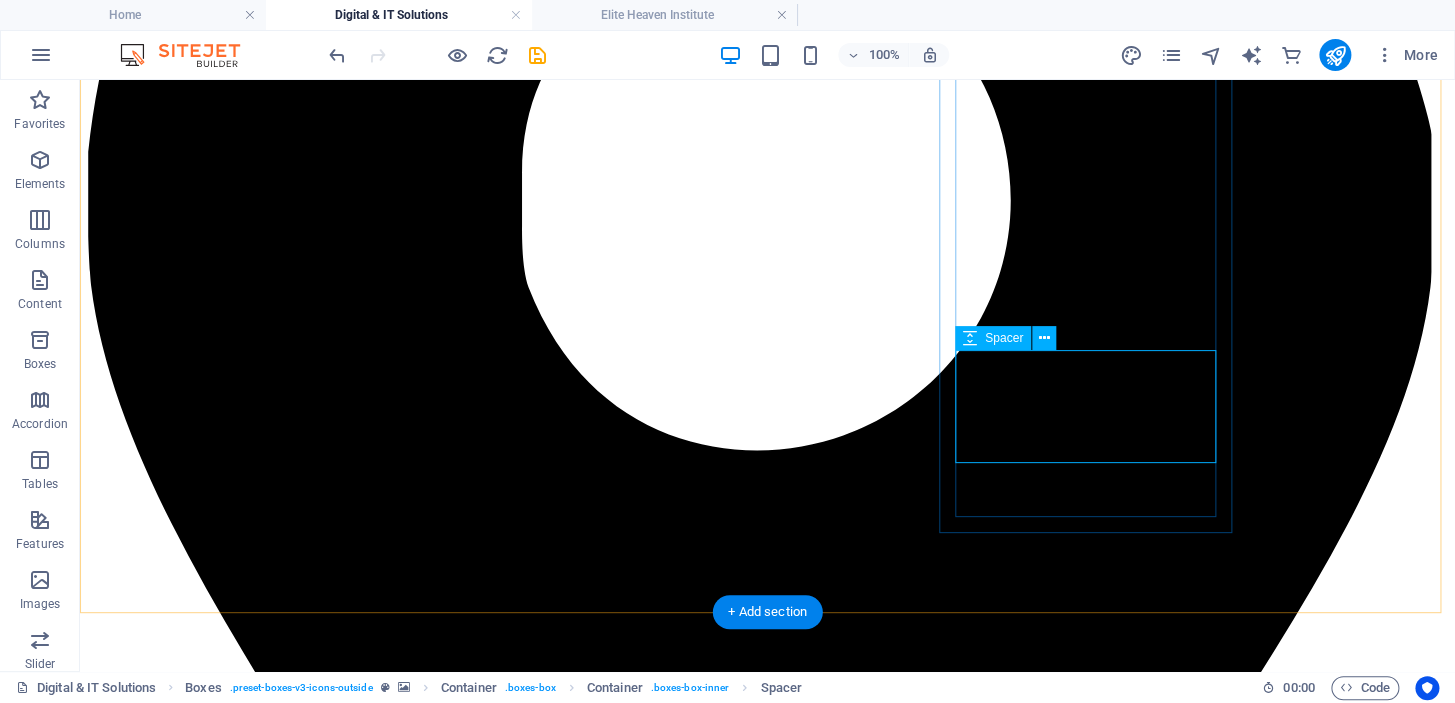 click at bounding box center (767, 9577) 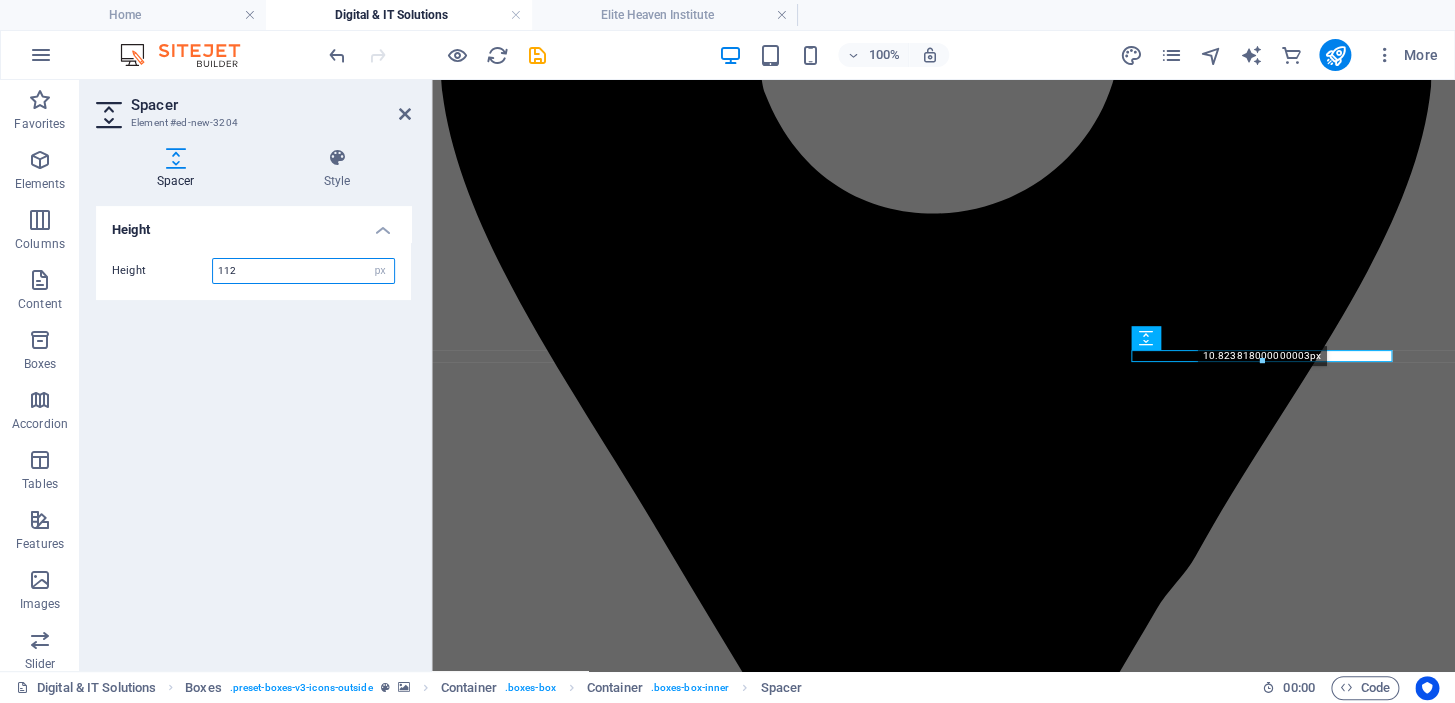 drag, startPoint x: 1261, startPoint y: 463, endPoint x: 1240, endPoint y: 352, distance: 112.969025 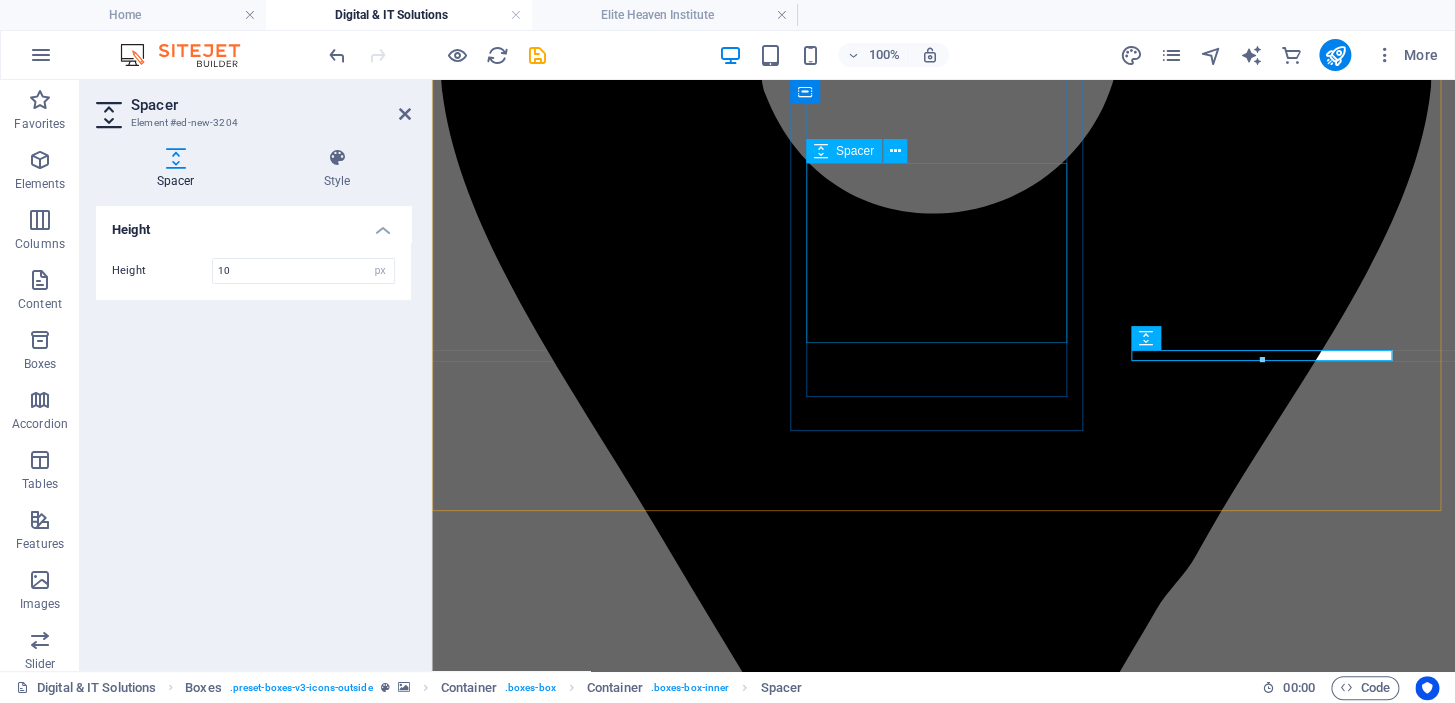 click at bounding box center [943, 6568] 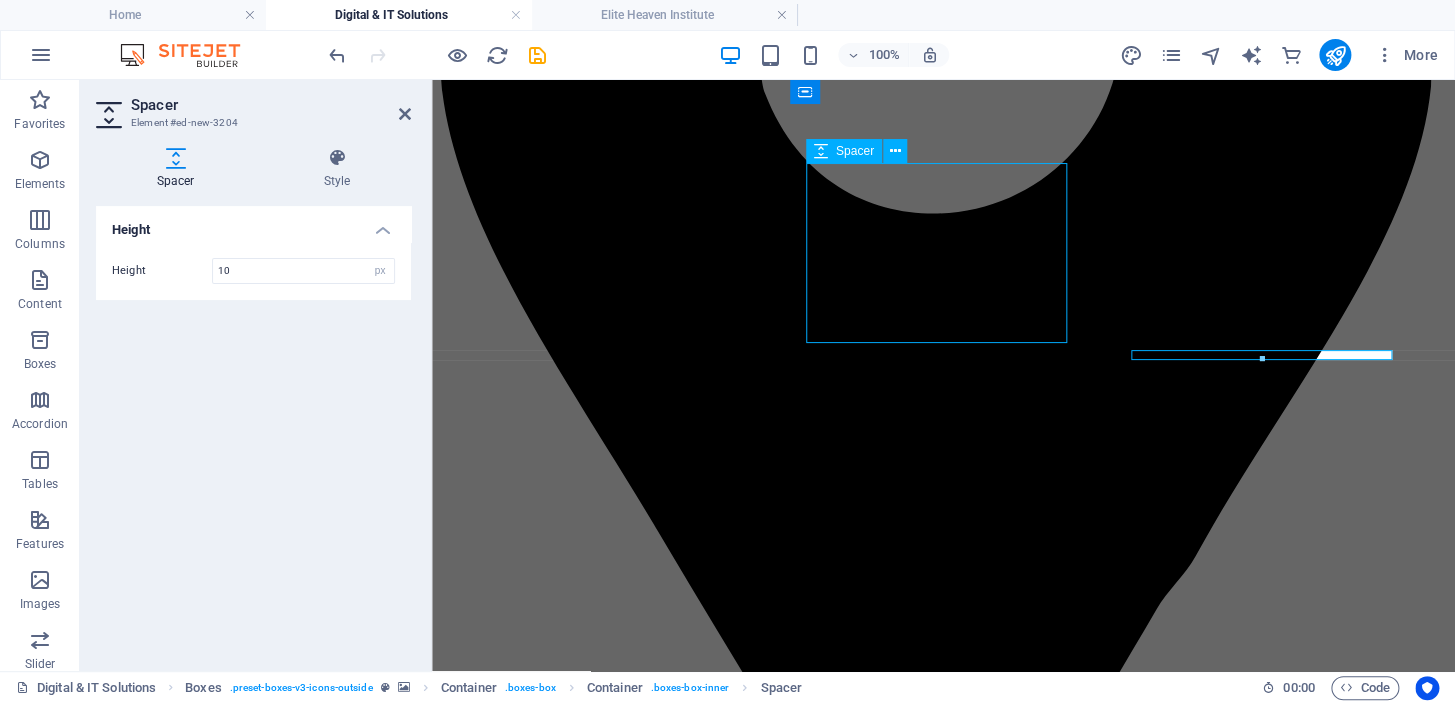 click at bounding box center (943, 6568) 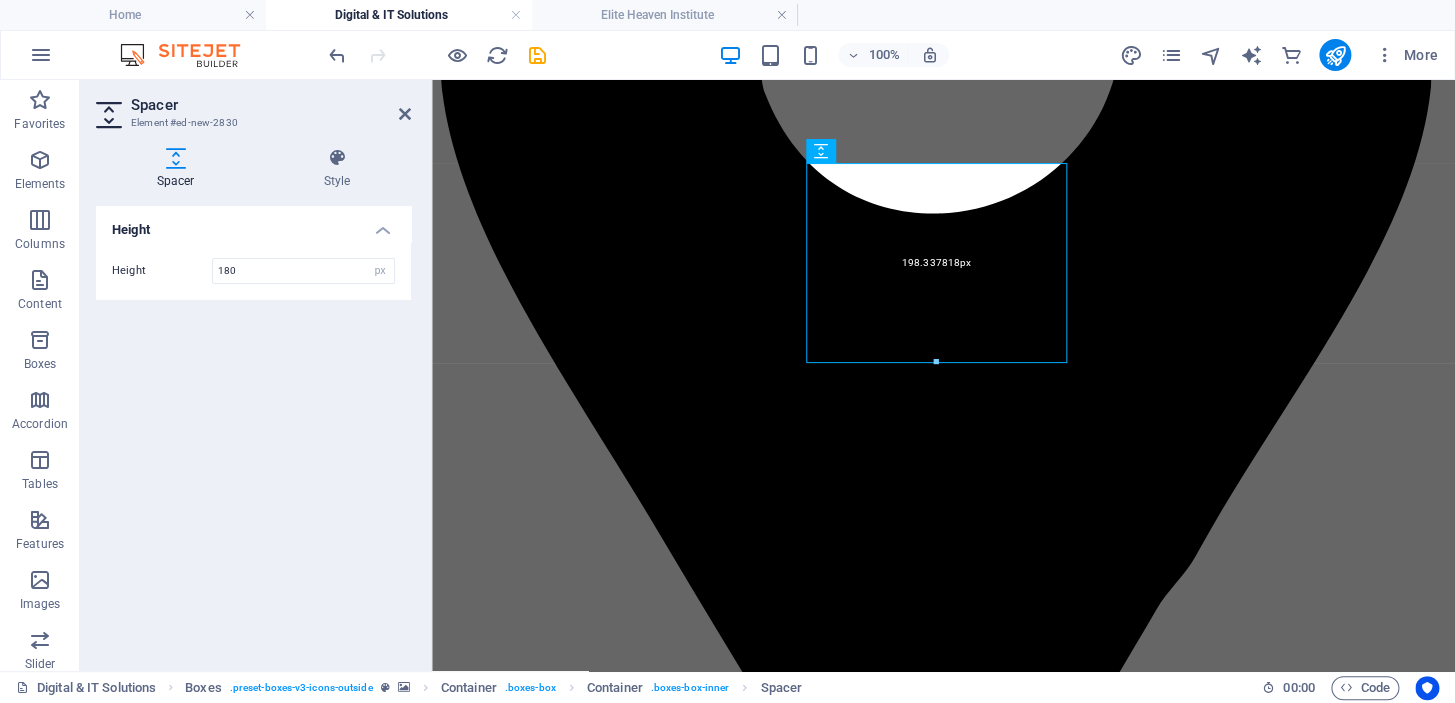drag, startPoint x: 937, startPoint y: 342, endPoint x: 940, endPoint y: 360, distance: 18.248287 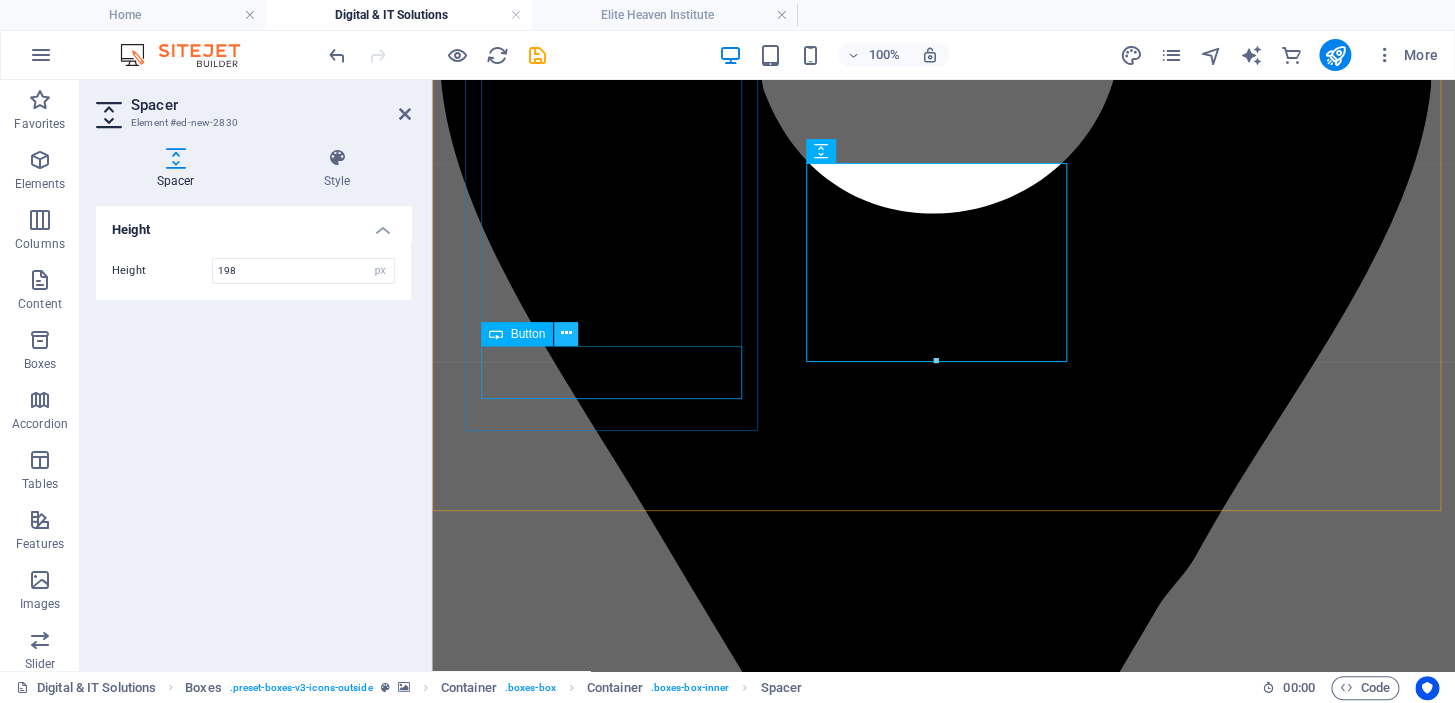click at bounding box center [566, 333] 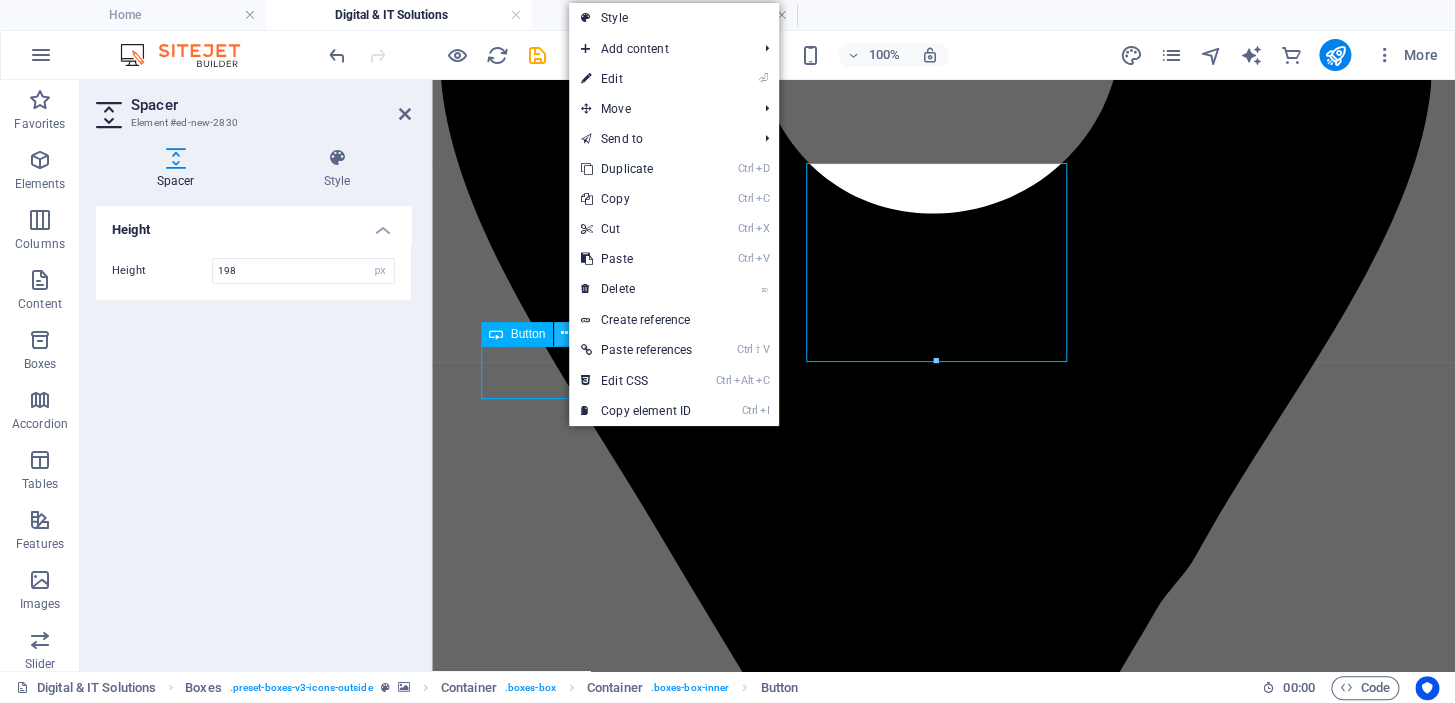 click at bounding box center (566, 333) 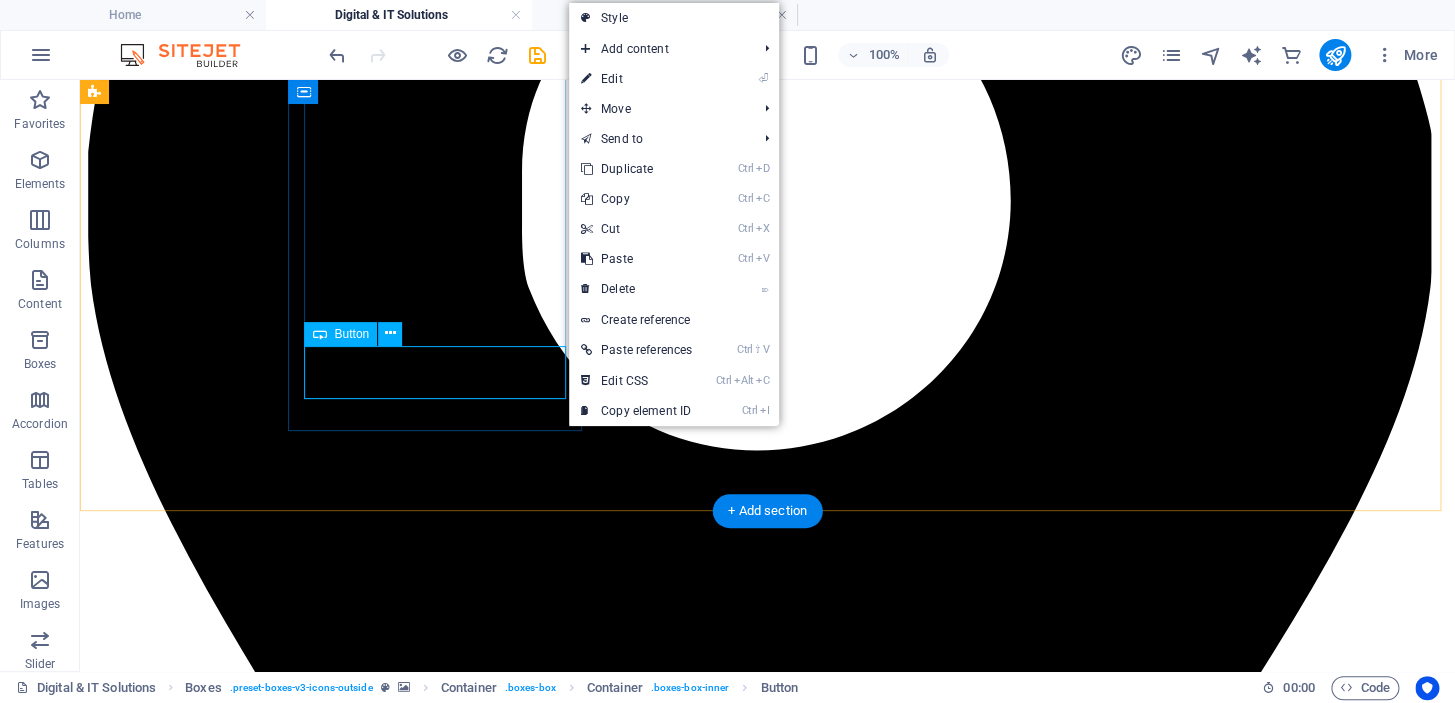 click on "our previous projects" at bounding box center (767, 6589) 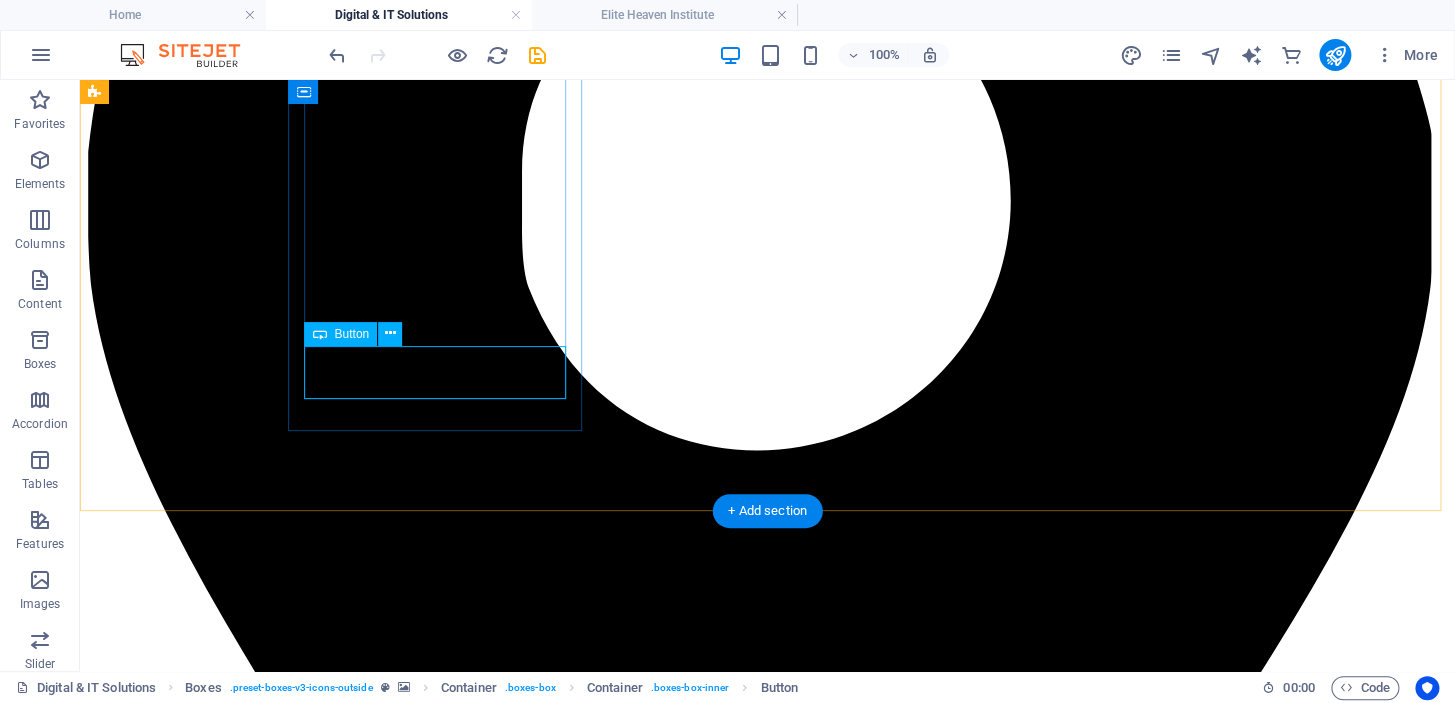 click on "our previous projects" at bounding box center (767, 6589) 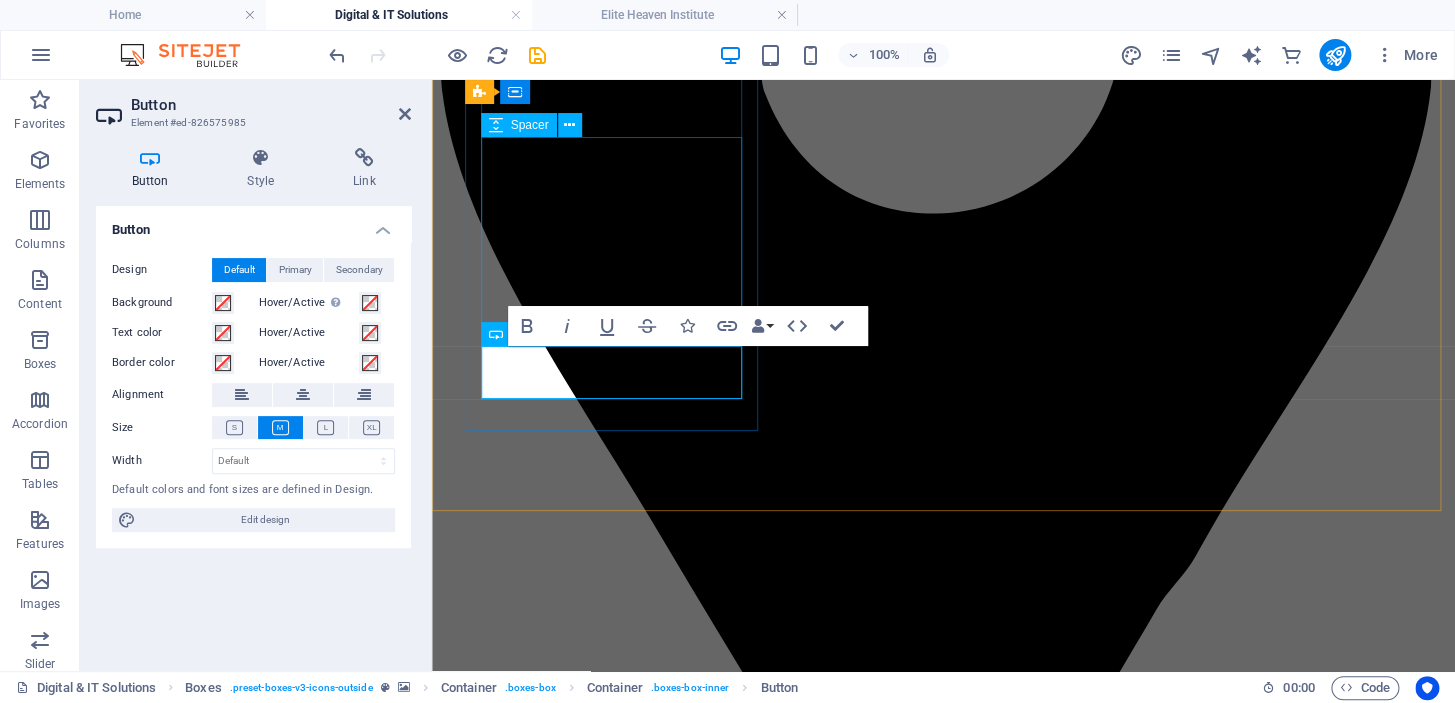 click at bounding box center [943, 5072] 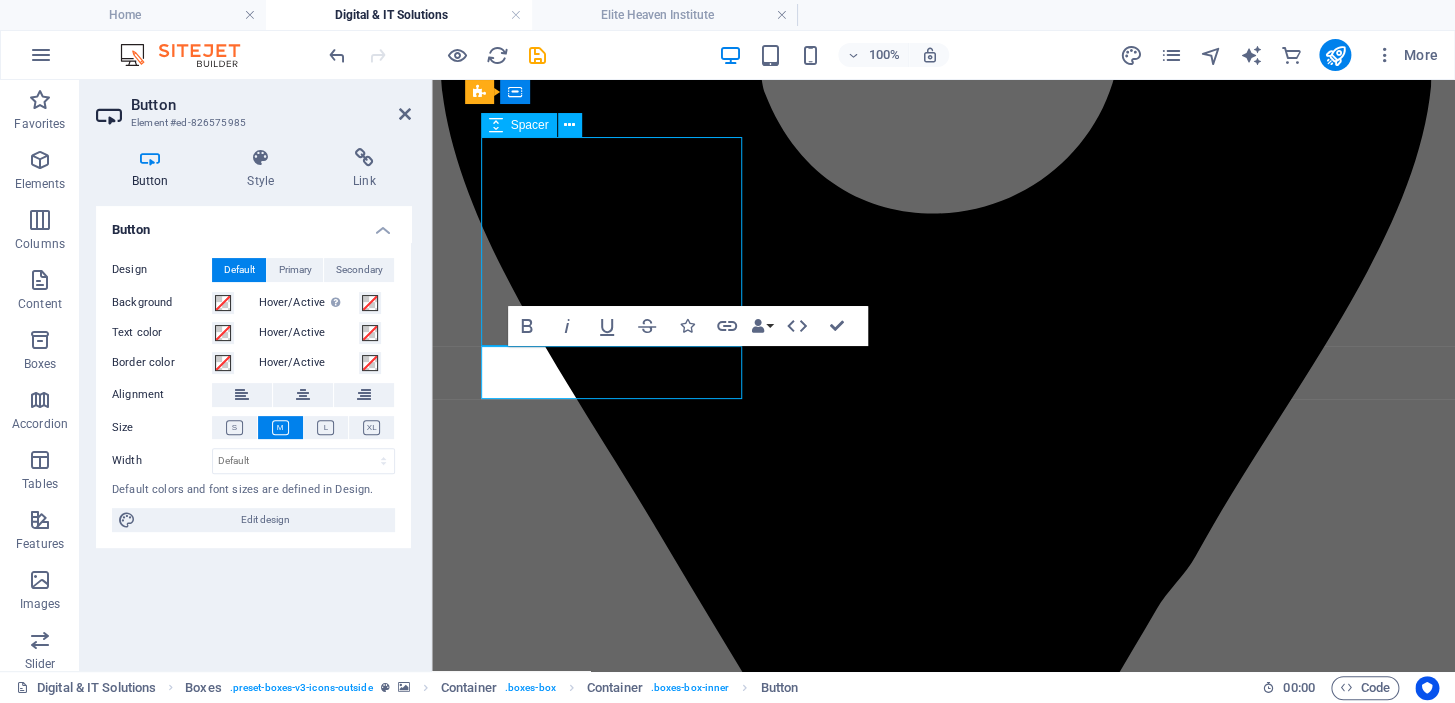 click at bounding box center [943, 5072] 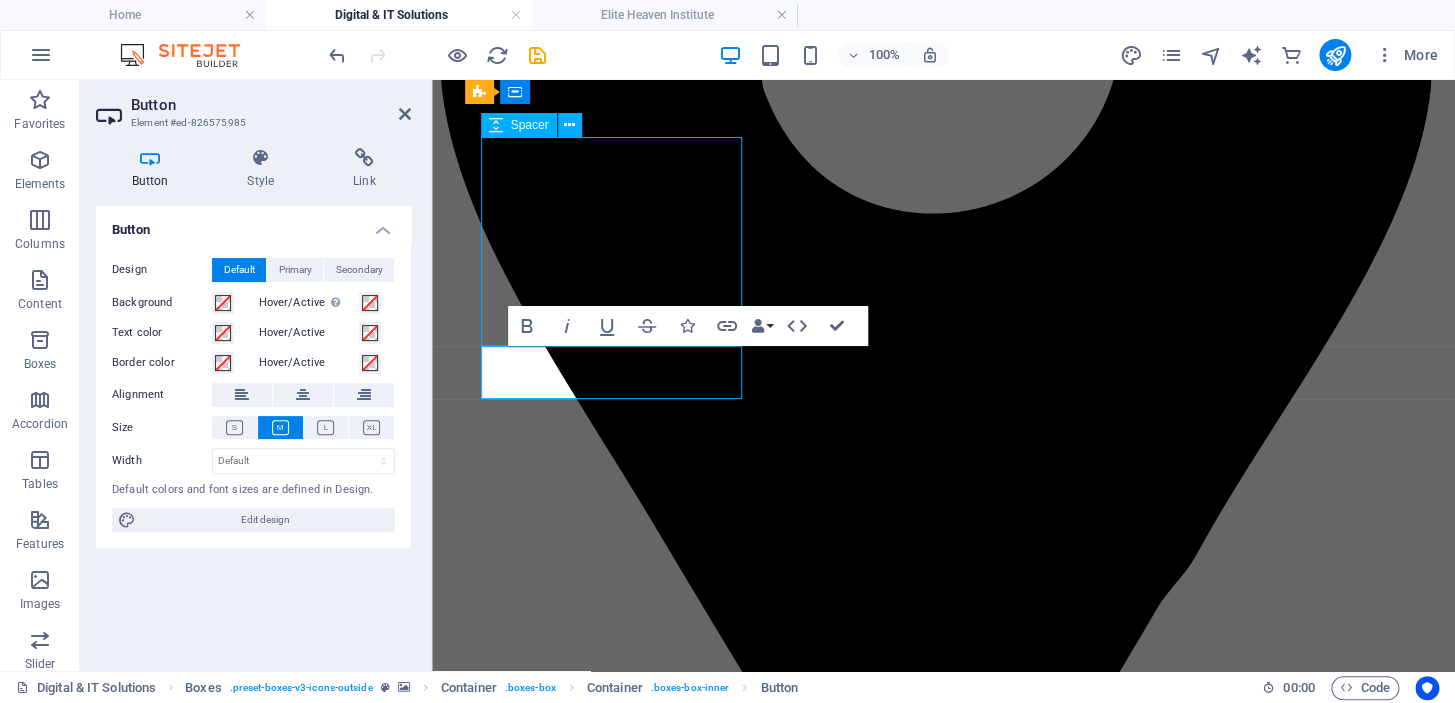 select on "px" 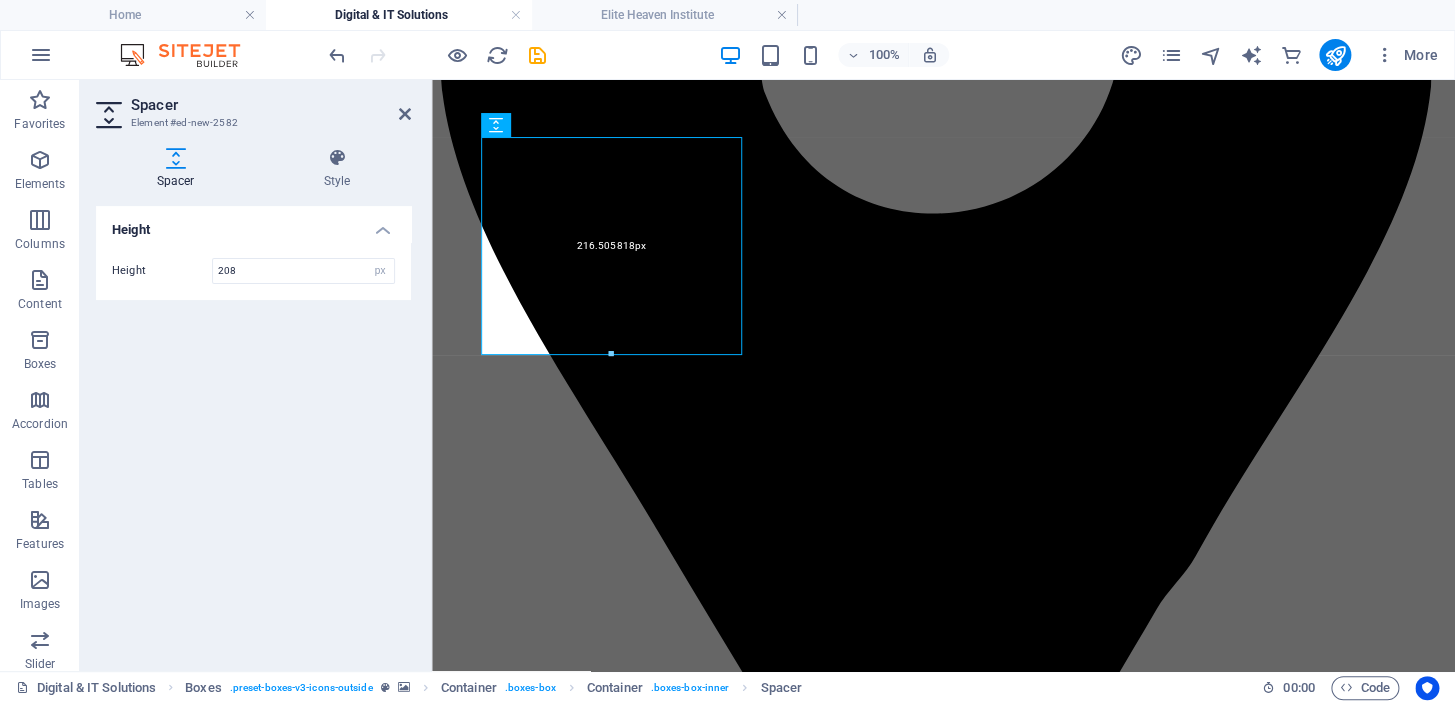 drag, startPoint x: 607, startPoint y: 340, endPoint x: 607, endPoint y: 353, distance: 13 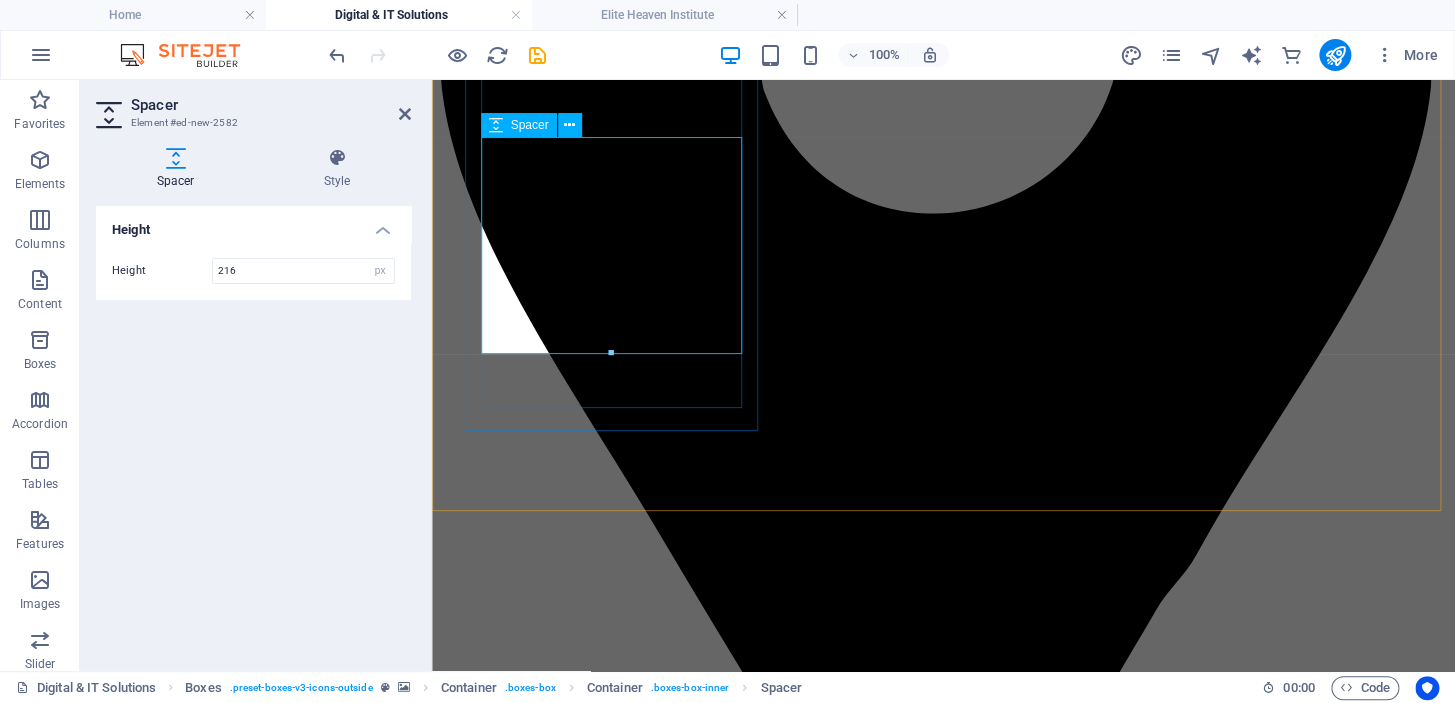 click at bounding box center [943, 5076] 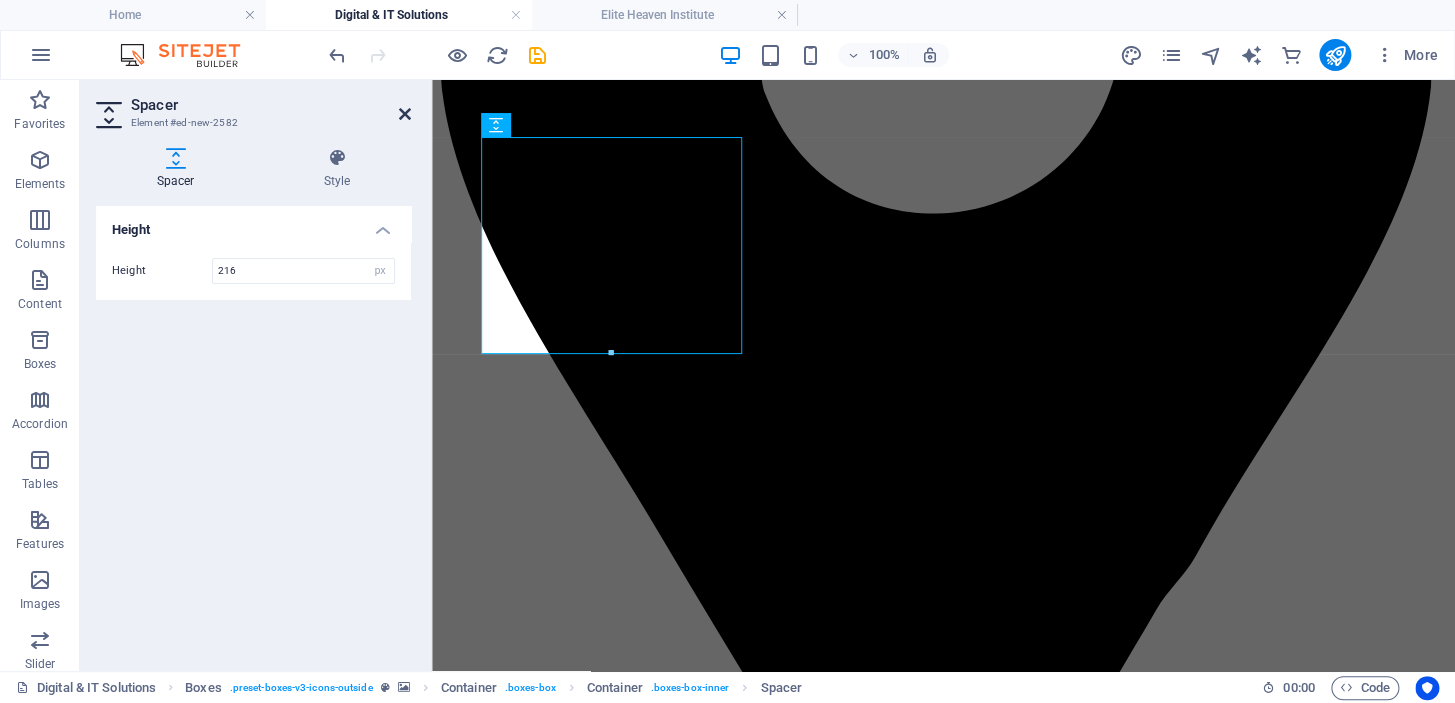 click at bounding box center [405, 114] 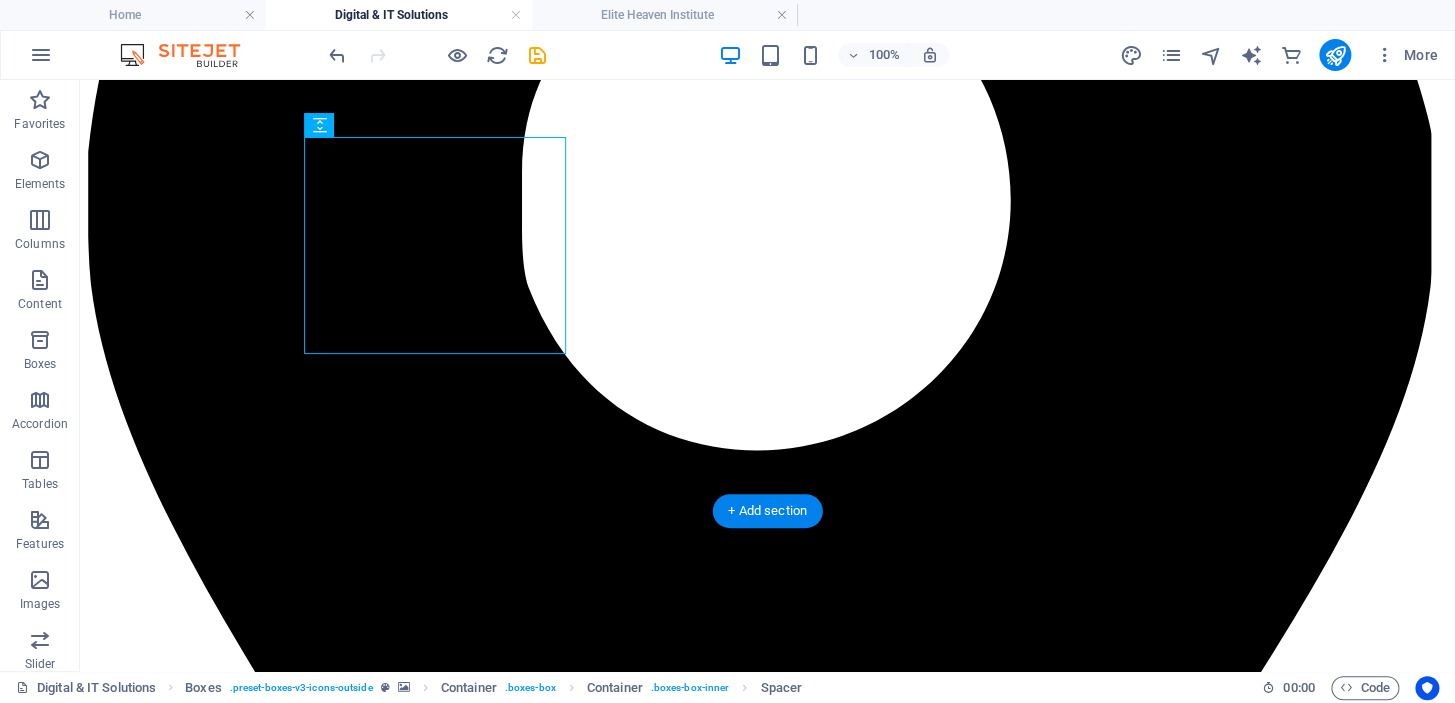 click at bounding box center [767, 4626] 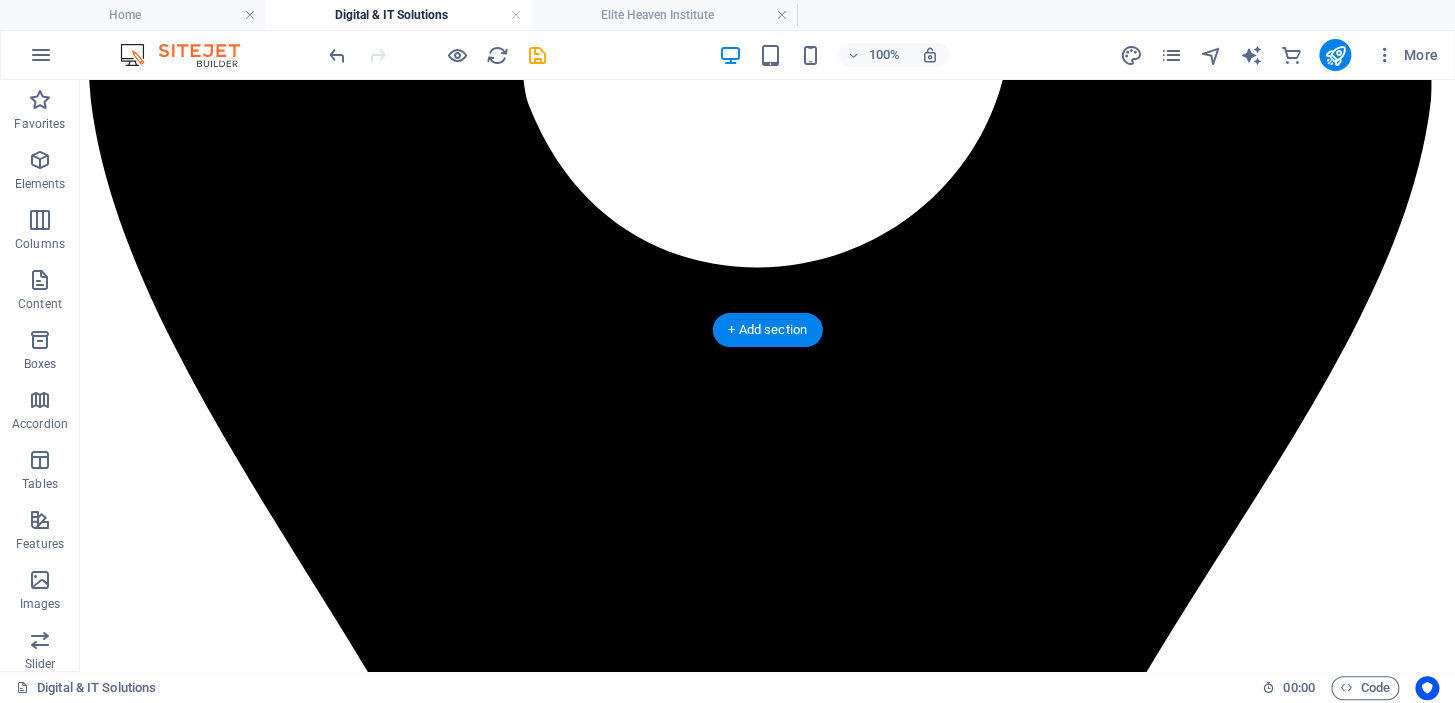 scroll, scrollTop: 1406, scrollLeft: 0, axis: vertical 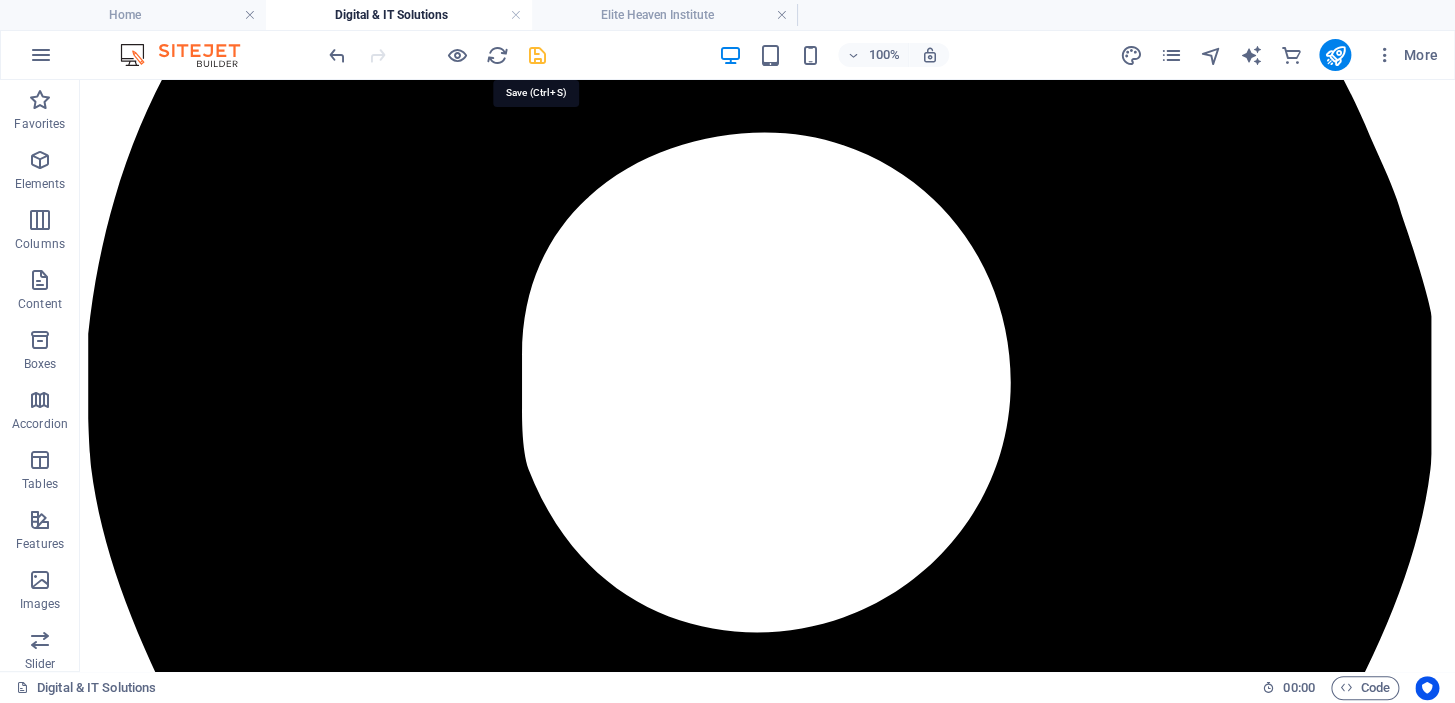 click at bounding box center (537, 55) 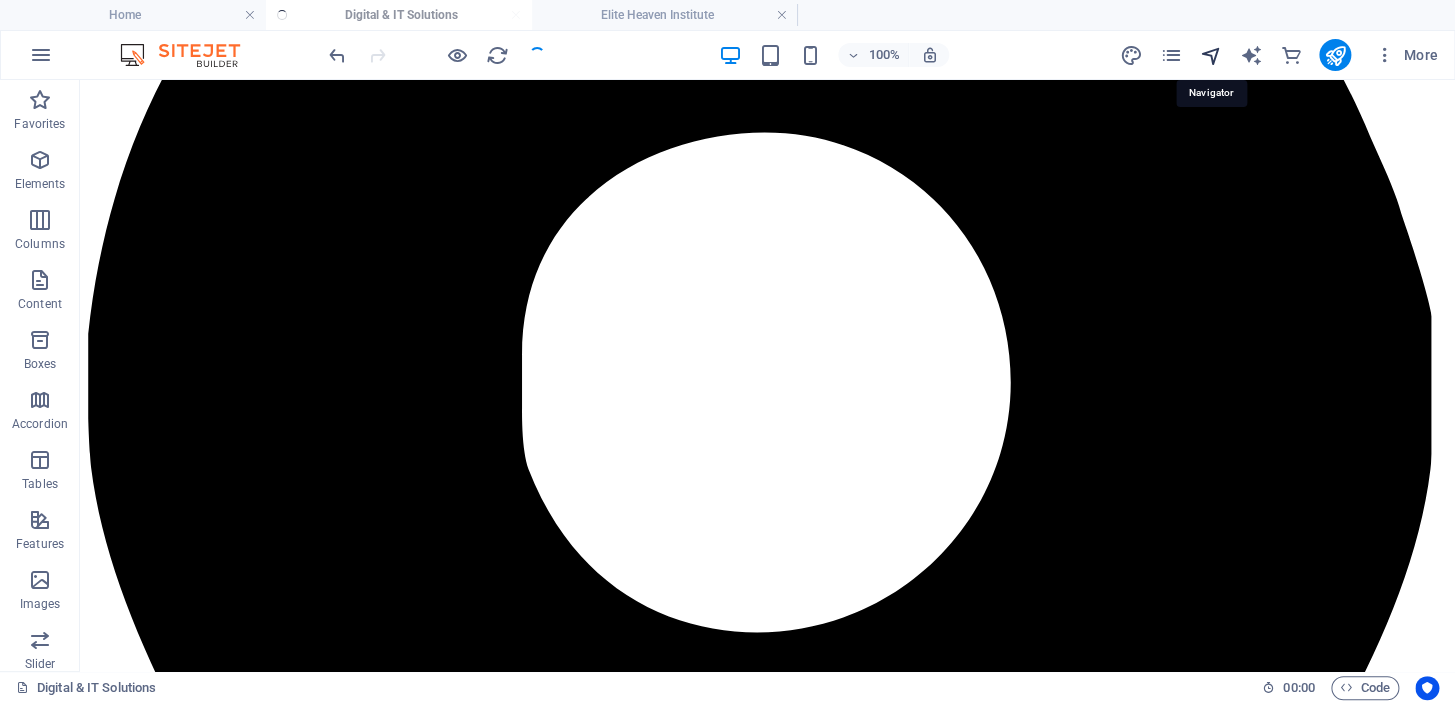 click at bounding box center [1210, 55] 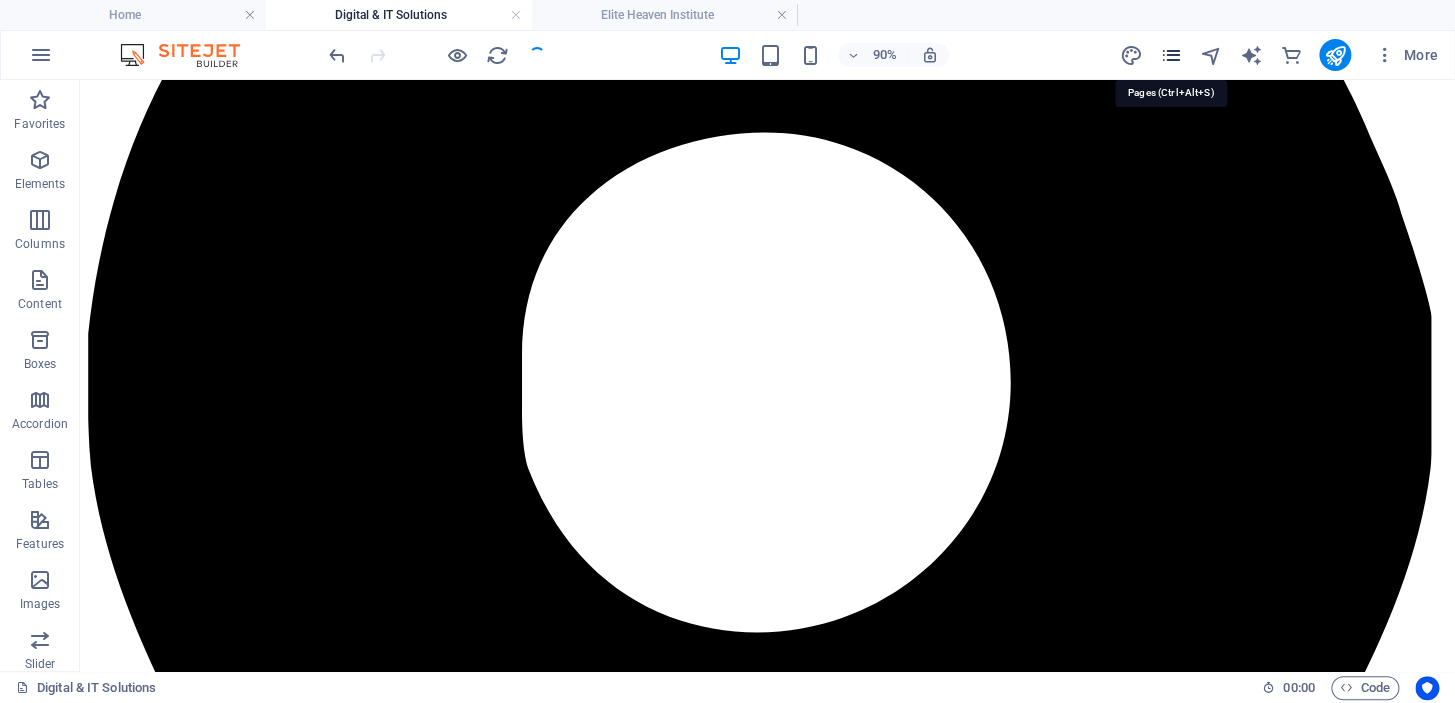 click at bounding box center [1170, 55] 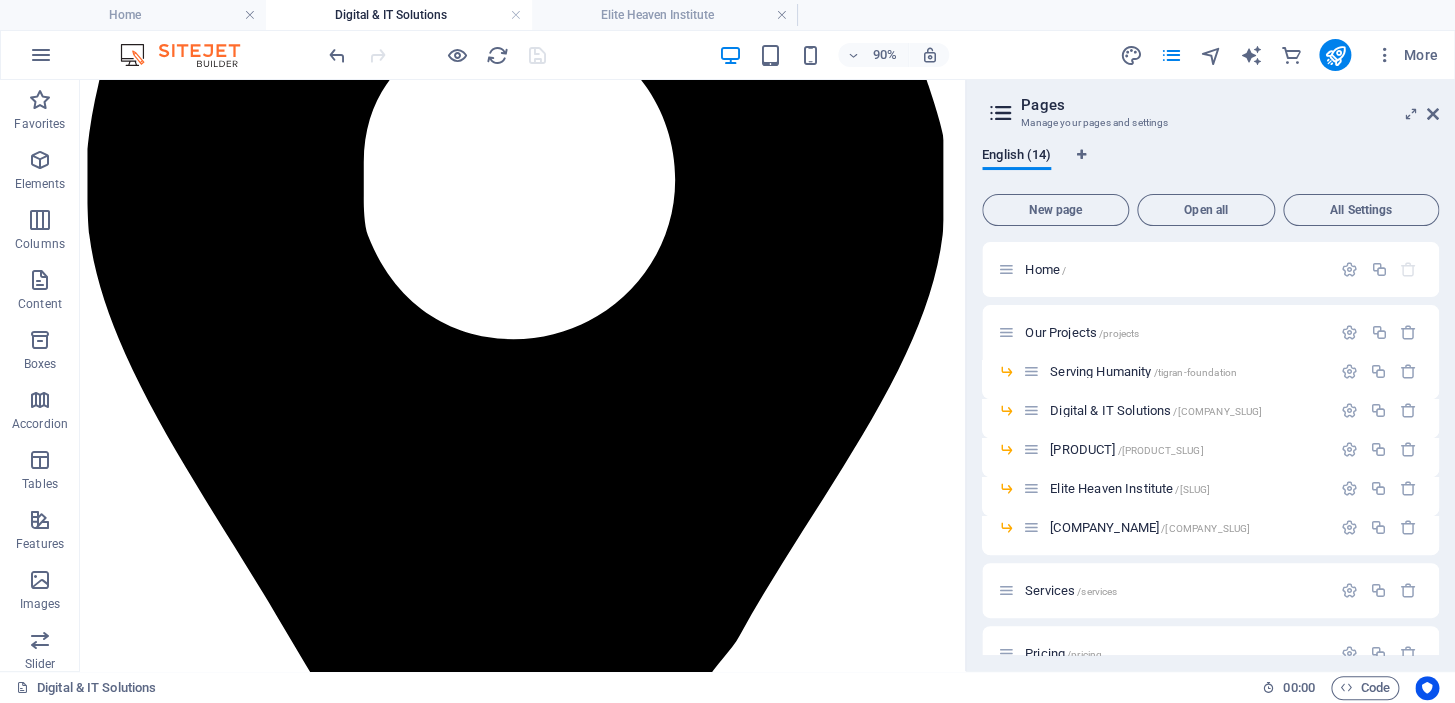 click on "More" at bounding box center [1282, 55] 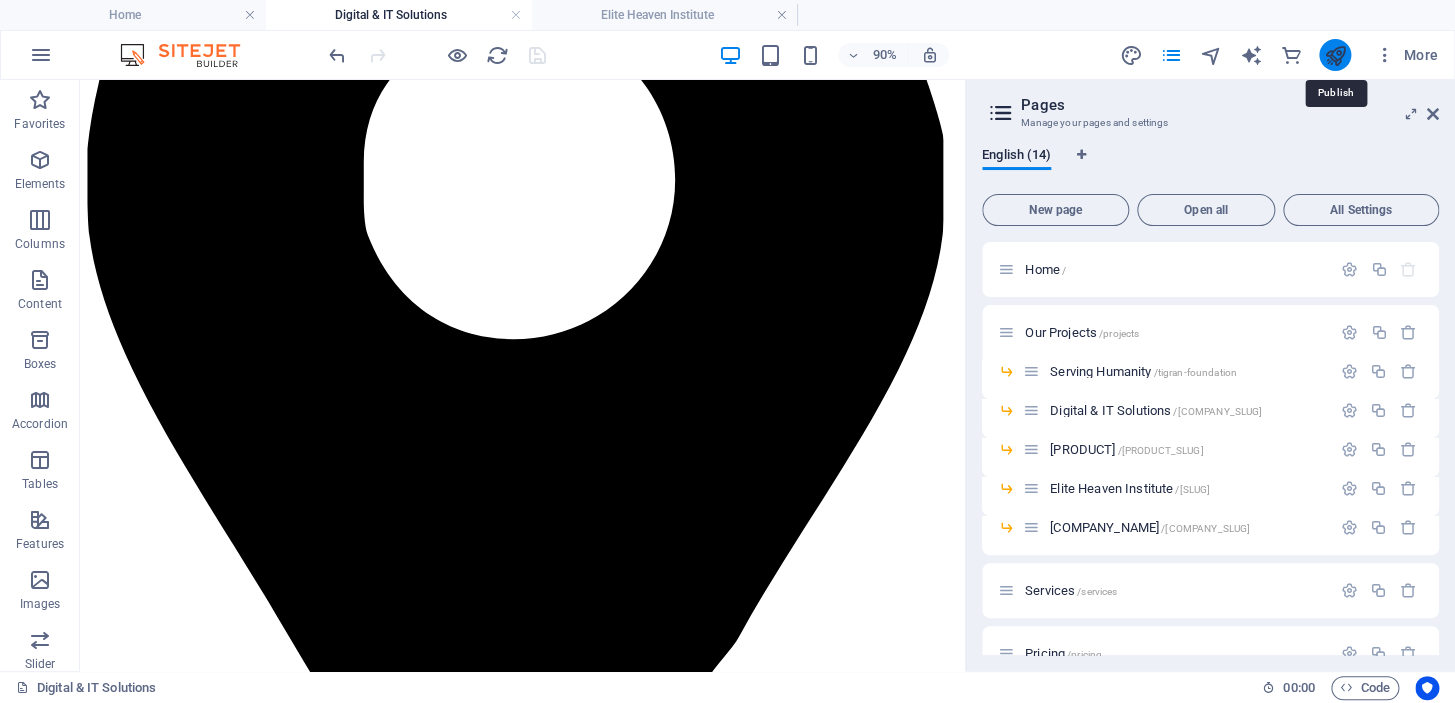 click at bounding box center (1334, 55) 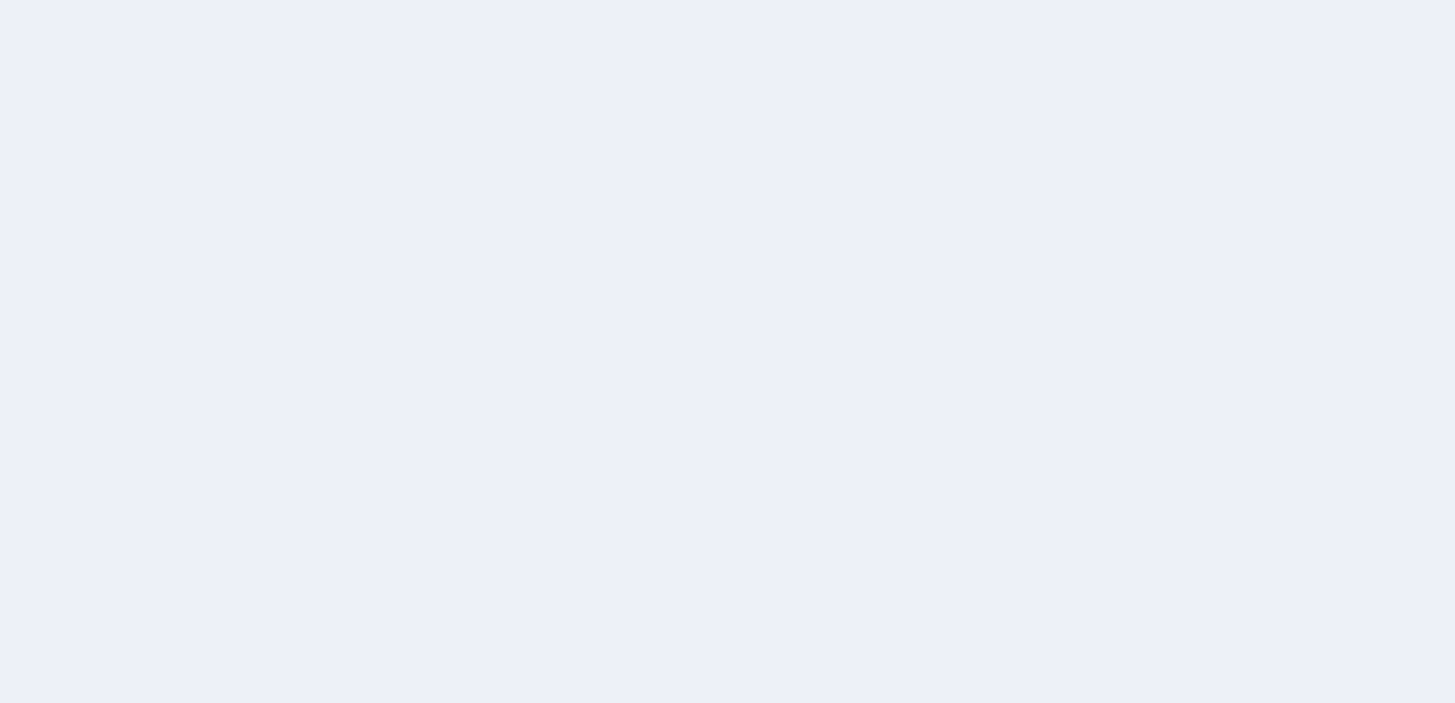 scroll, scrollTop: 0, scrollLeft: 0, axis: both 